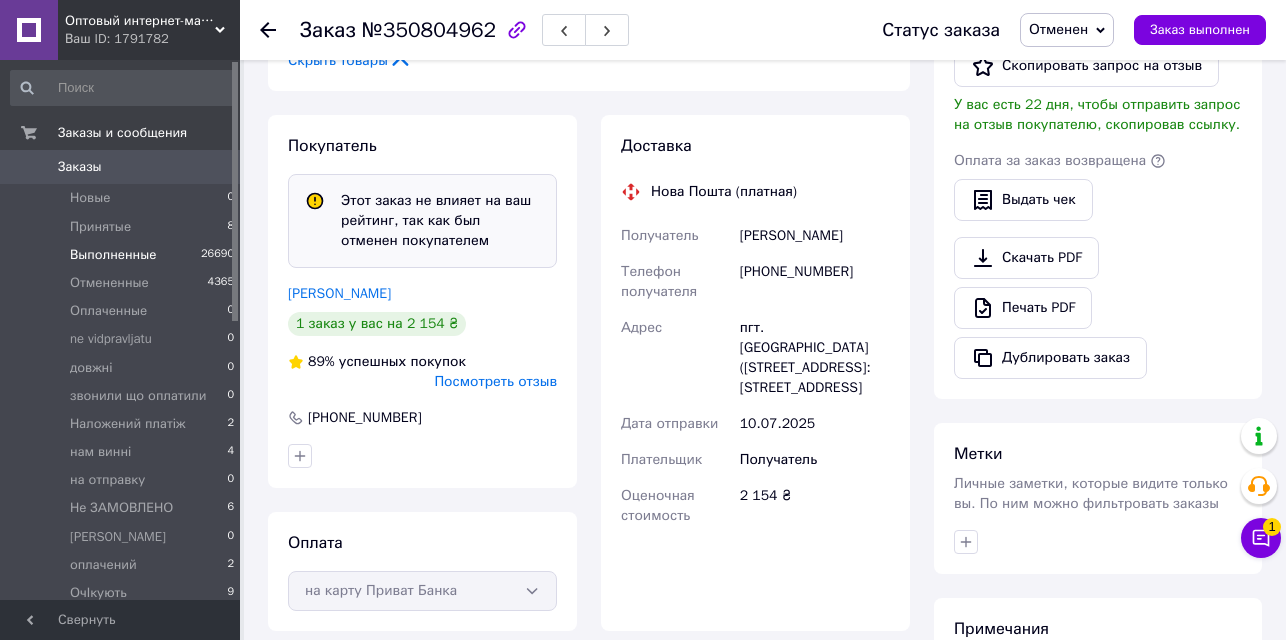 scroll, scrollTop: 445, scrollLeft: 0, axis: vertical 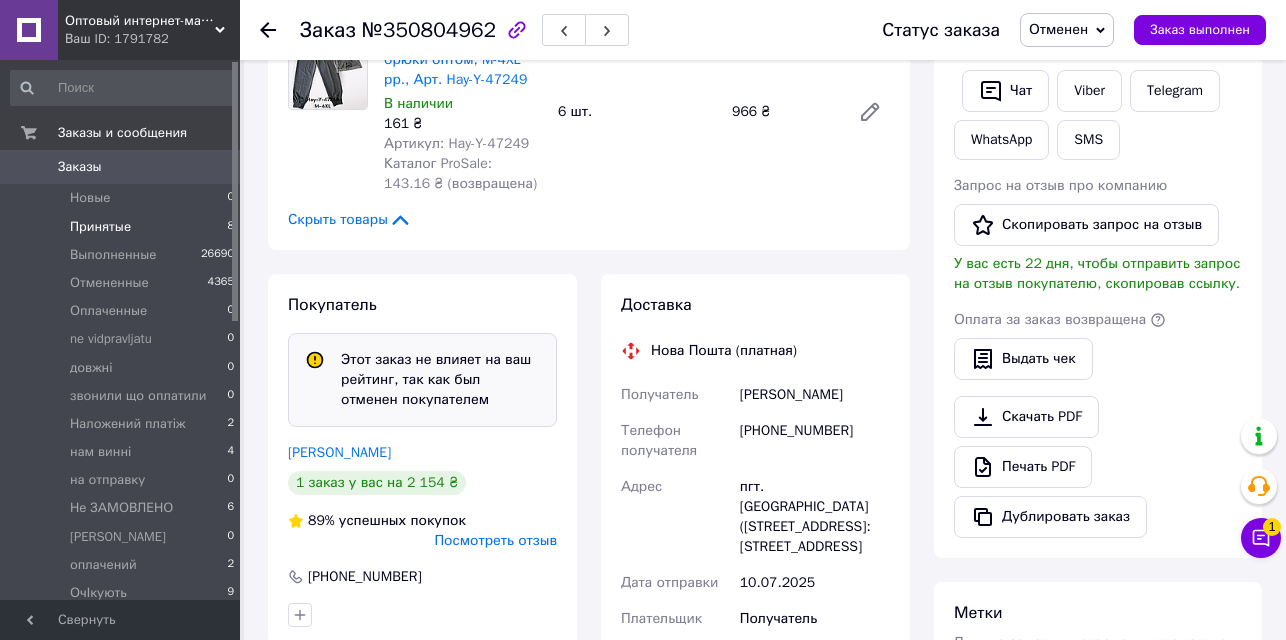 click on "Принятые" at bounding box center [100, 227] 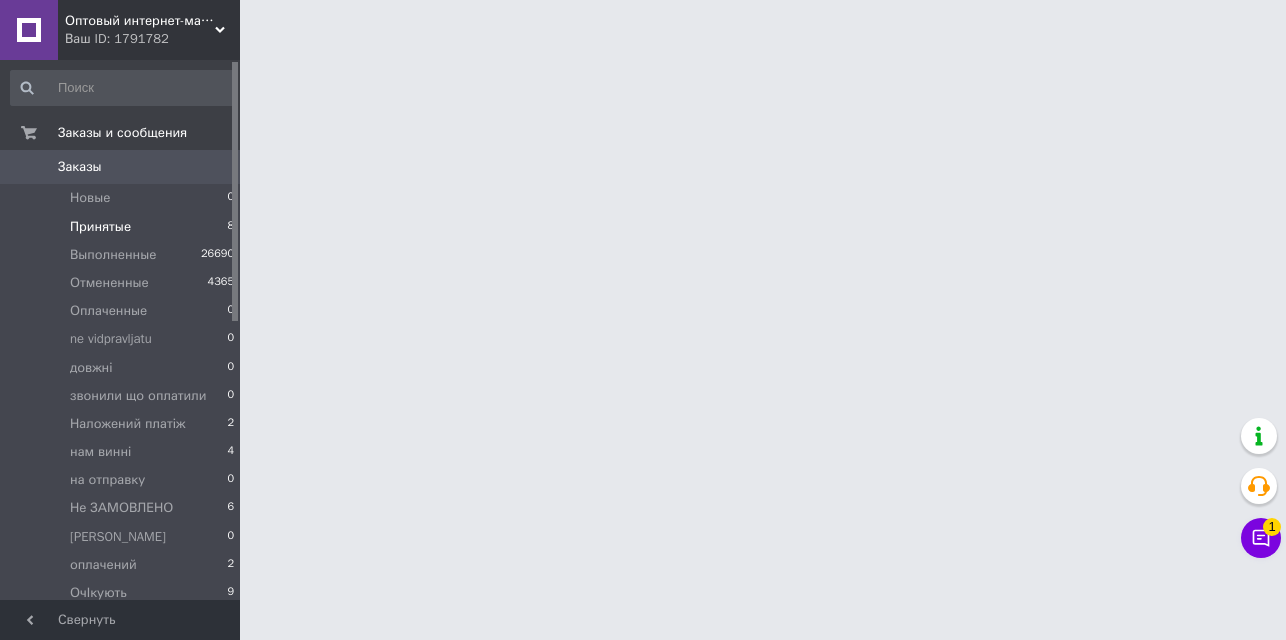 scroll, scrollTop: 0, scrollLeft: 0, axis: both 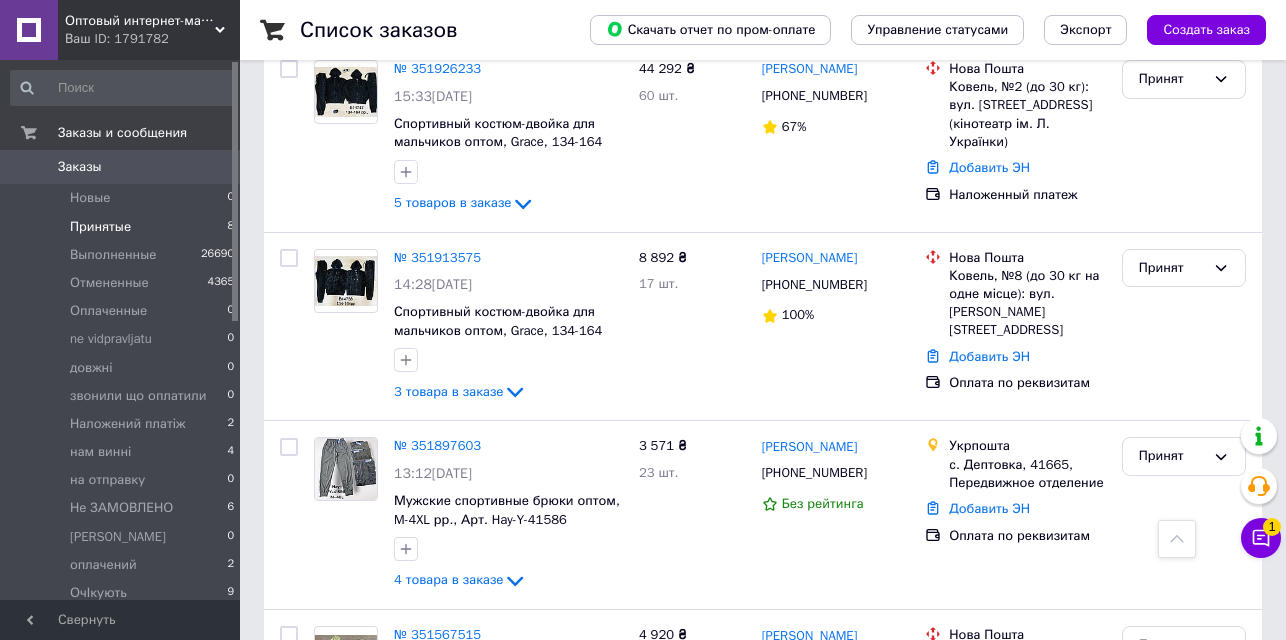 click on "Принятые" at bounding box center (100, 227) 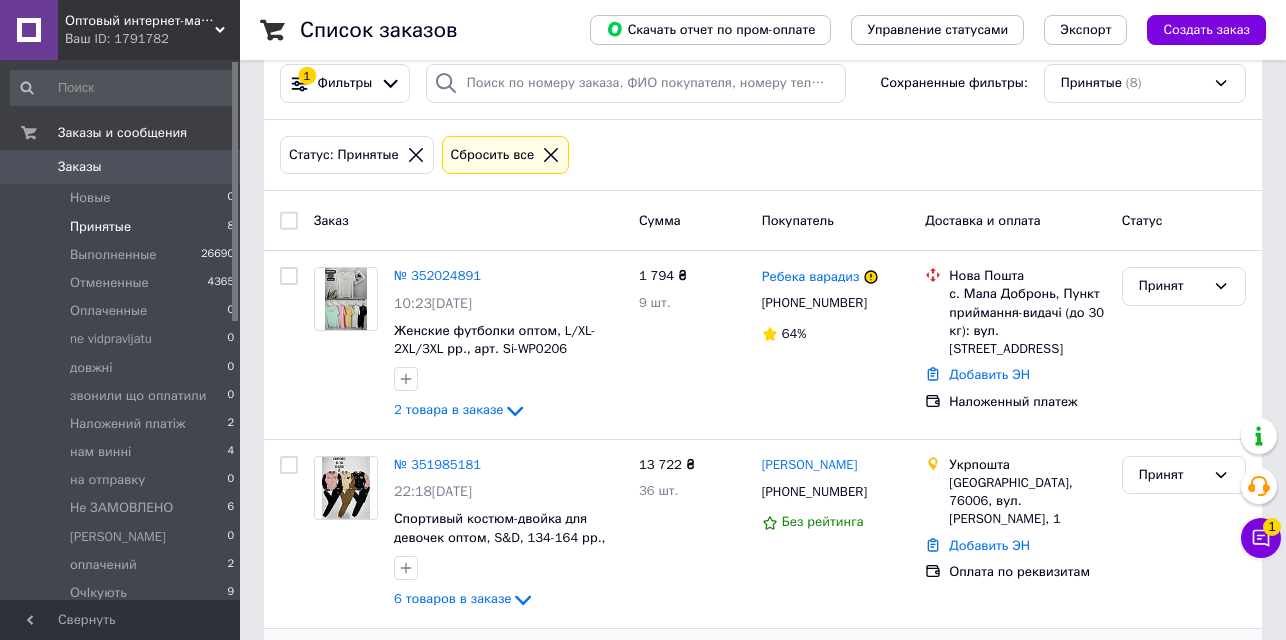 scroll, scrollTop: 0, scrollLeft: 0, axis: both 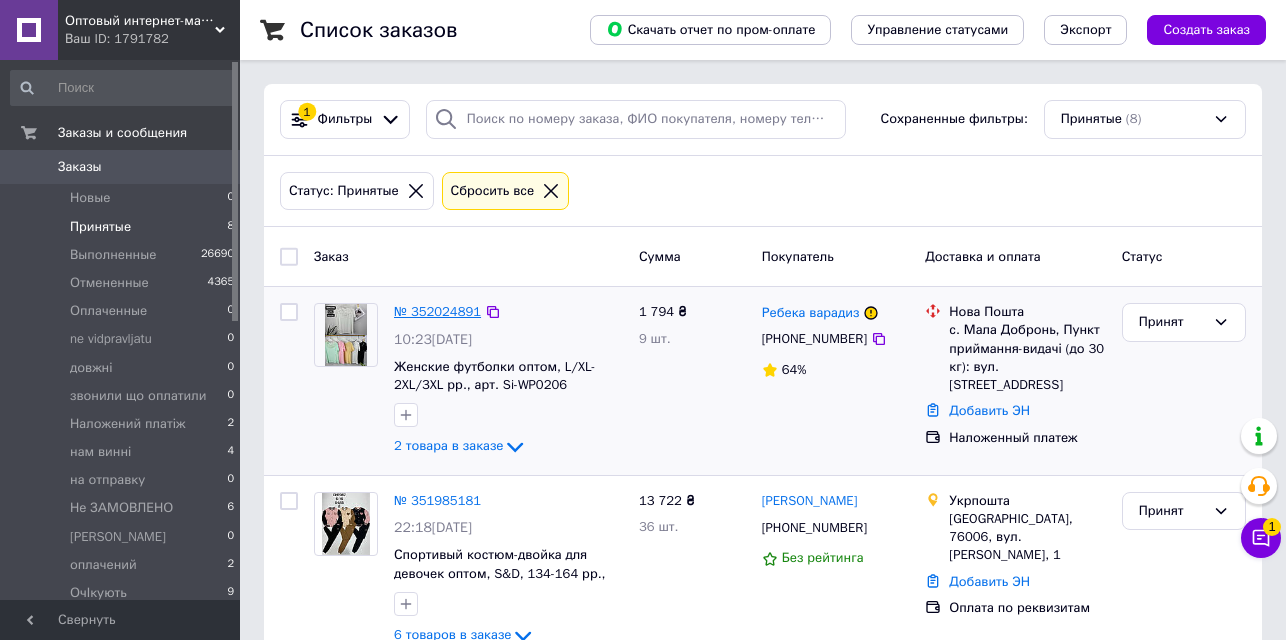 click on "№ 352024891" at bounding box center (437, 311) 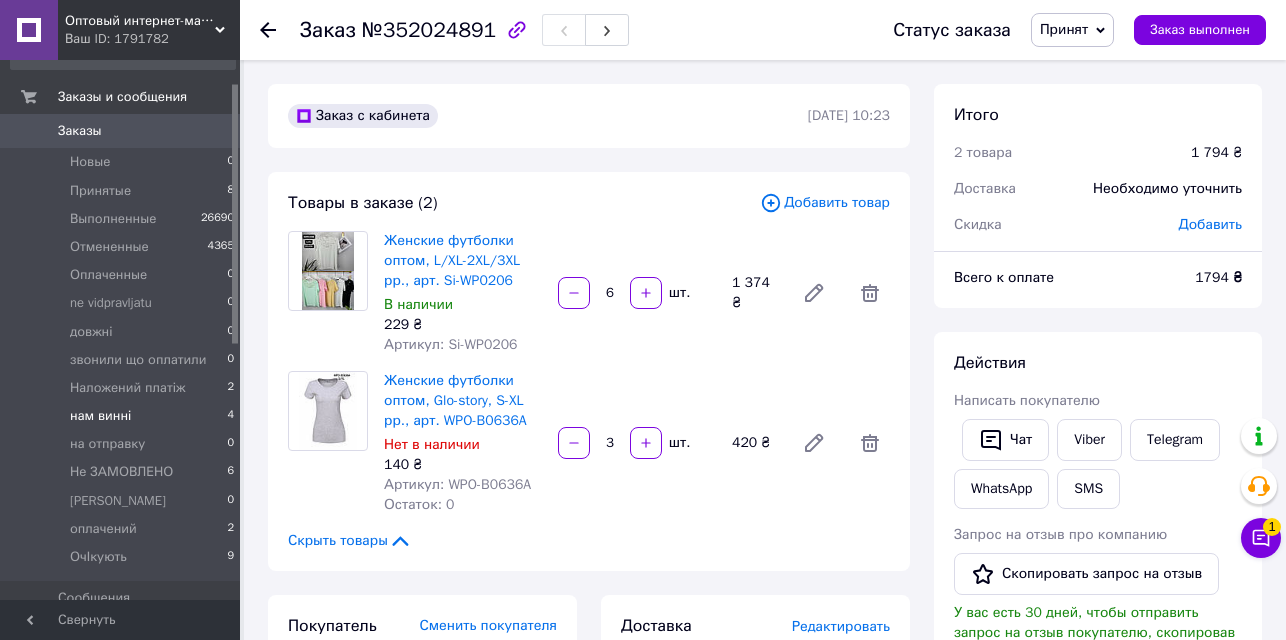 scroll, scrollTop: 53, scrollLeft: 0, axis: vertical 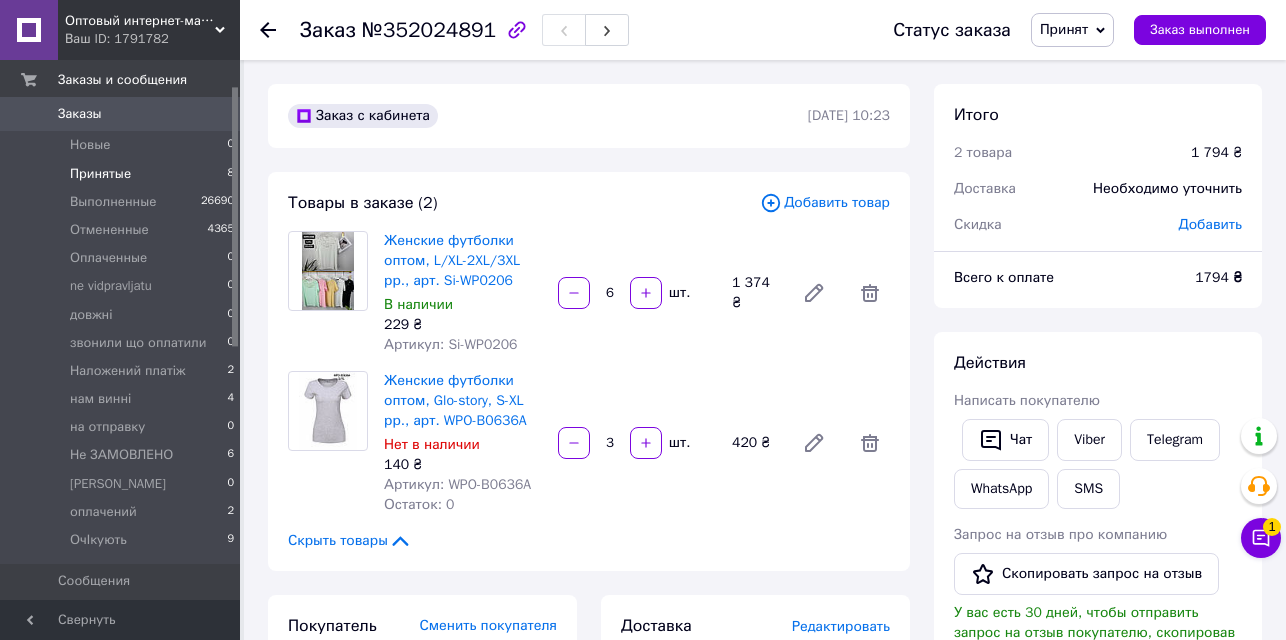 click on "Принятые 8" at bounding box center [123, 174] 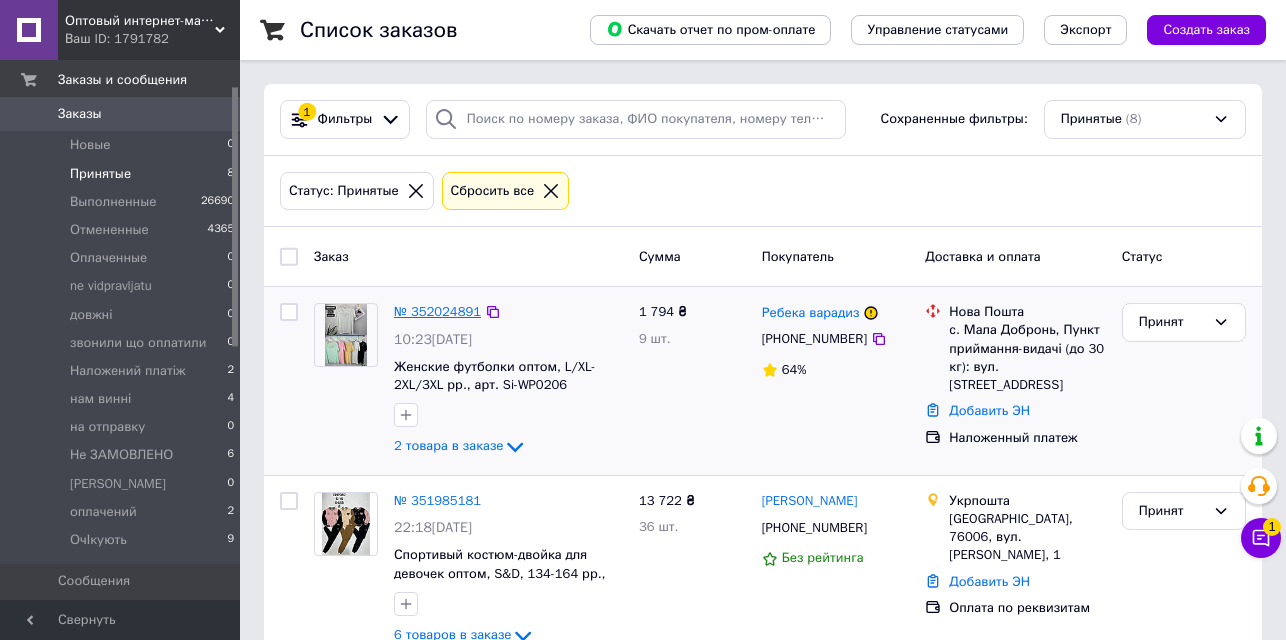 click on "№ 352024891" at bounding box center [437, 311] 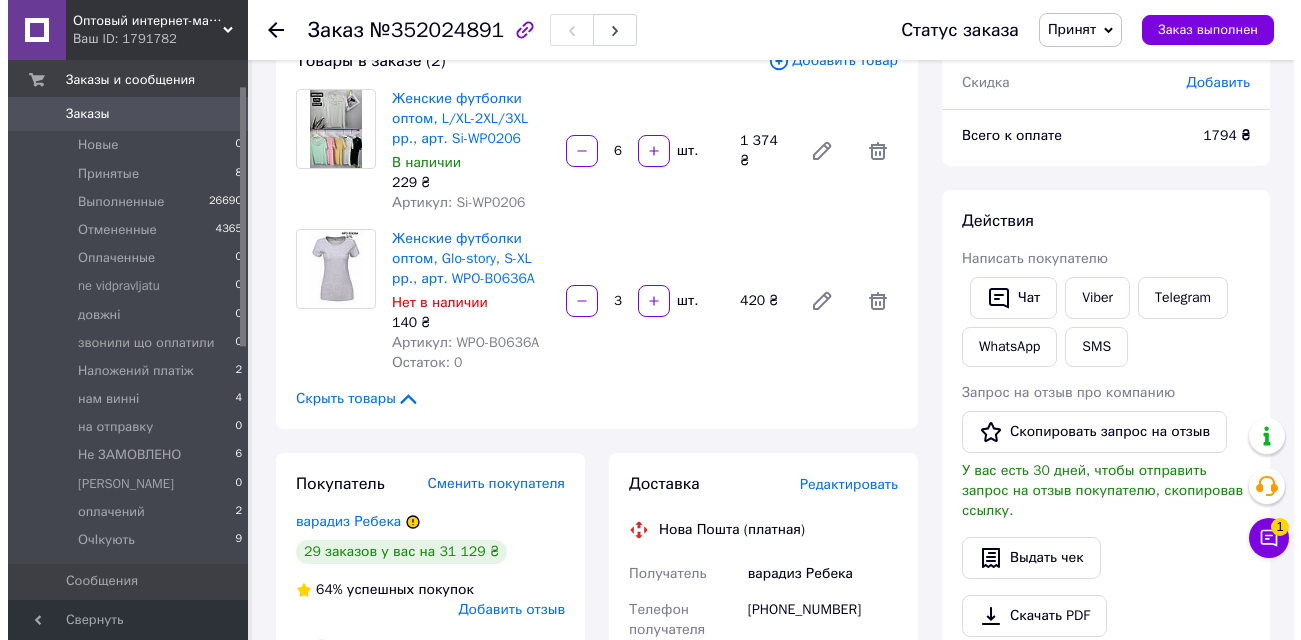 scroll, scrollTop: 0, scrollLeft: 0, axis: both 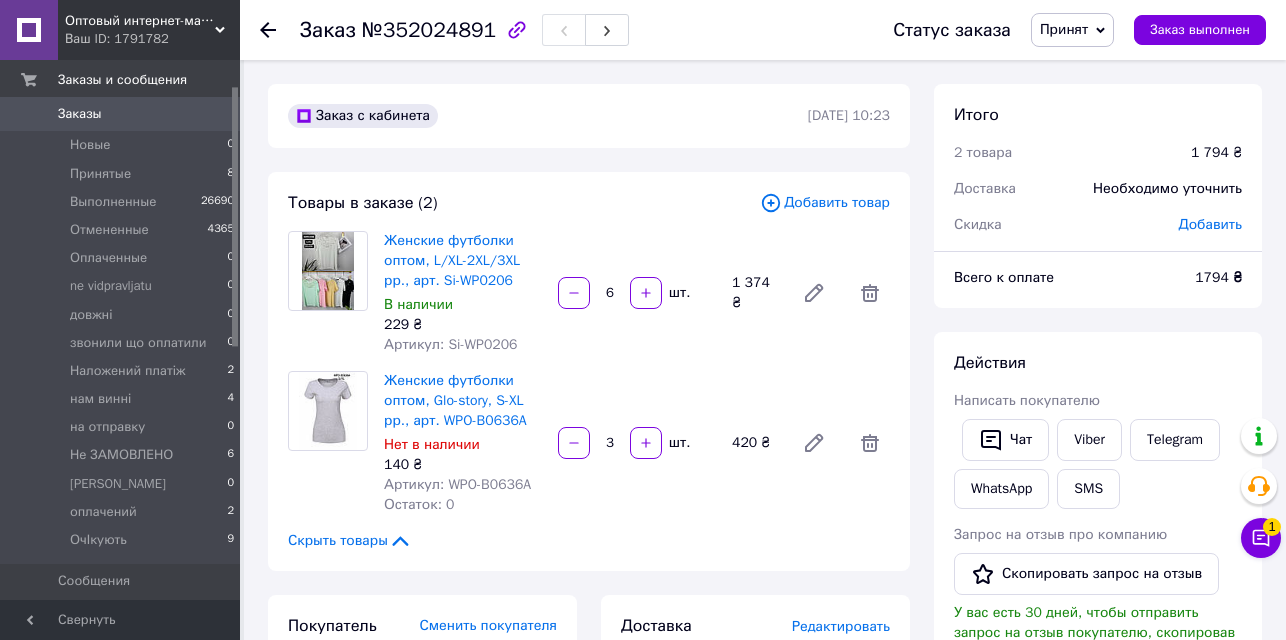 click on "Добавить товар" at bounding box center [825, 203] 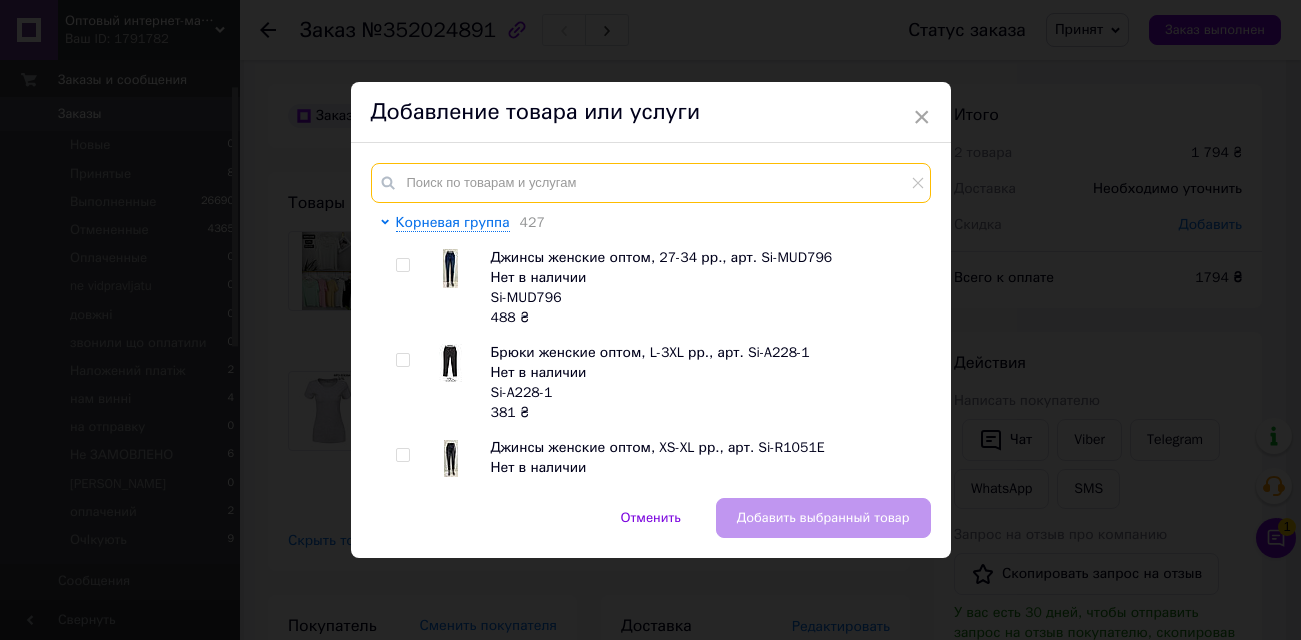 click at bounding box center [651, 183] 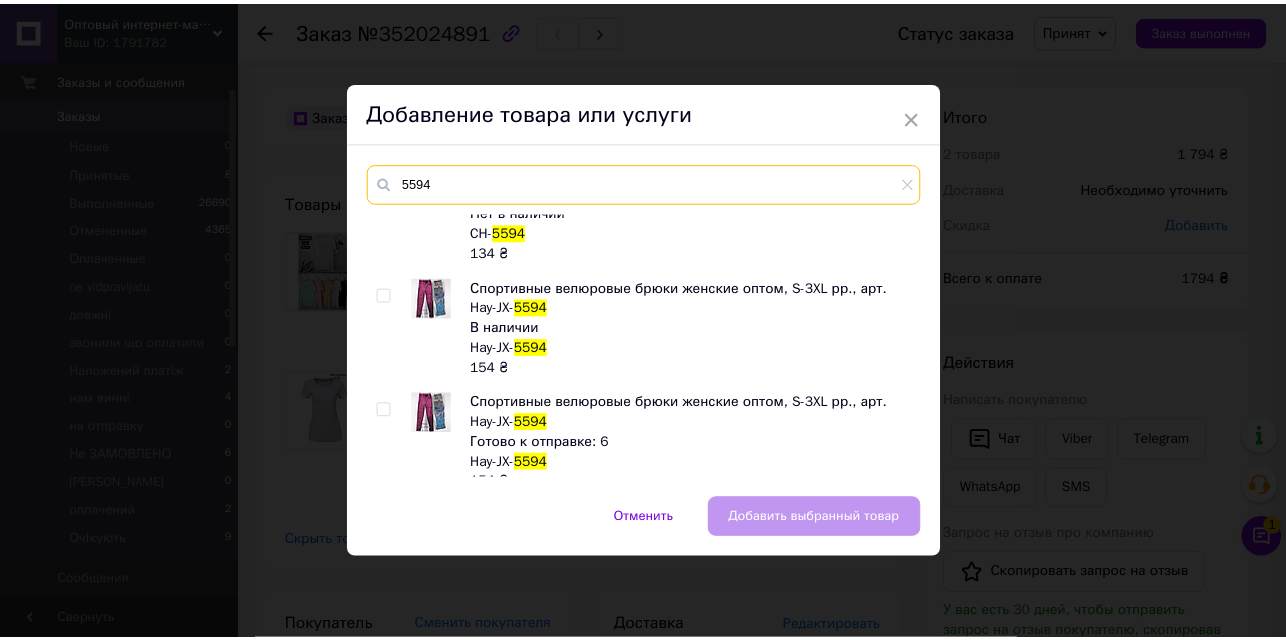 scroll, scrollTop: 45, scrollLeft: 0, axis: vertical 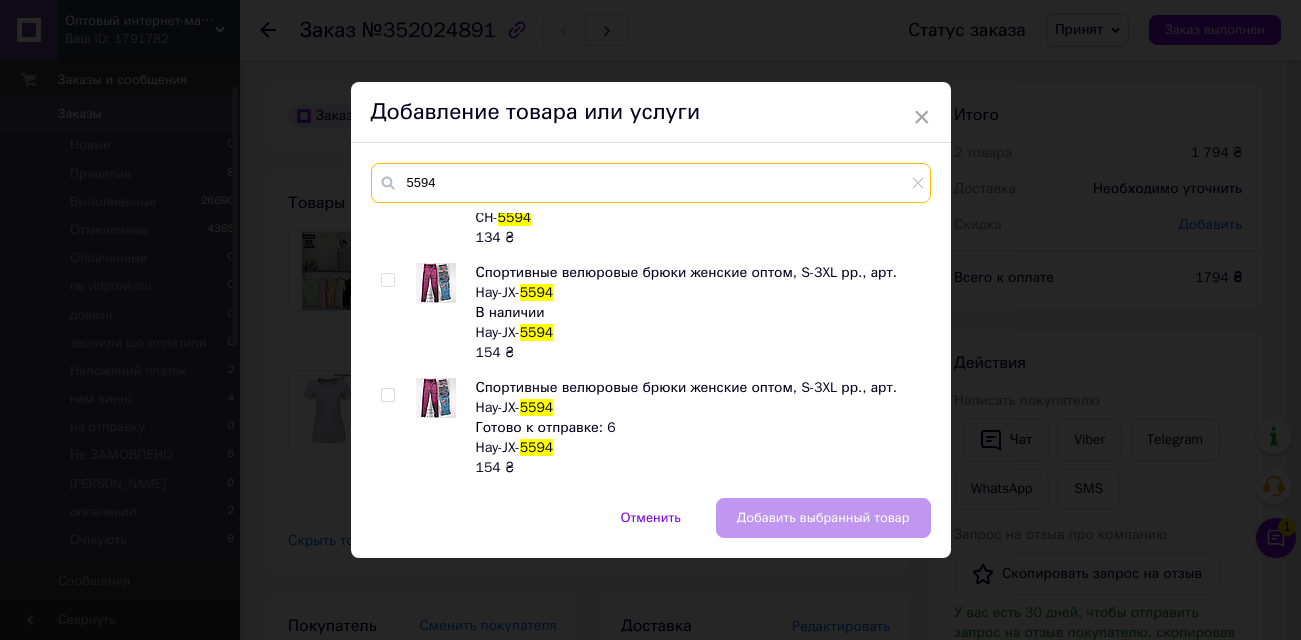 type on "5594" 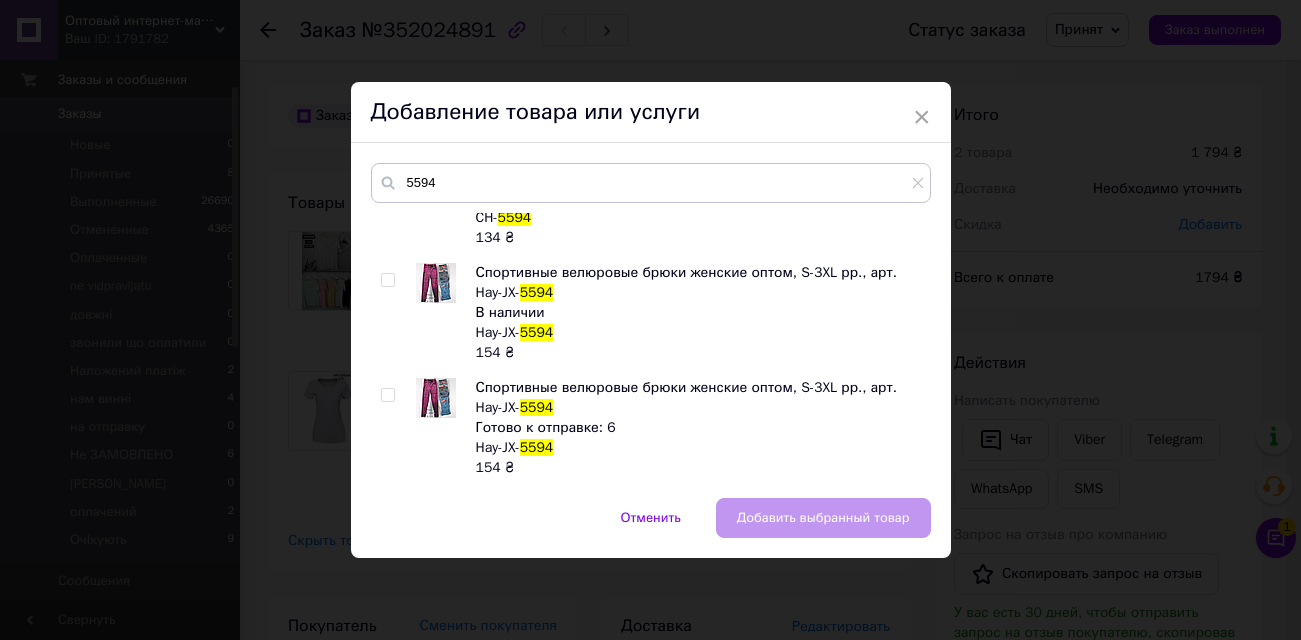 click at bounding box center [387, 395] 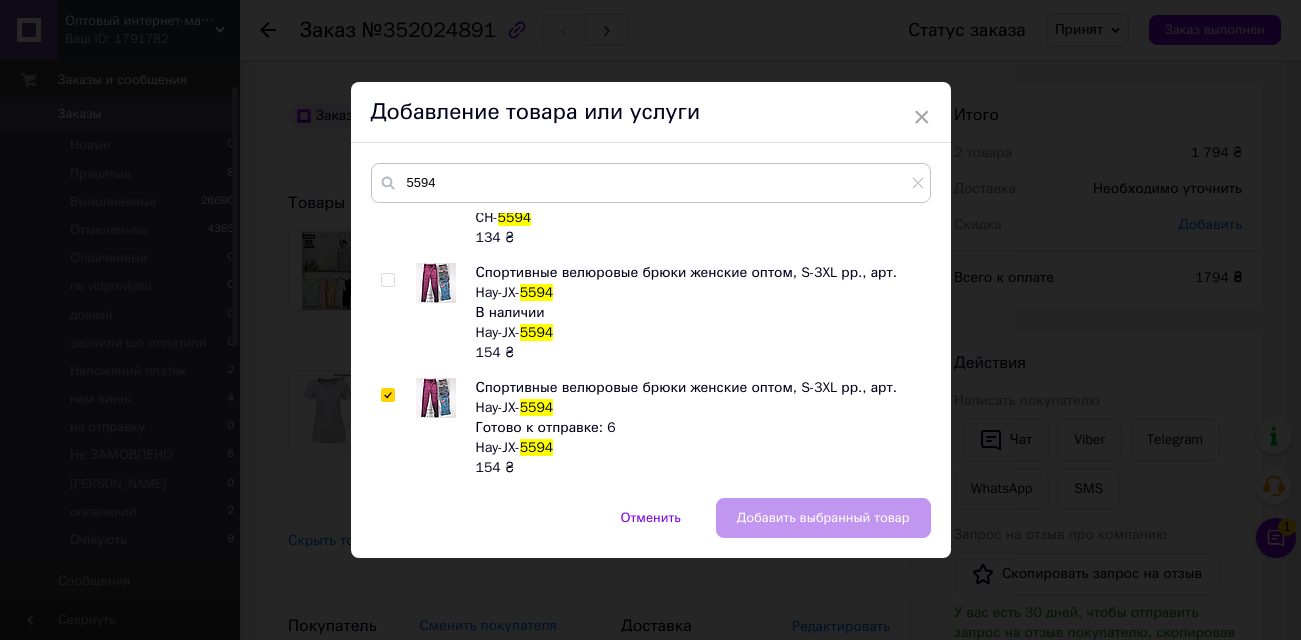 checkbox on "true" 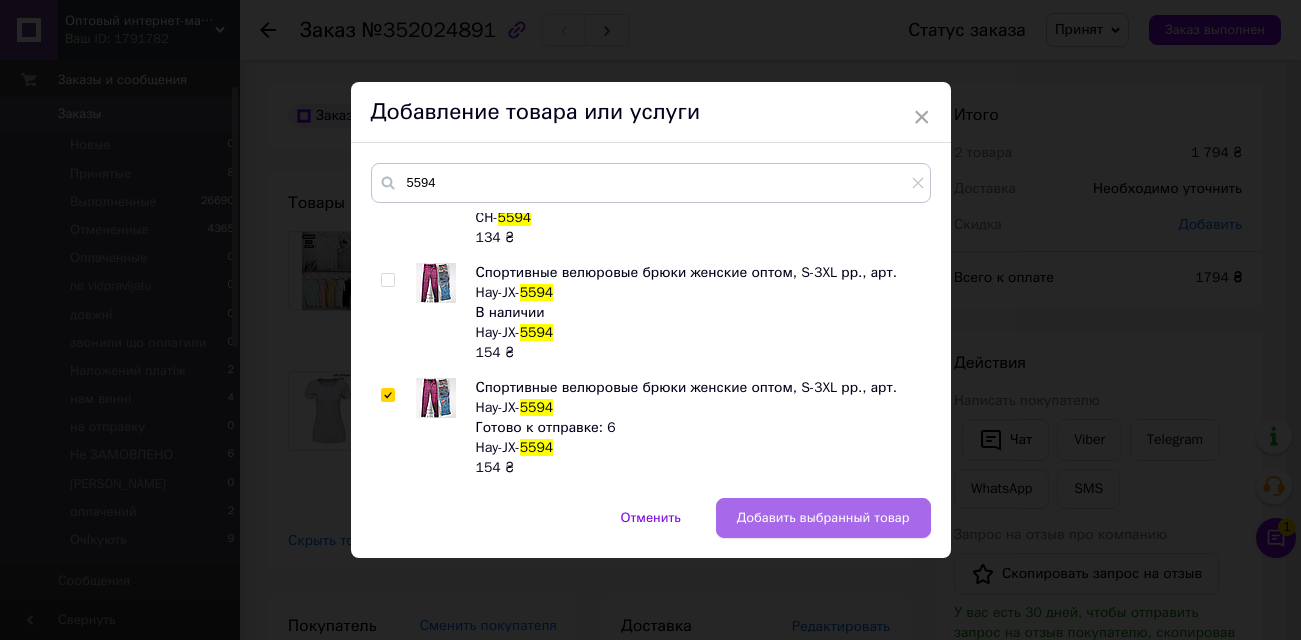 click on "Добавить выбранный товар" at bounding box center (823, 518) 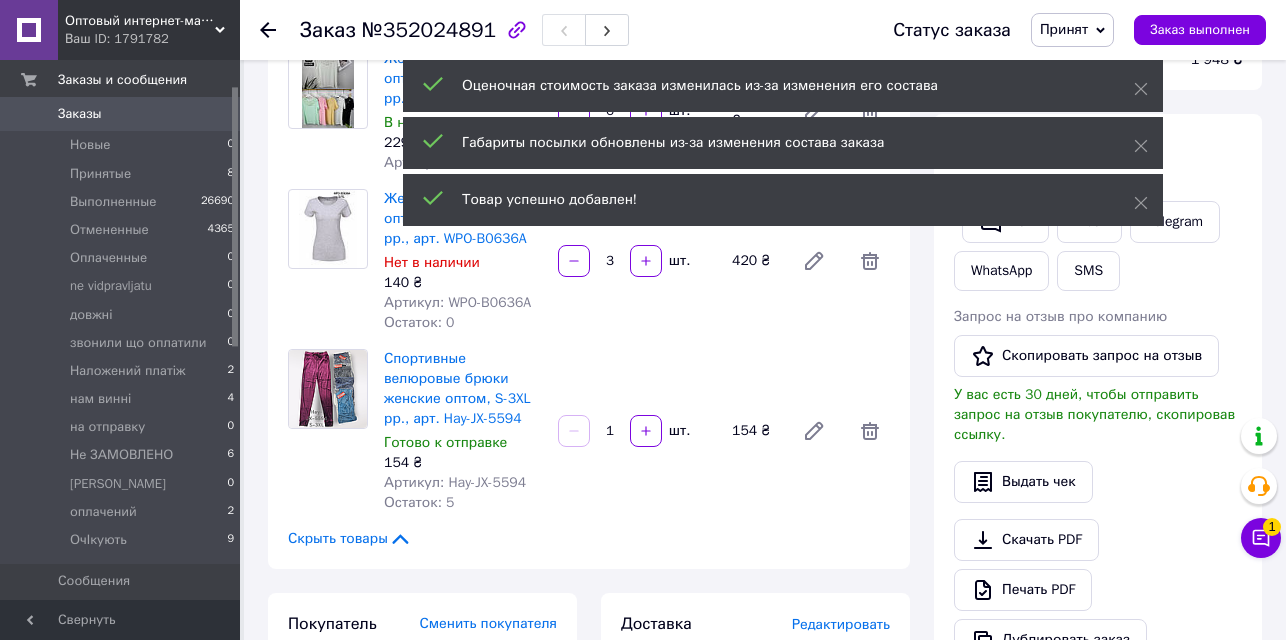 scroll, scrollTop: 180, scrollLeft: 0, axis: vertical 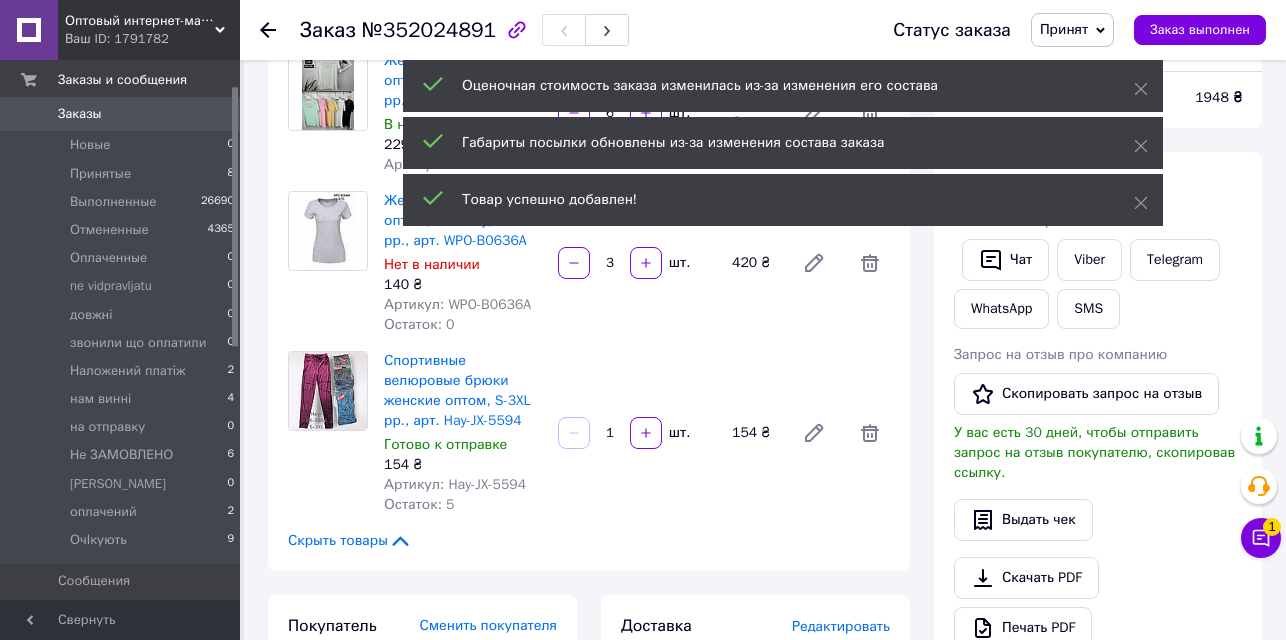 drag, startPoint x: 618, startPoint y: 427, endPoint x: 596, endPoint y: 424, distance: 22.203604 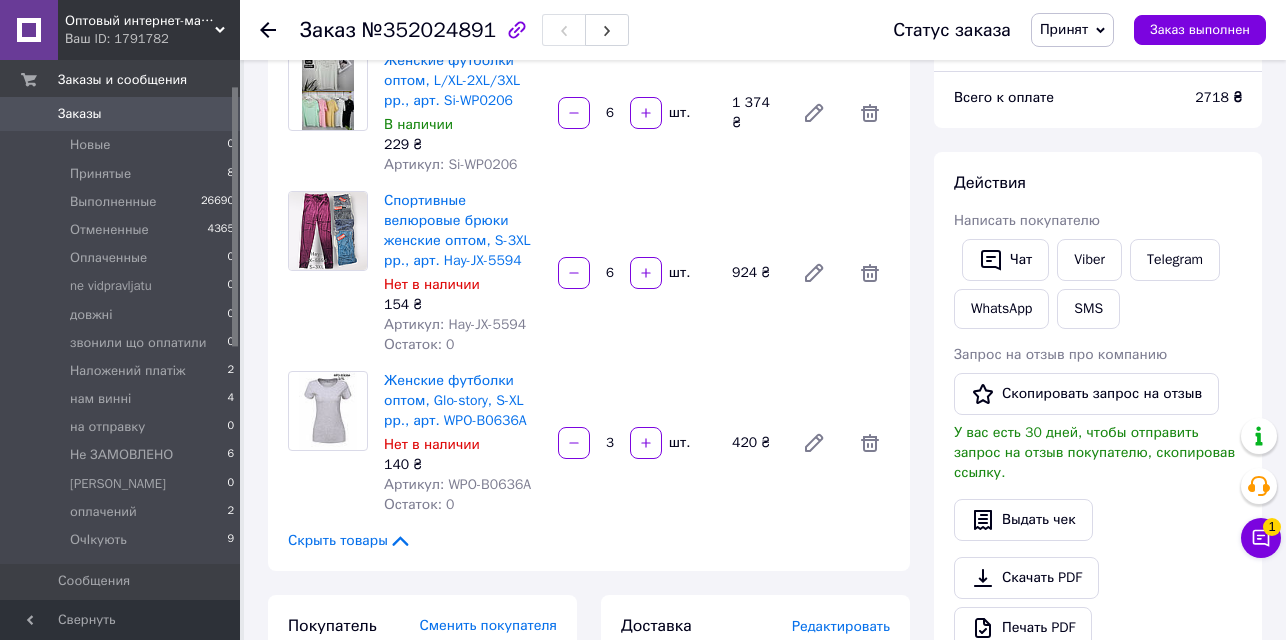 type on "6" 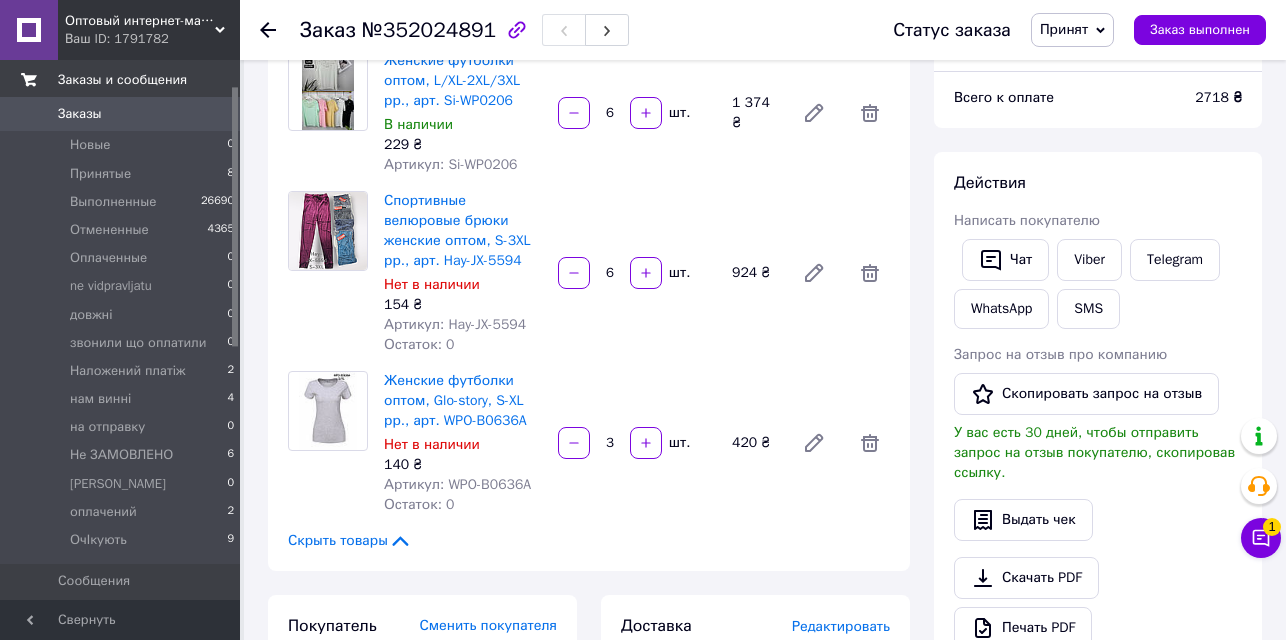 click on "Заказы и сообщения" at bounding box center [122, 80] 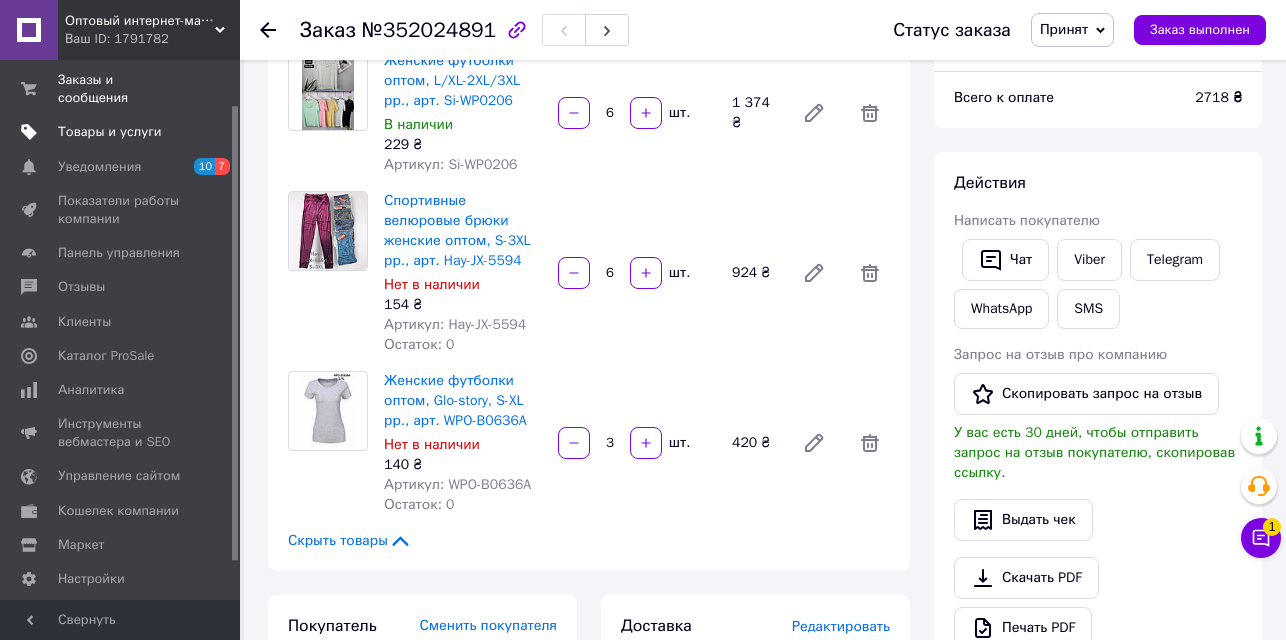 click on "Товары и услуги" at bounding box center (110, 132) 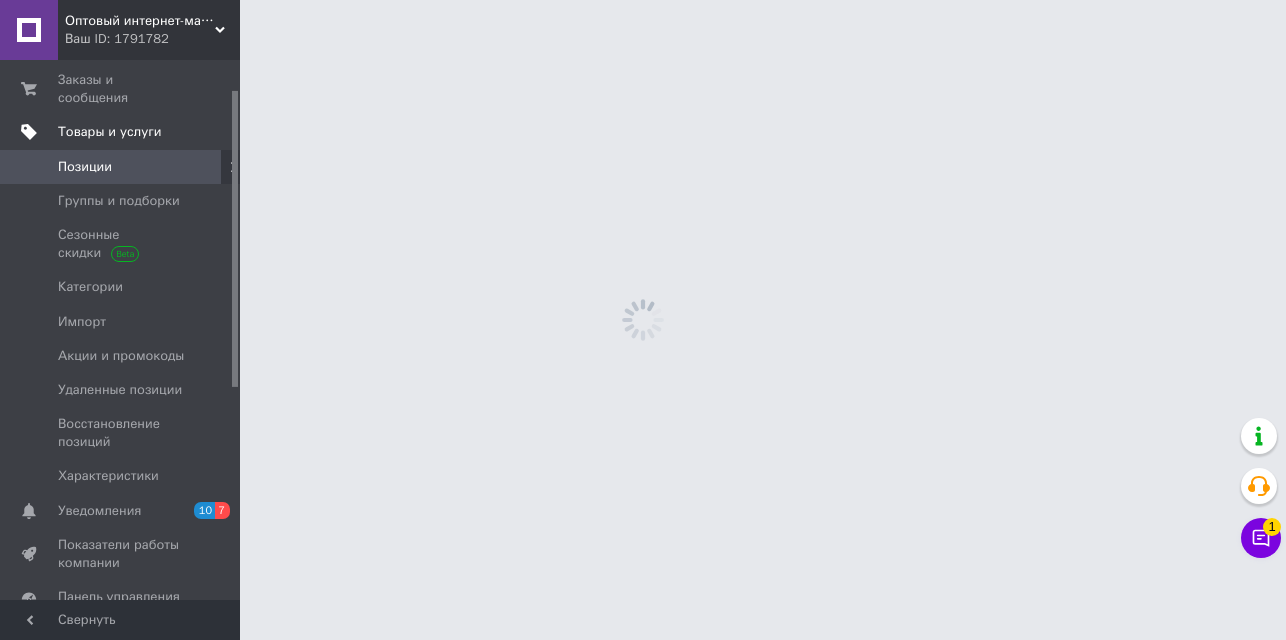 scroll, scrollTop: 0, scrollLeft: 0, axis: both 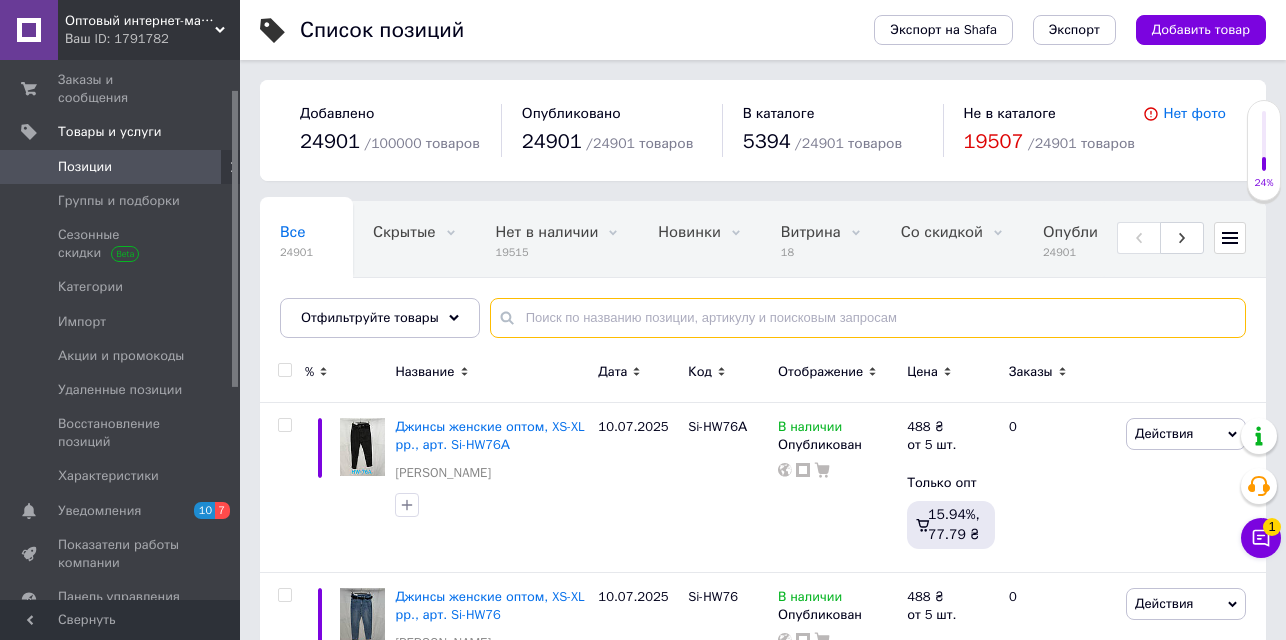 click at bounding box center (868, 318) 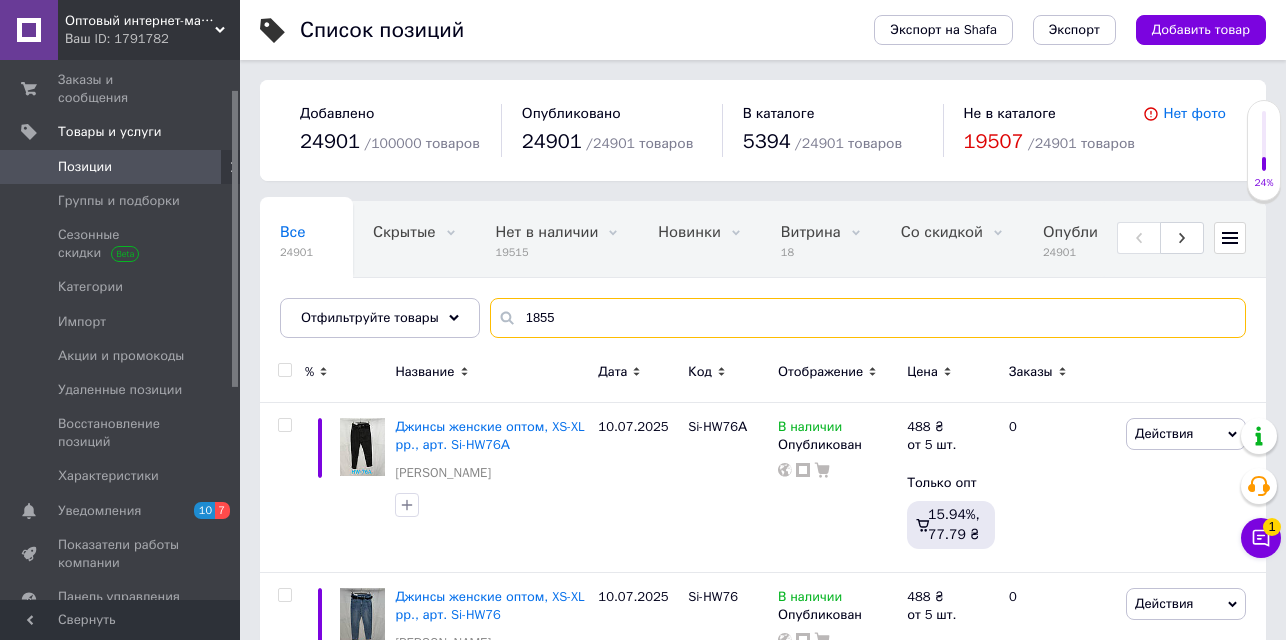 type on "1855" 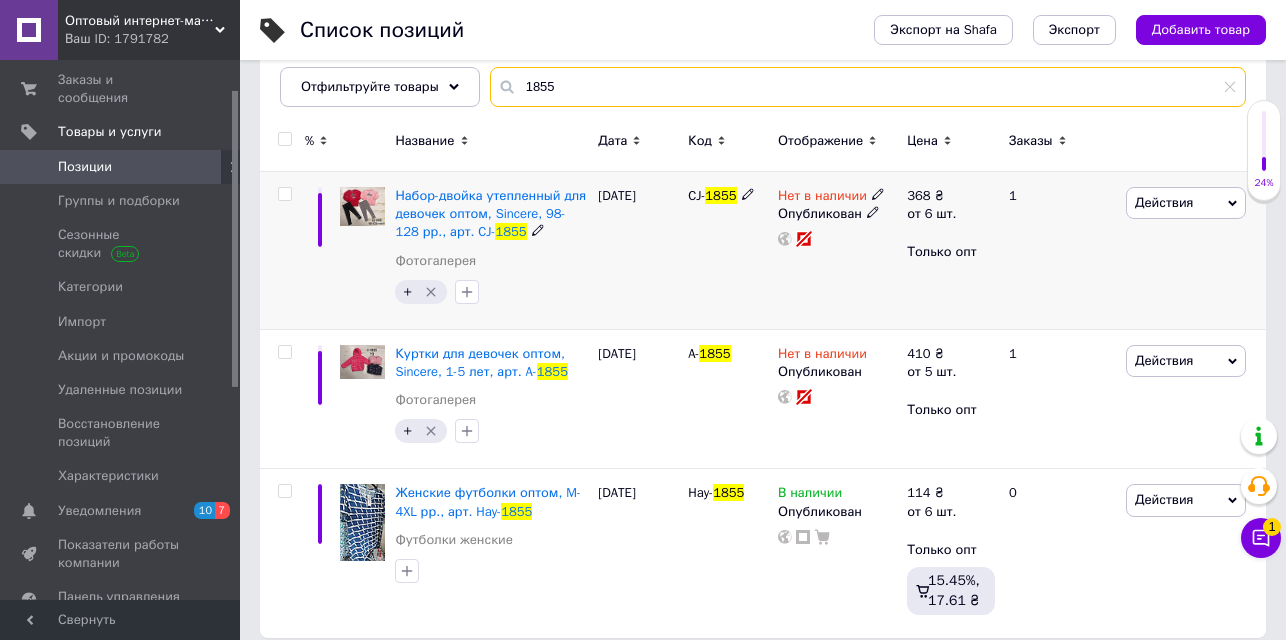 scroll, scrollTop: 247, scrollLeft: 0, axis: vertical 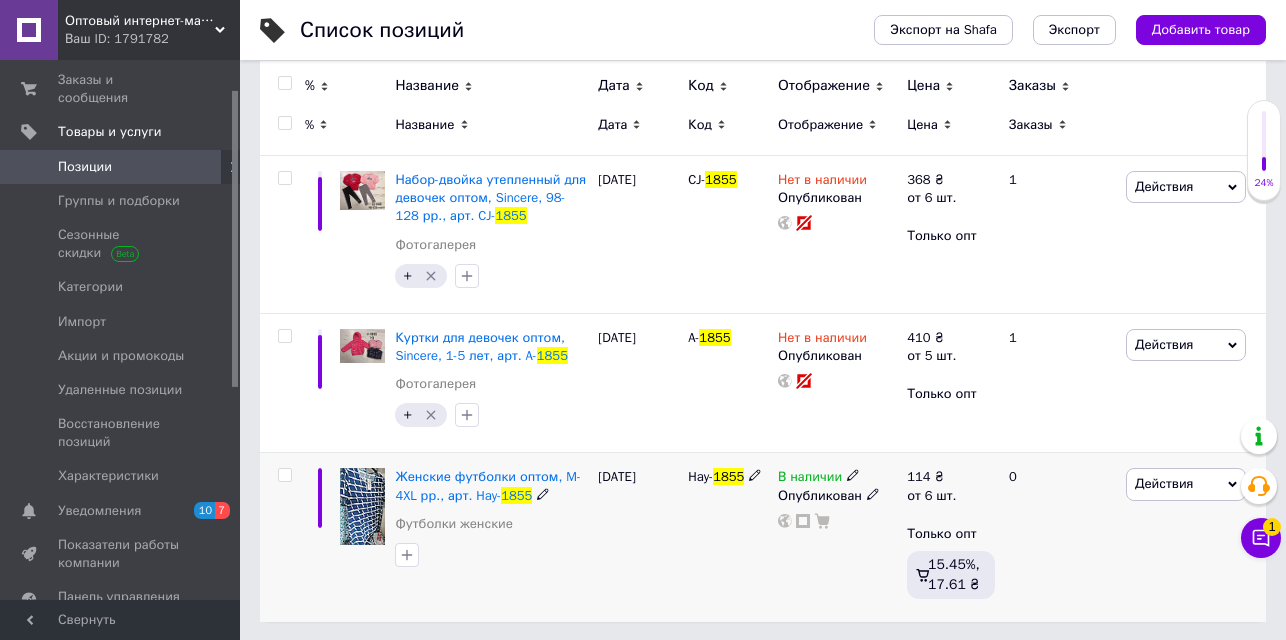 click 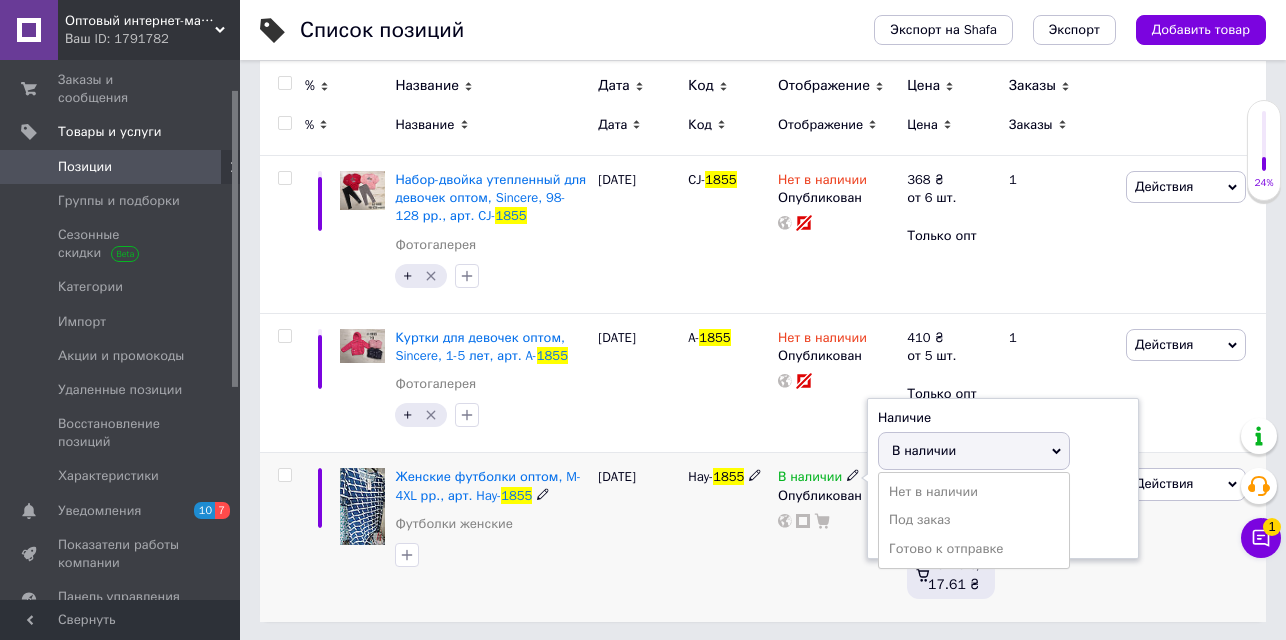 click on "Нет в наличии" at bounding box center (974, 492) 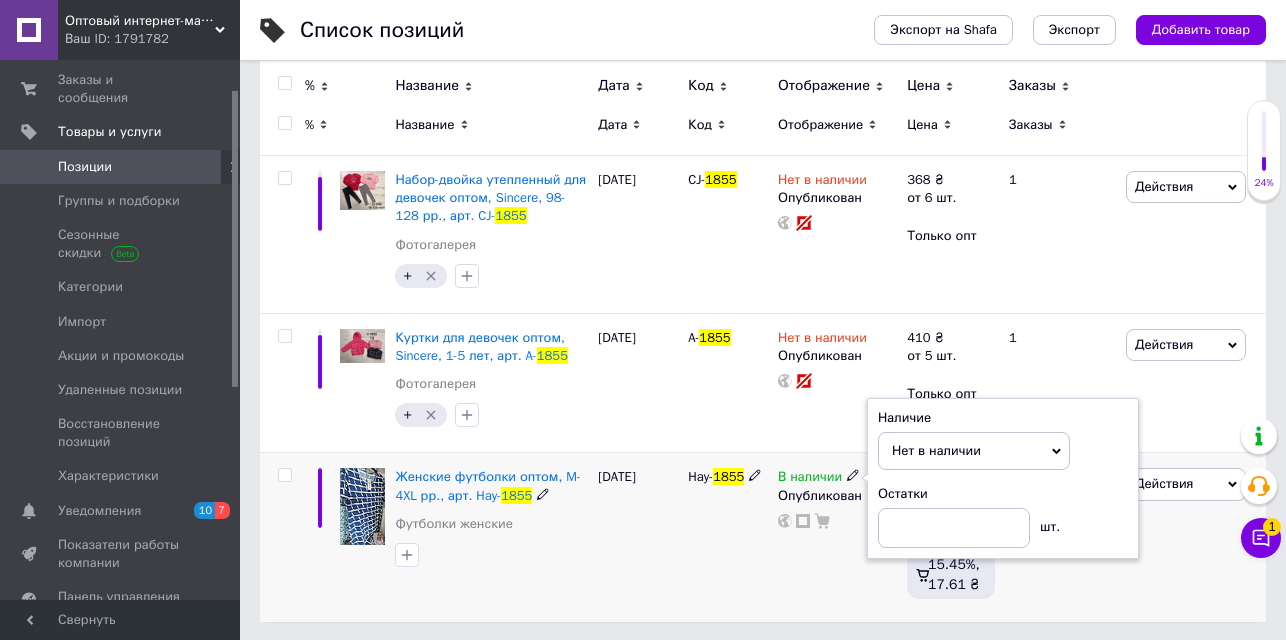 click at bounding box center [284, 475] 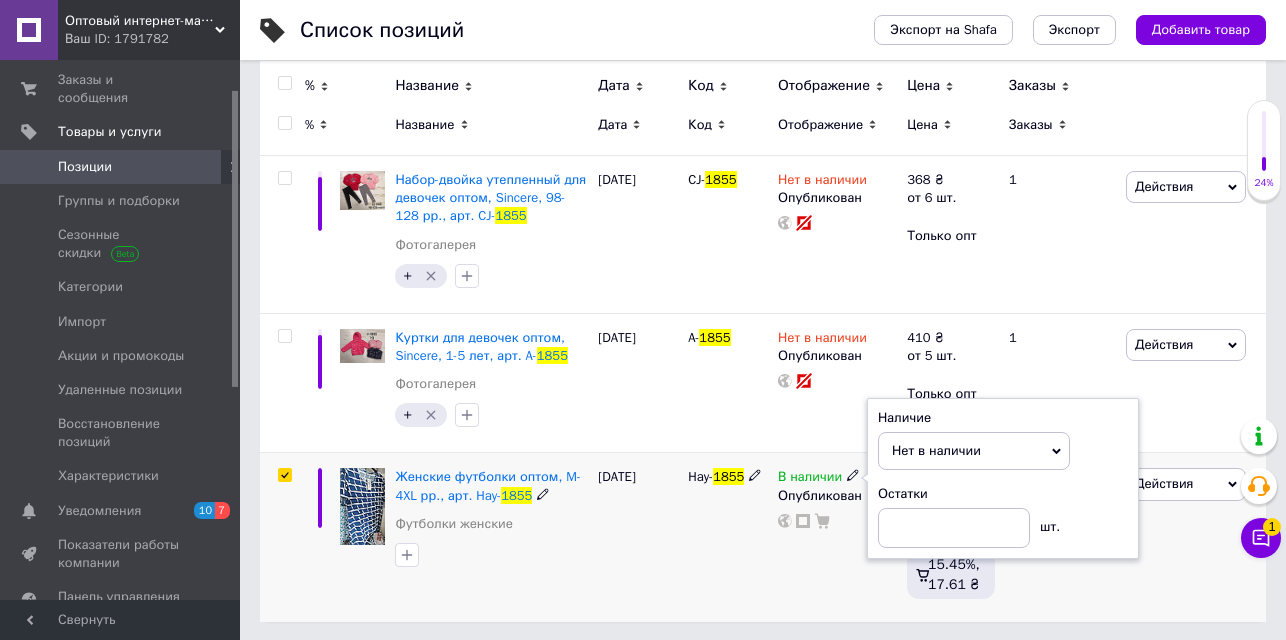 checkbox on "true" 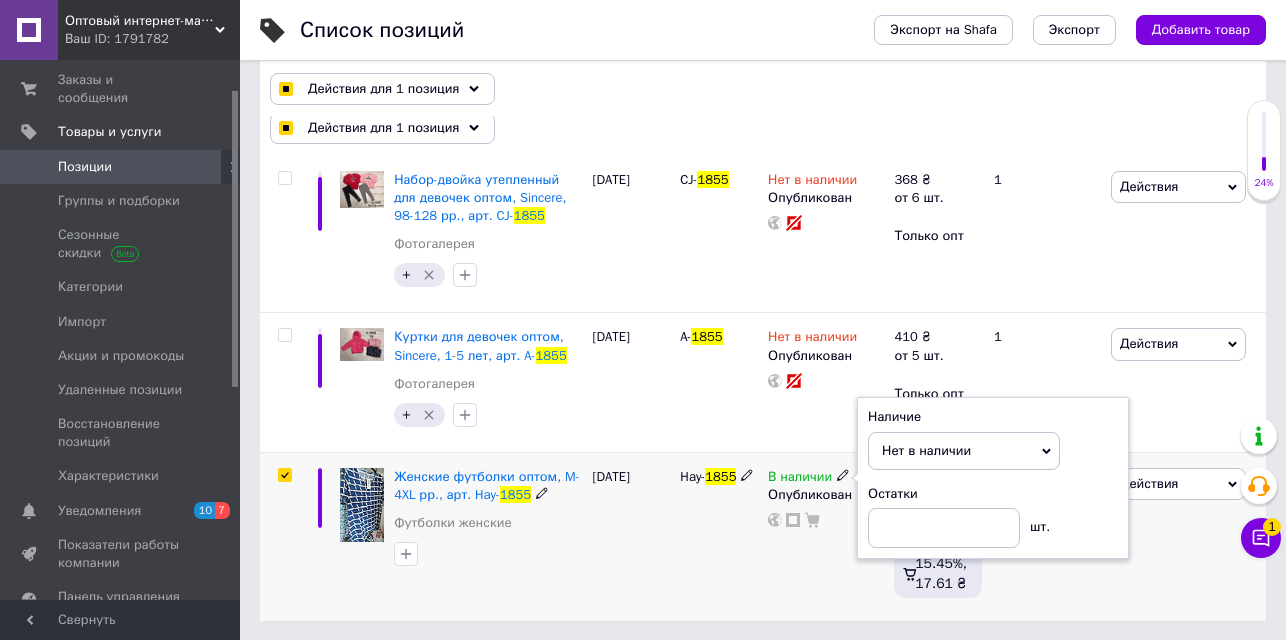 scroll, scrollTop: 246, scrollLeft: 0, axis: vertical 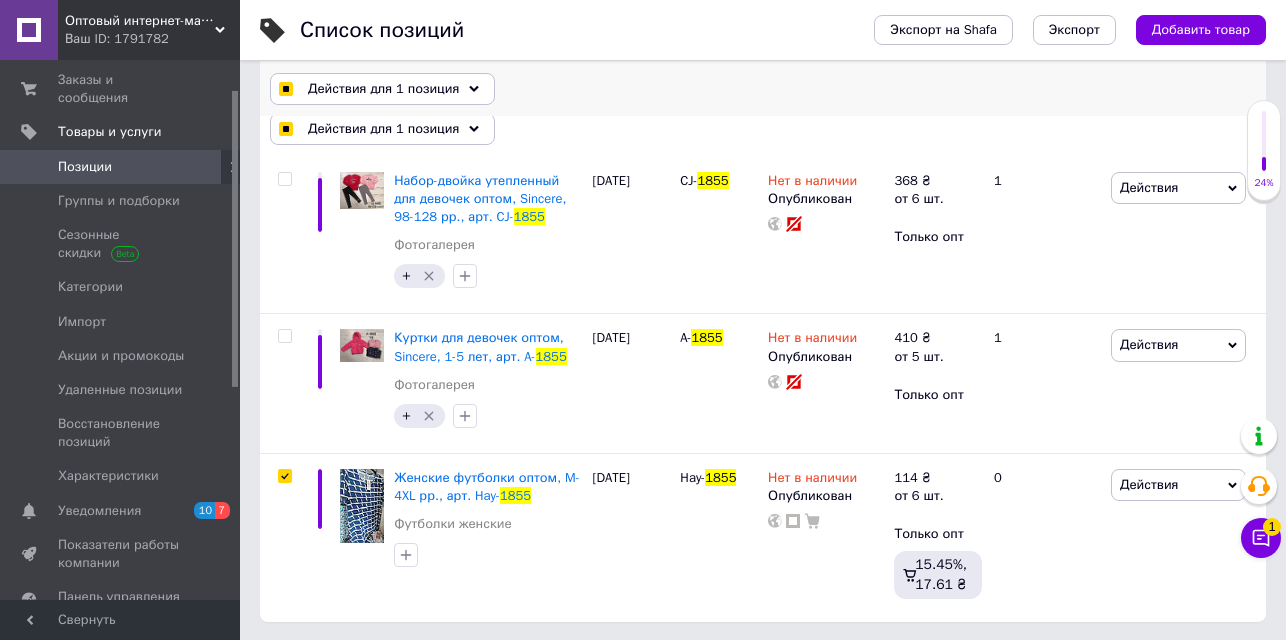 checkbox on "true" 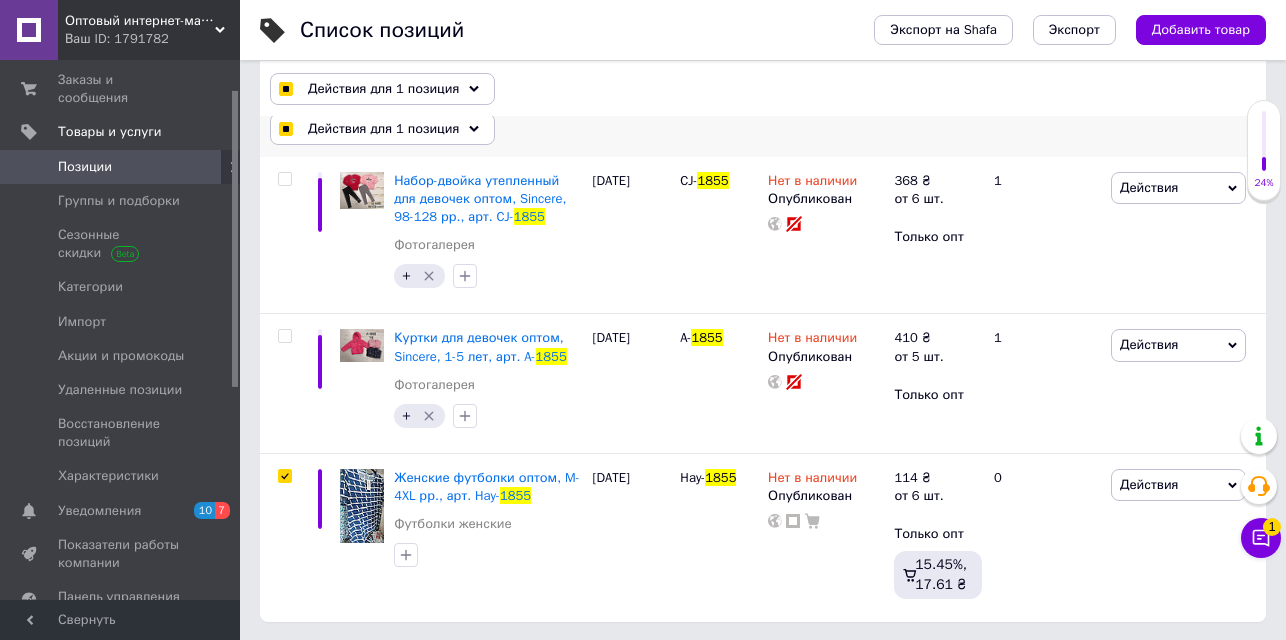 click on "Действия для 1 позиция" at bounding box center [383, 129] 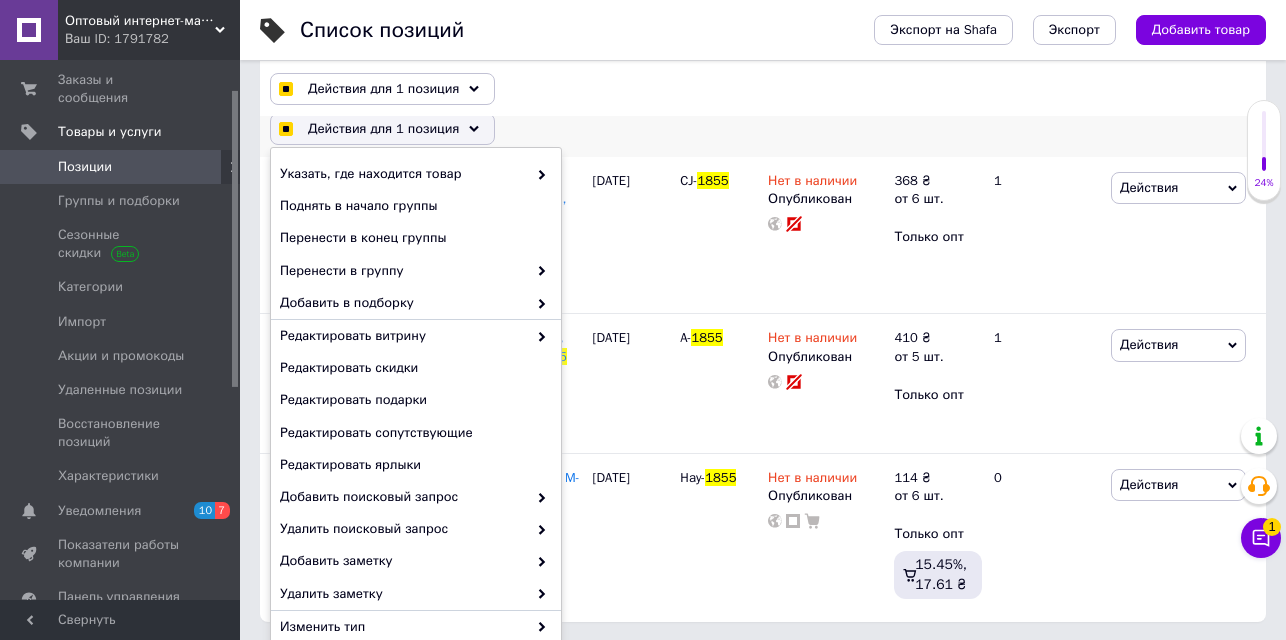 checkbox on "true" 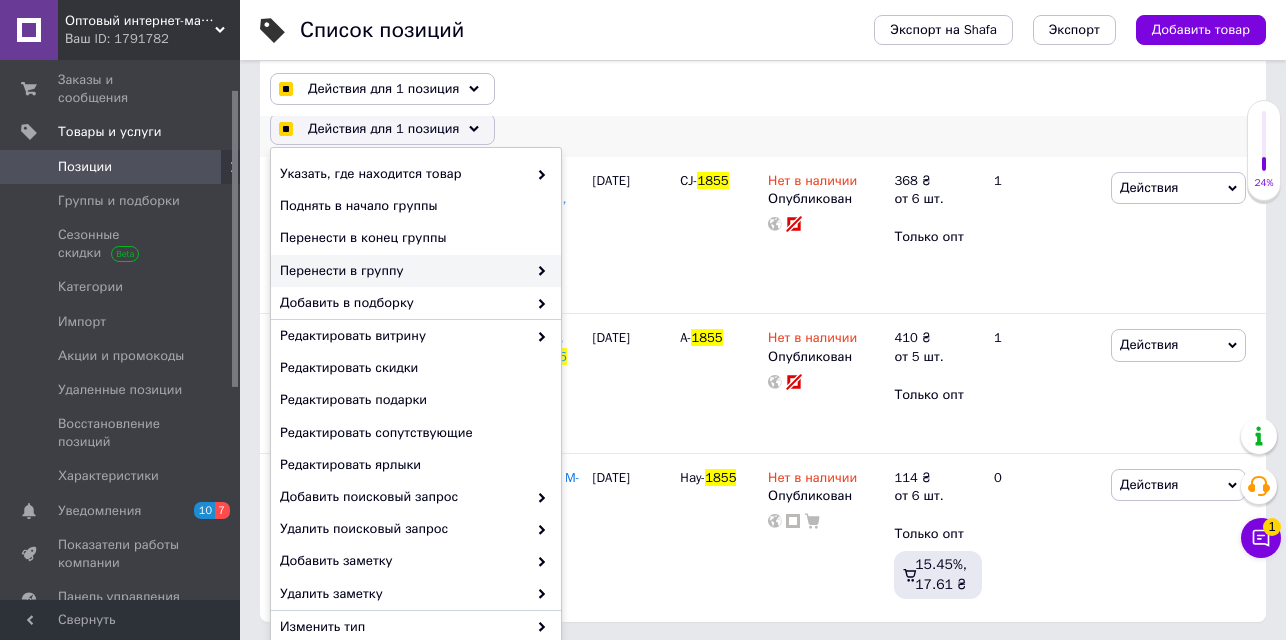 click on "Перенести в группу" at bounding box center [403, 271] 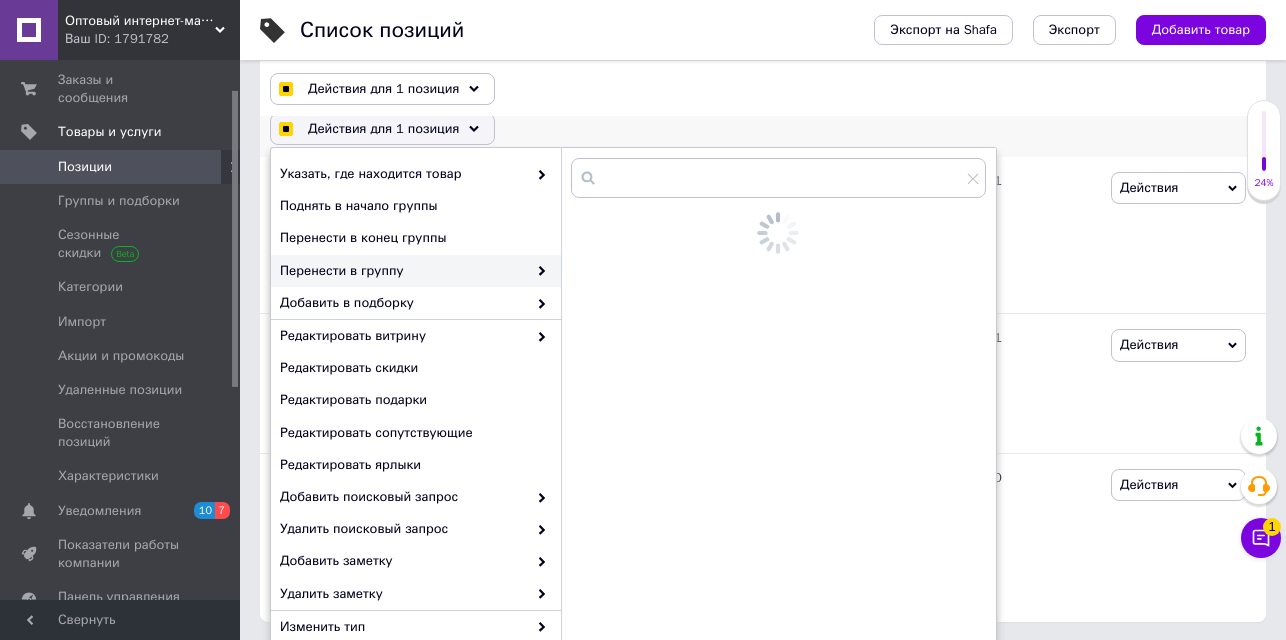 checkbox on "true" 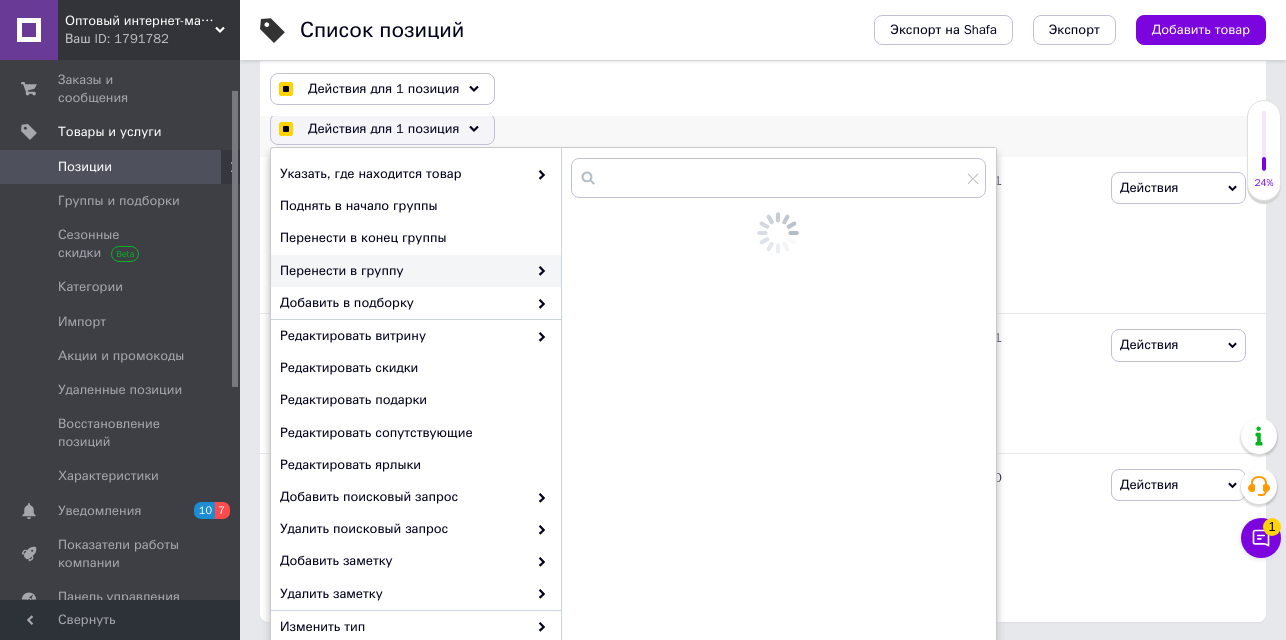 checkbox on "true" 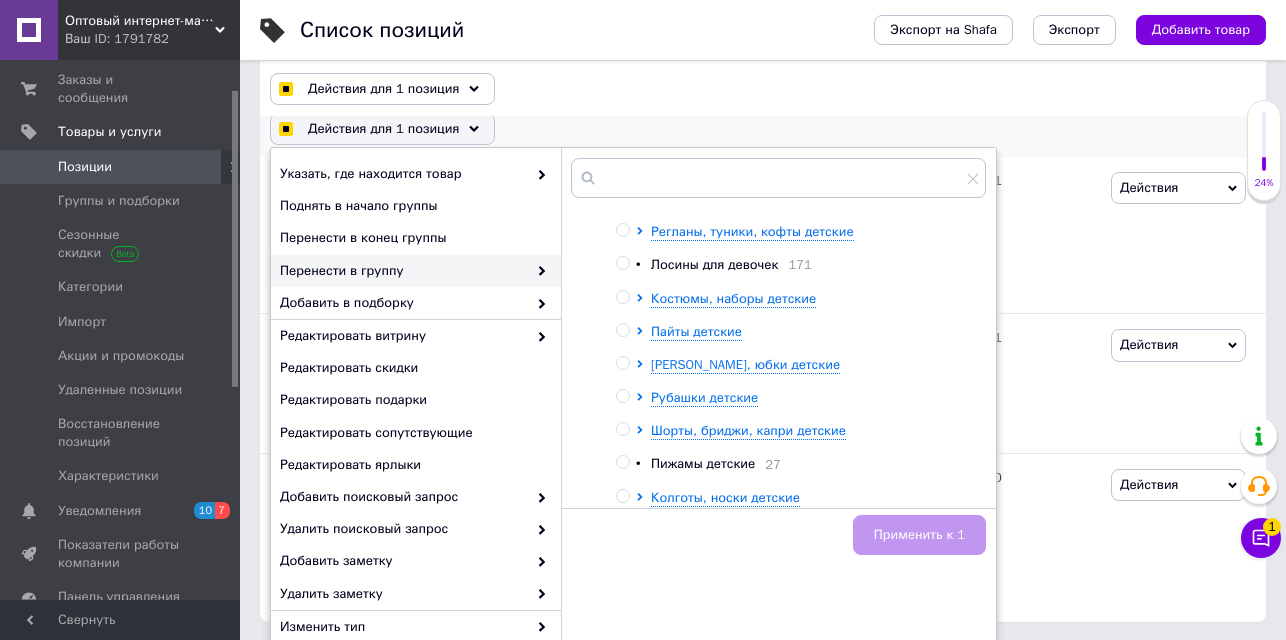 checkbox on "true" 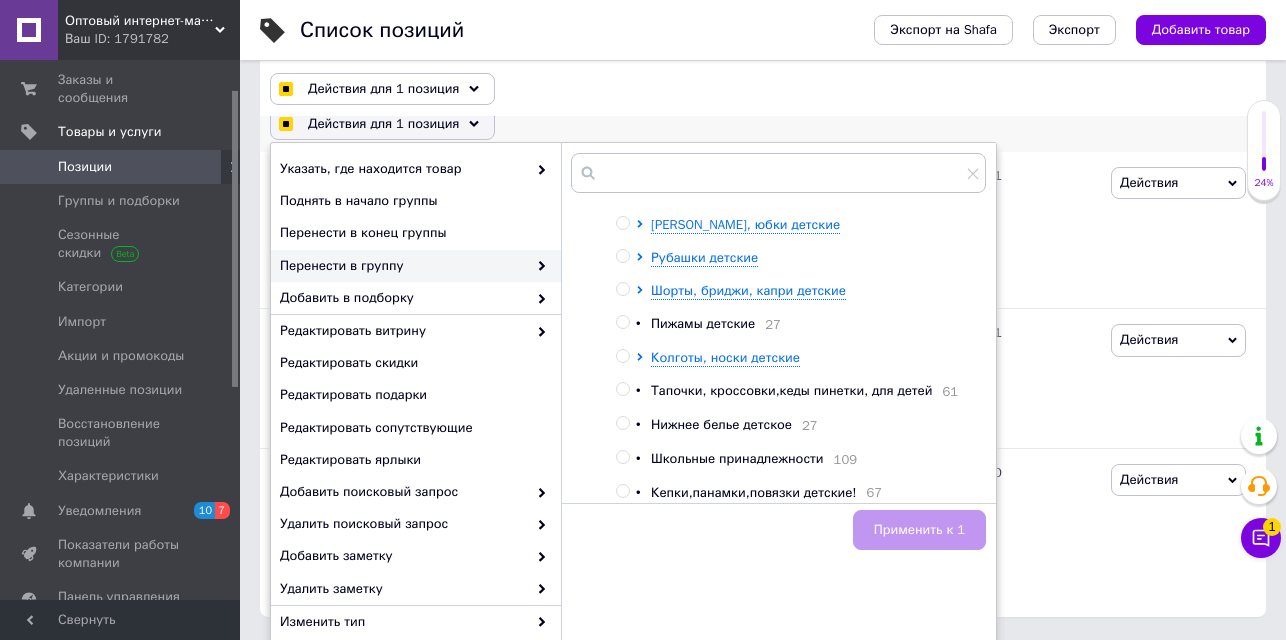 scroll, scrollTop: 254, scrollLeft: 0, axis: vertical 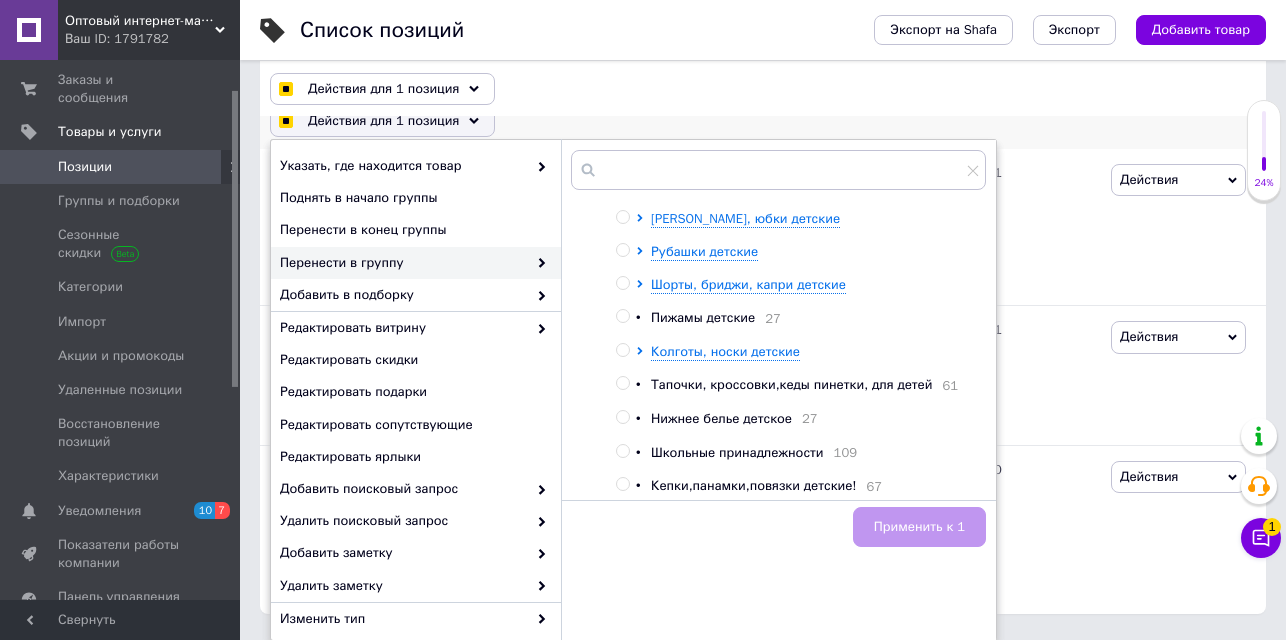 checkbox on "true" 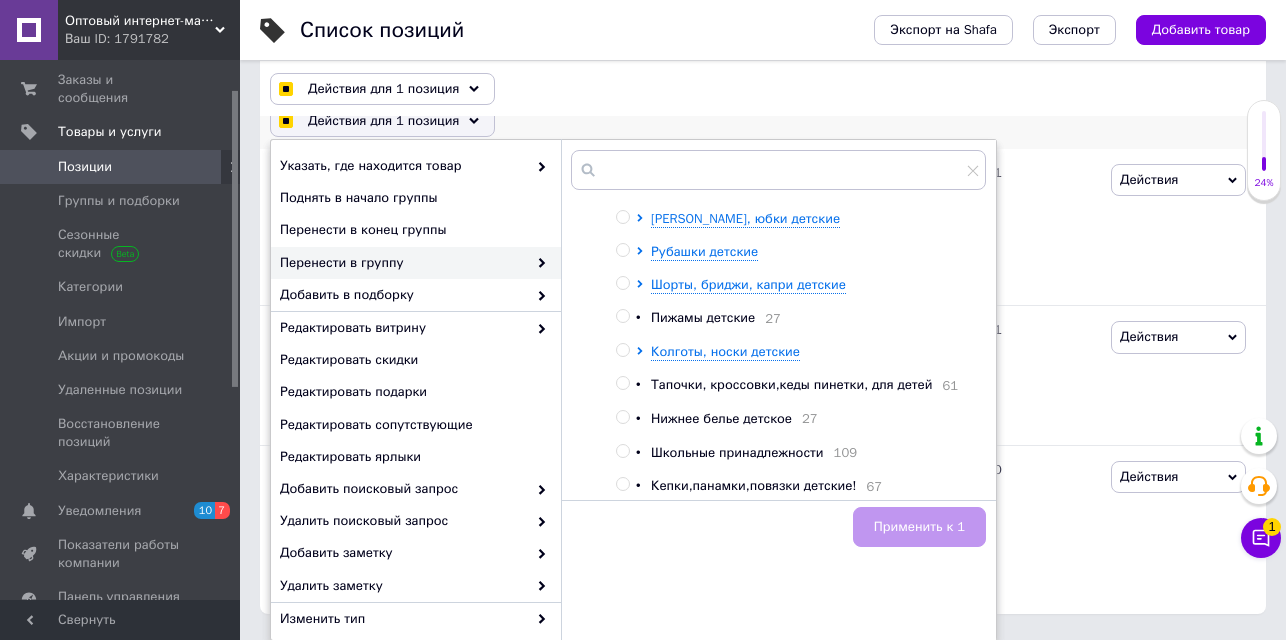 checkbox on "true" 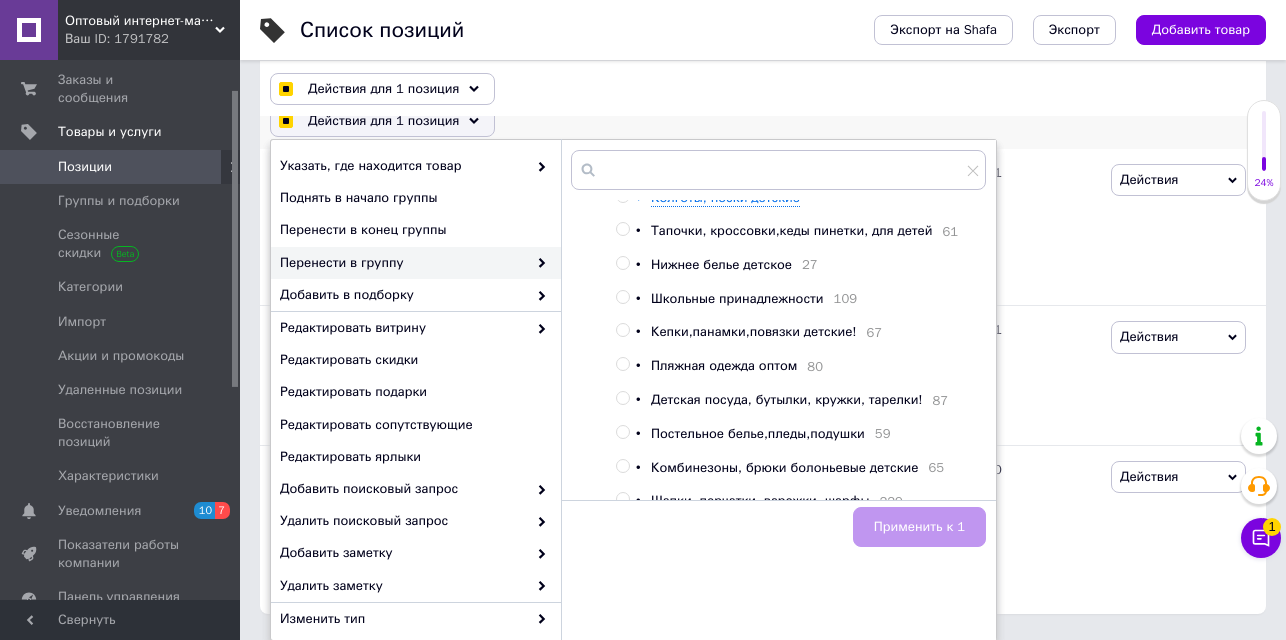 scroll, scrollTop: 637, scrollLeft: 0, axis: vertical 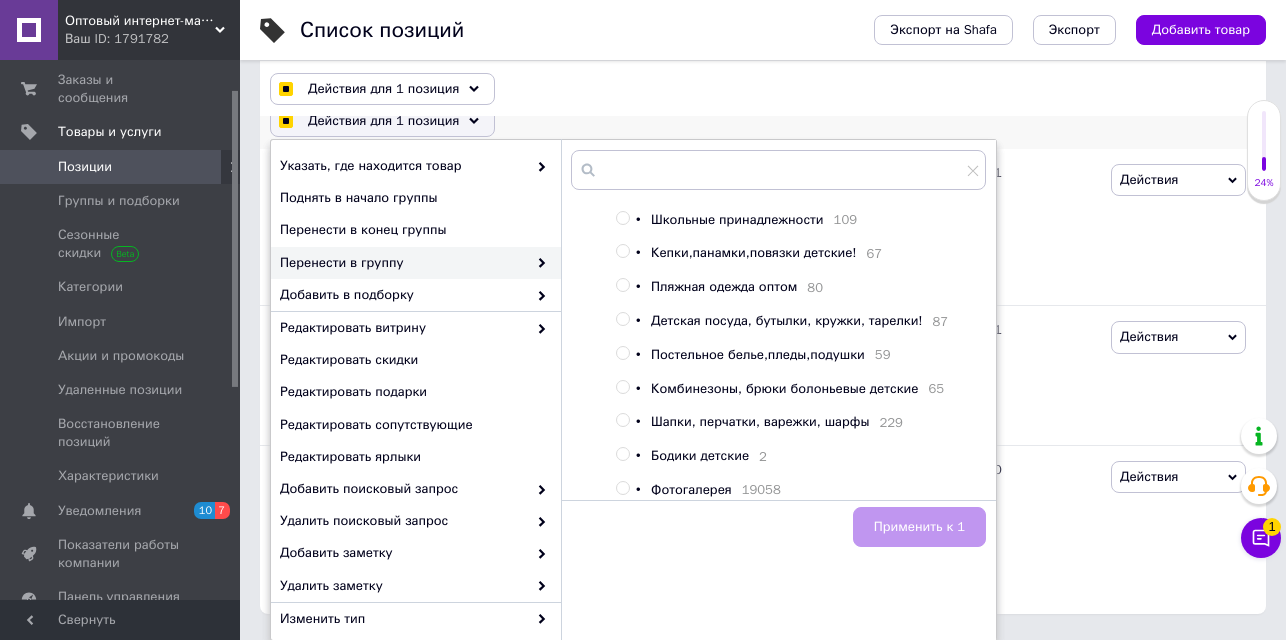 click at bounding box center (622, 488) 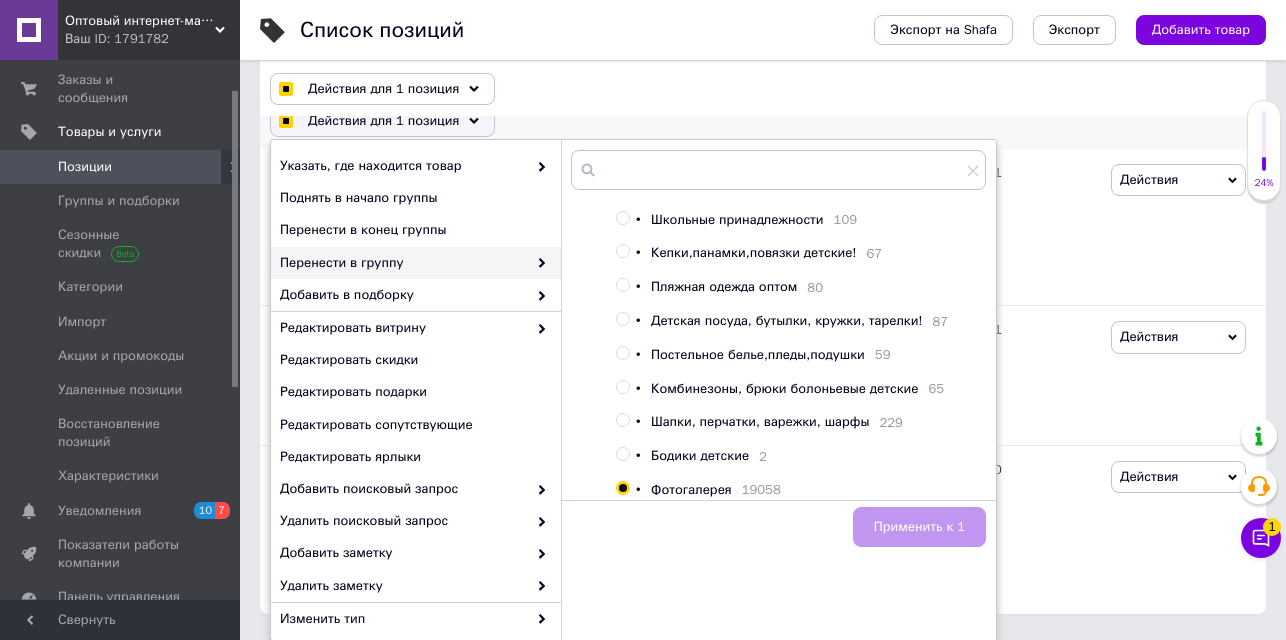 radio on "true" 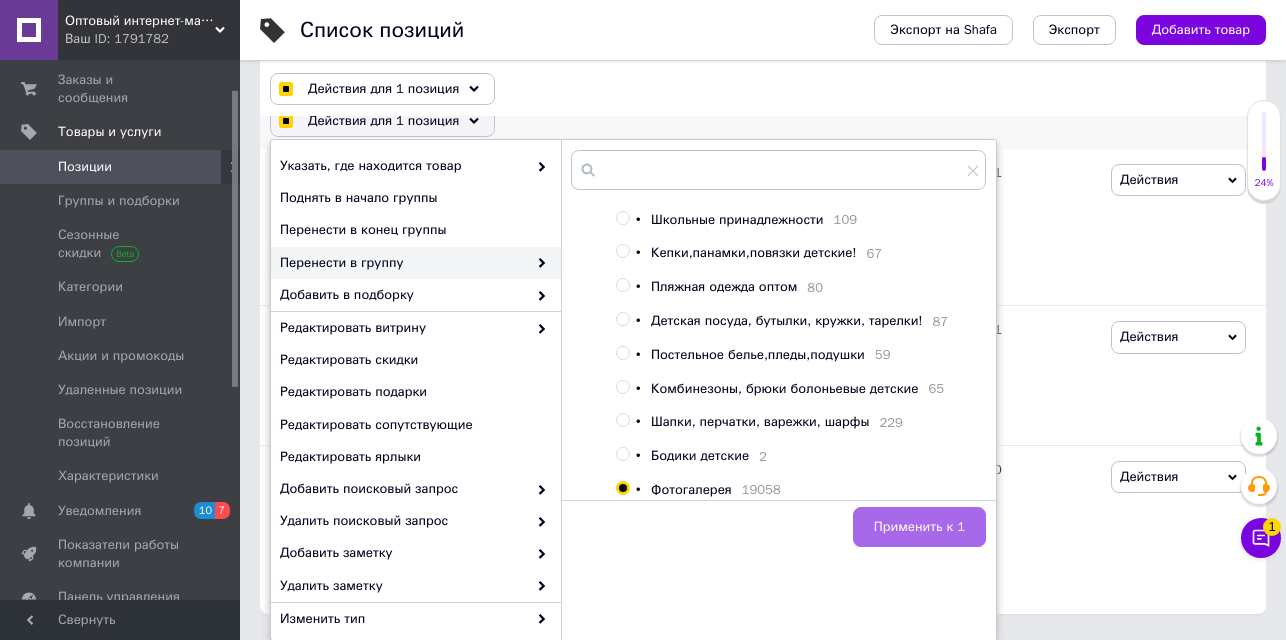 click on "Применить к 1" at bounding box center (919, 527) 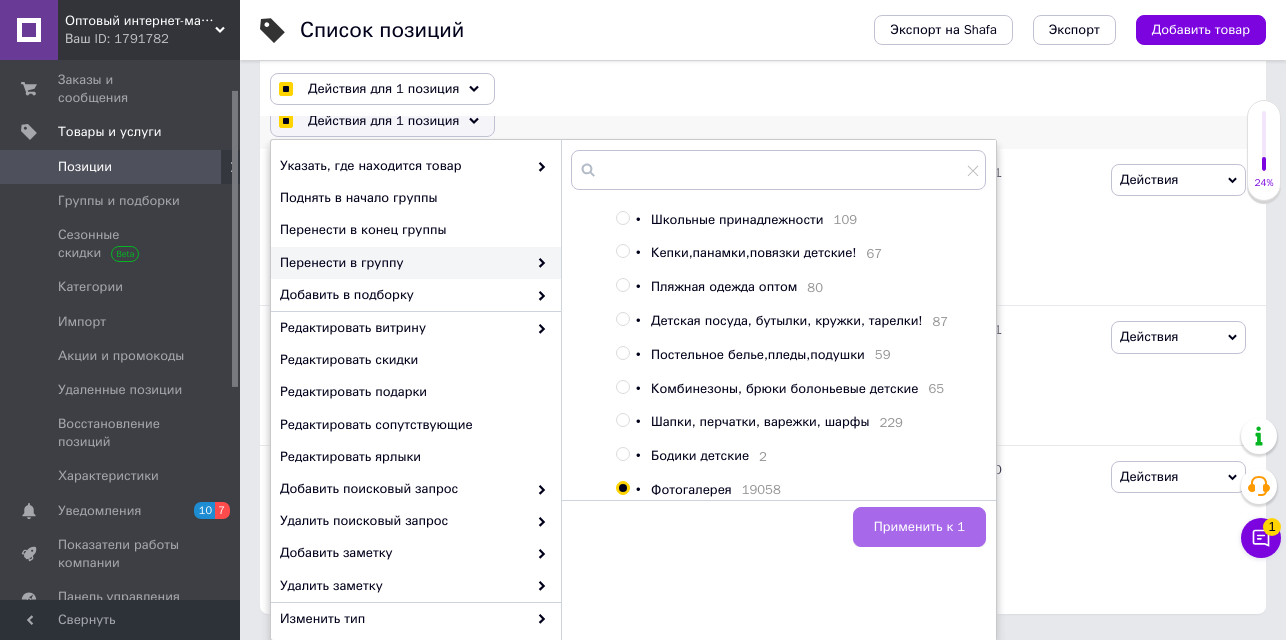 checkbox on "true" 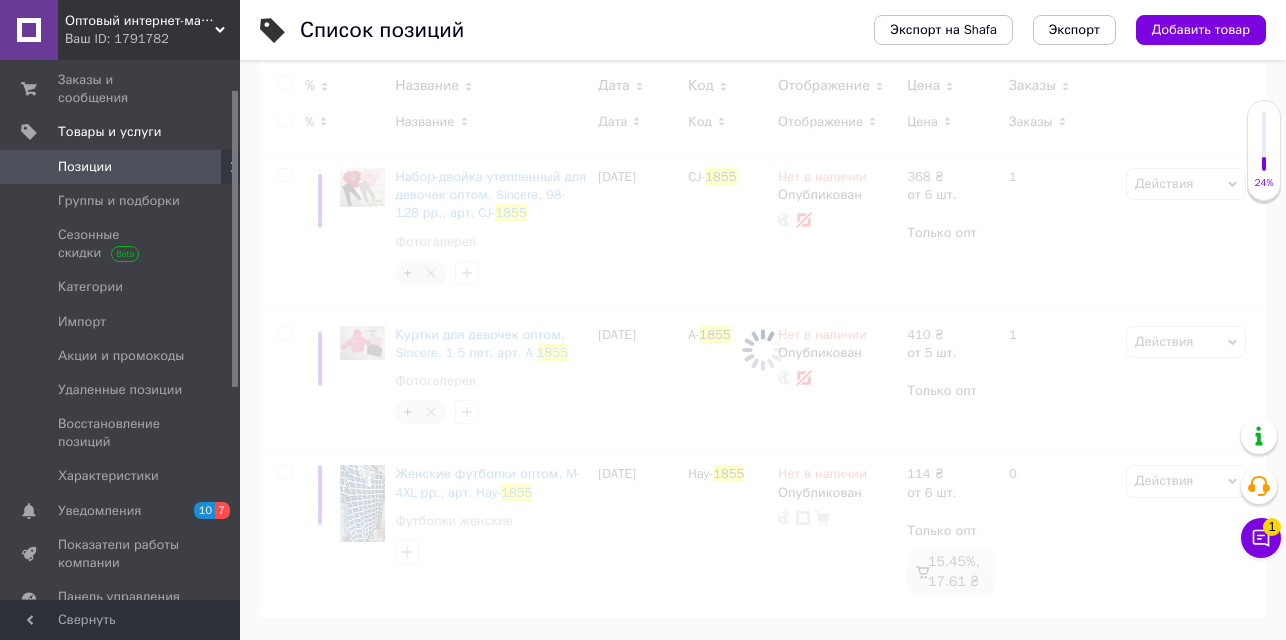 checkbox on "false" 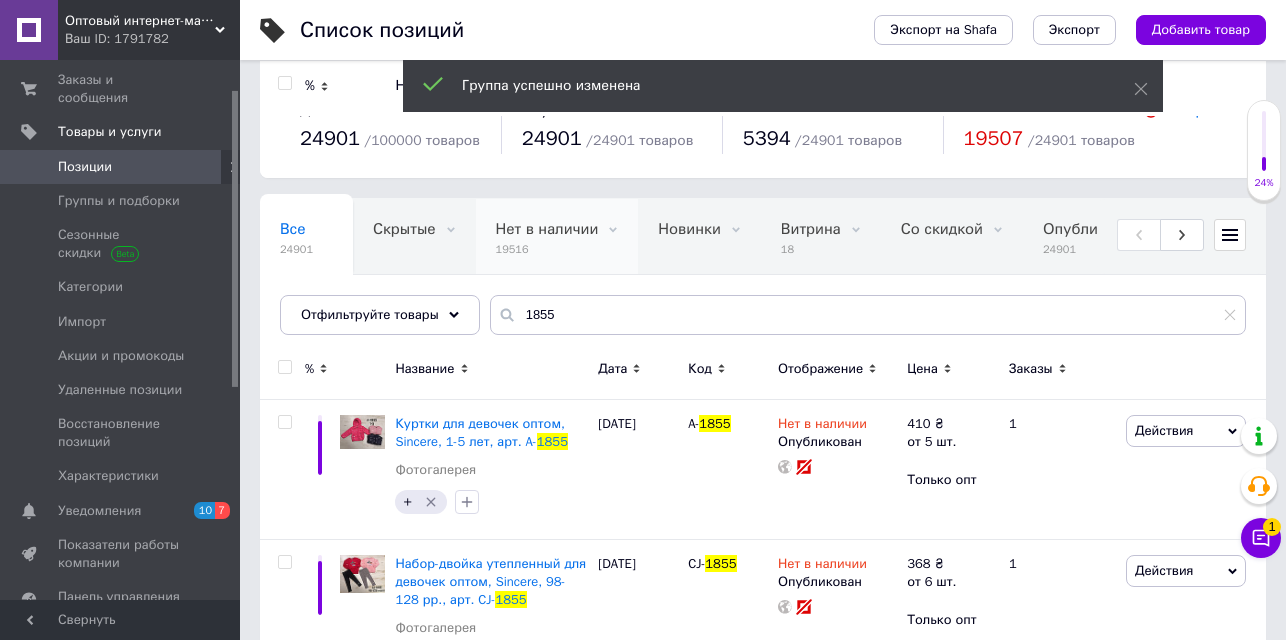 scroll, scrollTop: 0, scrollLeft: 0, axis: both 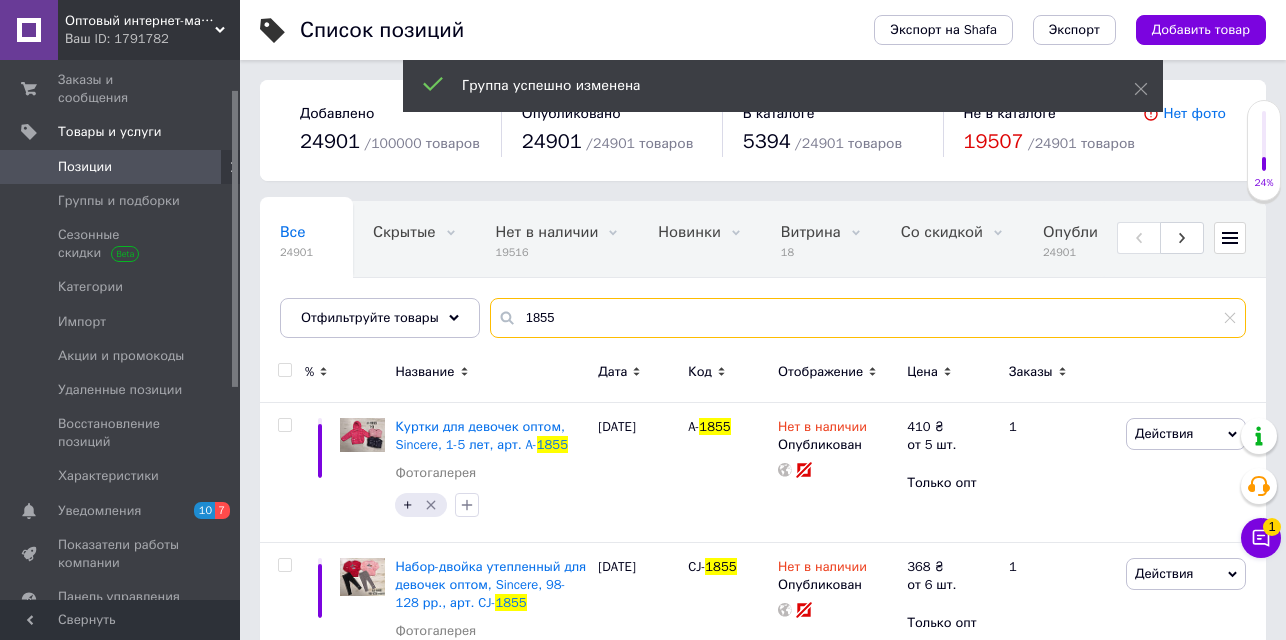 drag, startPoint x: 566, startPoint y: 315, endPoint x: 517, endPoint y: 295, distance: 52.924473 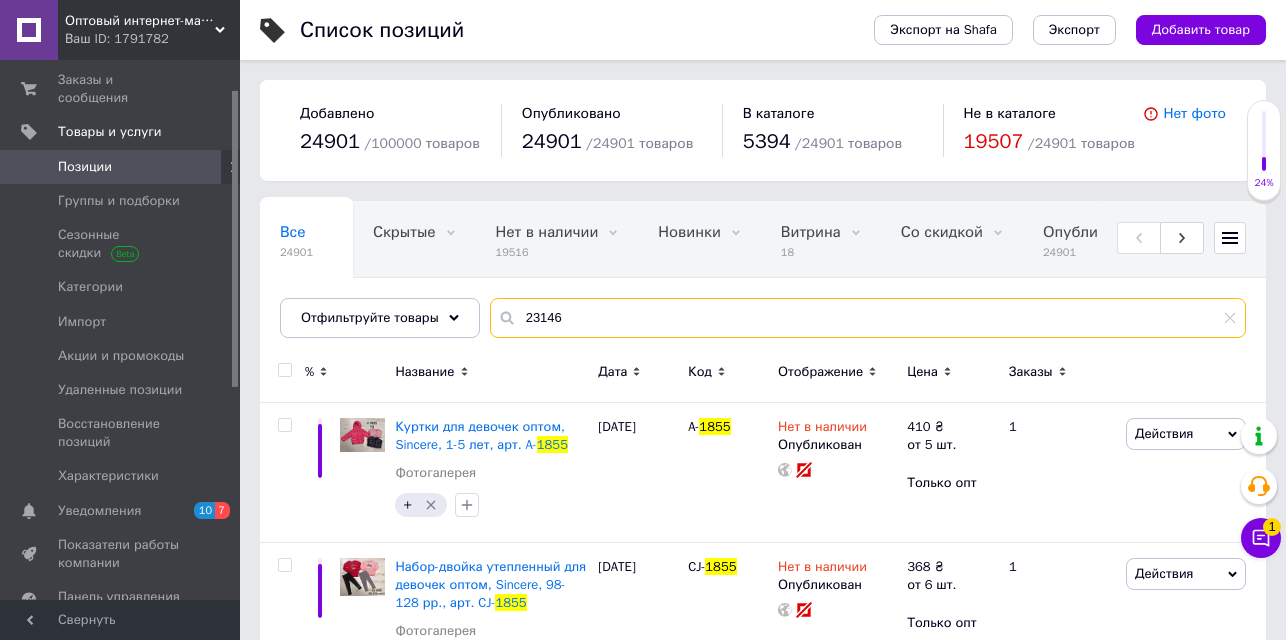 type on "23146" 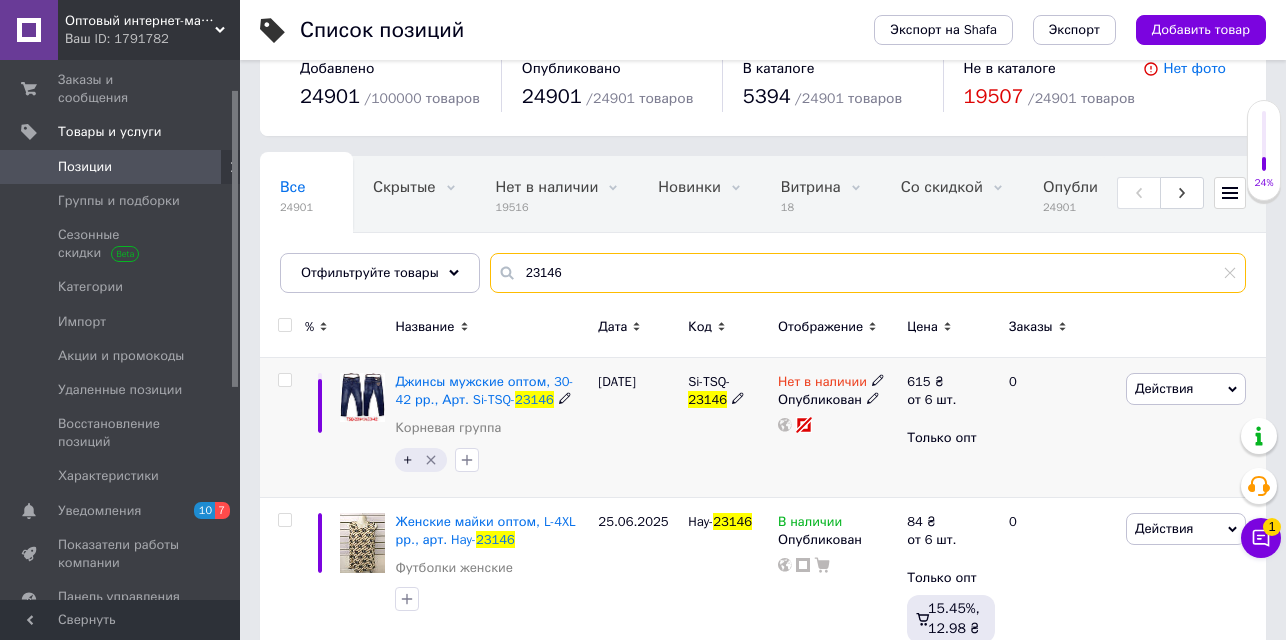 scroll, scrollTop: 90, scrollLeft: 0, axis: vertical 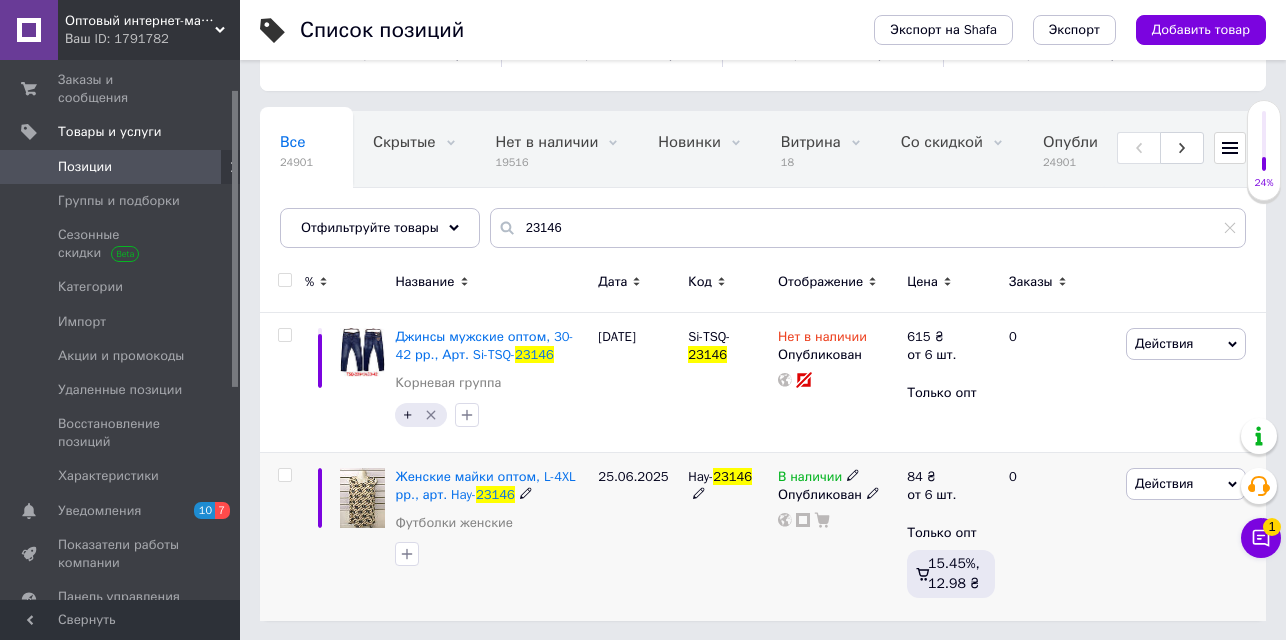 click 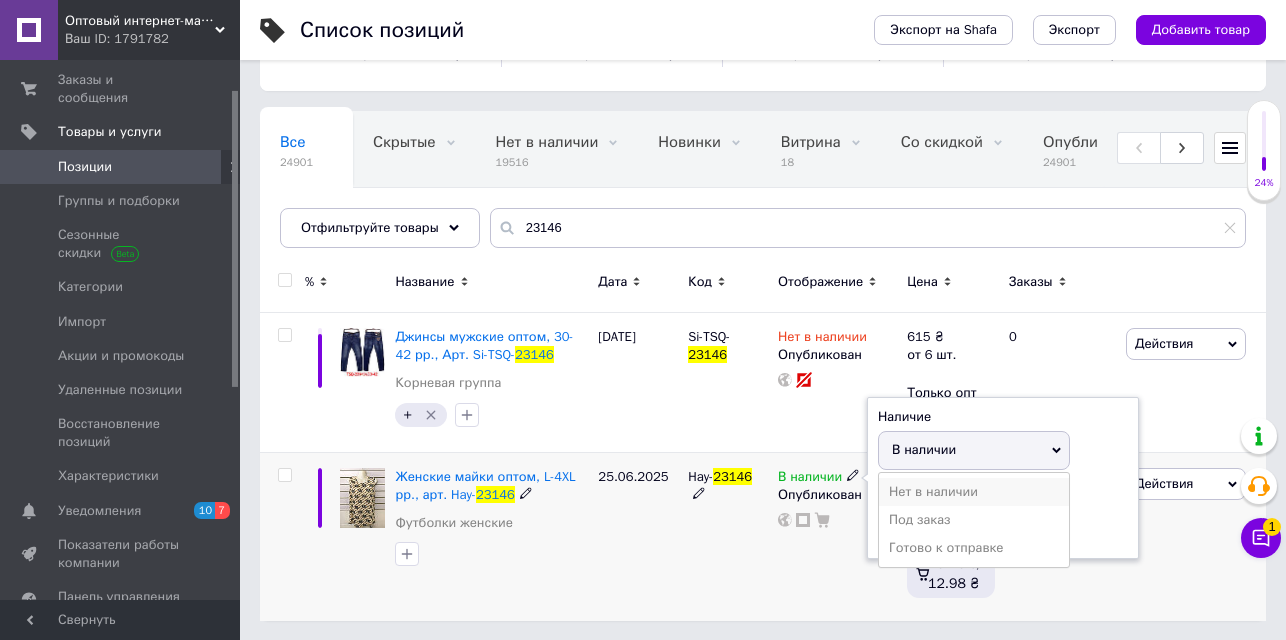 click on "Нет в наличии" at bounding box center [974, 492] 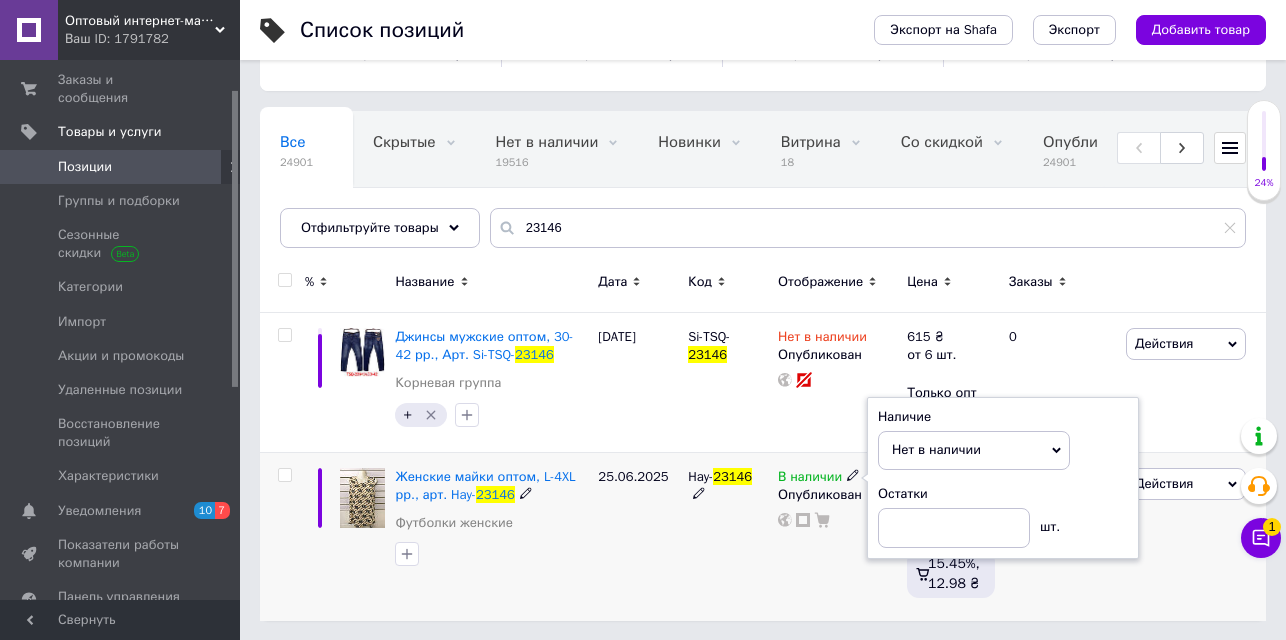 click at bounding box center (284, 475) 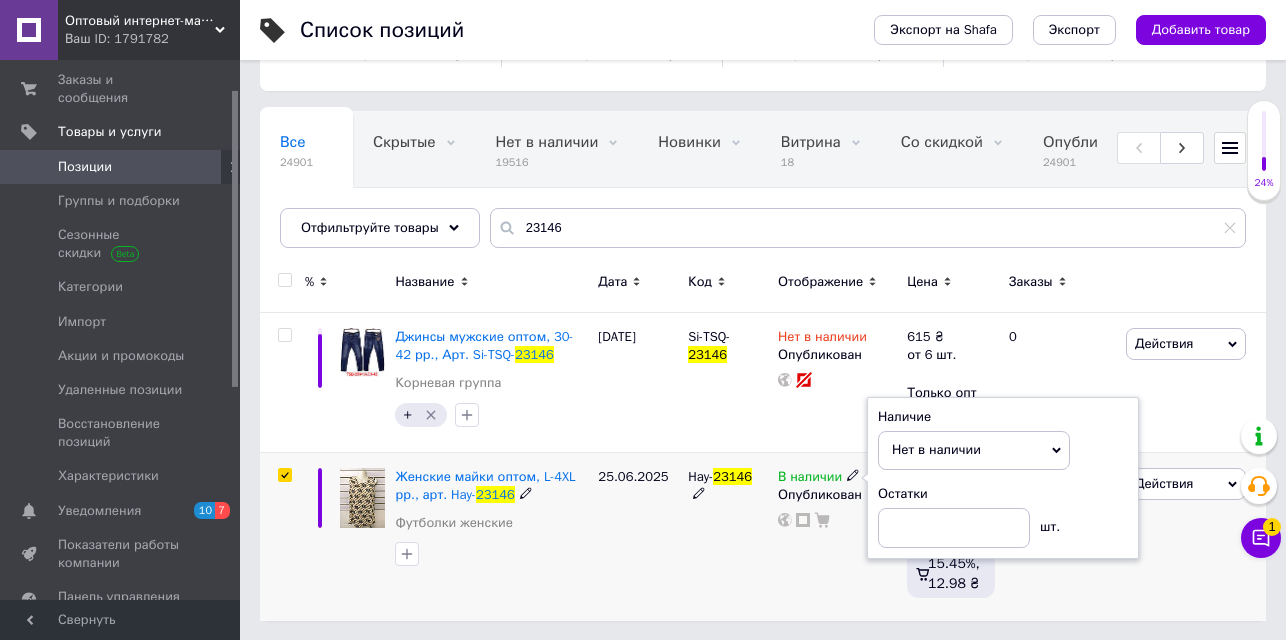 checkbox on "true" 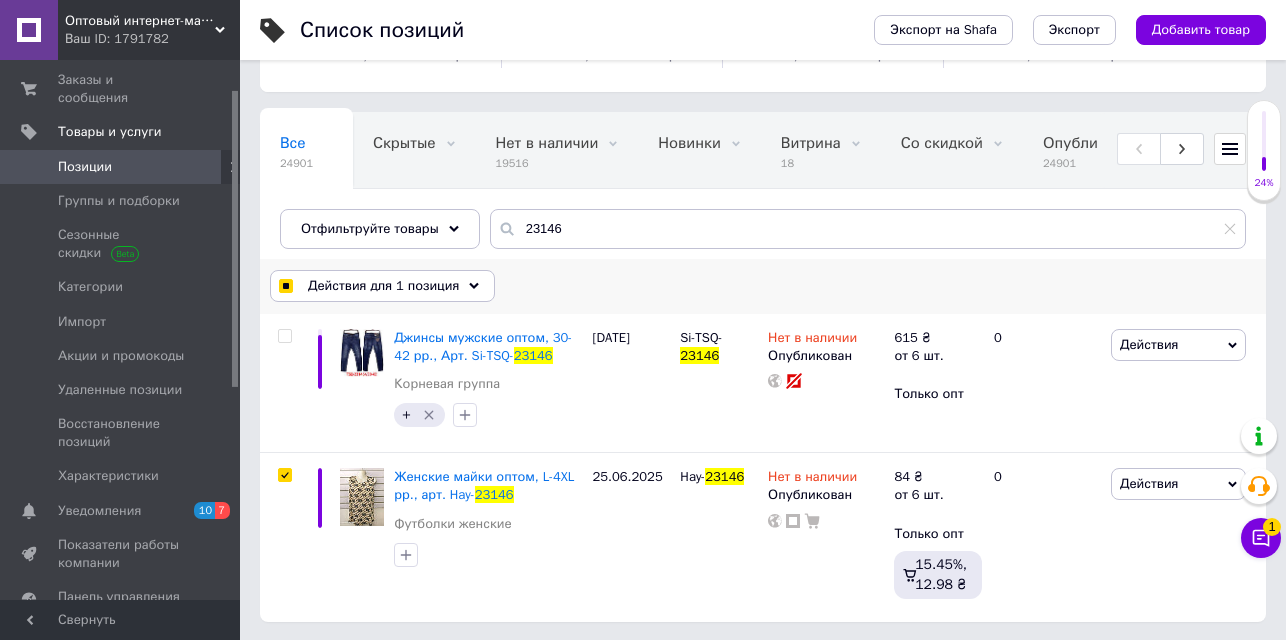 click on "Действия для 1 позиция" at bounding box center [383, 286] 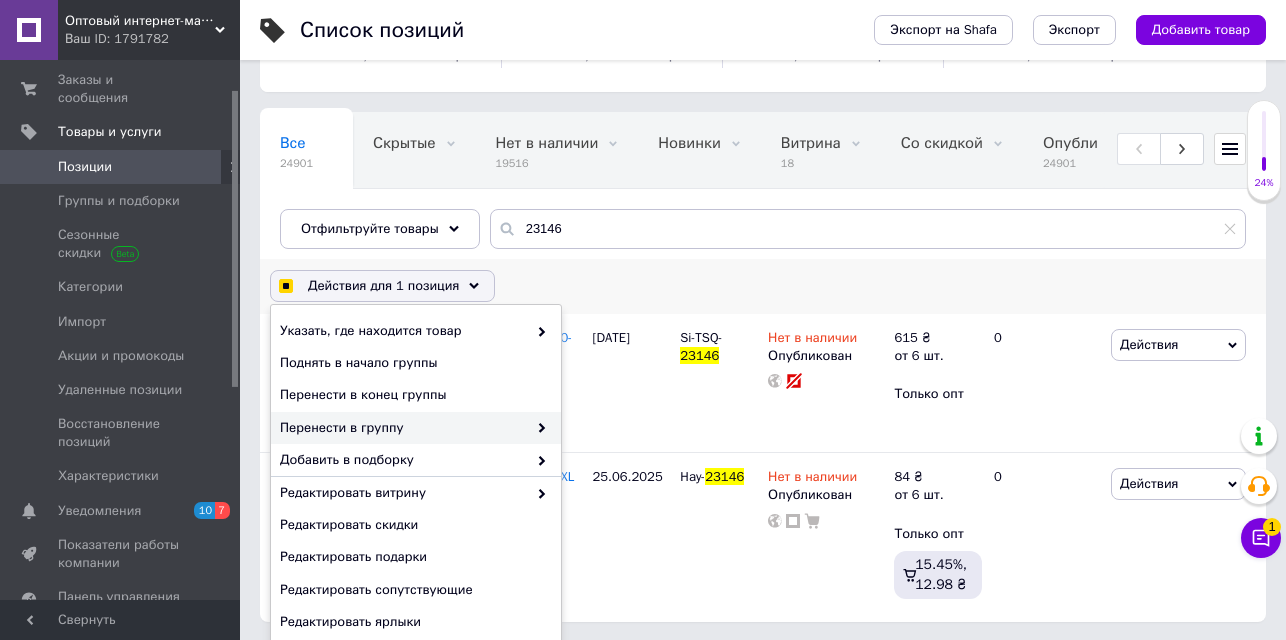 click on "Перенести в группу" at bounding box center (403, 428) 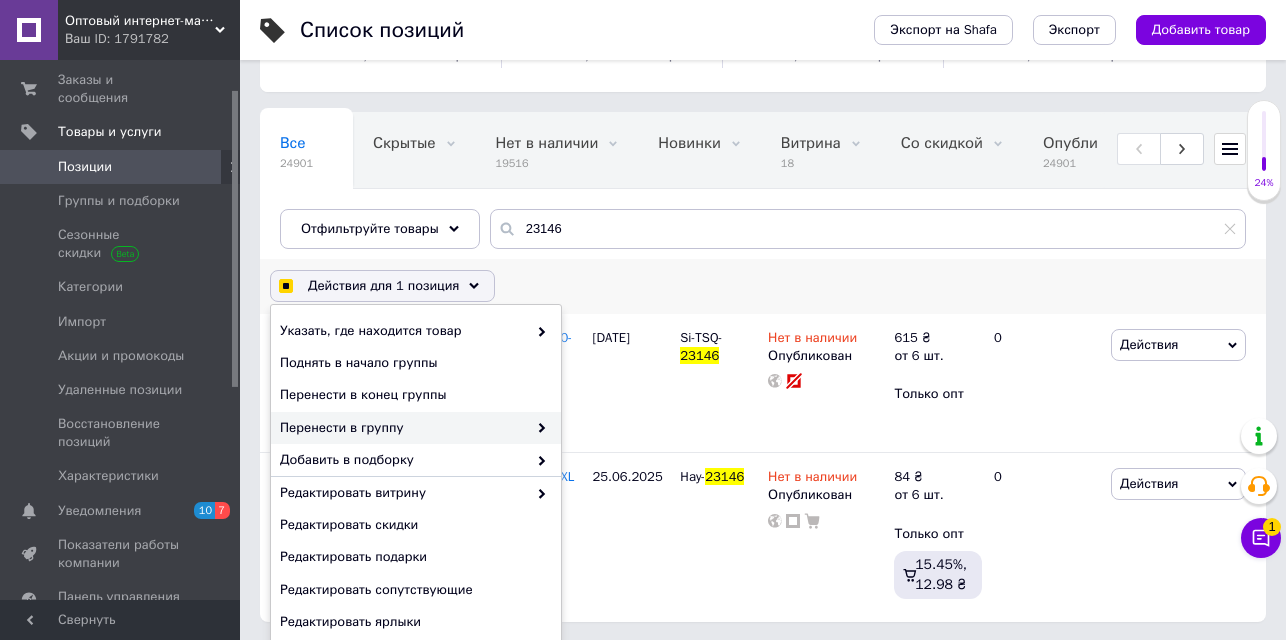 click on "Перенести в группу" at bounding box center [416, 428] 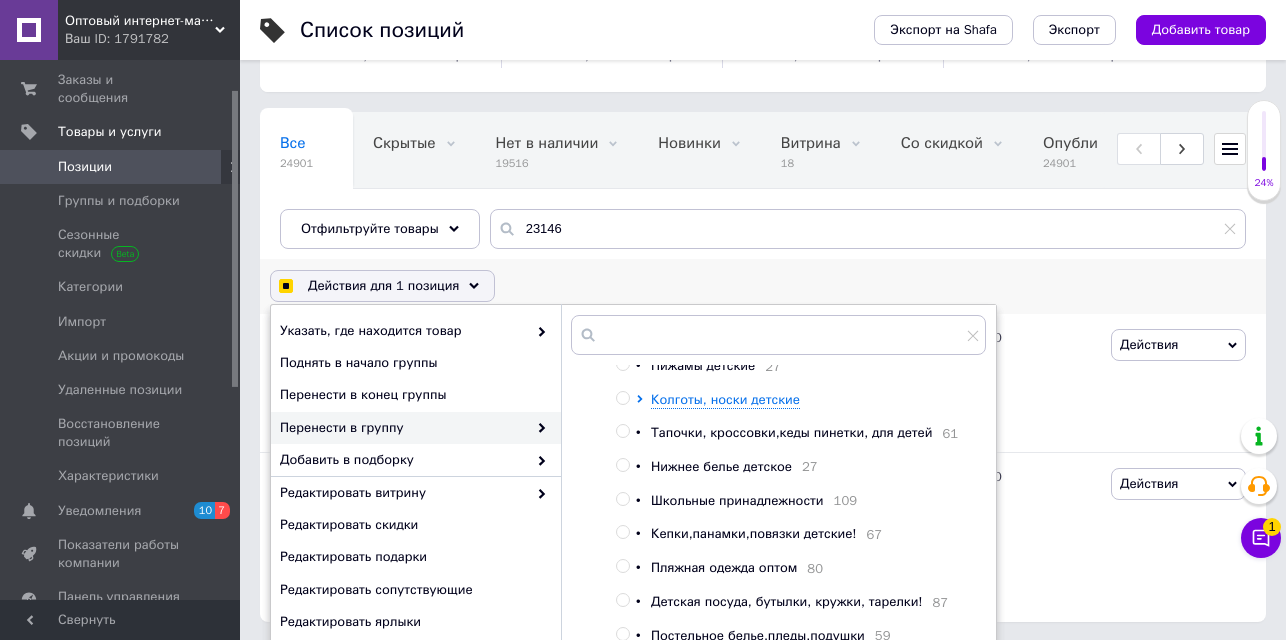 scroll, scrollTop: 637, scrollLeft: 0, axis: vertical 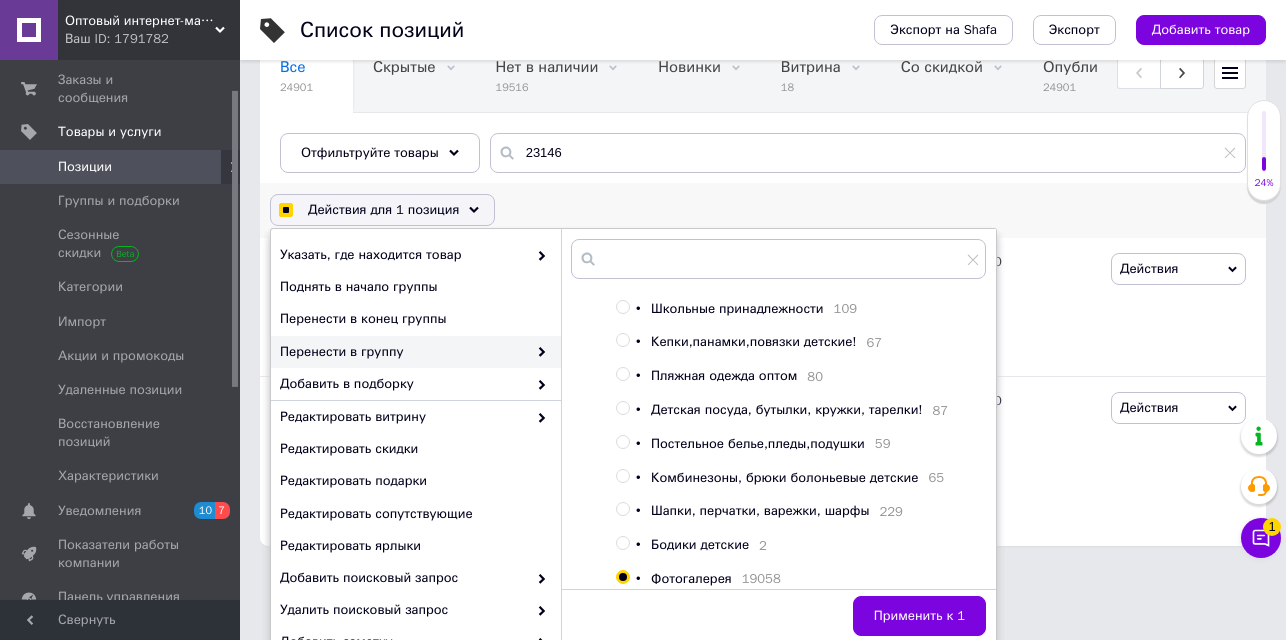checkbox on "true" 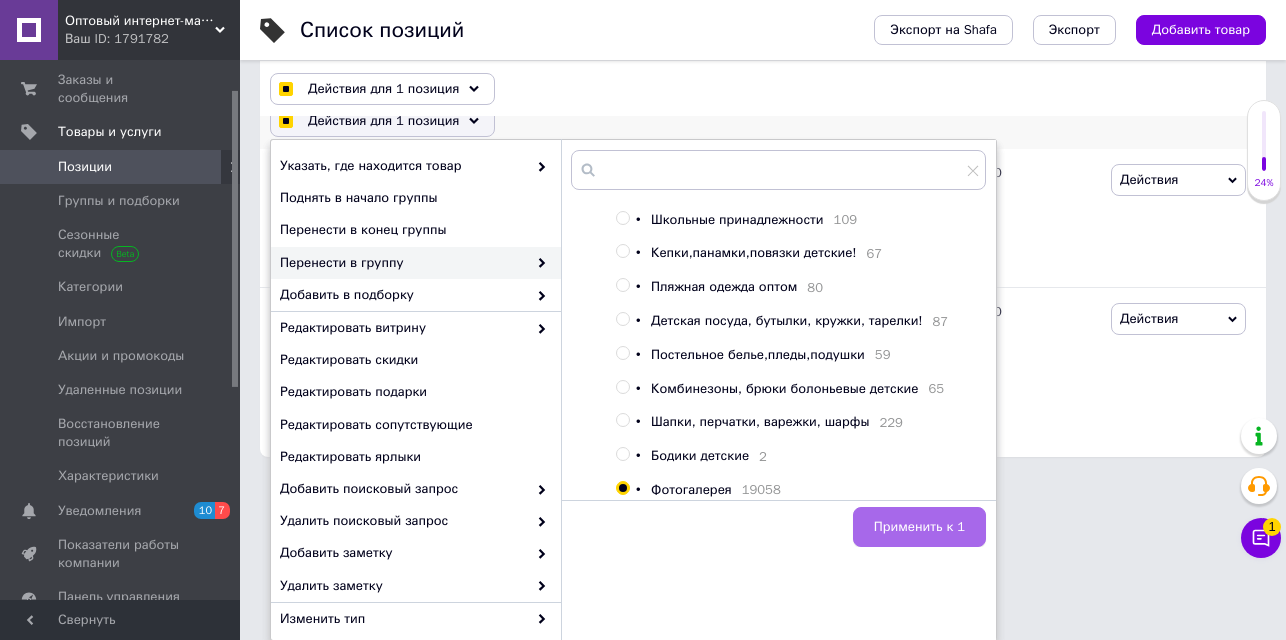 click on "Применить к 1" at bounding box center (919, 527) 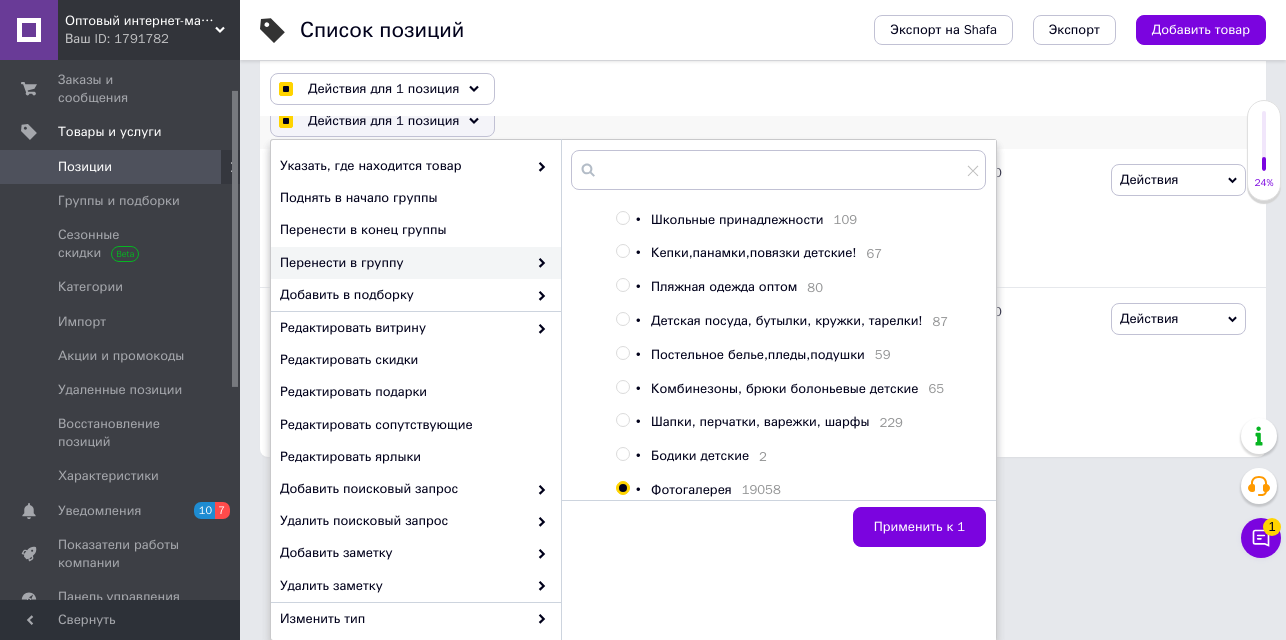 checkbox on "false" 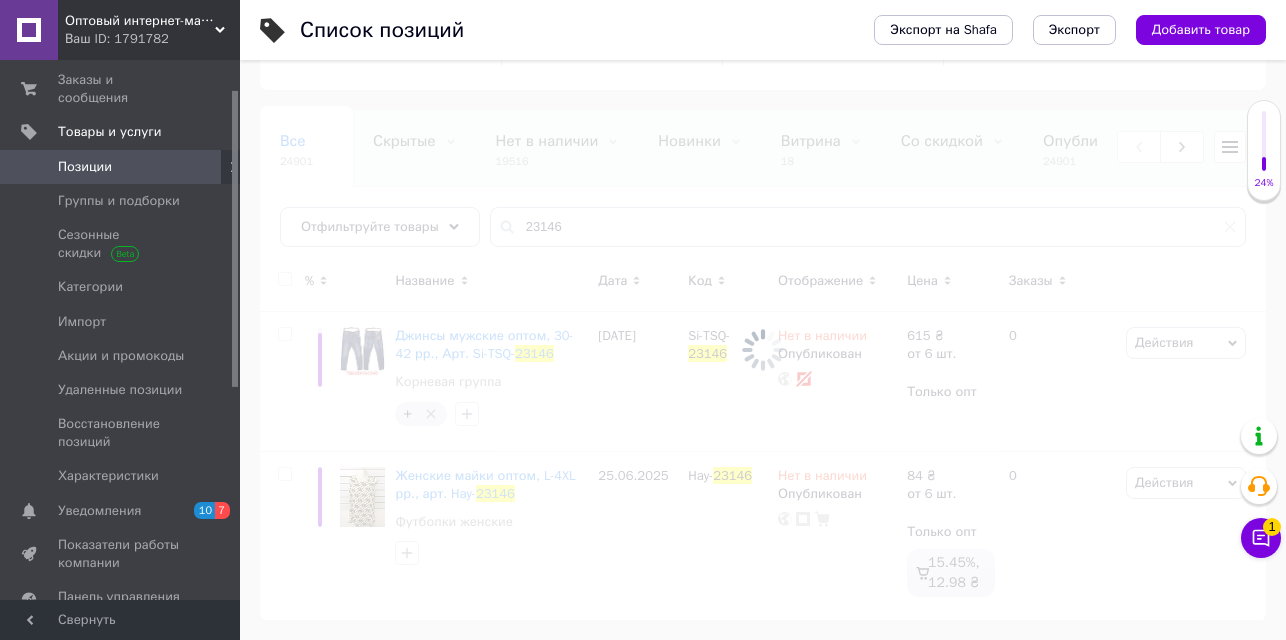scroll, scrollTop: 90, scrollLeft: 0, axis: vertical 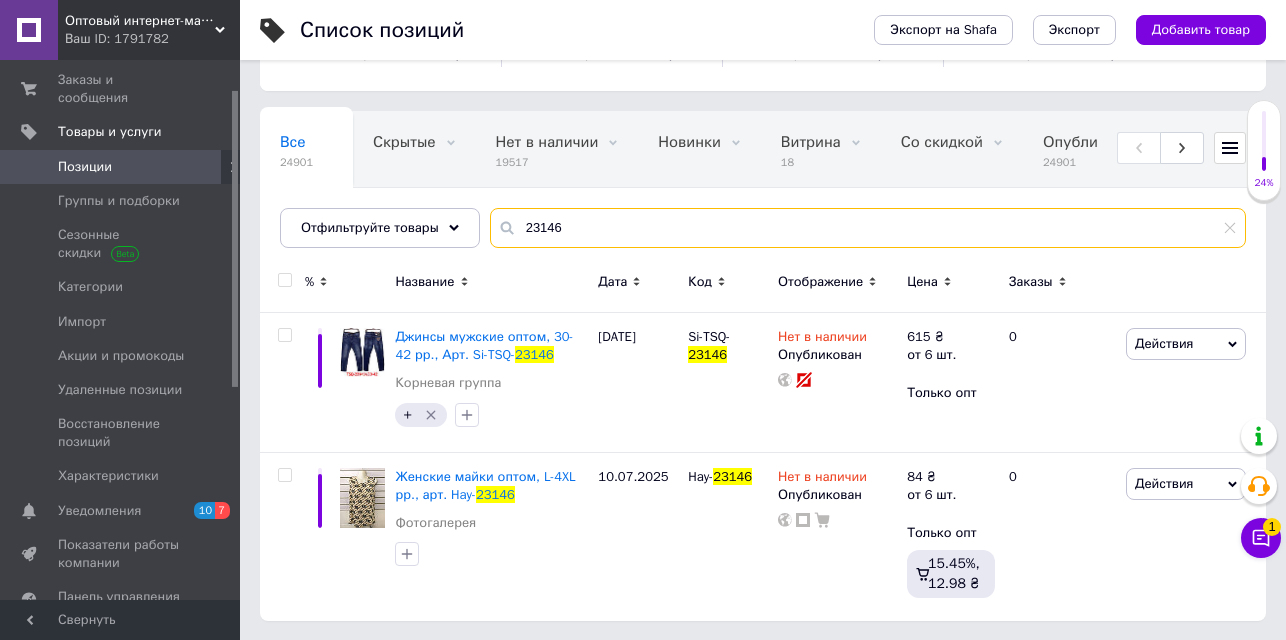 drag, startPoint x: 602, startPoint y: 225, endPoint x: 525, endPoint y: 201, distance: 80.65358 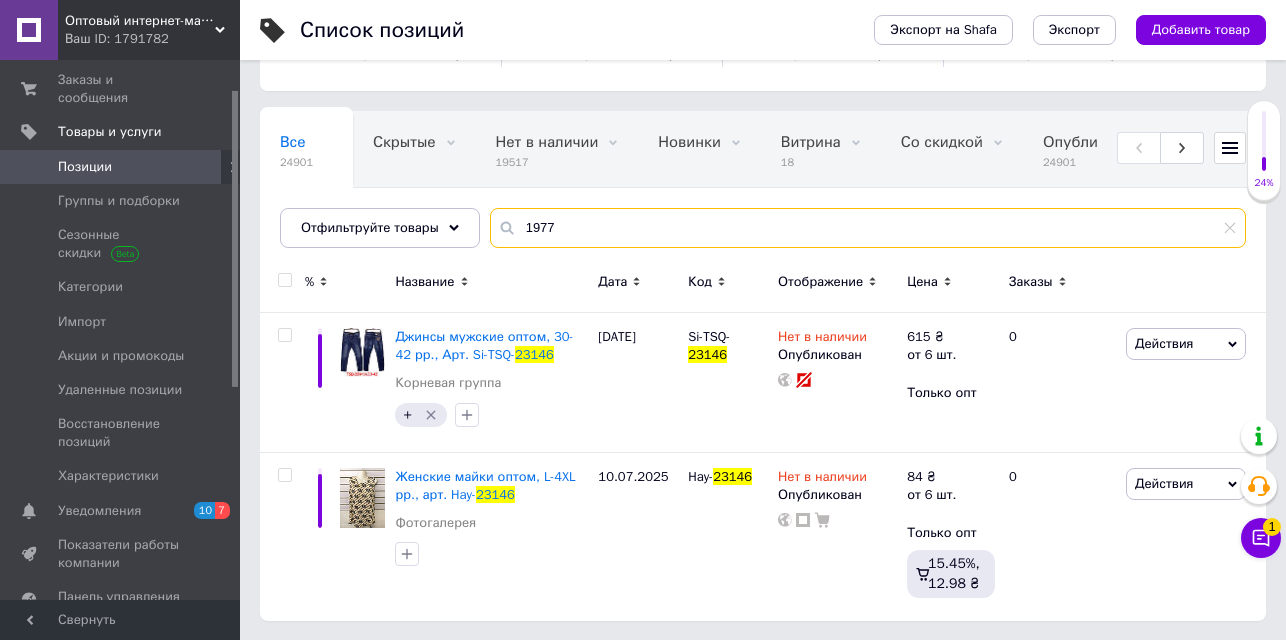 type on "1977" 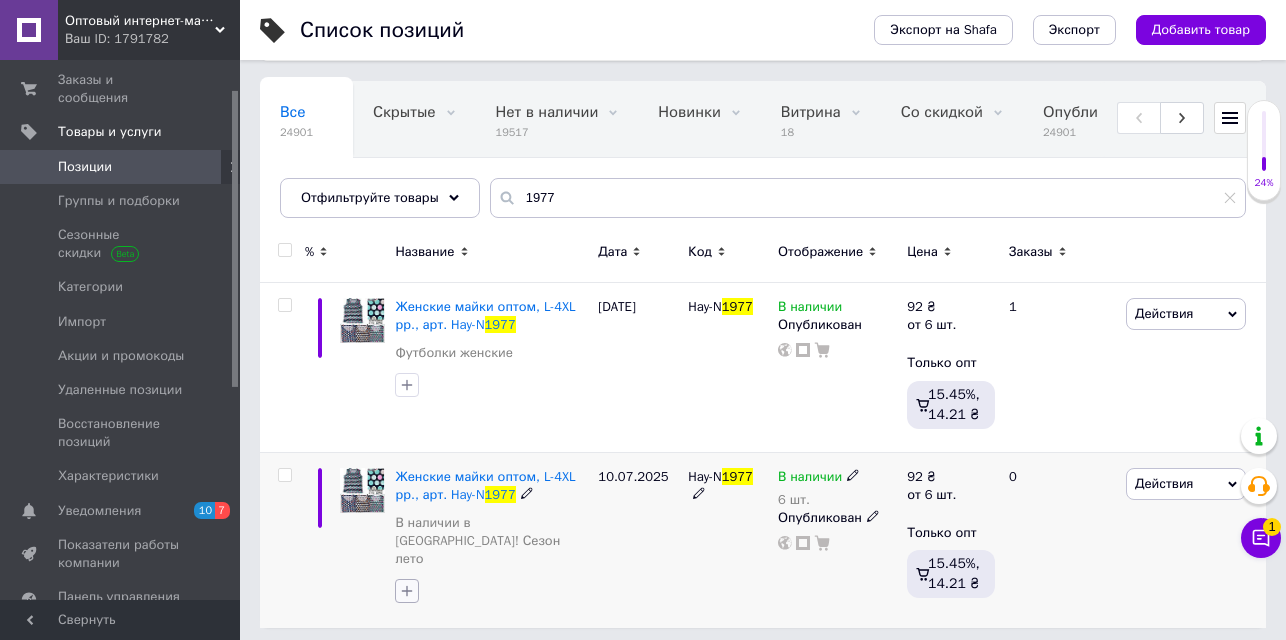 click 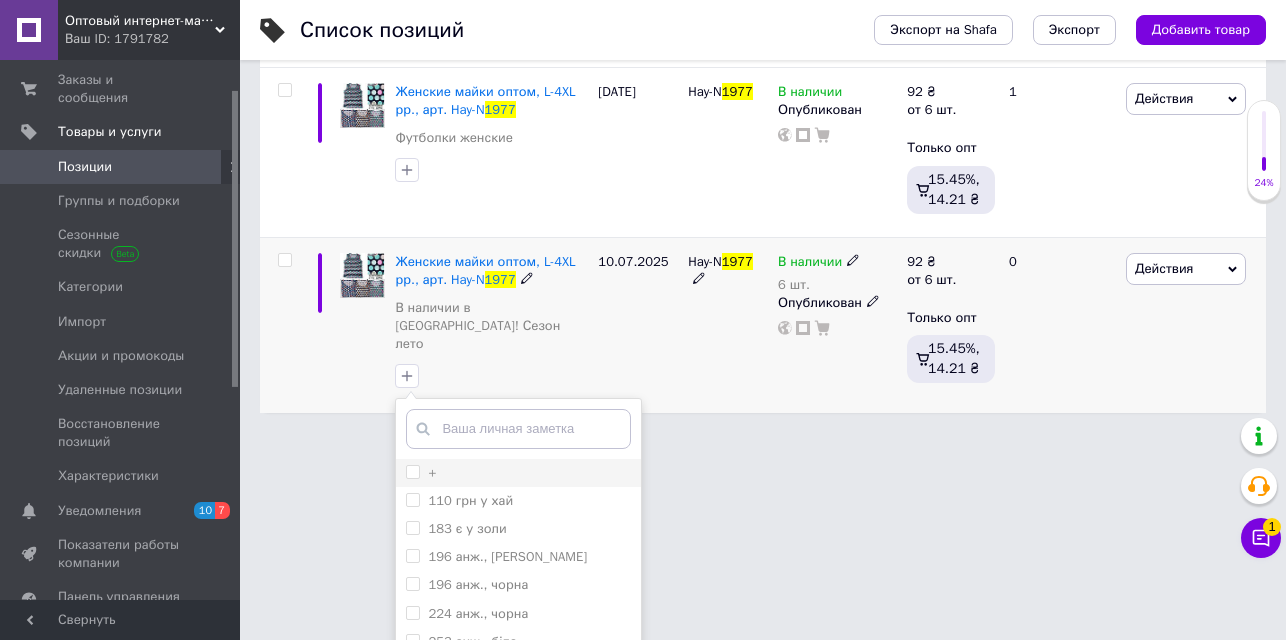 scroll, scrollTop: 336, scrollLeft: 0, axis: vertical 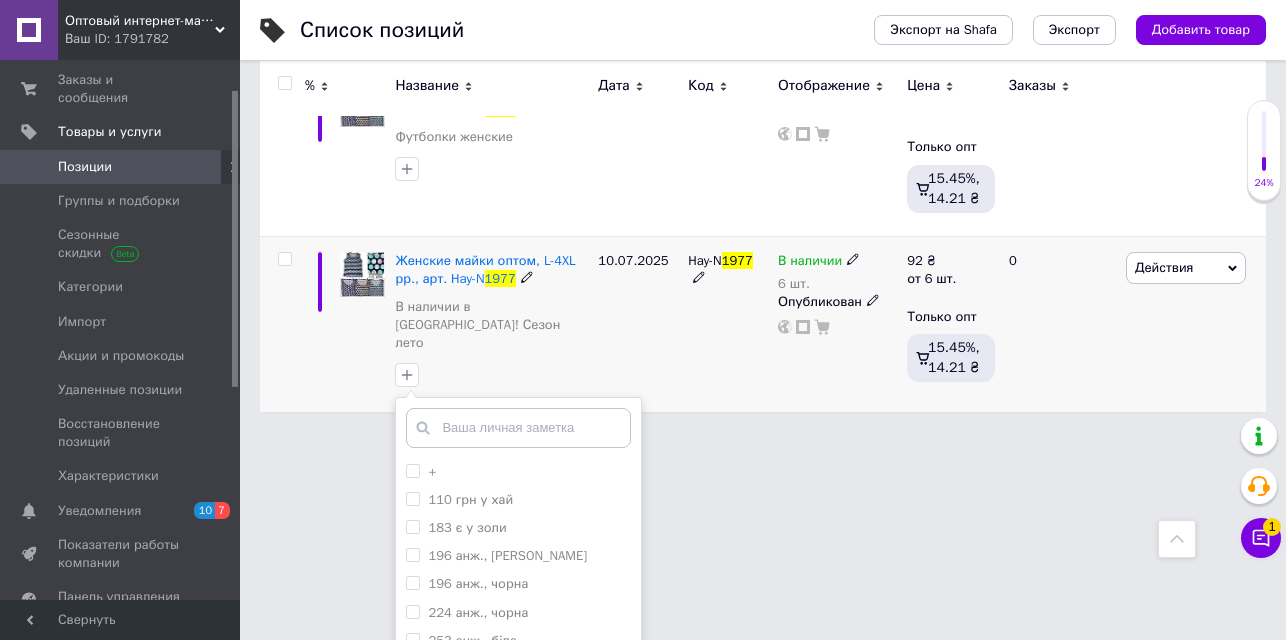 click at bounding box center [518, 428] 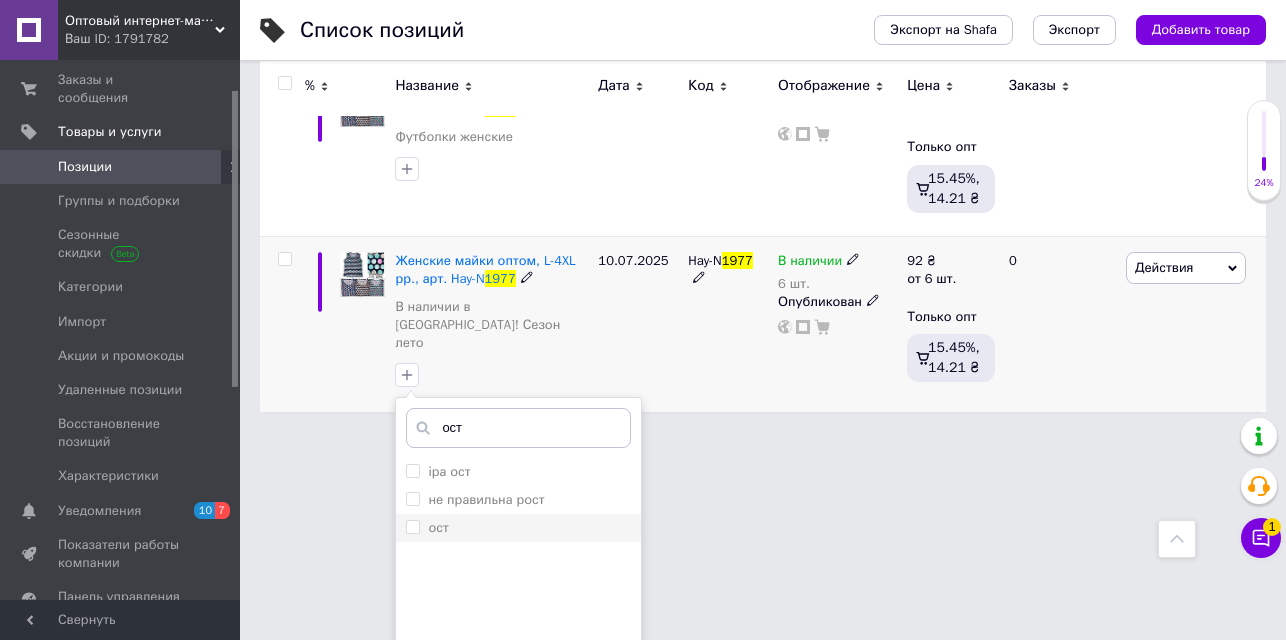 type on "ост" 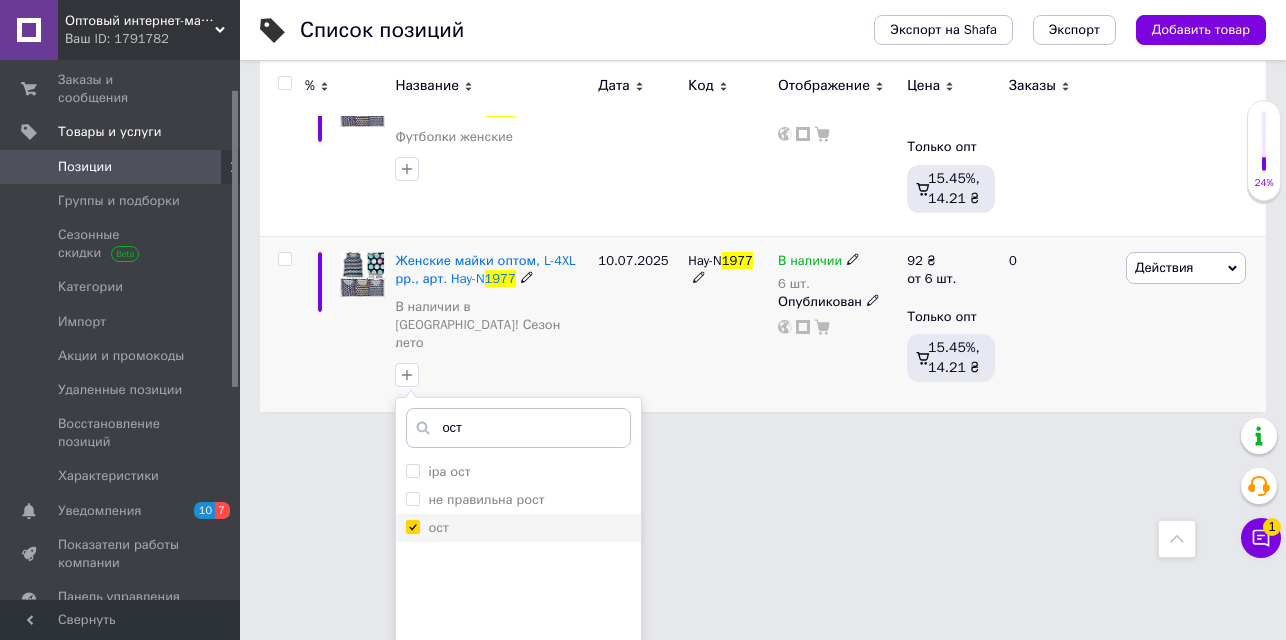 checkbox on "true" 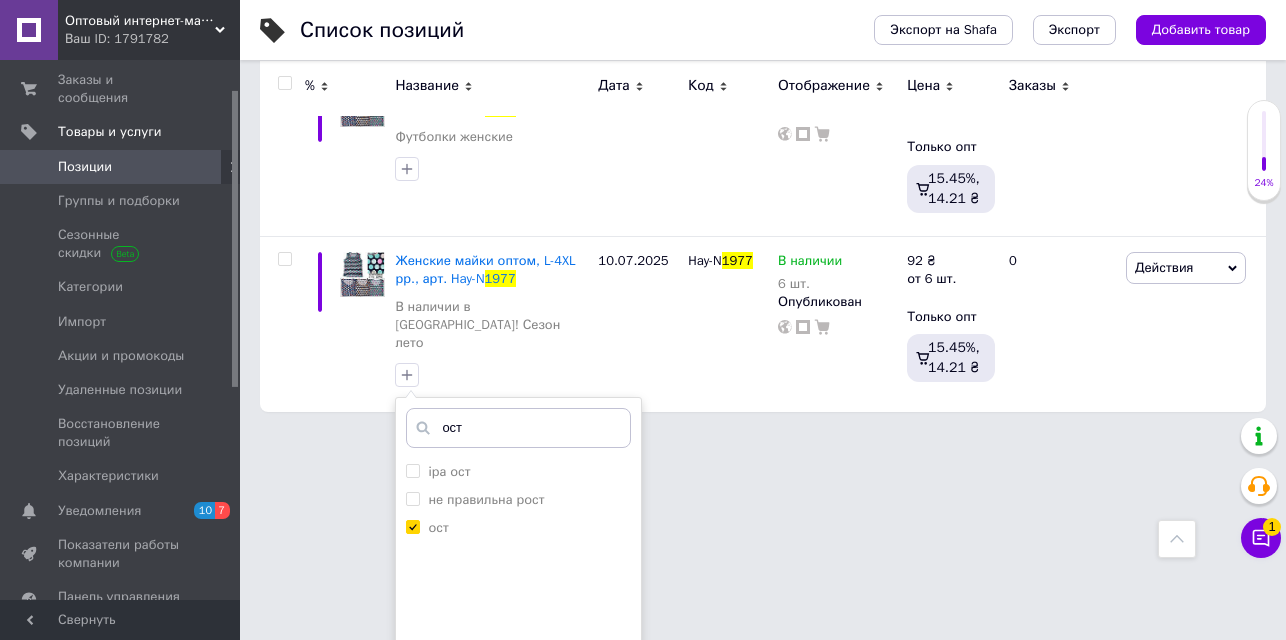 click on "Оптовый интернет-магазин "Николька" - детская одежда и обувь оптом из [GEOGRAPHIC_DATA] Ваш ID: 1791782 Сайт Оптовый интернет-магазин "Николька"... Кабинет покупателя Проверить состояние системы Страница на портале Оптовый интернет-магазин "Николька" - де... Справка Выйти Заказы и сообщения 0 0 Товары и услуги Позиции Группы и подборки Сезонные скидки Категории Импорт Акции и промокоды Удаленные позиции Восстановление позиций Характеристики Уведомления 10 7 Показатели работы компании Панель управления Отзывы Клиенты   /" at bounding box center (643, 48) 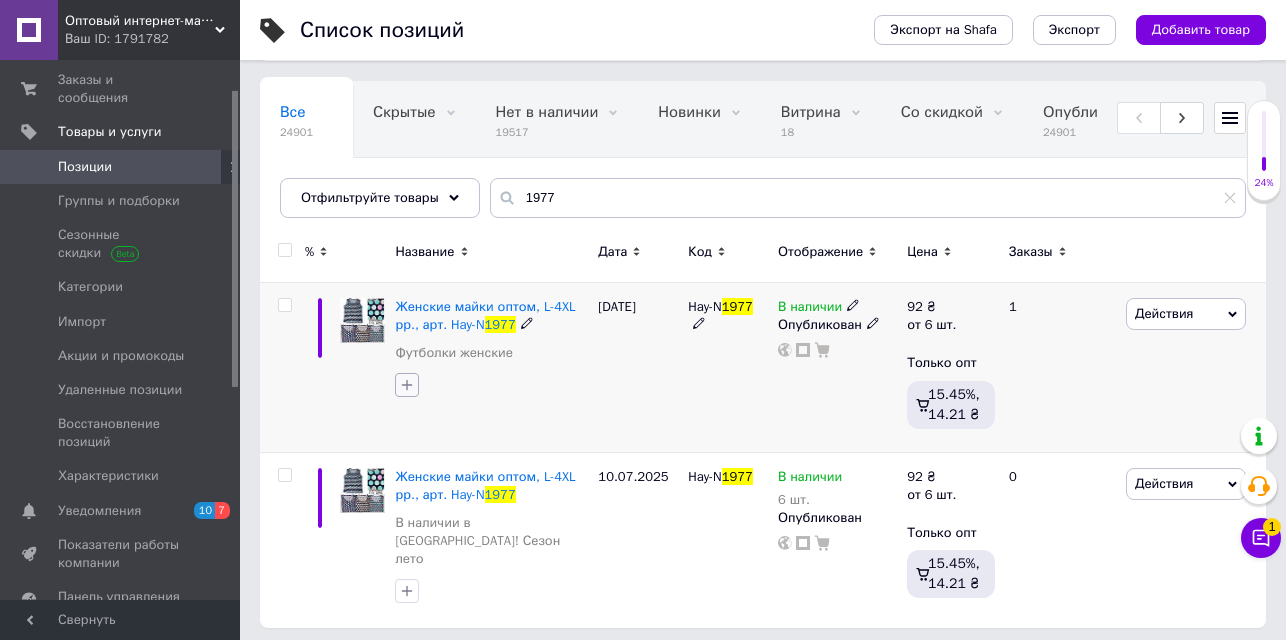 click 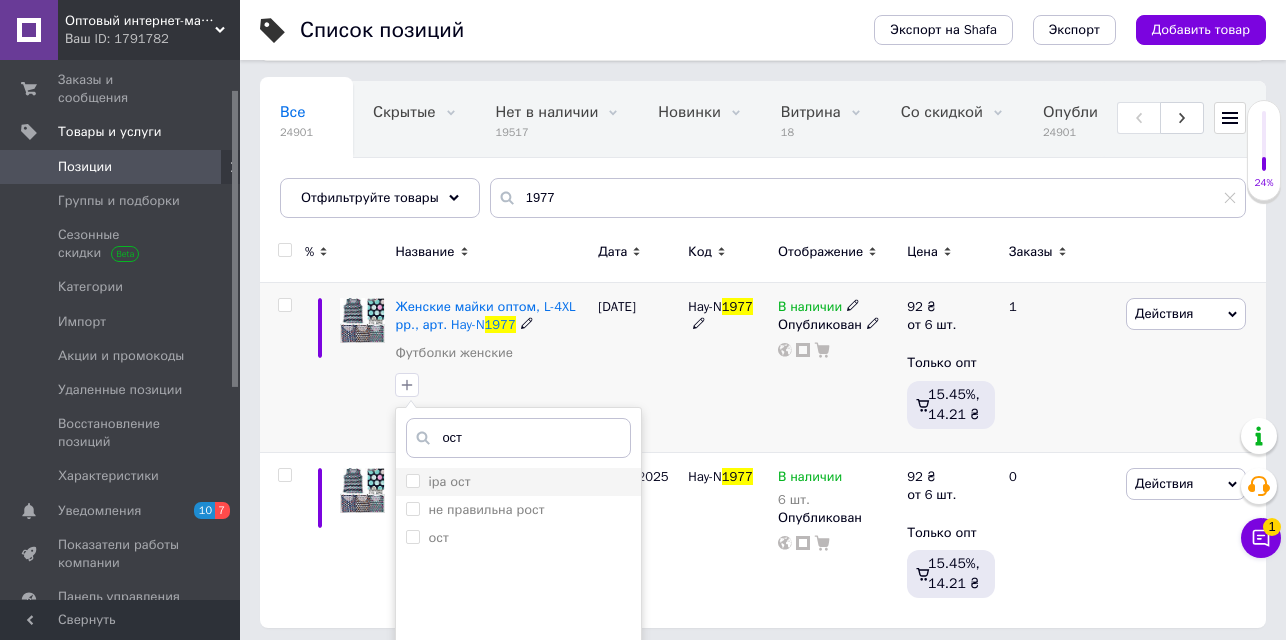 drag, startPoint x: 492, startPoint y: 461, endPoint x: 504, endPoint y: 470, distance: 15 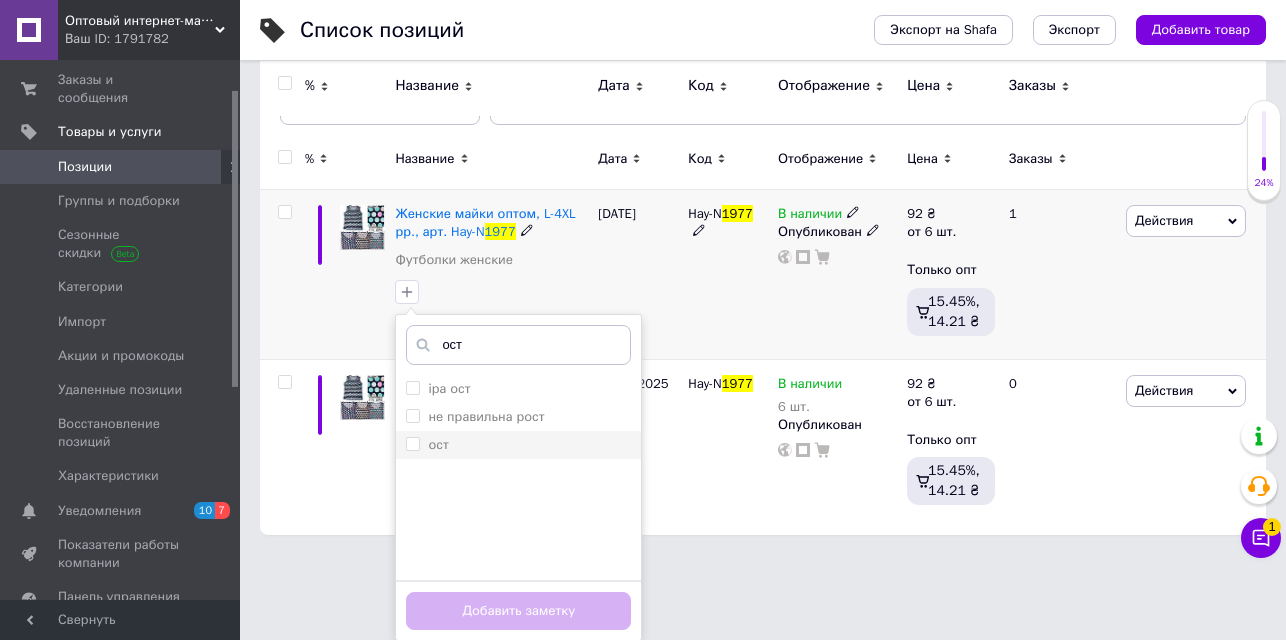 type on "ост" 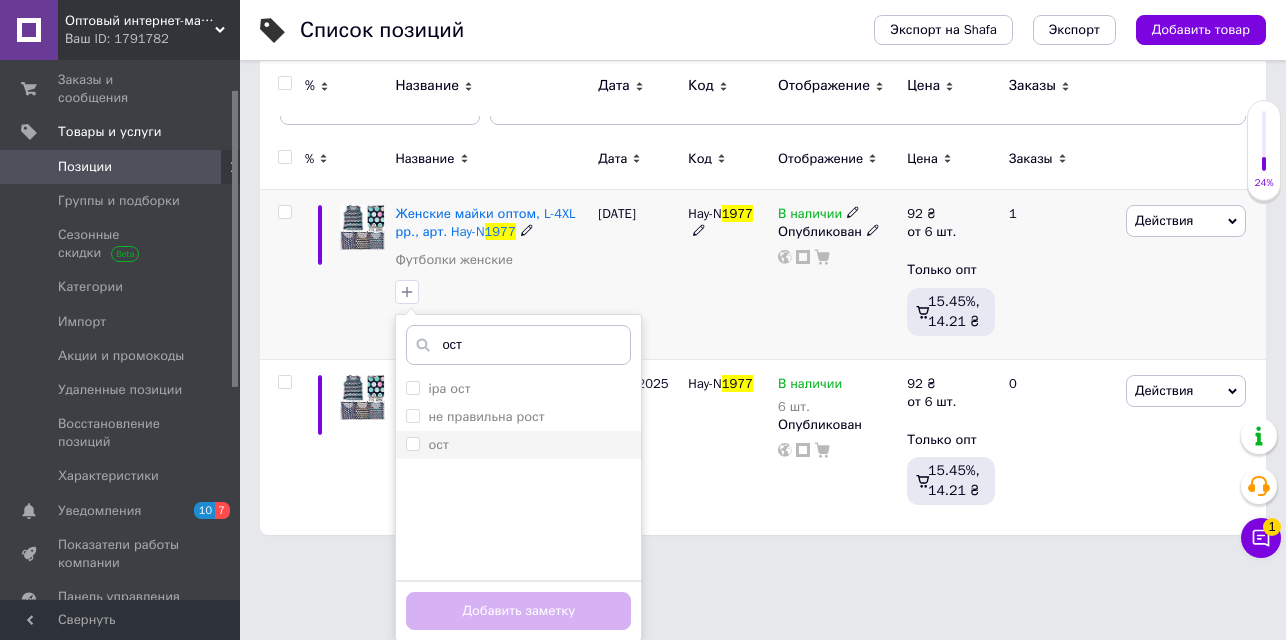 click on "ост" at bounding box center (412, 443) 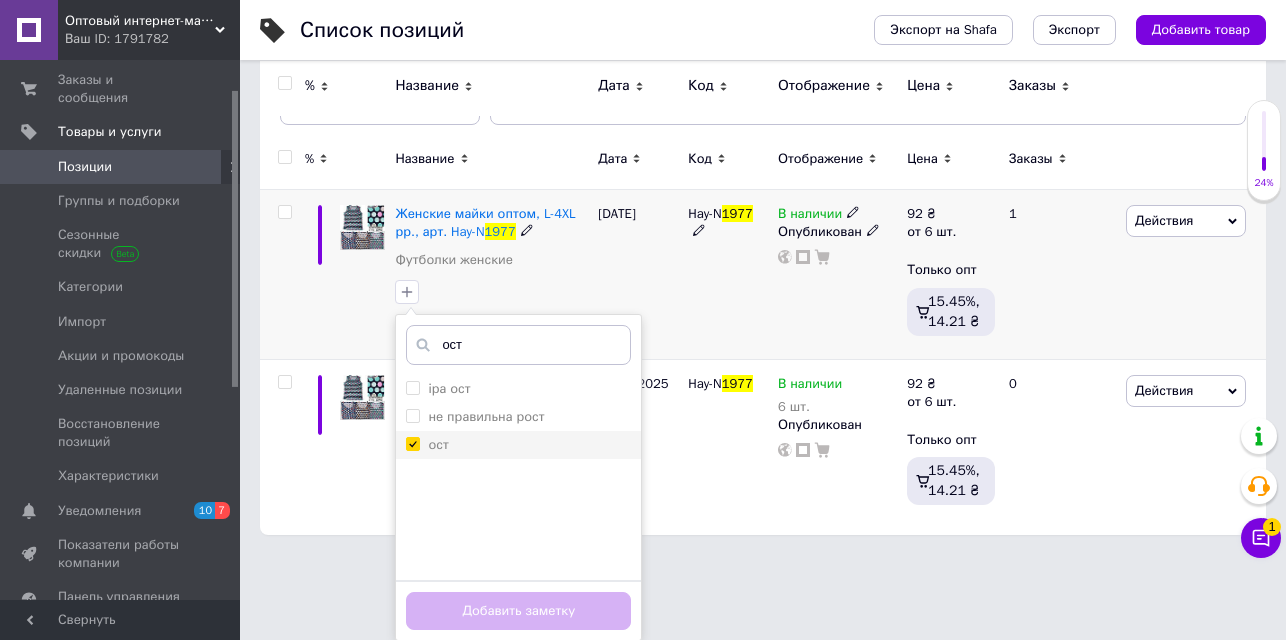 checkbox on "true" 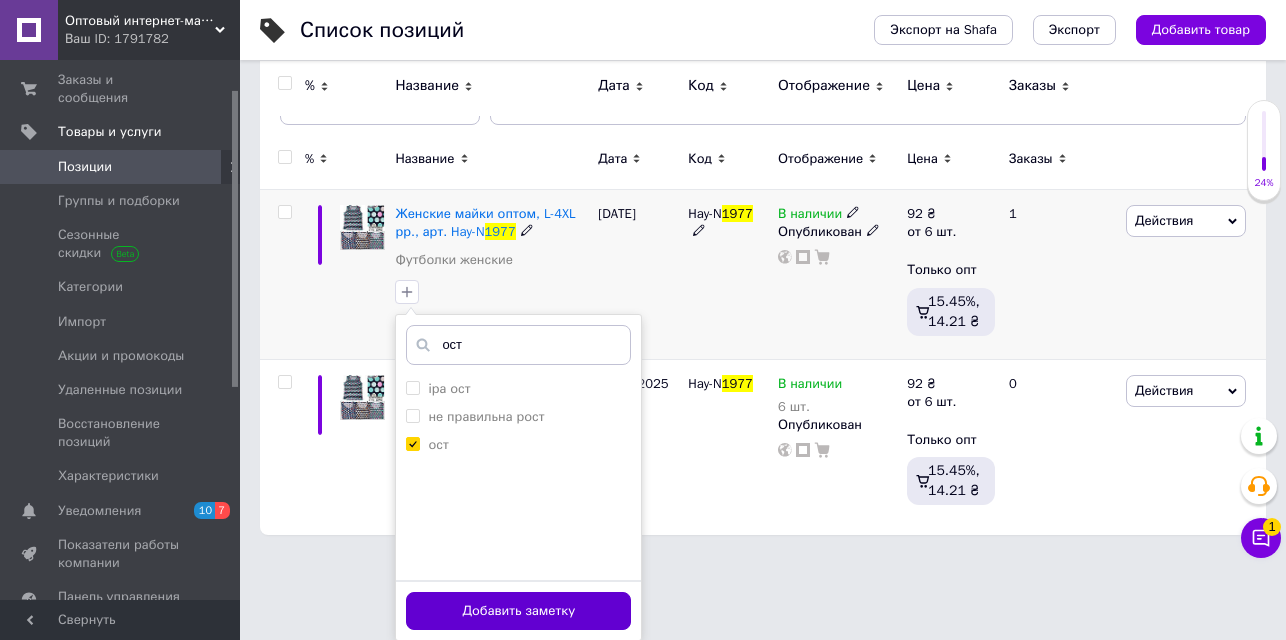 click on "Добавить заметку" at bounding box center [518, 611] 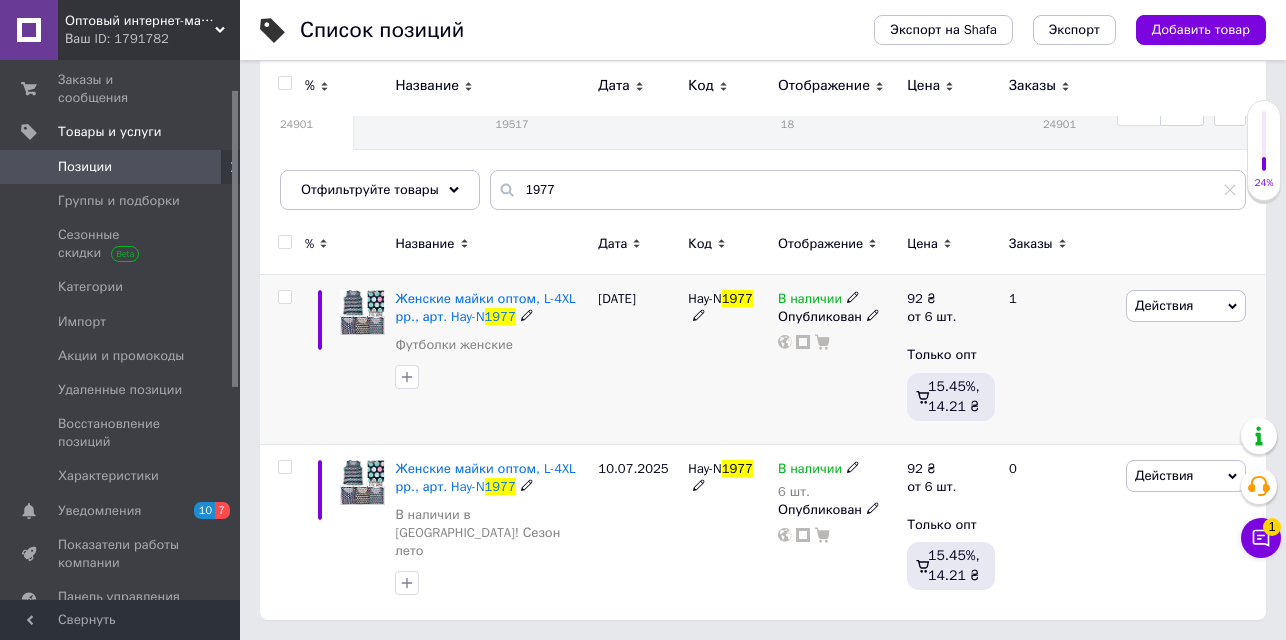 scroll, scrollTop: 120, scrollLeft: 0, axis: vertical 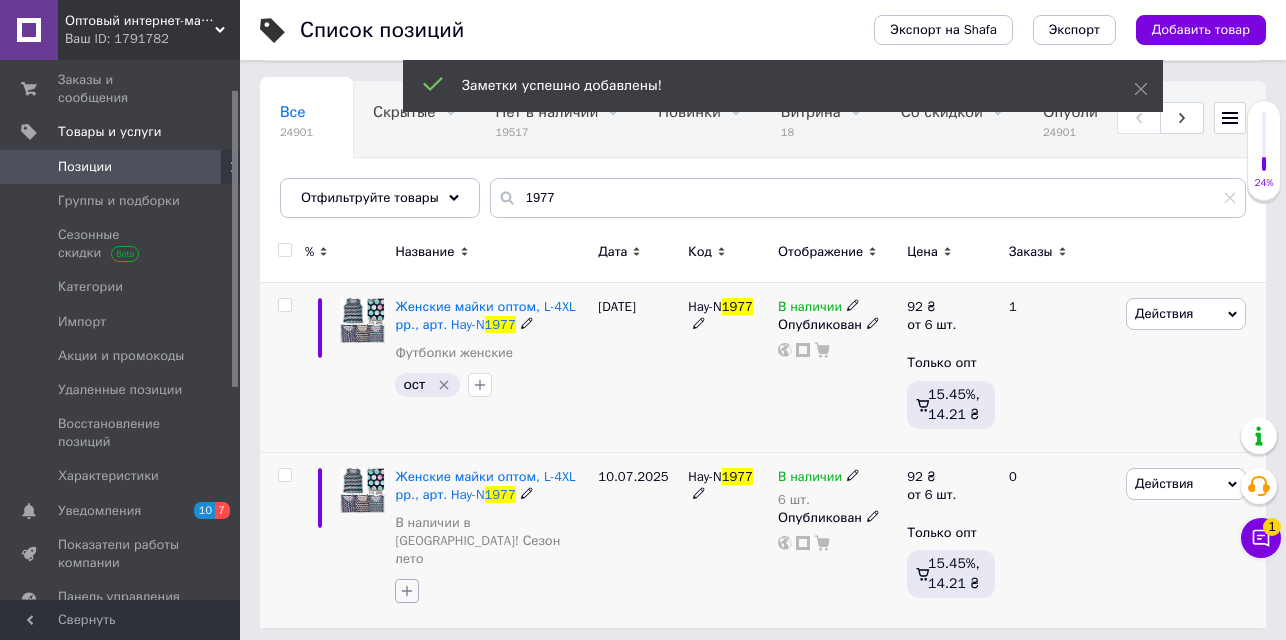 click 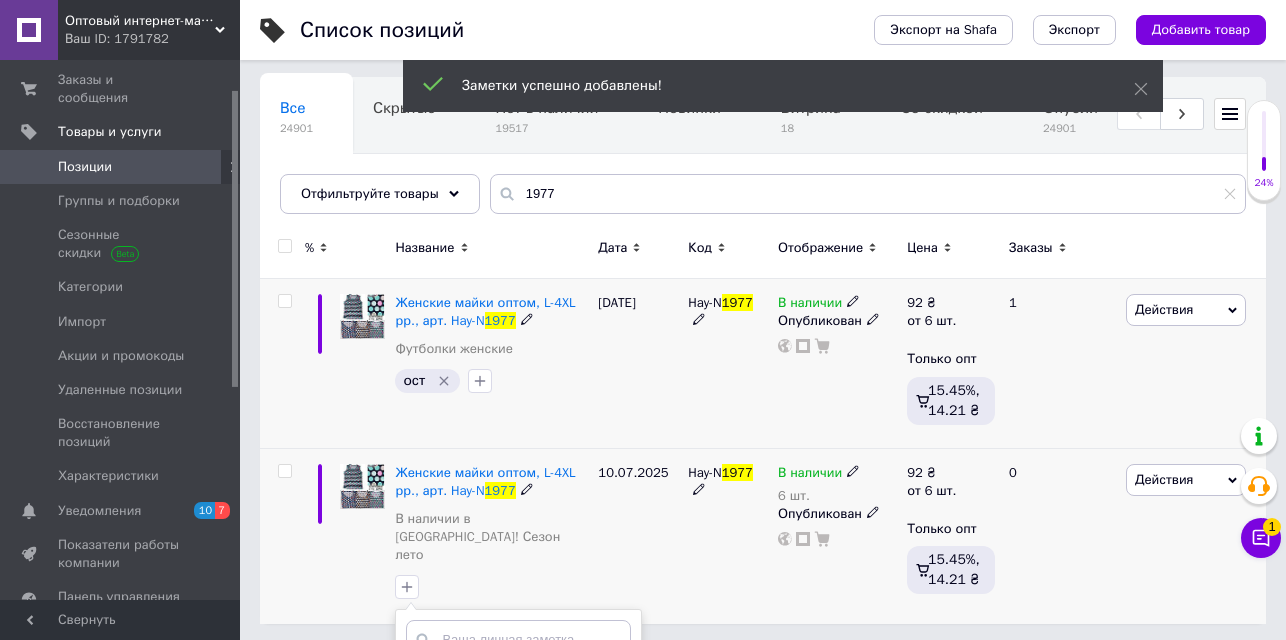 scroll, scrollTop: 283, scrollLeft: 0, axis: vertical 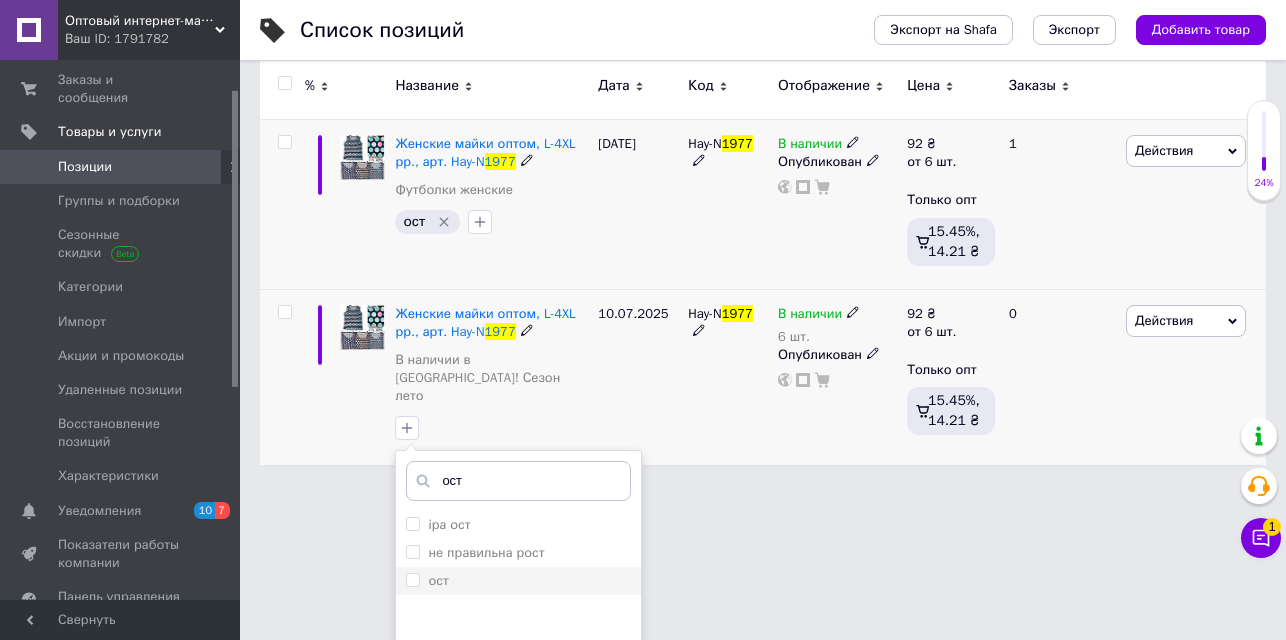 type on "ост" 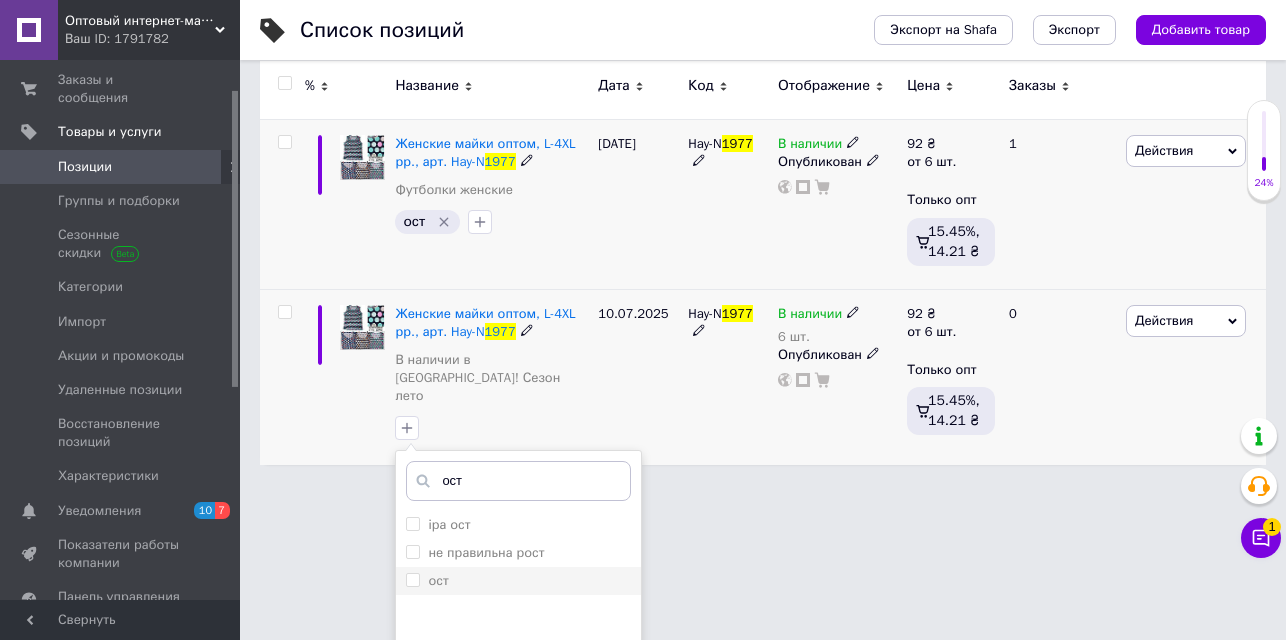 click on "ост" at bounding box center [412, 579] 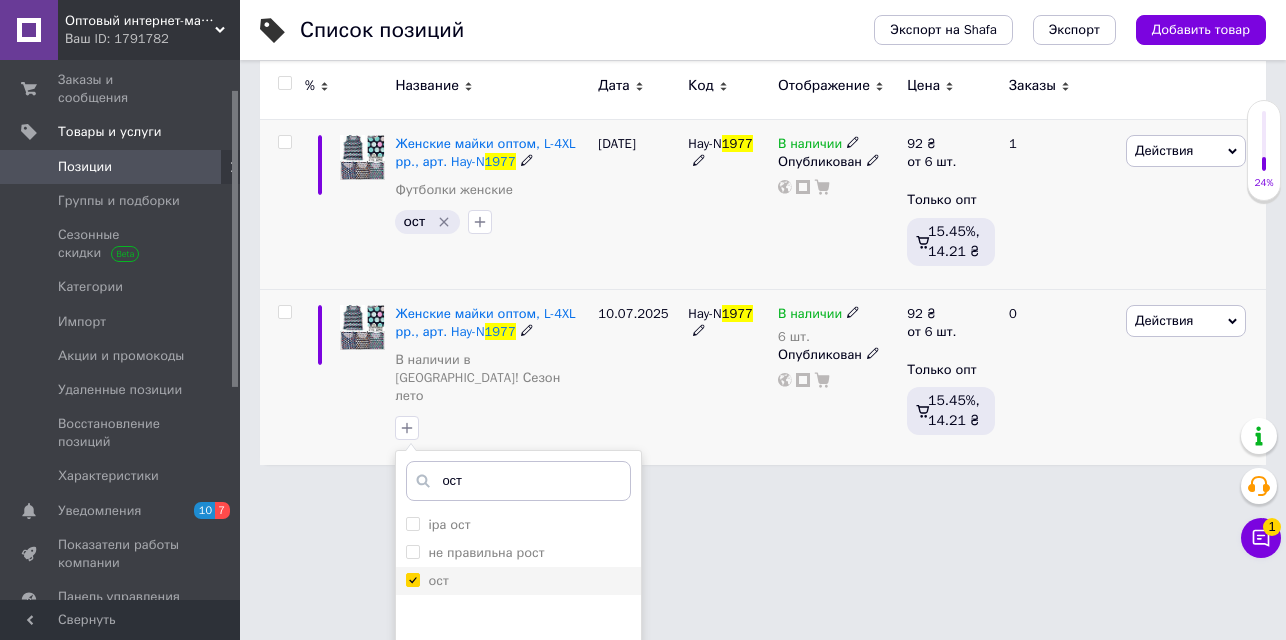 checkbox on "true" 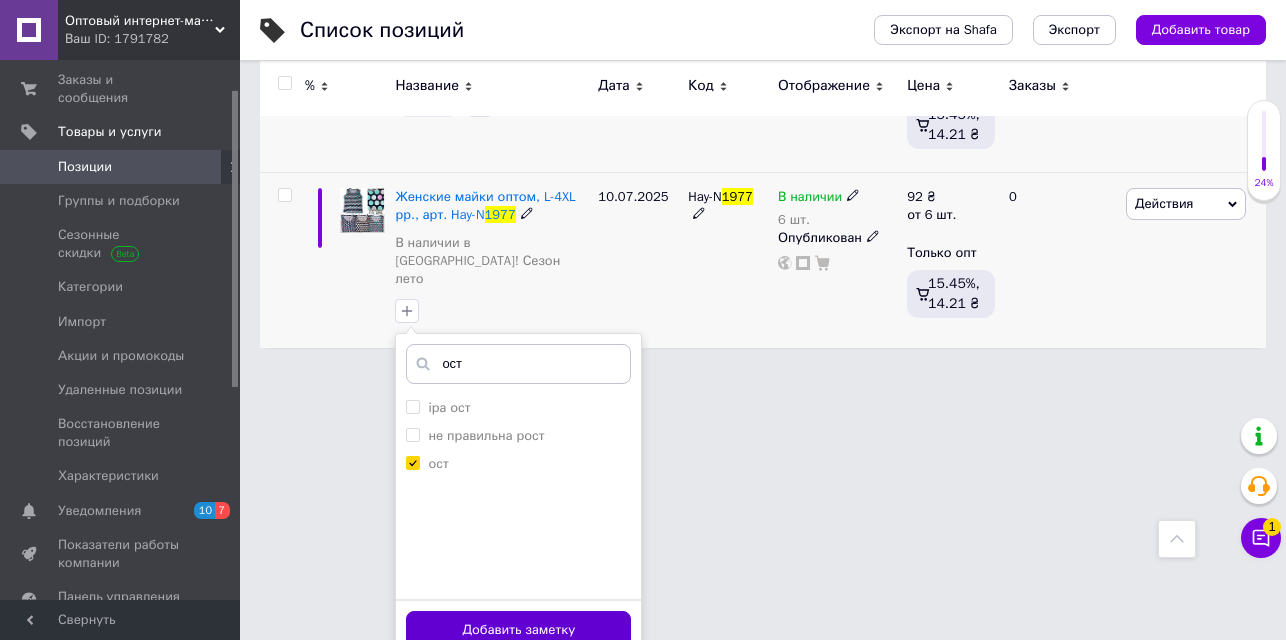 click on "Добавить заметку" at bounding box center [518, 630] 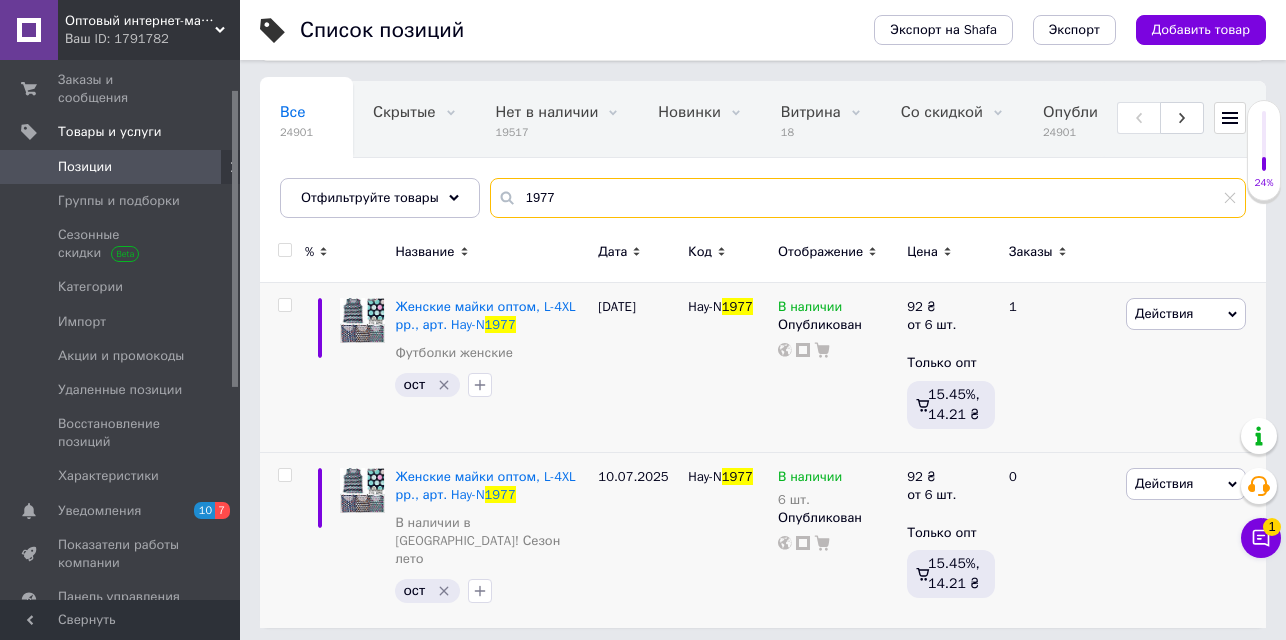 drag, startPoint x: 567, startPoint y: 191, endPoint x: 504, endPoint y: 166, distance: 67.77905 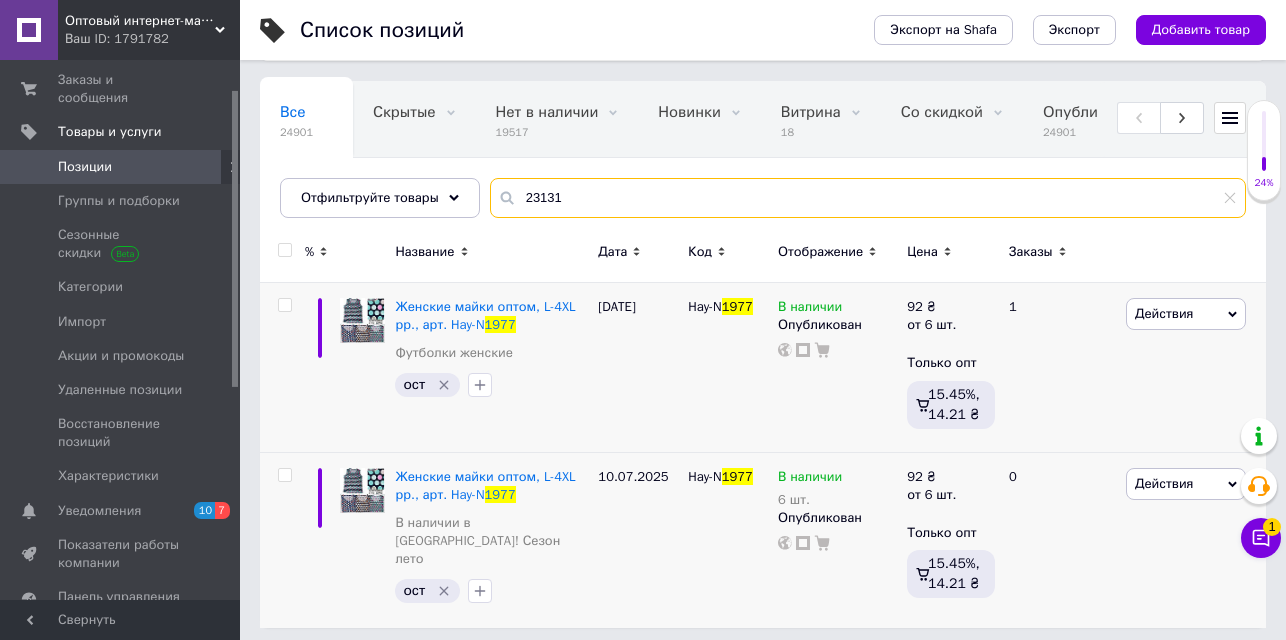 type on "23131" 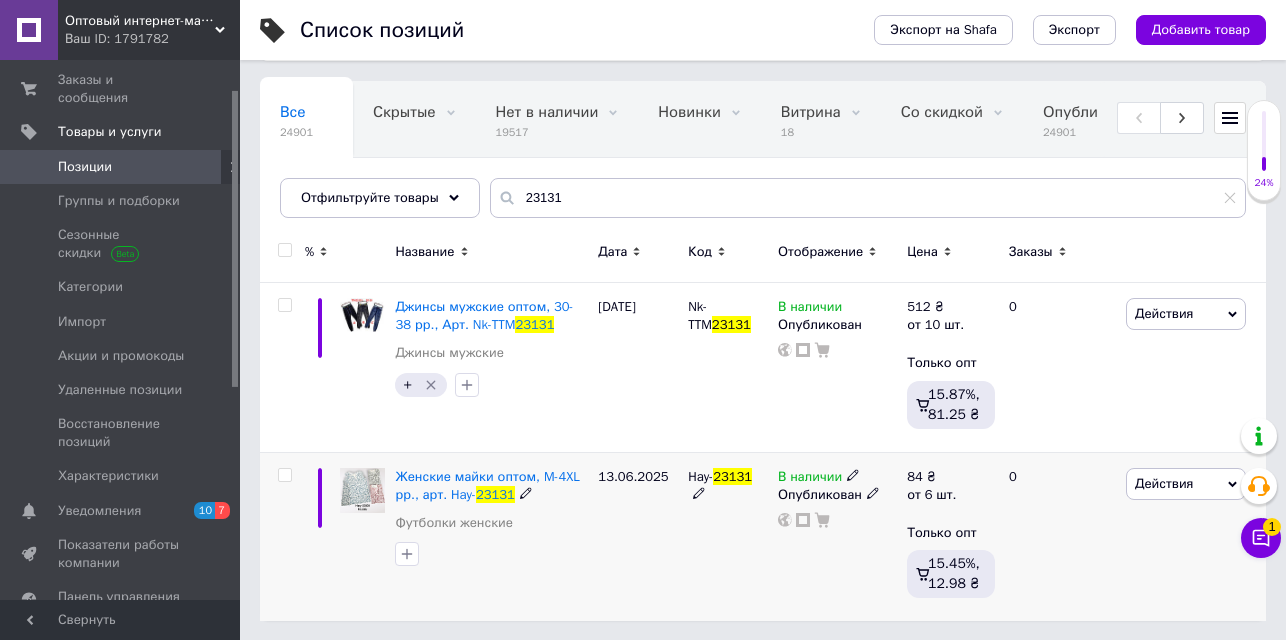 click 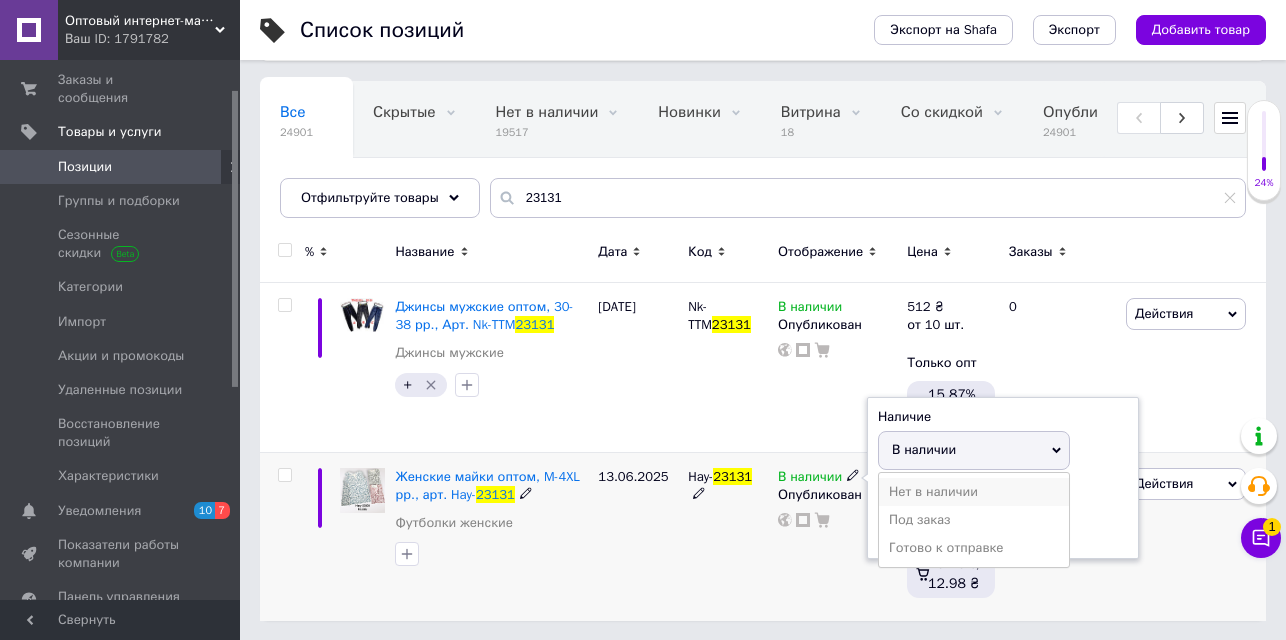 click on "Нет в наличии" at bounding box center [974, 492] 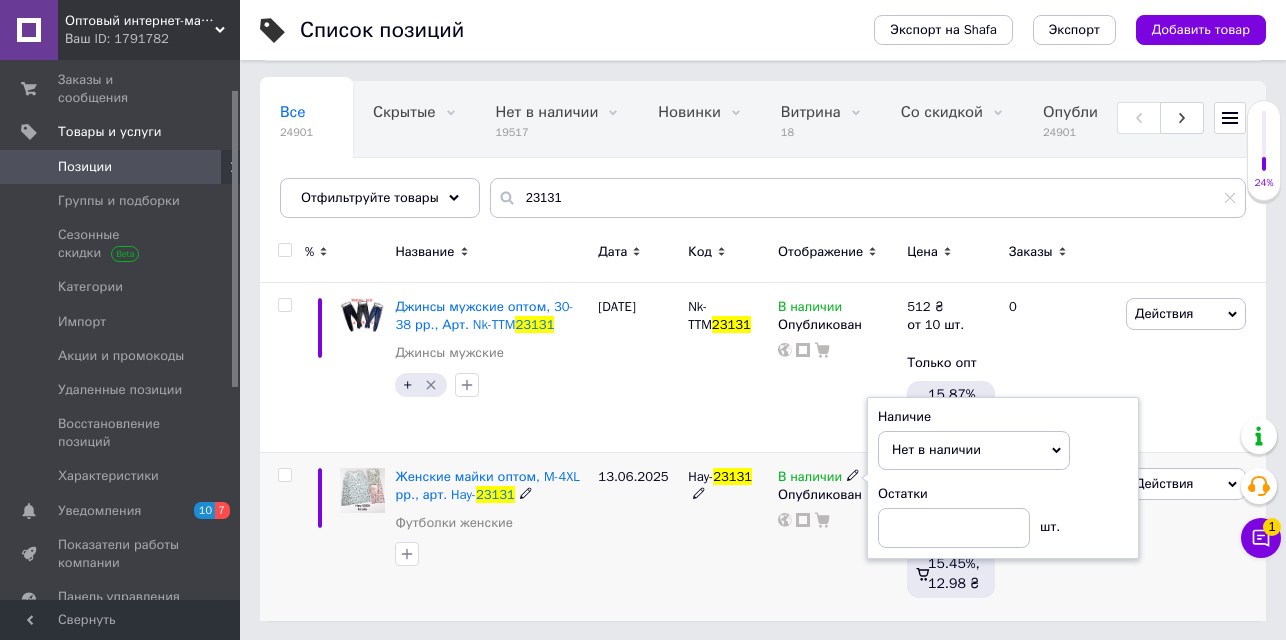 click at bounding box center [285, 475] 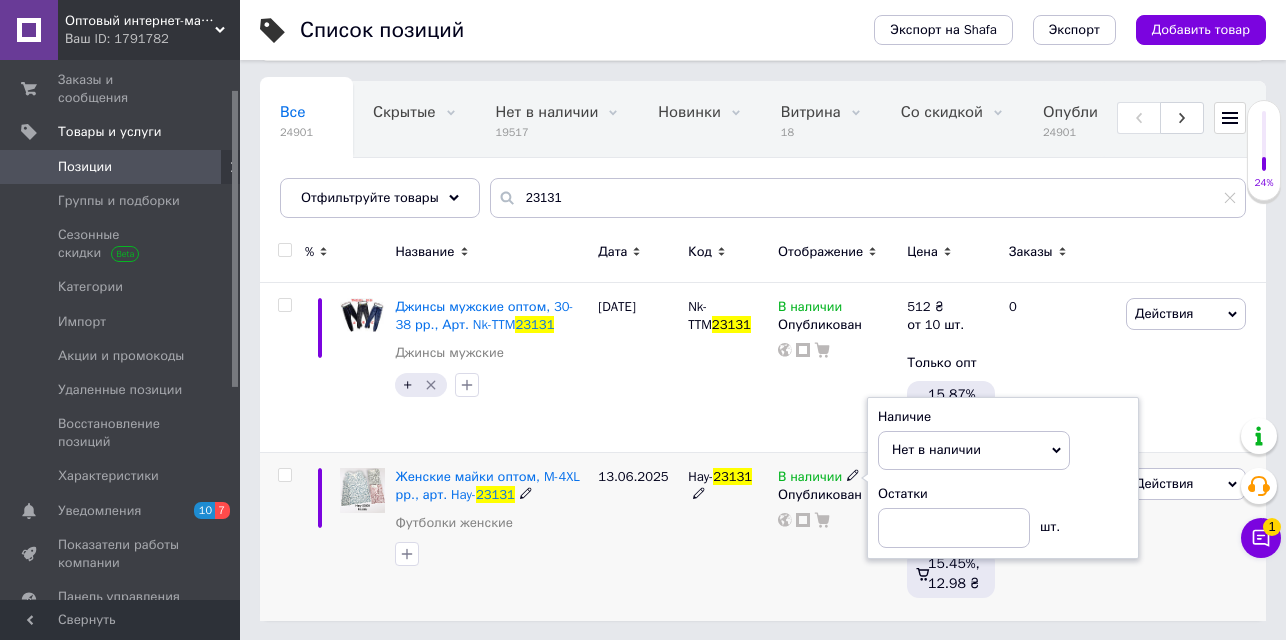 click at bounding box center [284, 475] 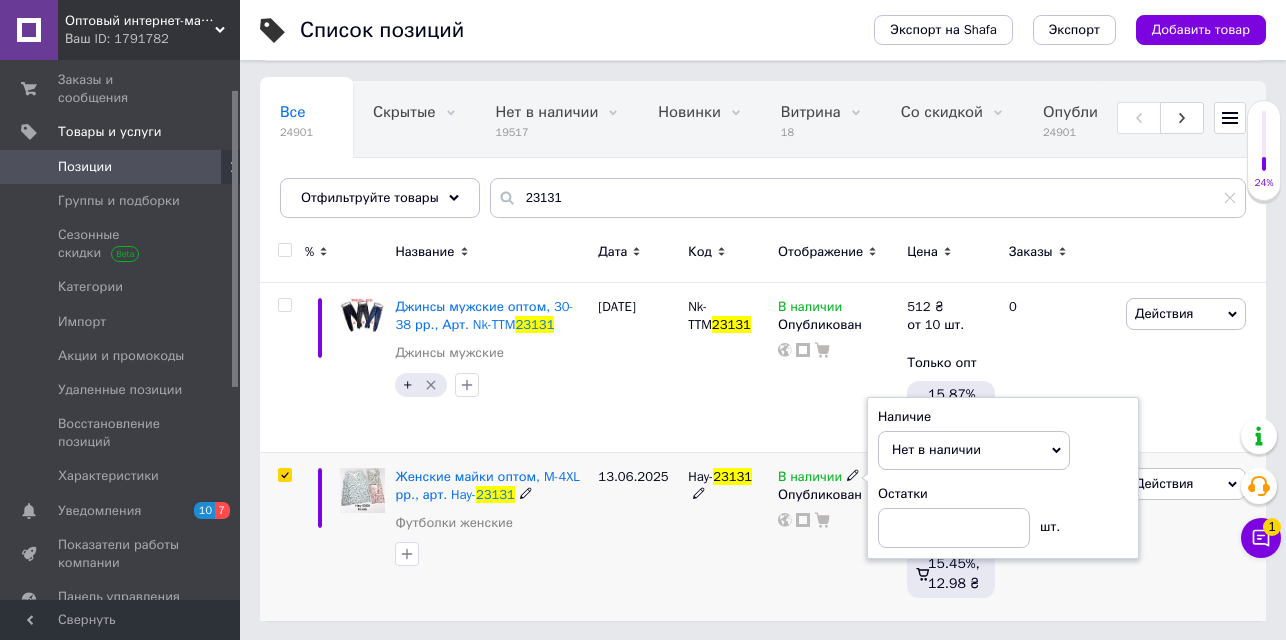 checkbox on "true" 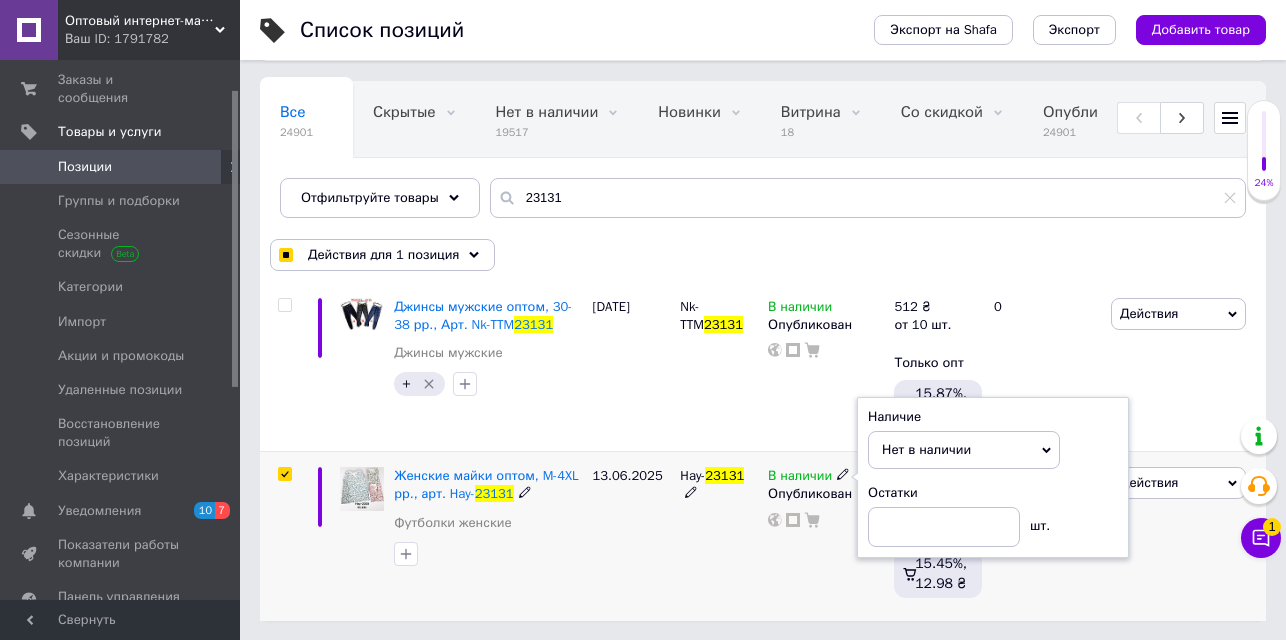 scroll, scrollTop: 119, scrollLeft: 0, axis: vertical 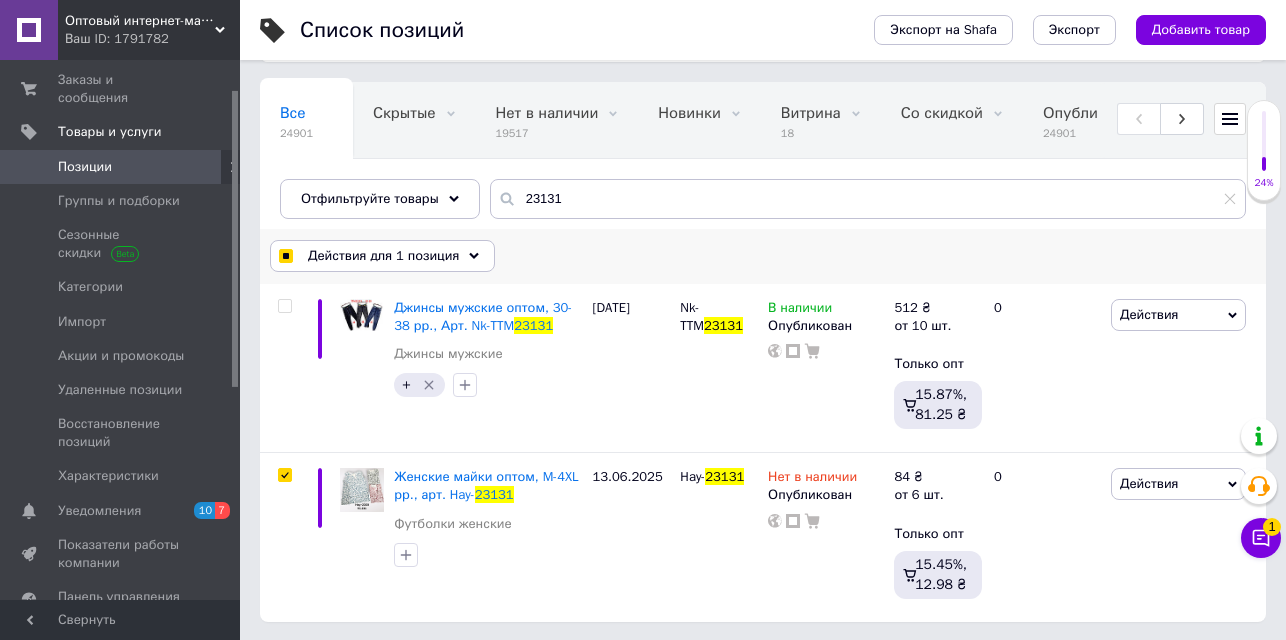 click on "Действия для 1 позиция" at bounding box center [383, 256] 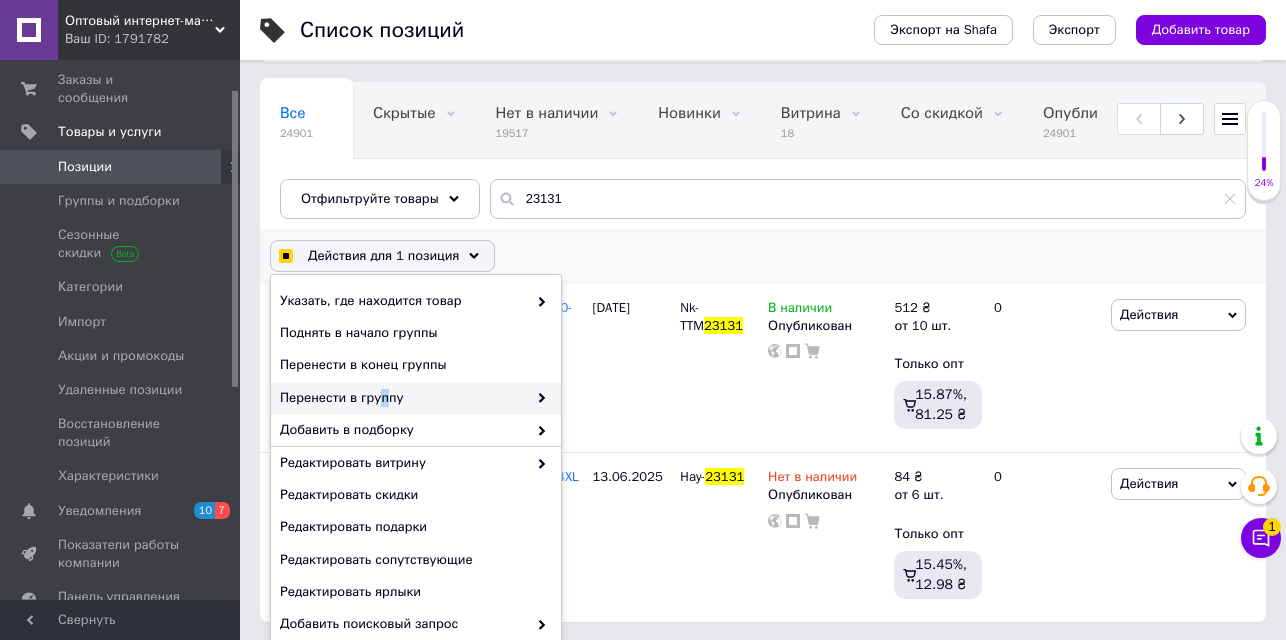 click on "Перенести в группу" at bounding box center [403, 398] 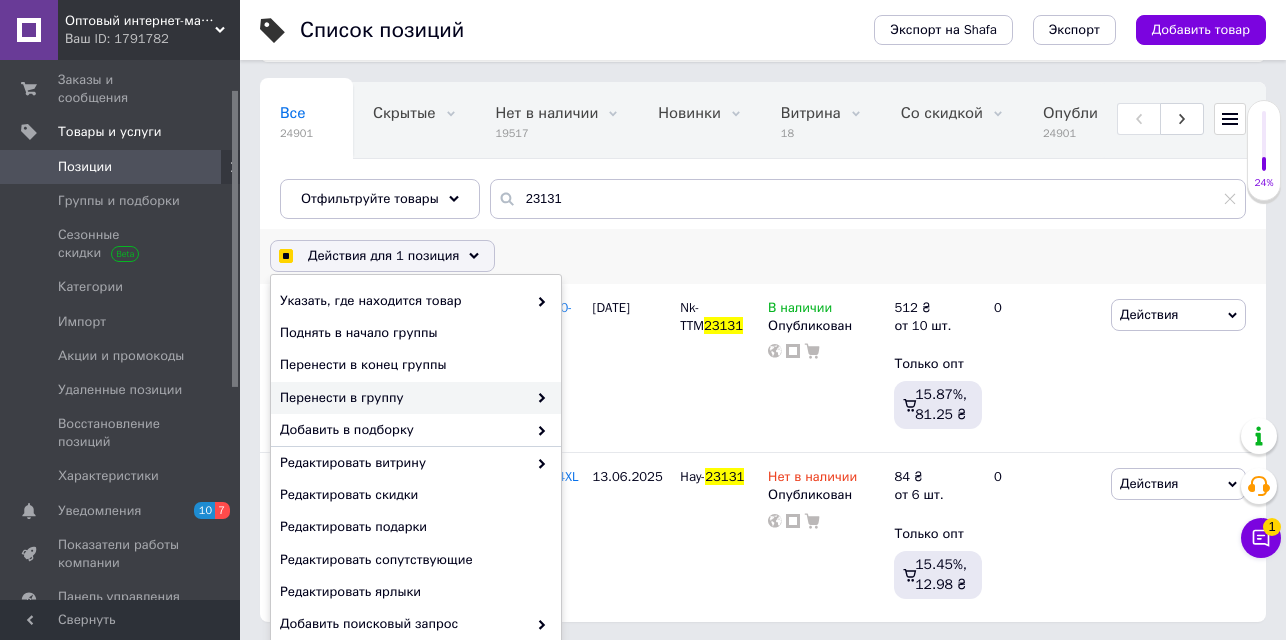 click on "Перенести в группу" at bounding box center (403, 398) 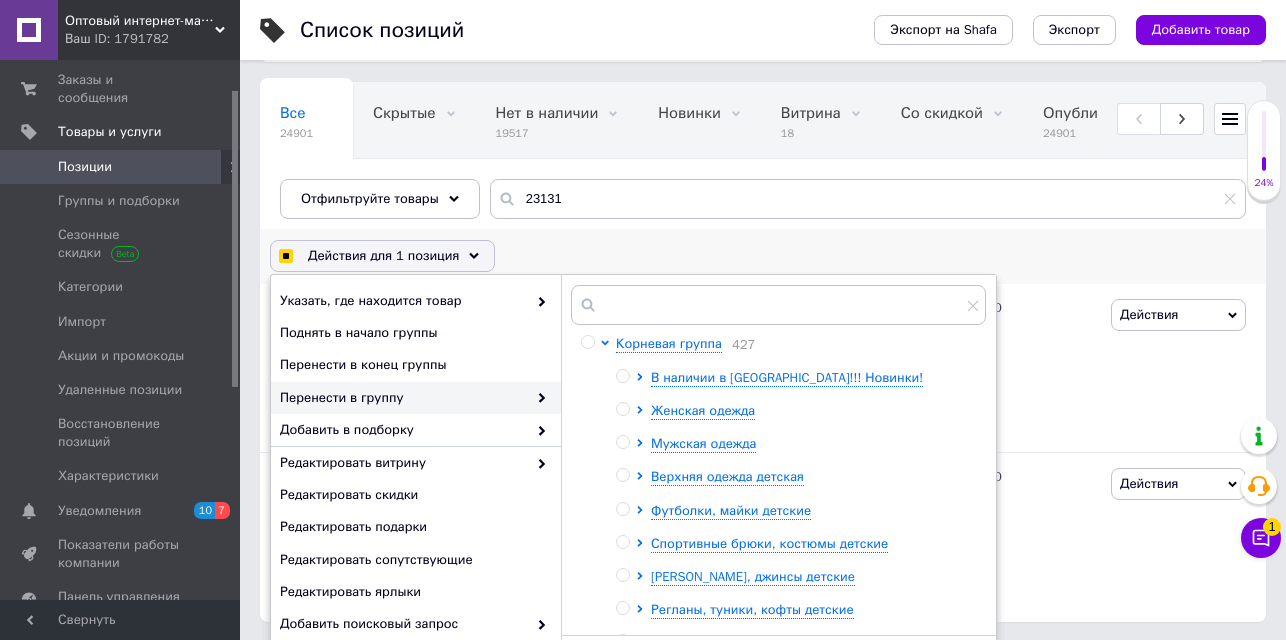 checkbox on "true" 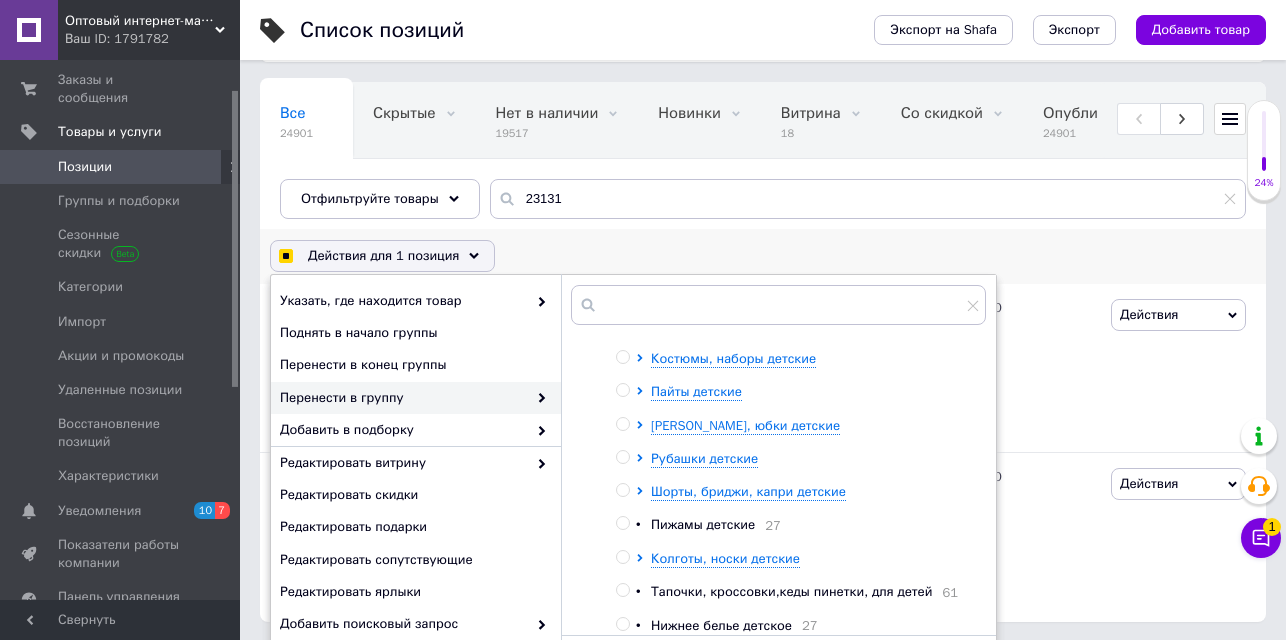 scroll, scrollTop: 637, scrollLeft: 0, axis: vertical 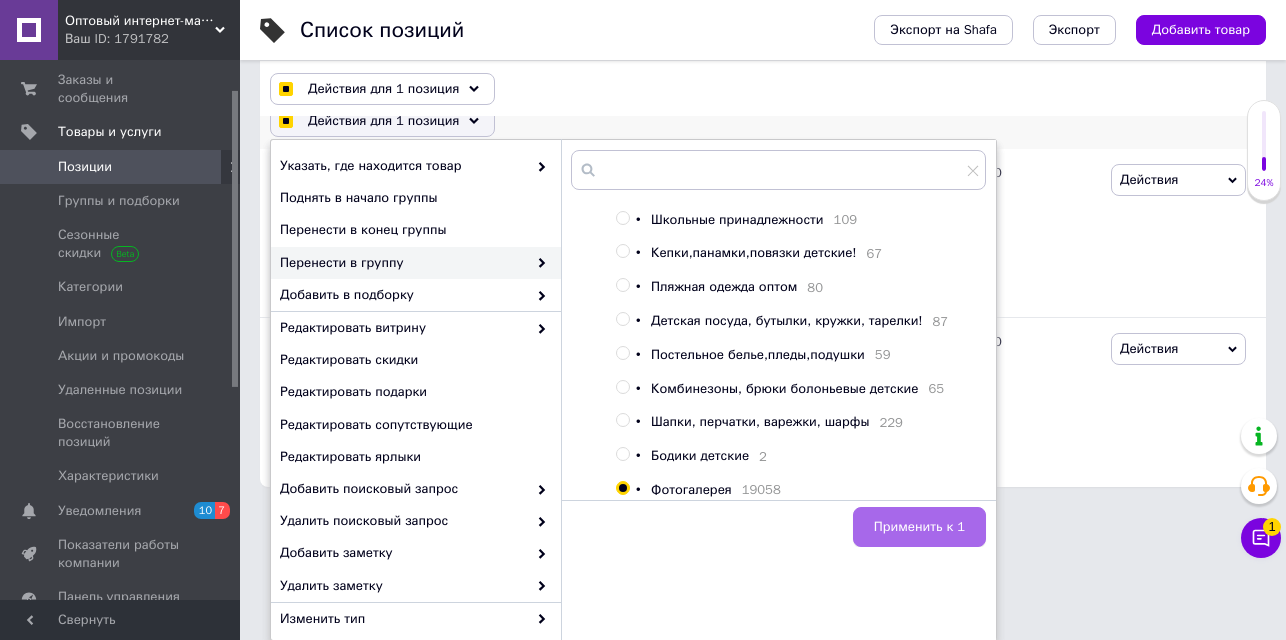 click on "Применить к 1" at bounding box center (919, 527) 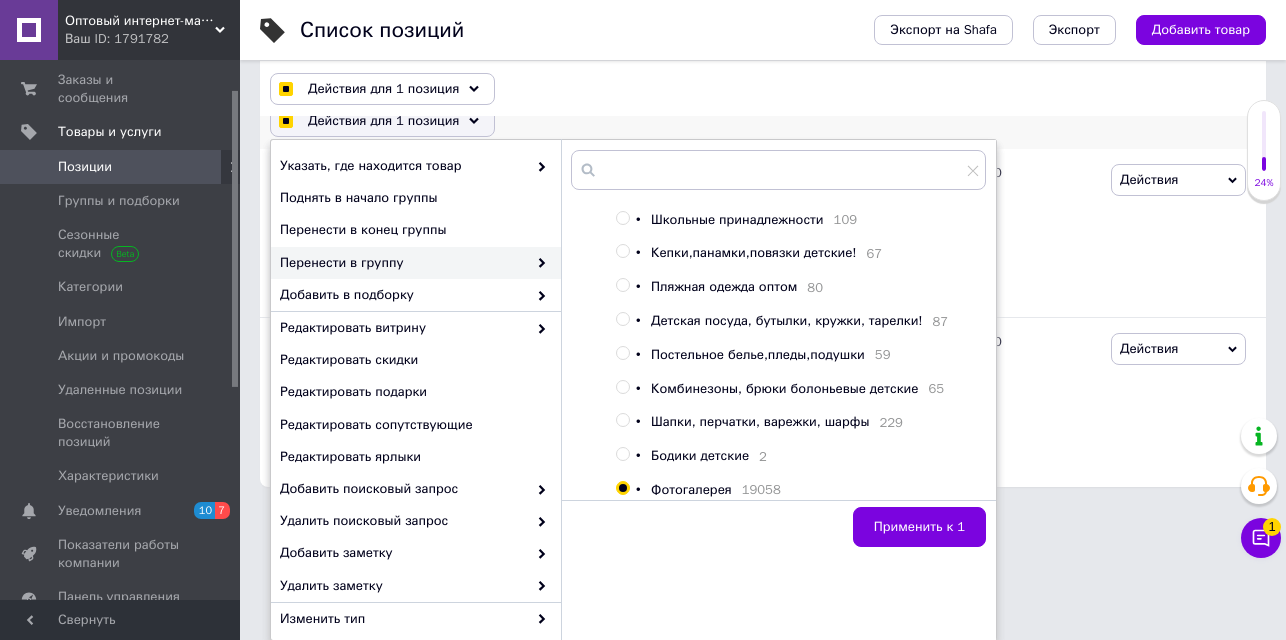 checkbox on "false" 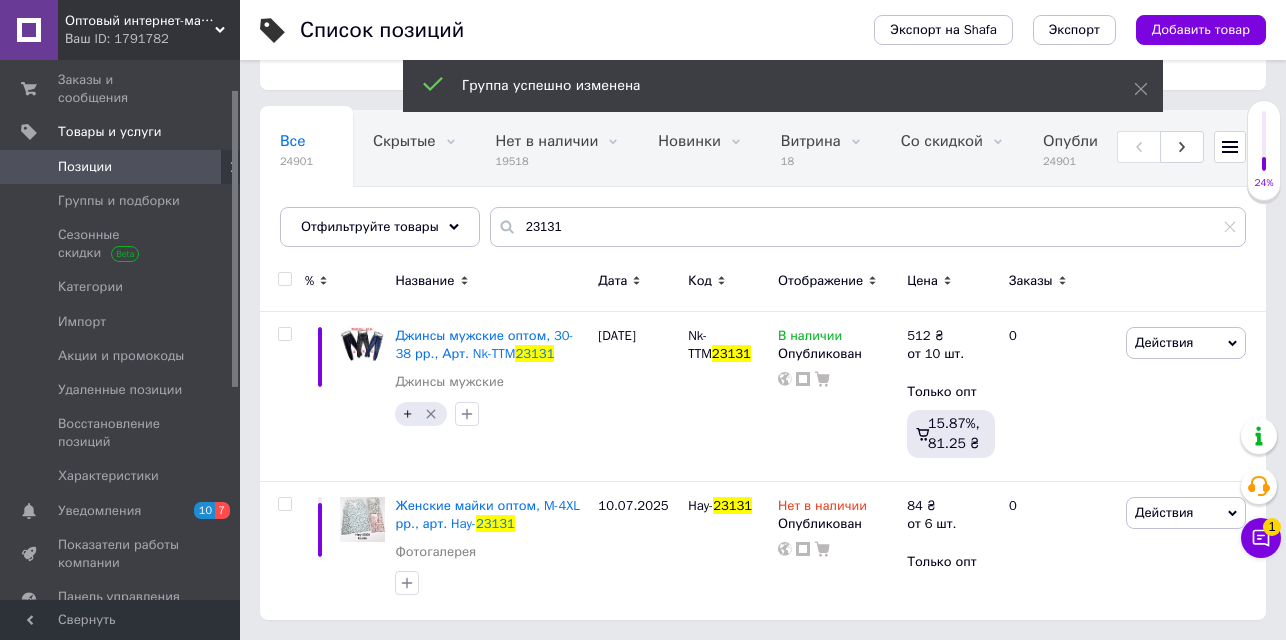 scroll, scrollTop: 90, scrollLeft: 0, axis: vertical 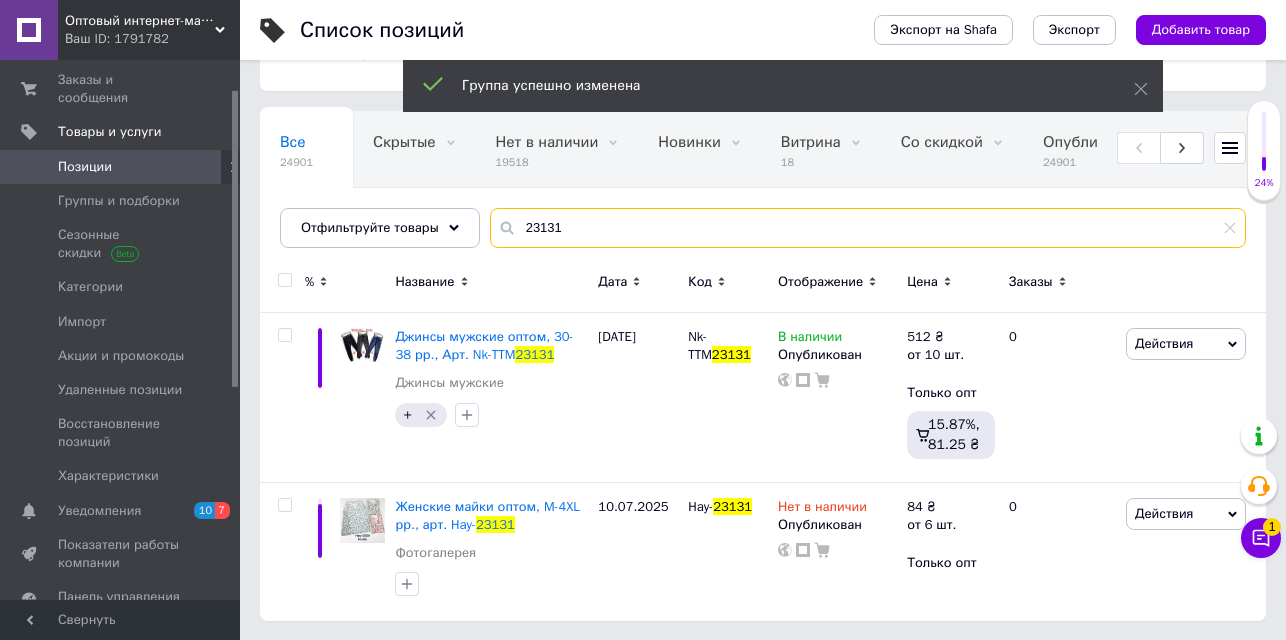 click on "23131" at bounding box center [868, 228] 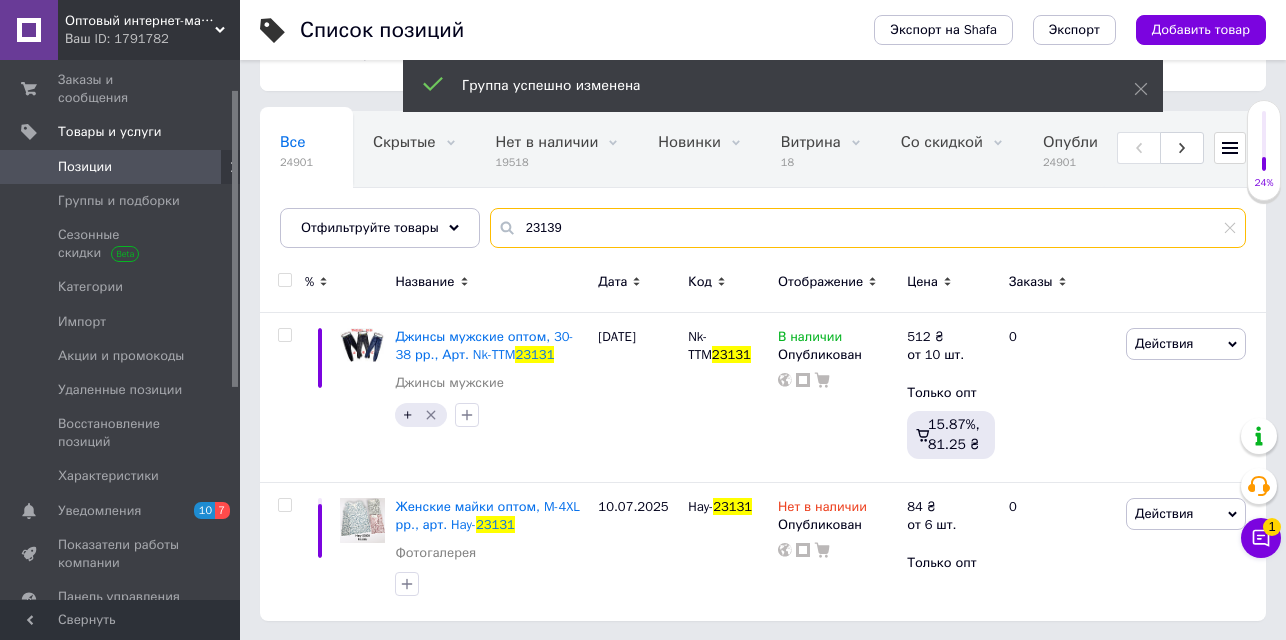 type on "23139" 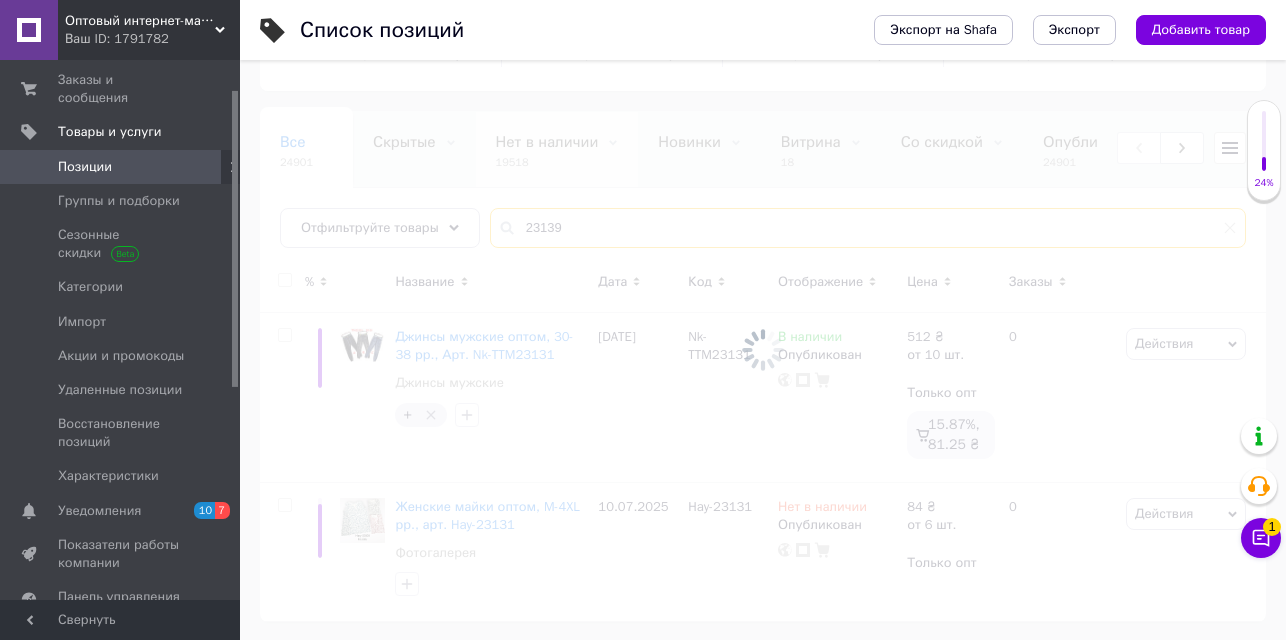 scroll, scrollTop: 0, scrollLeft: 0, axis: both 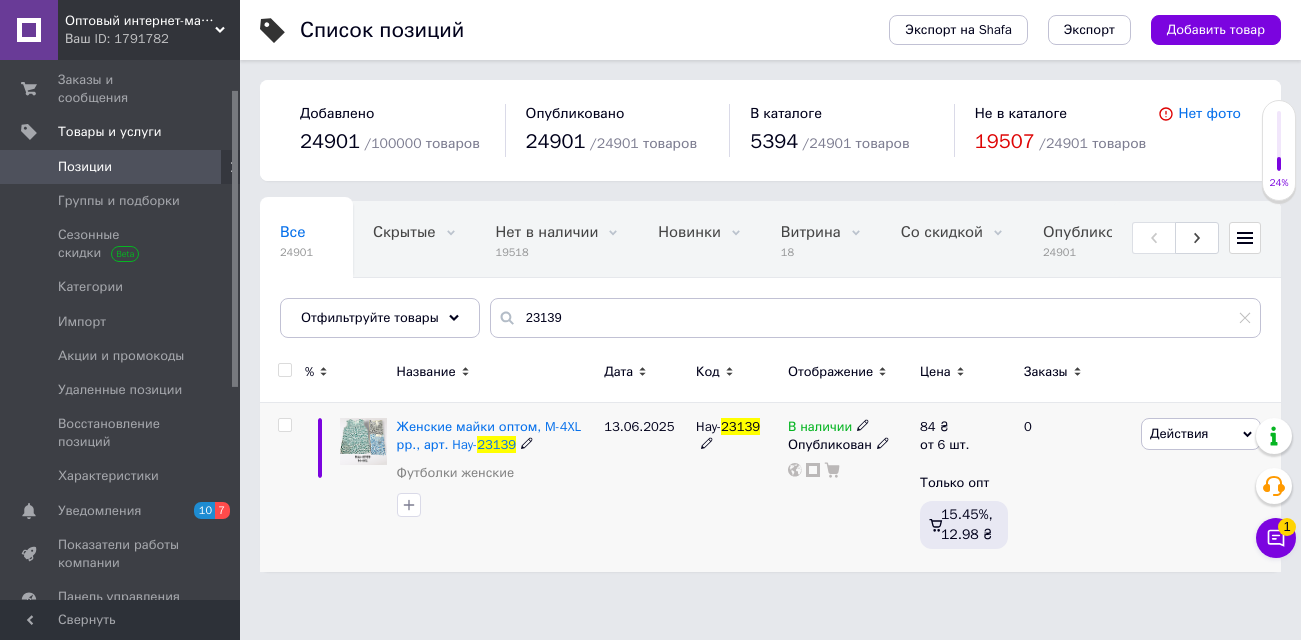 click 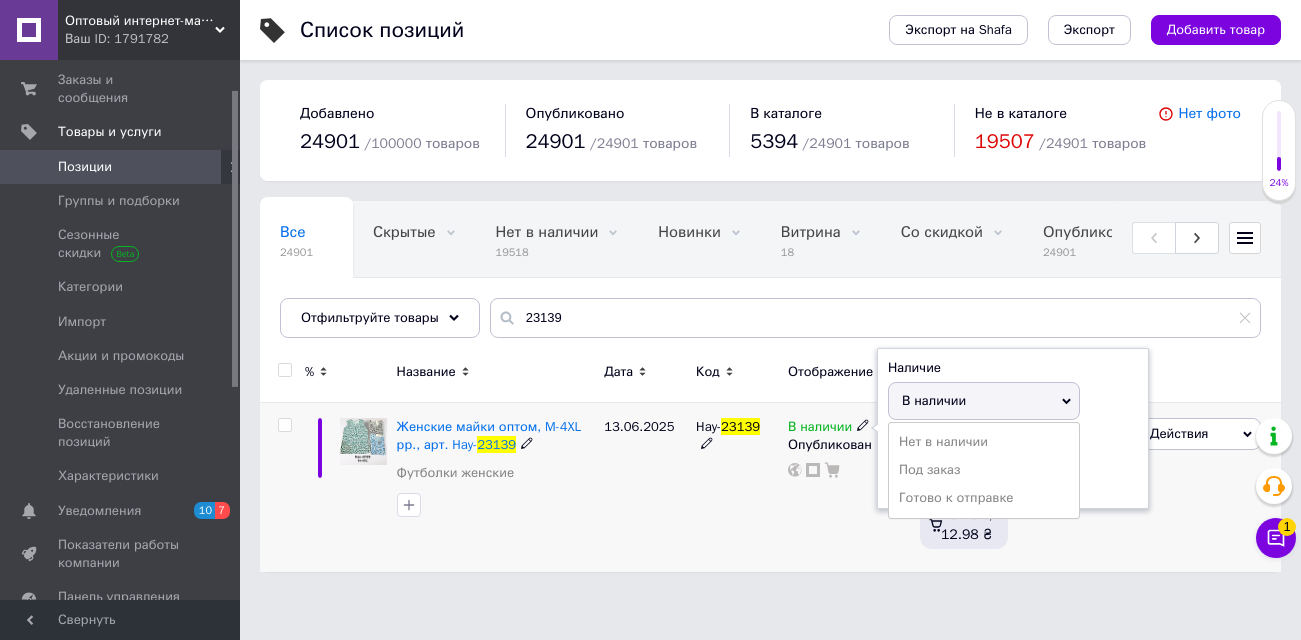 click on "Нет в наличии" at bounding box center [984, 442] 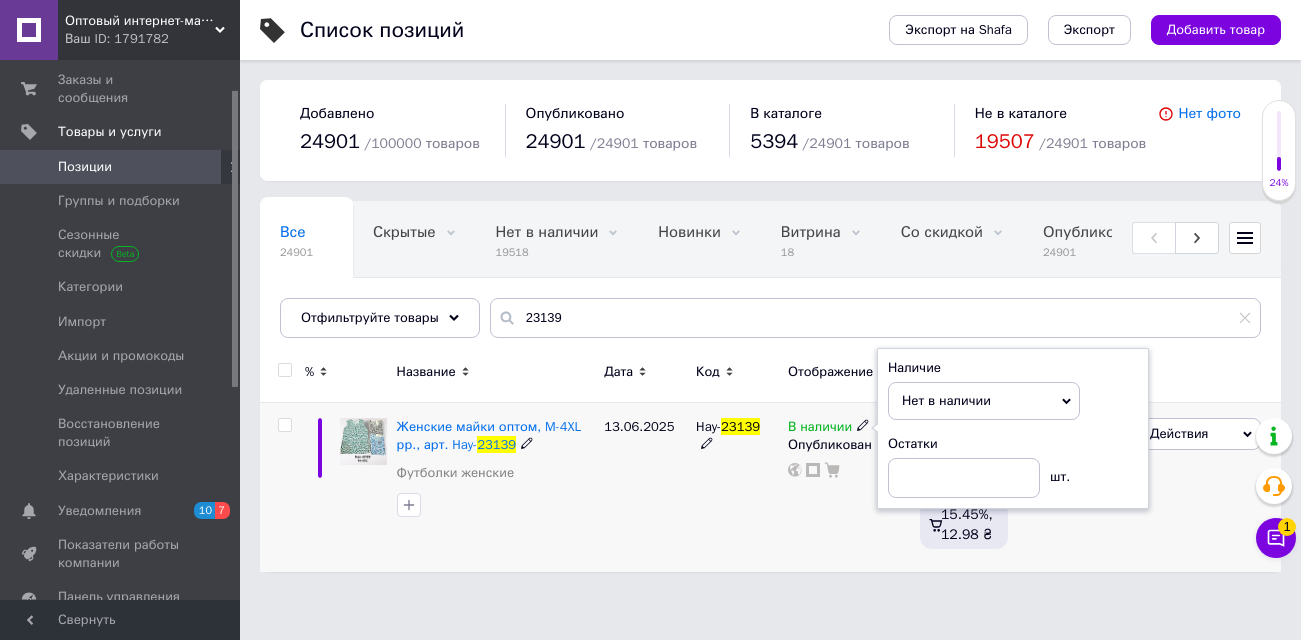click at bounding box center [284, 425] 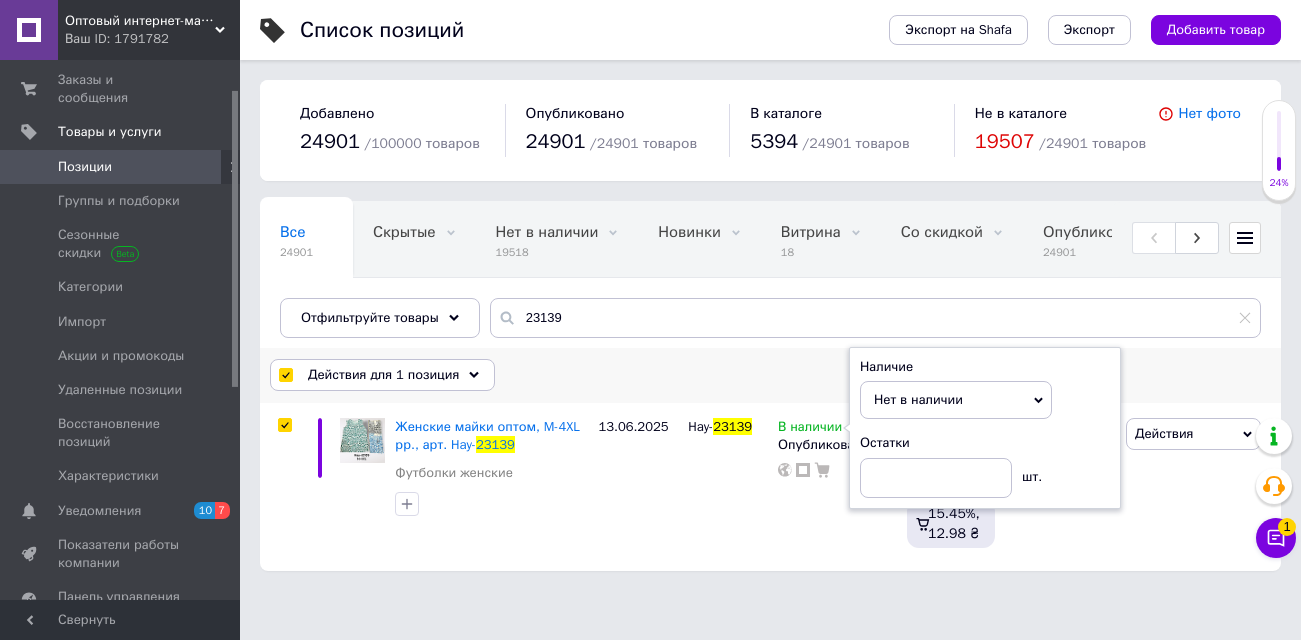 click on "Действия для 1 позиция" at bounding box center [383, 375] 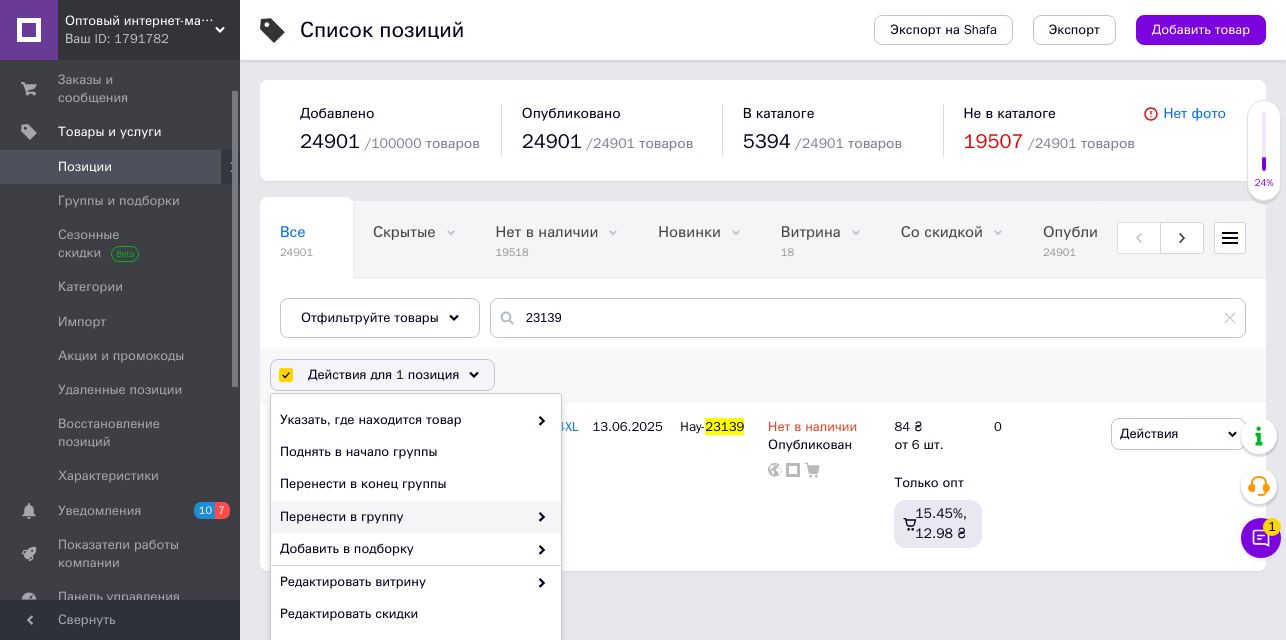 click on "Перенести в группу" at bounding box center [403, 517] 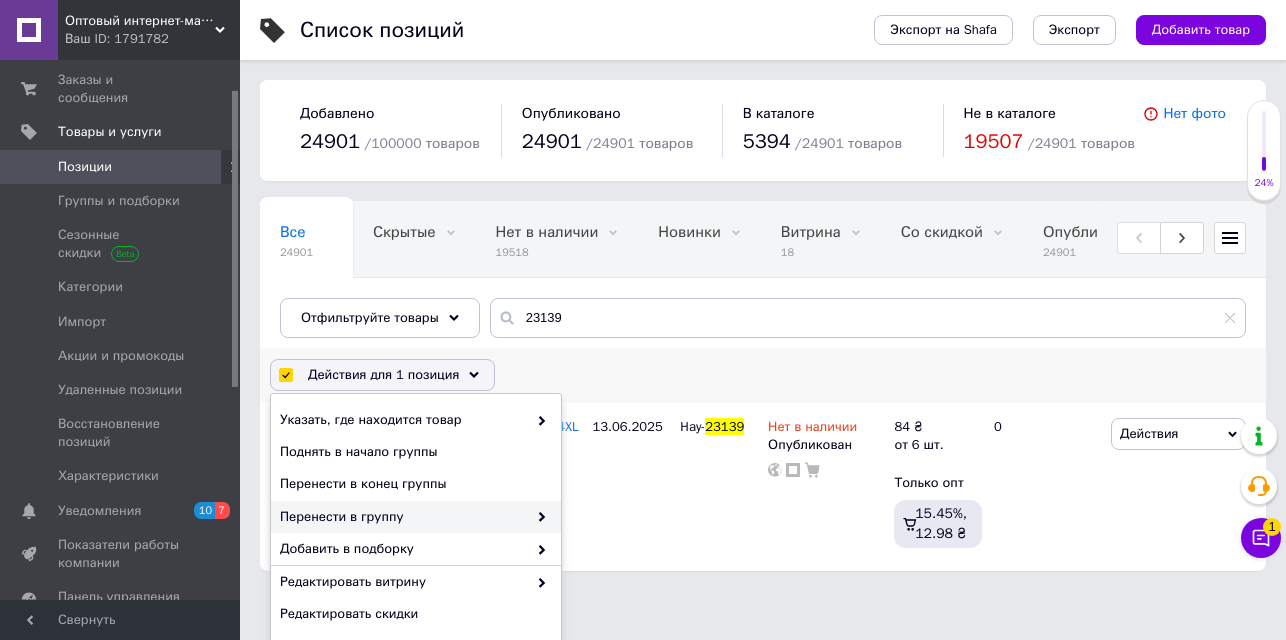 click on "Перенести в группу" at bounding box center (403, 517) 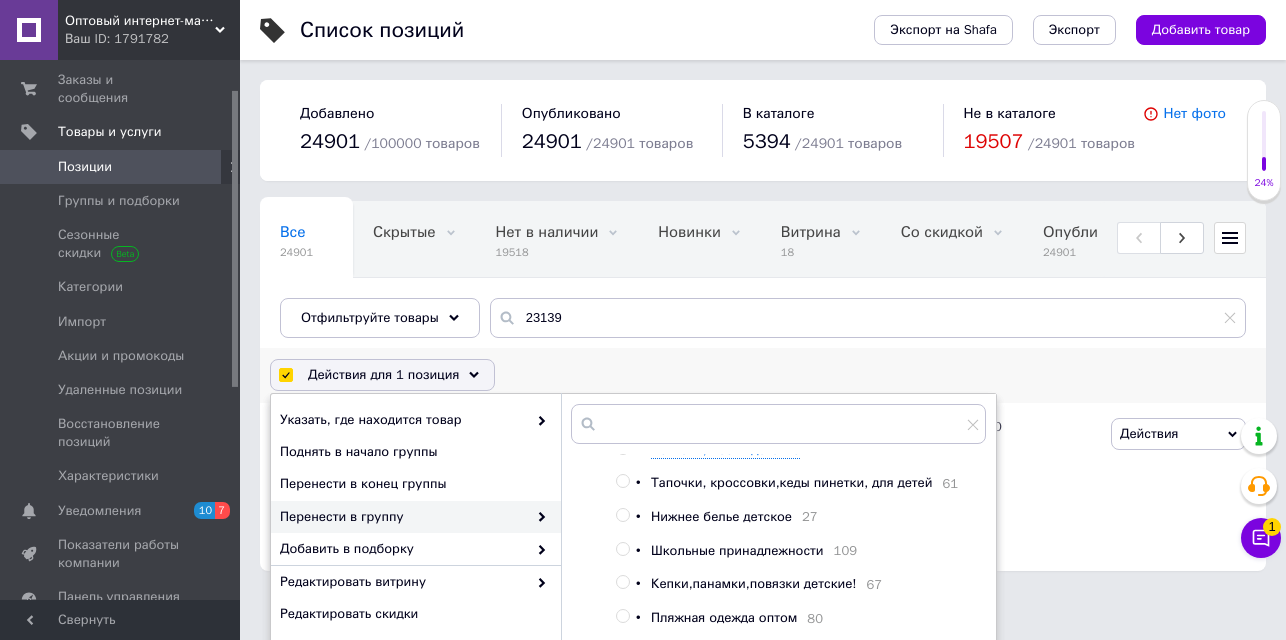 scroll, scrollTop: 637, scrollLeft: 0, axis: vertical 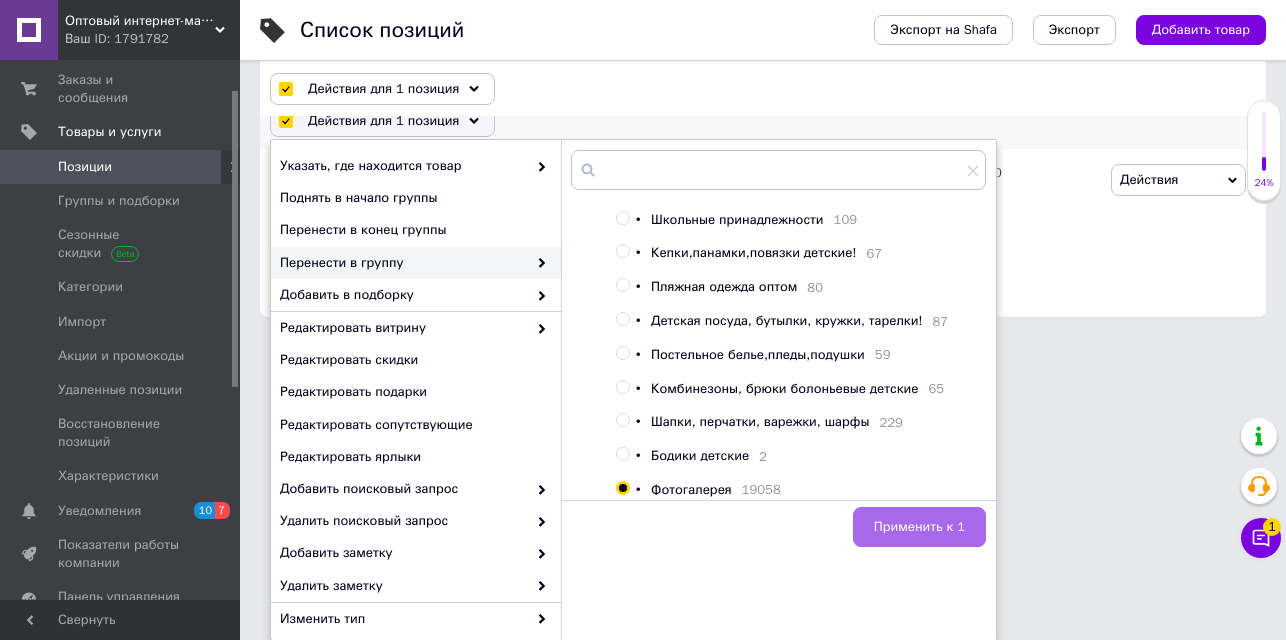 click on "Применить к 1" at bounding box center (919, 527) 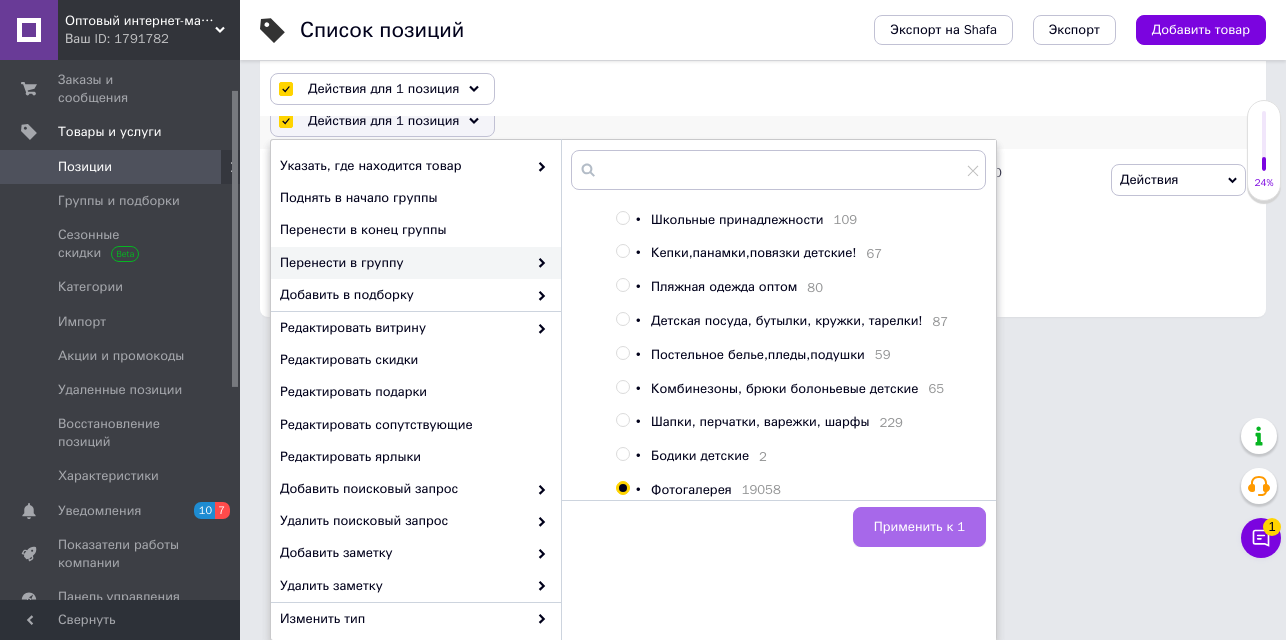 click on "Применить к 1" at bounding box center (919, 527) 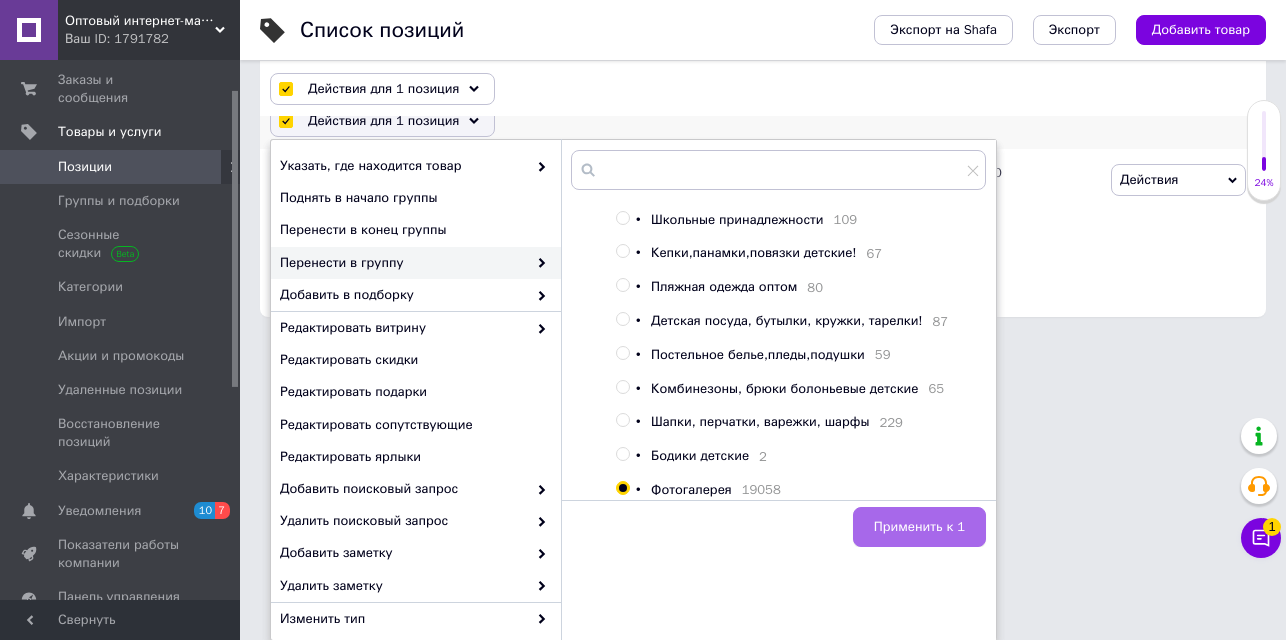 scroll, scrollTop: 0, scrollLeft: 0, axis: both 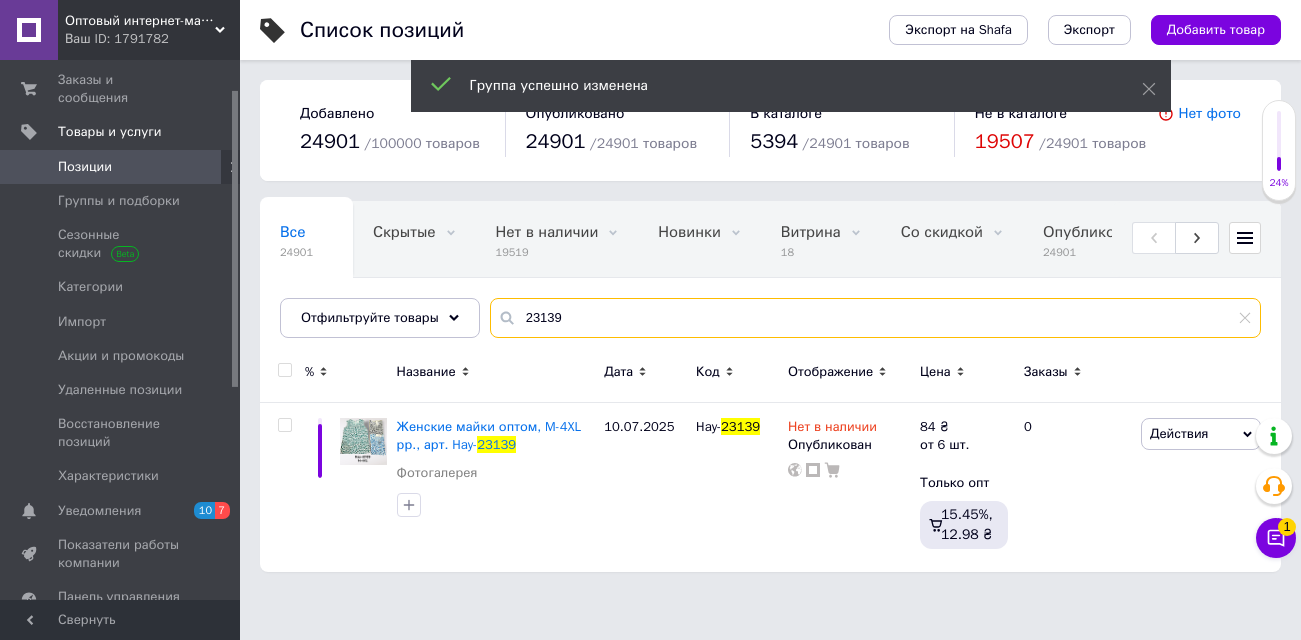 drag, startPoint x: 579, startPoint y: 322, endPoint x: 488, endPoint y: 303, distance: 92.96236 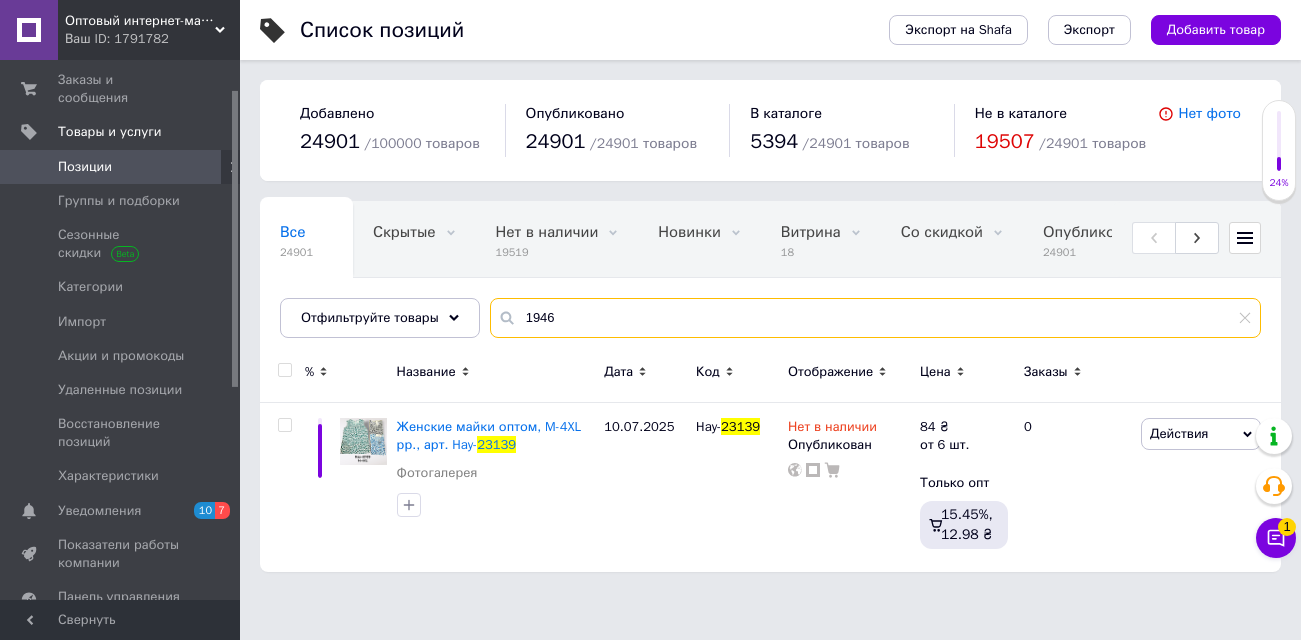 type on "1946" 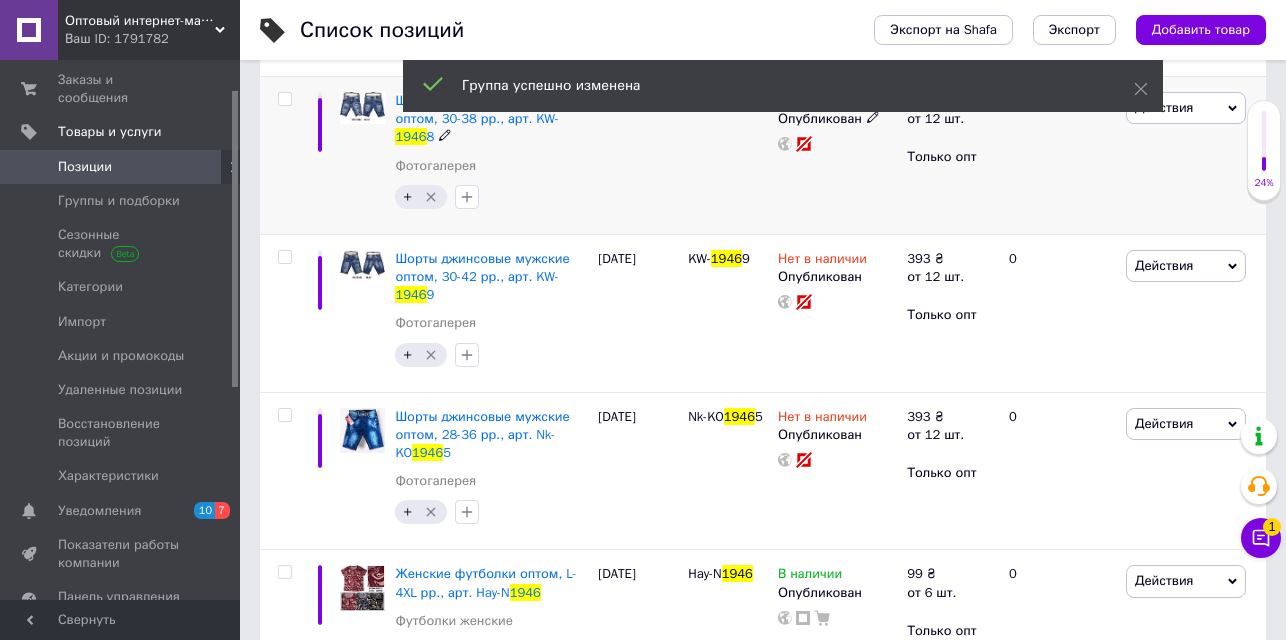 scroll, scrollTop: 371, scrollLeft: 0, axis: vertical 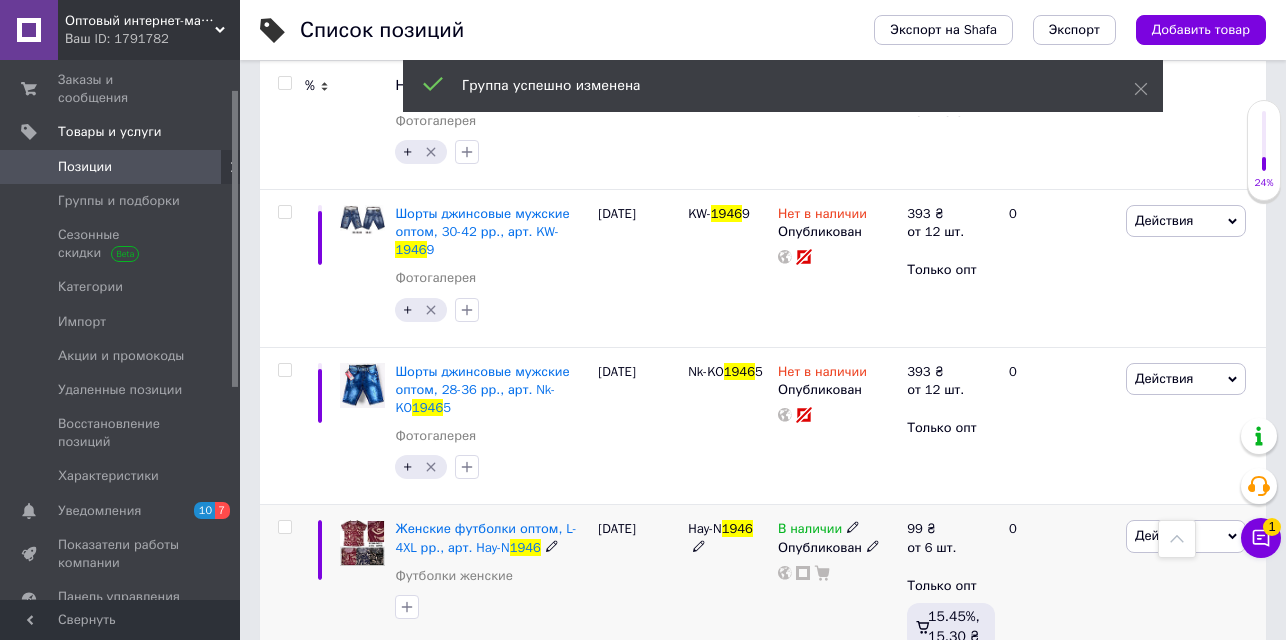 click 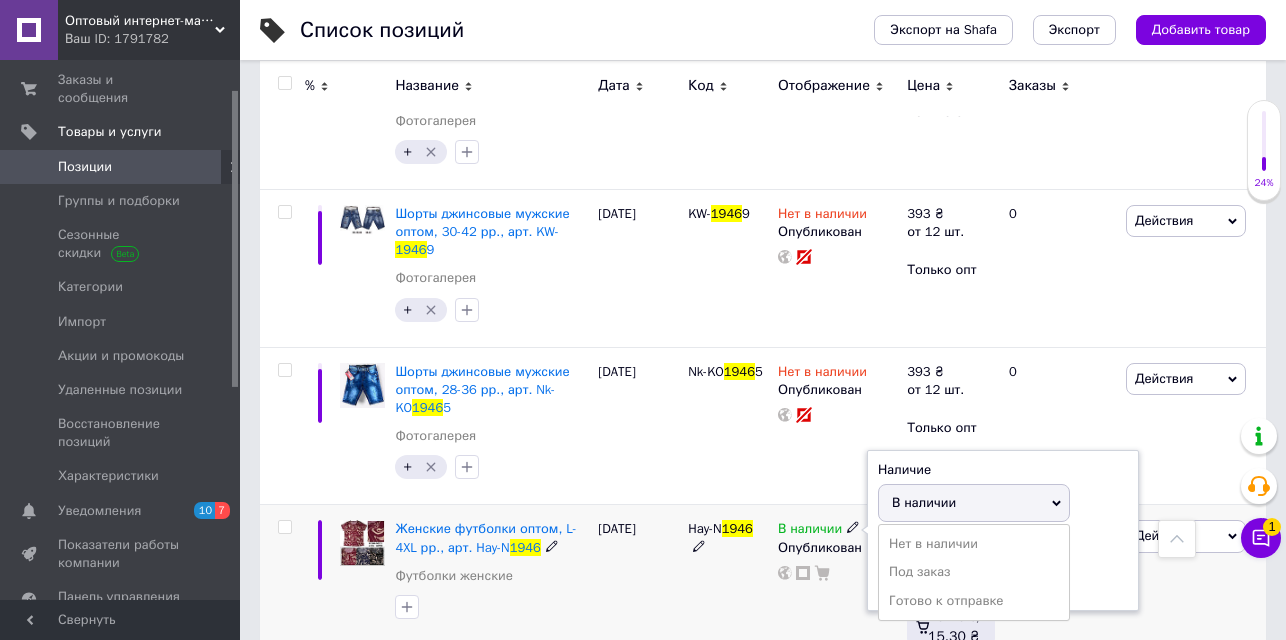 click on "Нет в наличии" at bounding box center [974, 544] 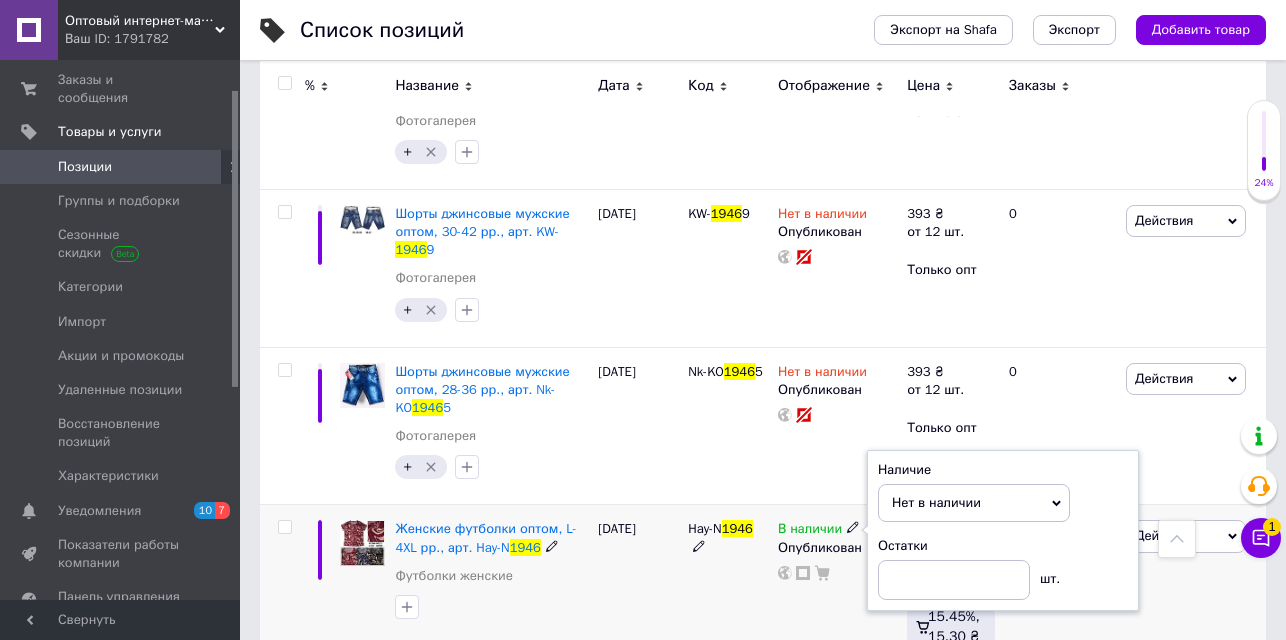 click at bounding box center [284, 527] 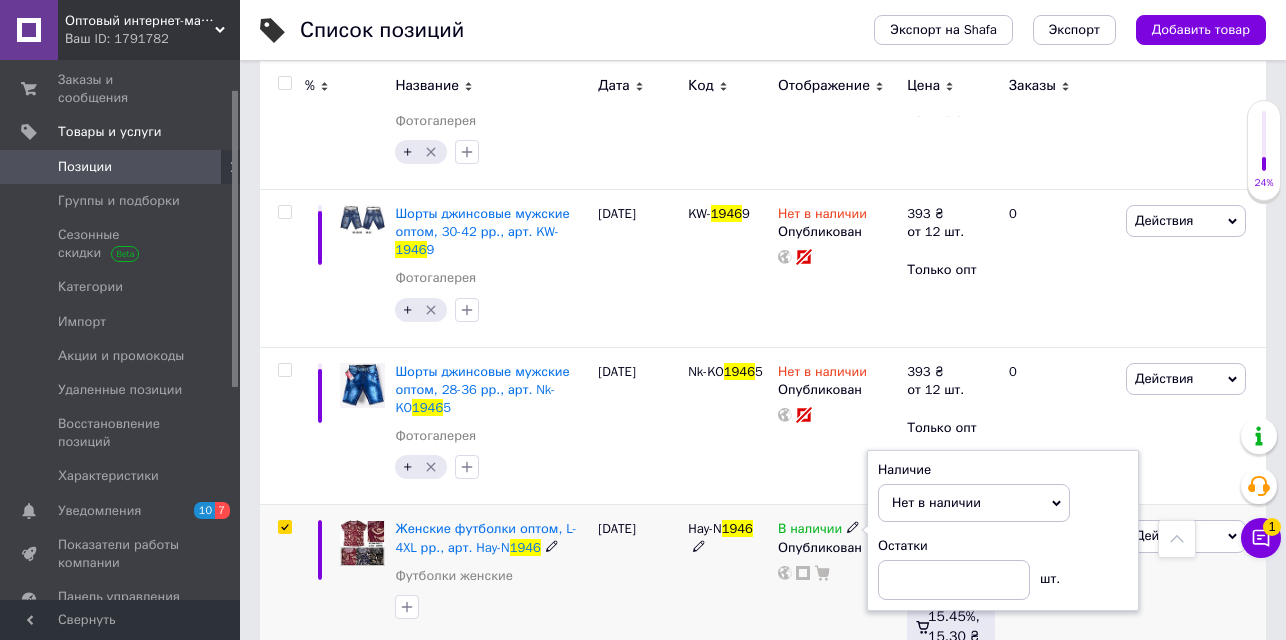 checkbox on "true" 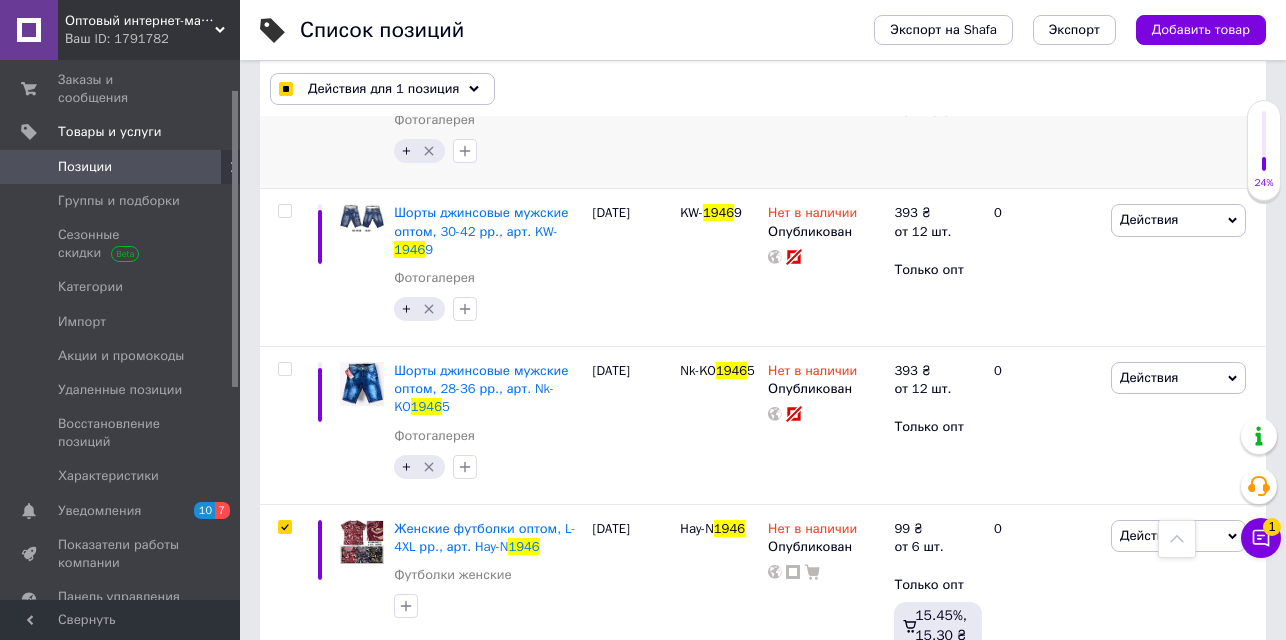 checkbox on "true" 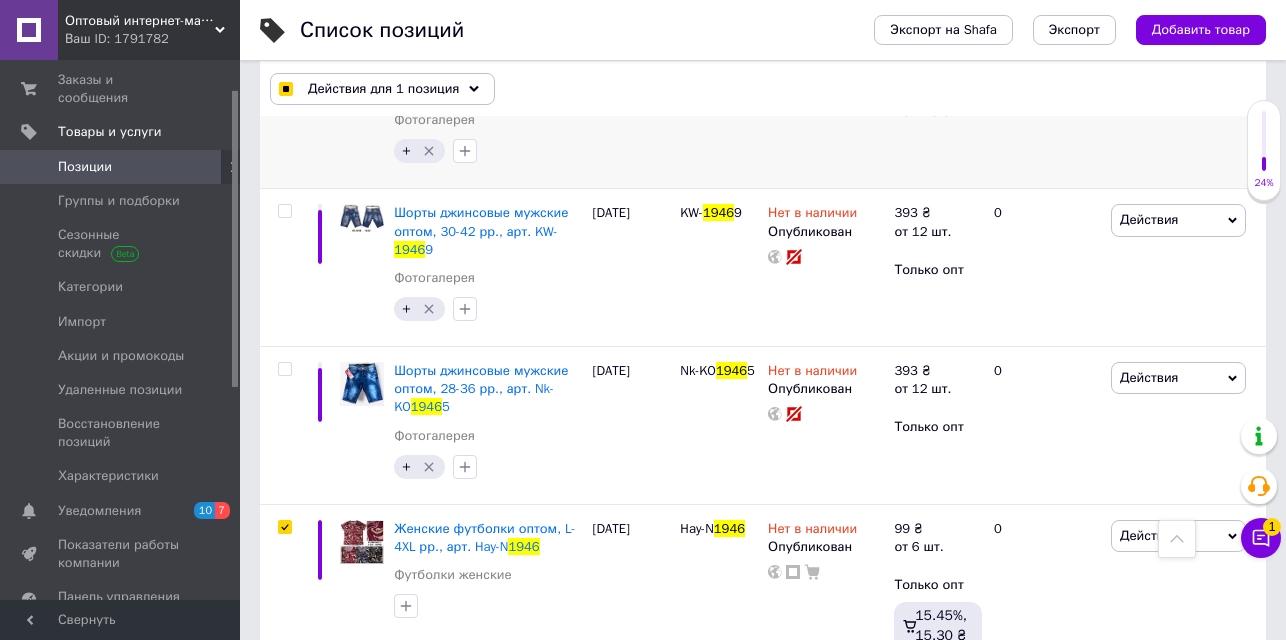 checkbox on "true" 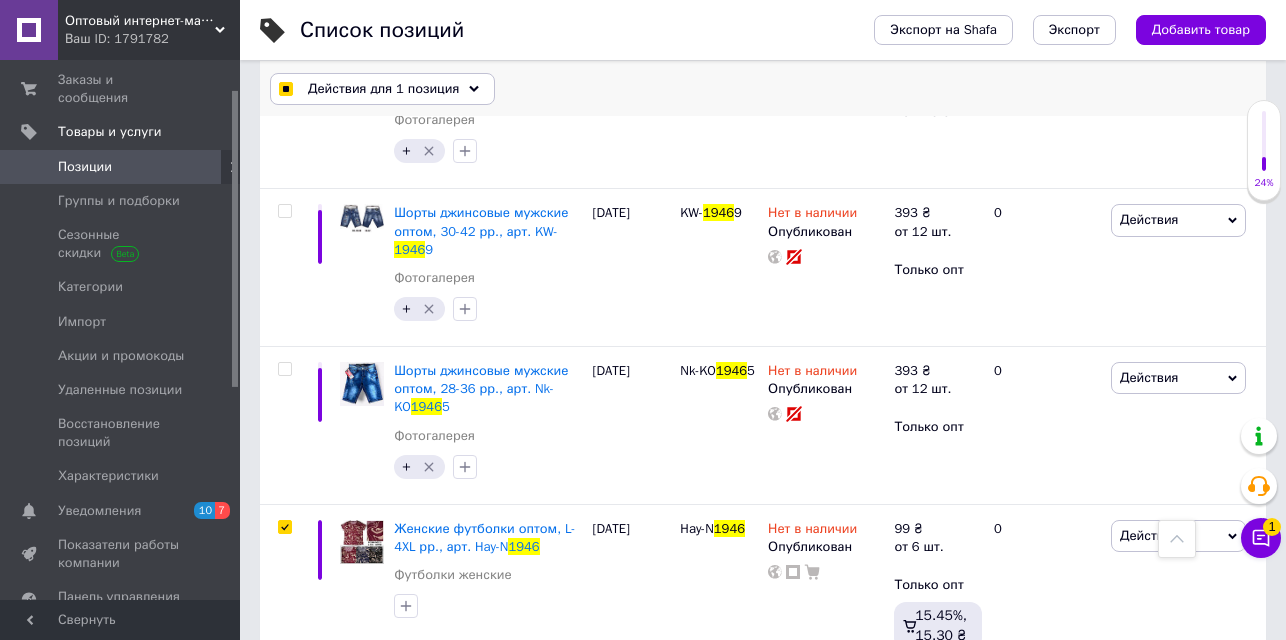 click 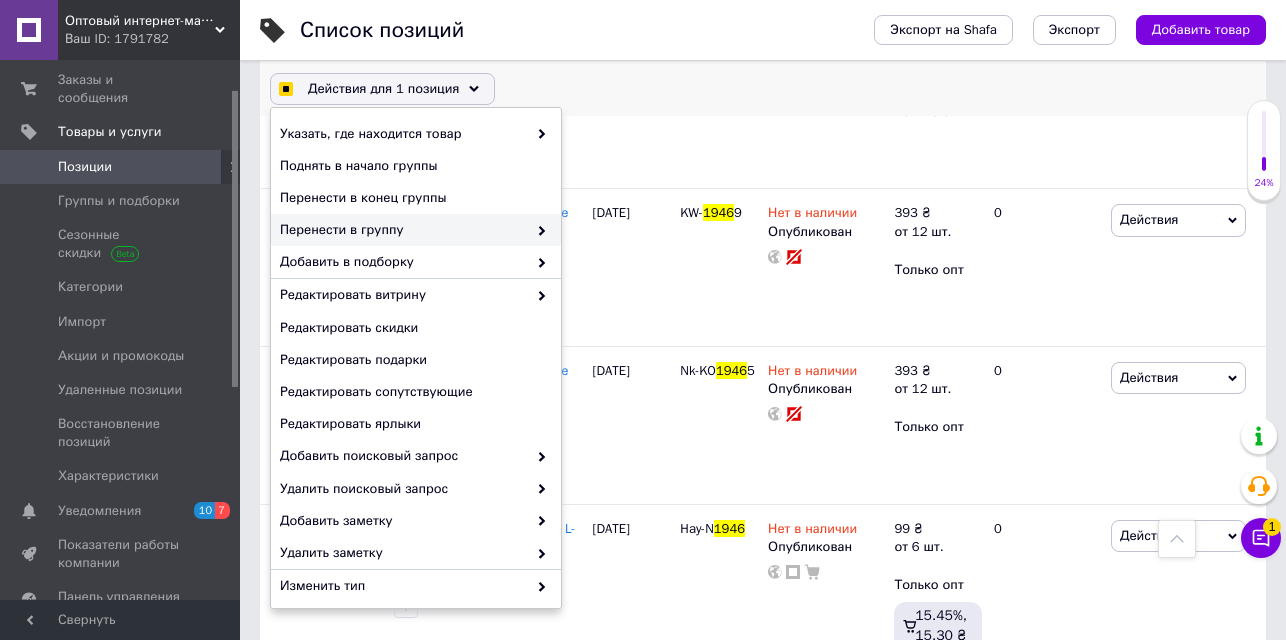 checkbox on "true" 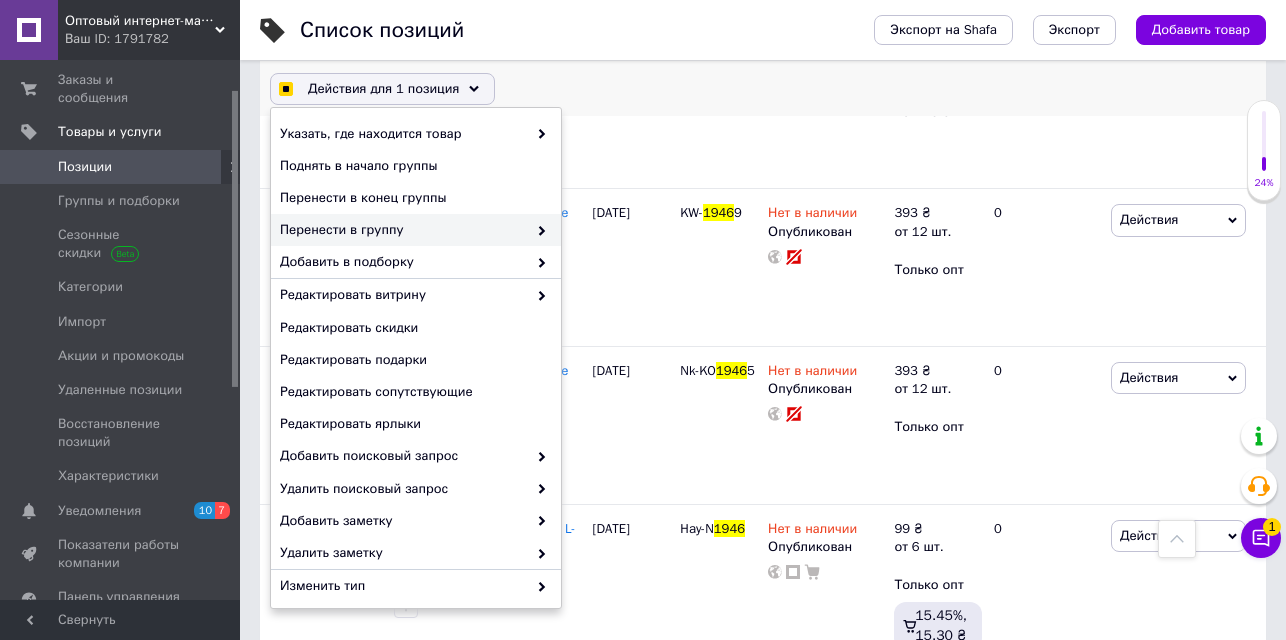 click on "Перенести в группу" at bounding box center (403, 230) 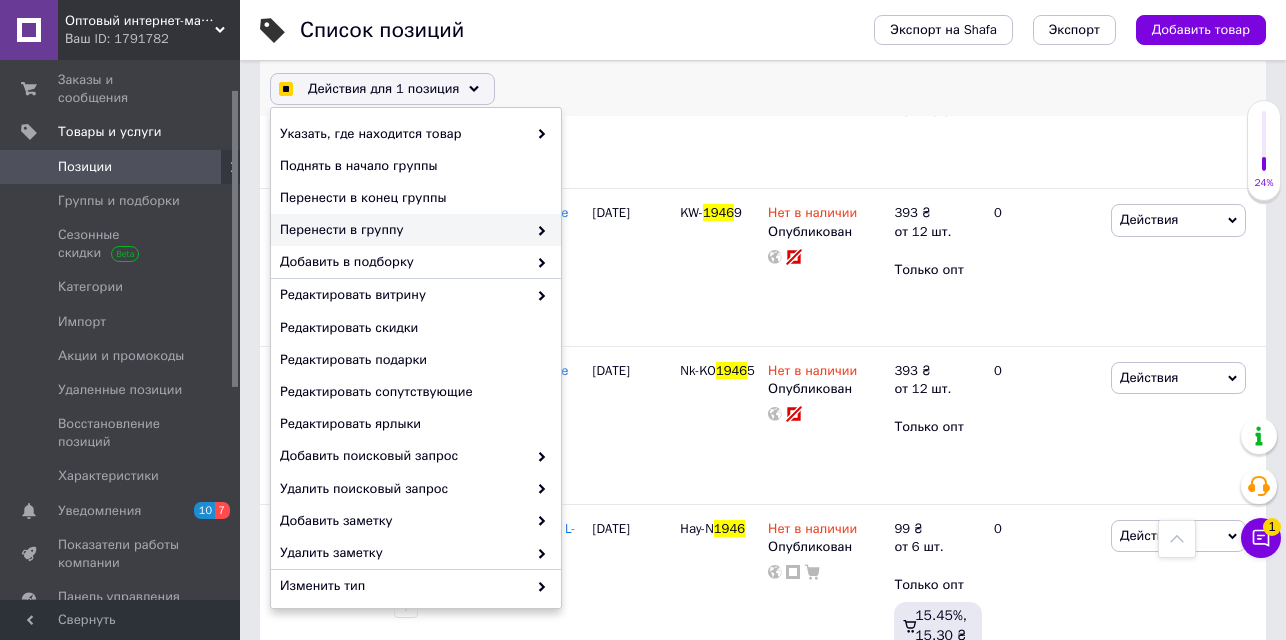click on "Перенести в группу" at bounding box center (416, 230) 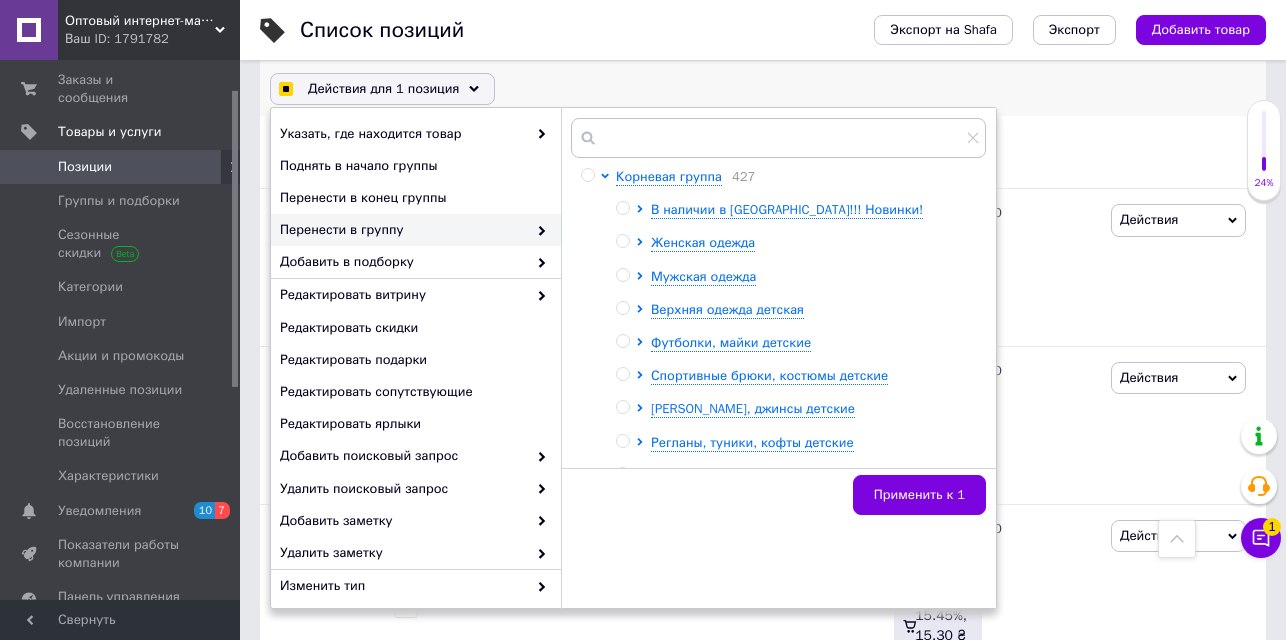 checkbox on "true" 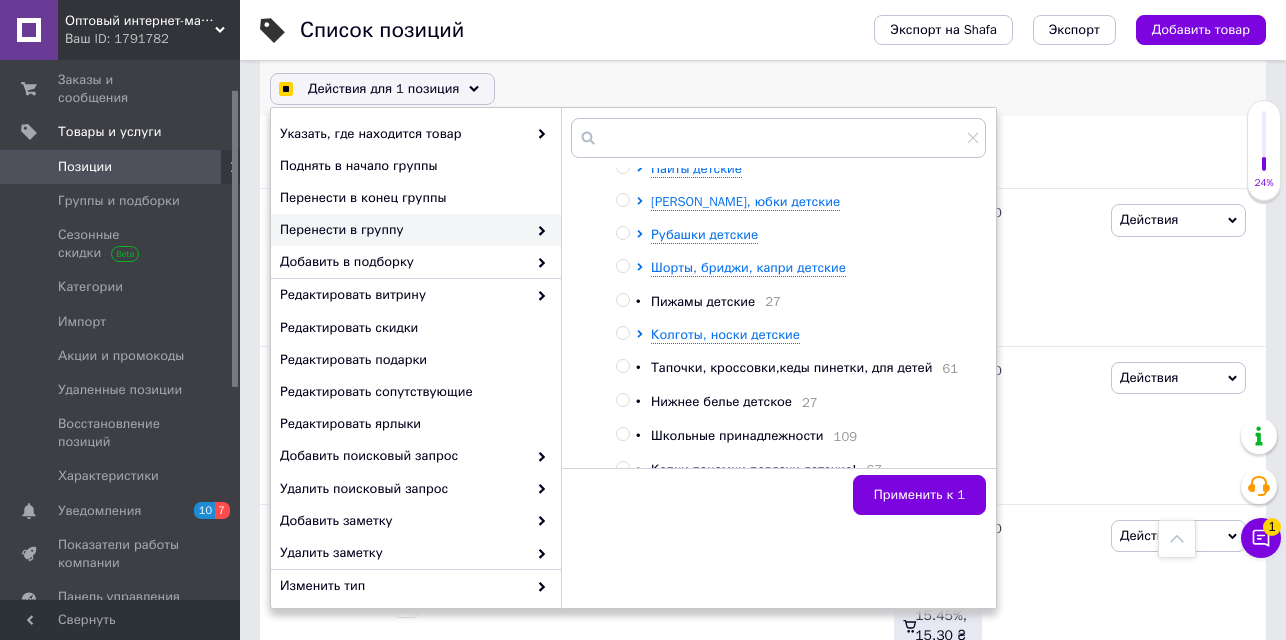 scroll, scrollTop: 424, scrollLeft: 0, axis: vertical 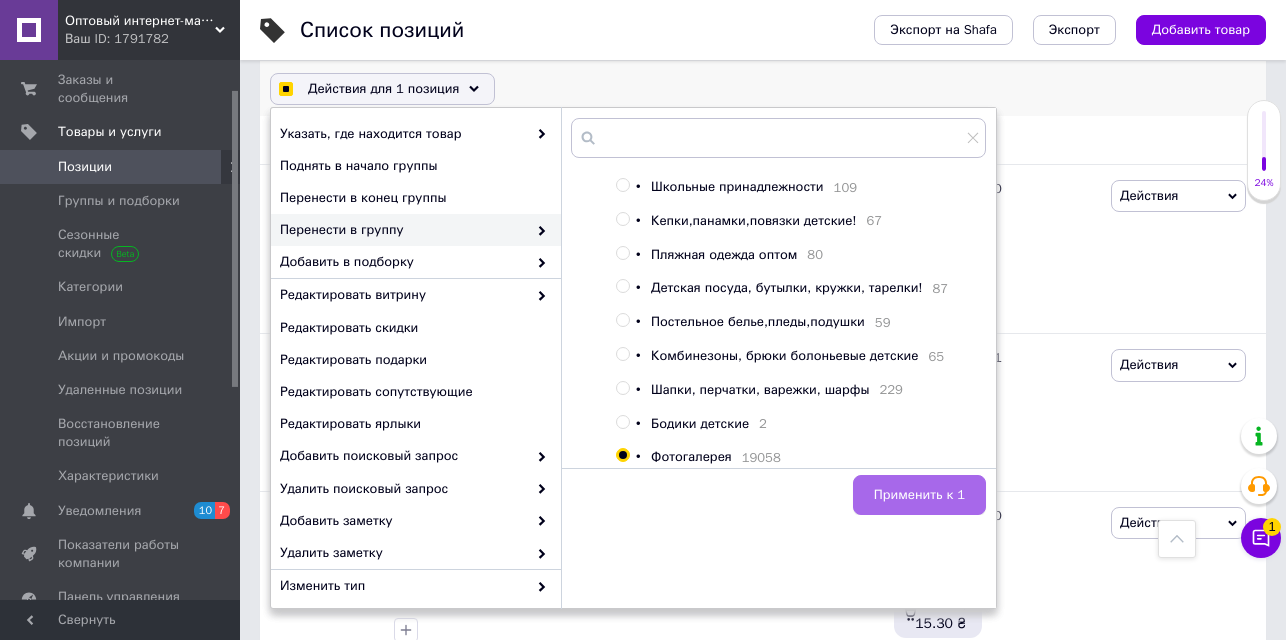 checkbox on "true" 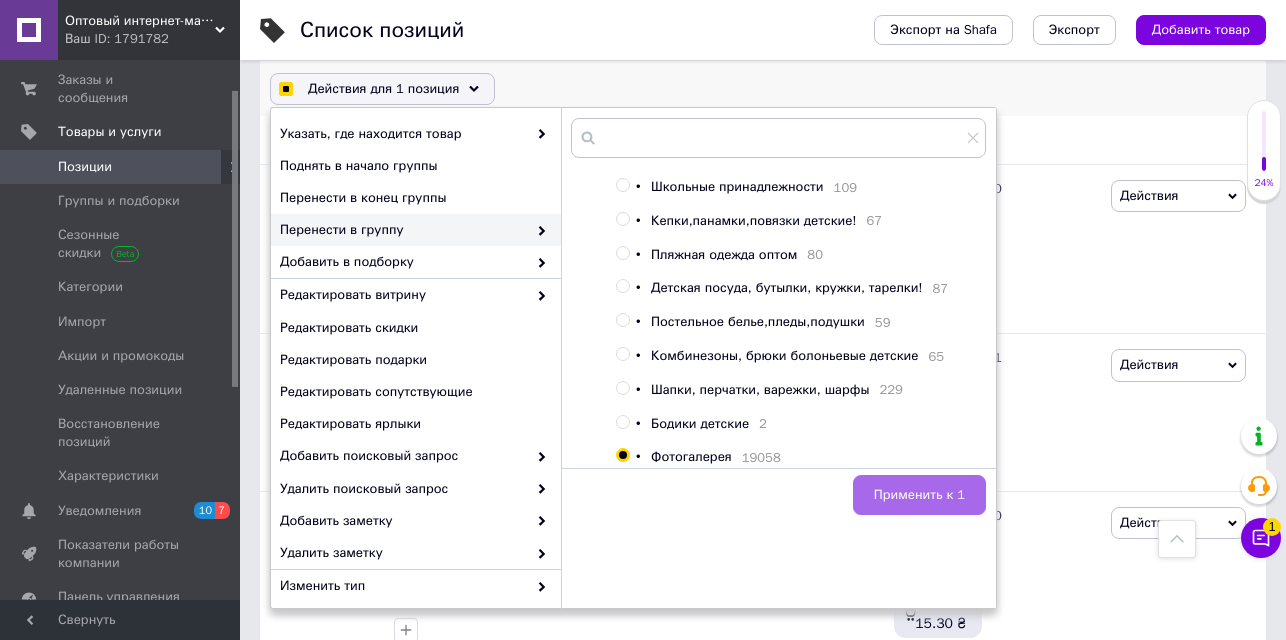 click on "Применить к 1" at bounding box center (919, 495) 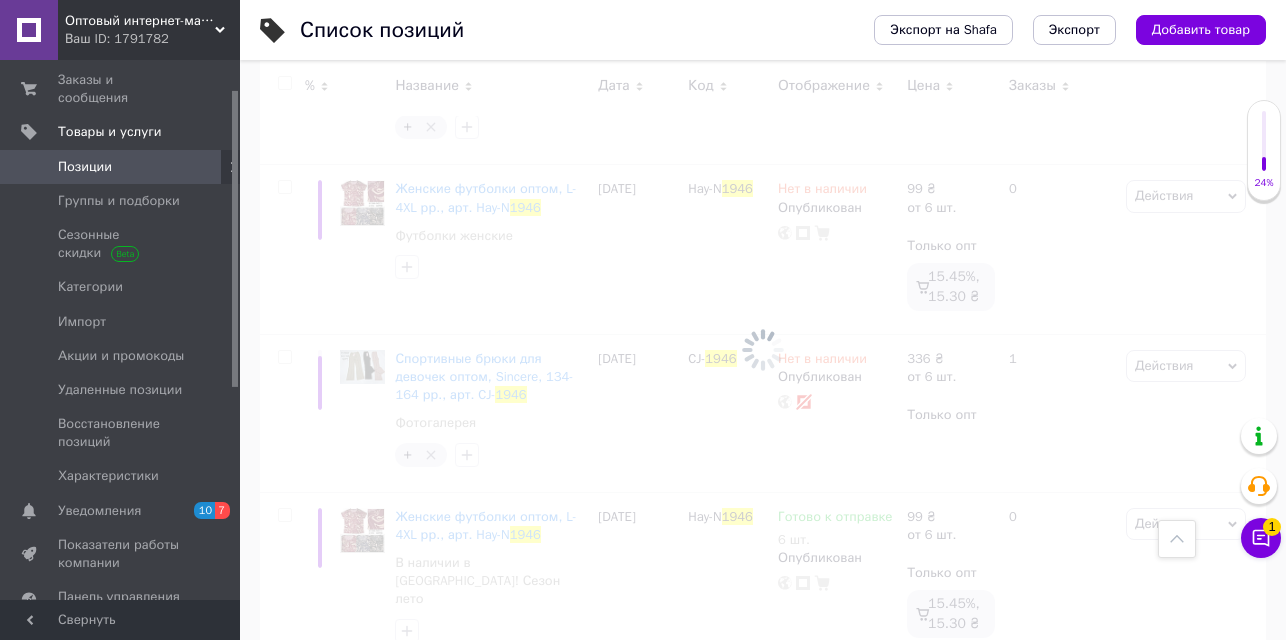 checkbox on "false" 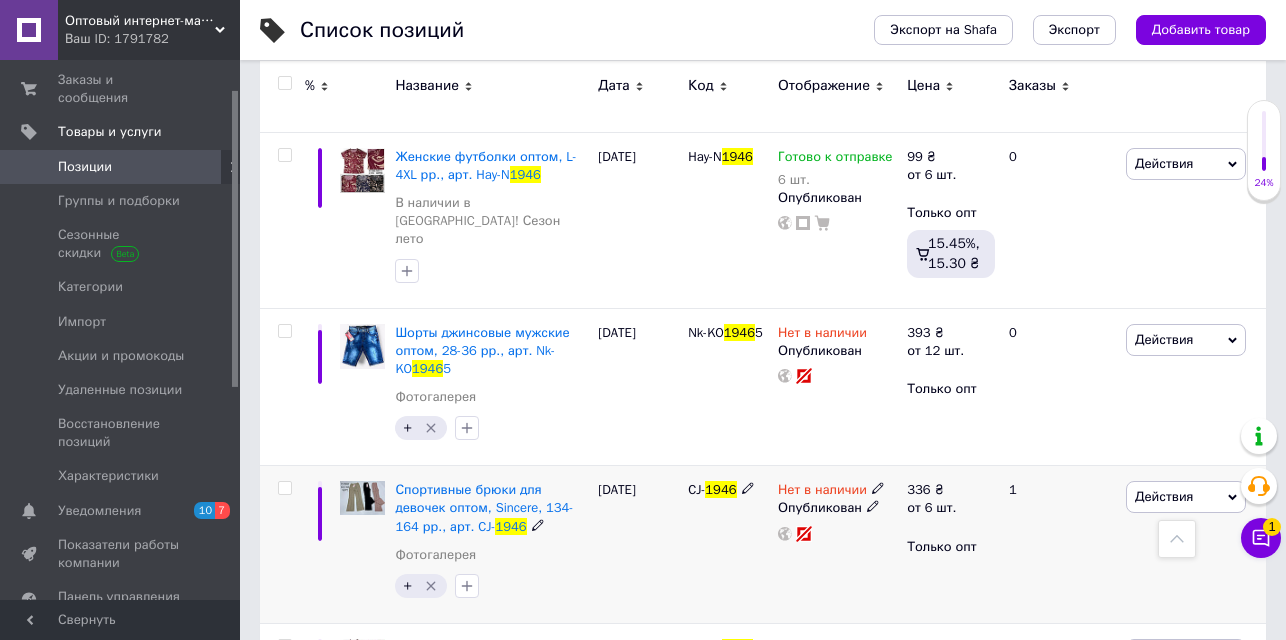 scroll, scrollTop: 682, scrollLeft: 0, axis: vertical 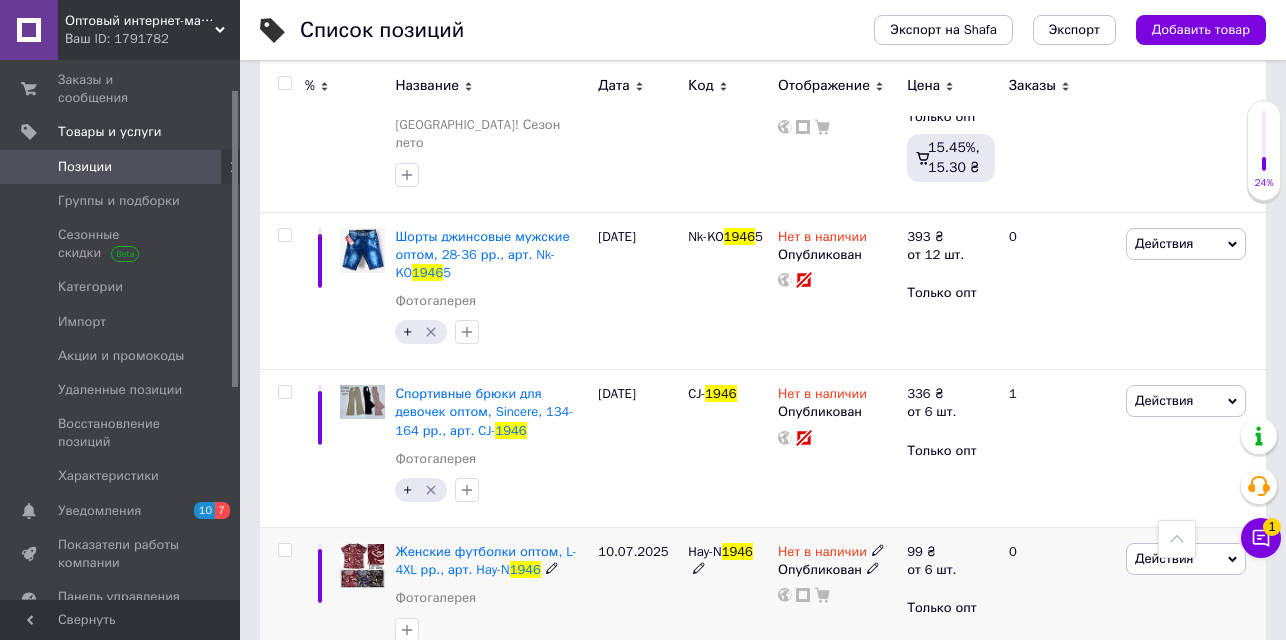 click 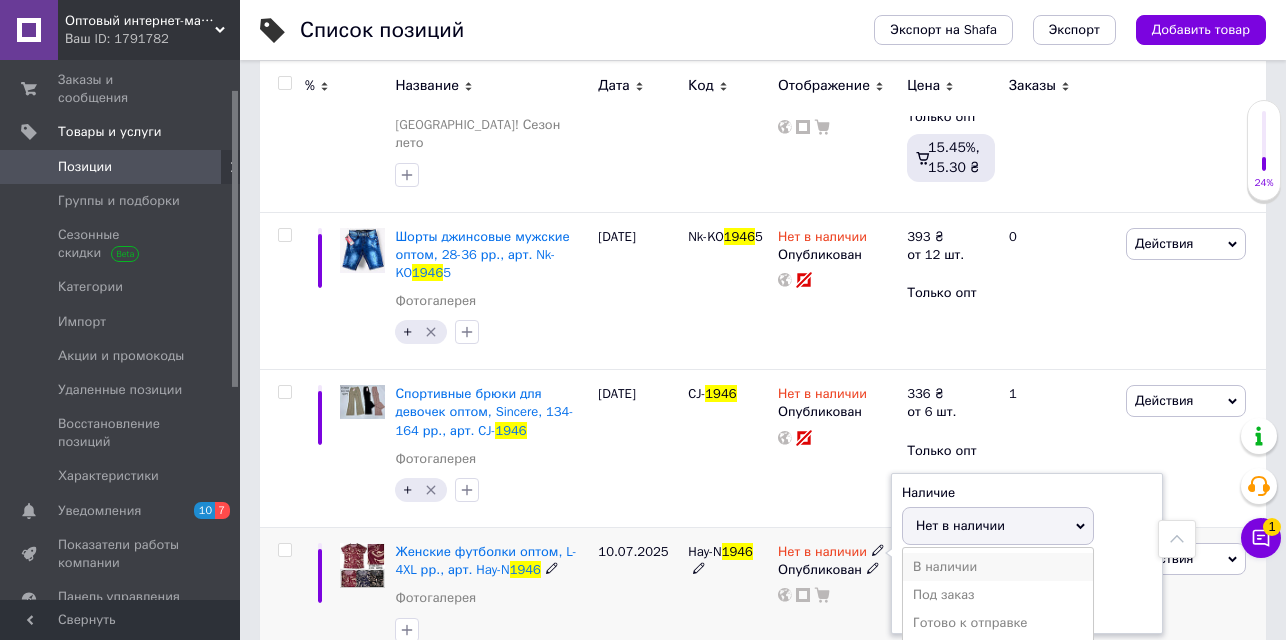 click on "В наличии" at bounding box center (998, 567) 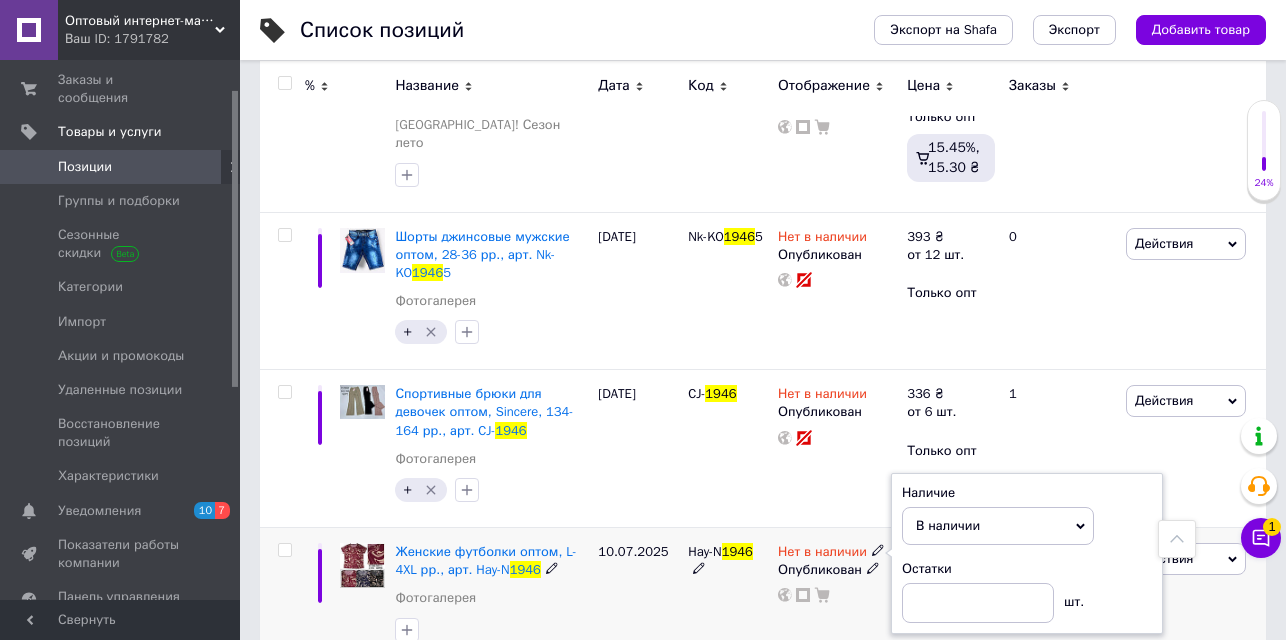 click at bounding box center (285, 550) 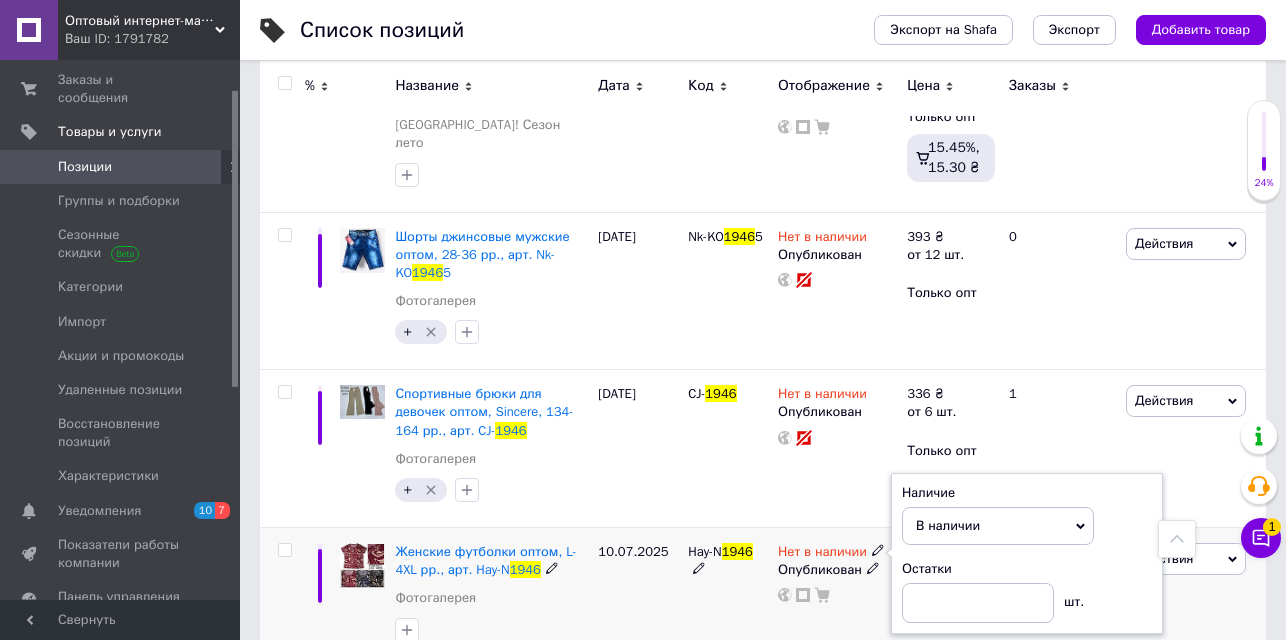 click at bounding box center (284, 550) 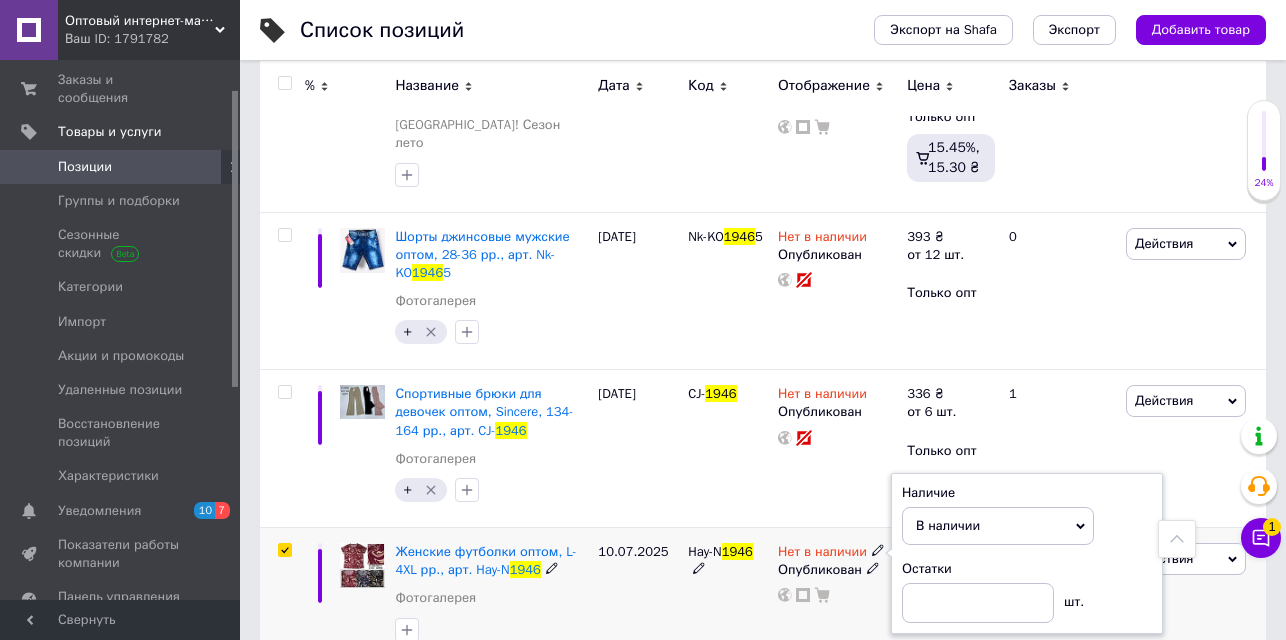 checkbox on "true" 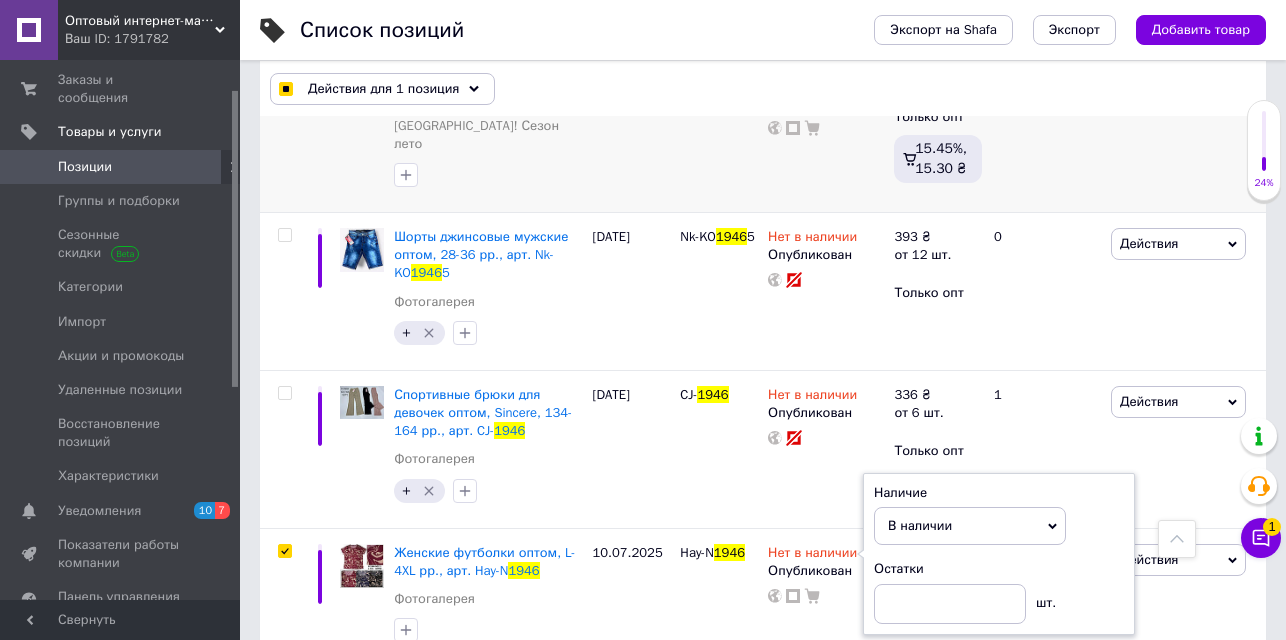 checkbox on "true" 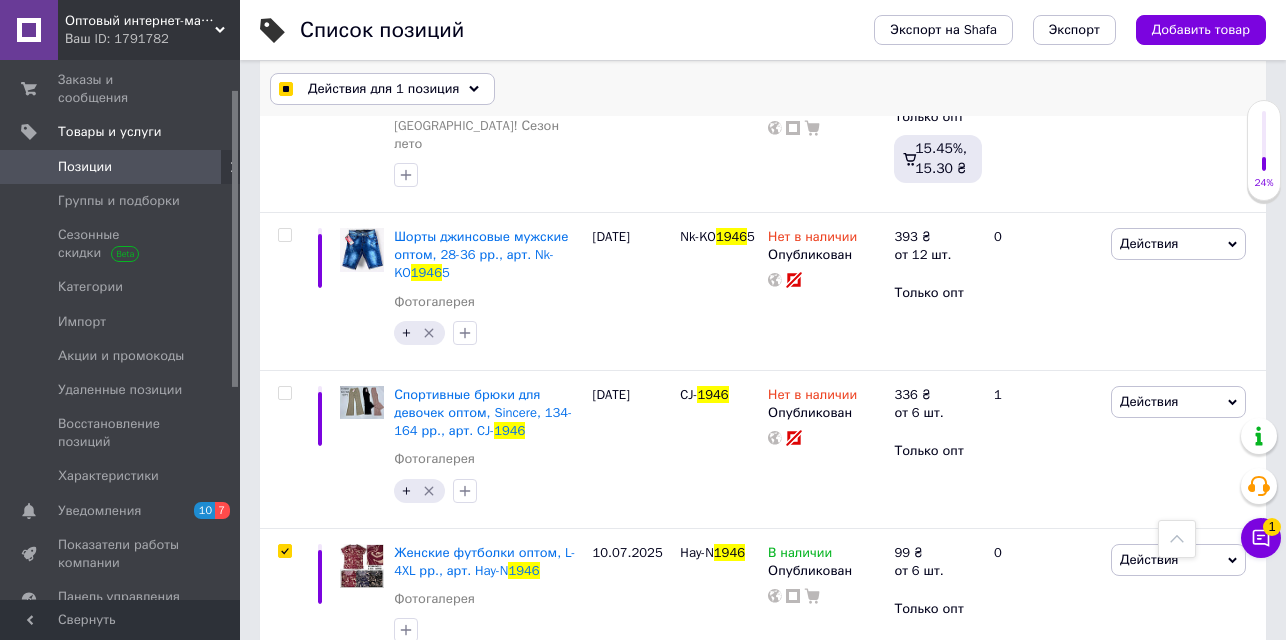 click 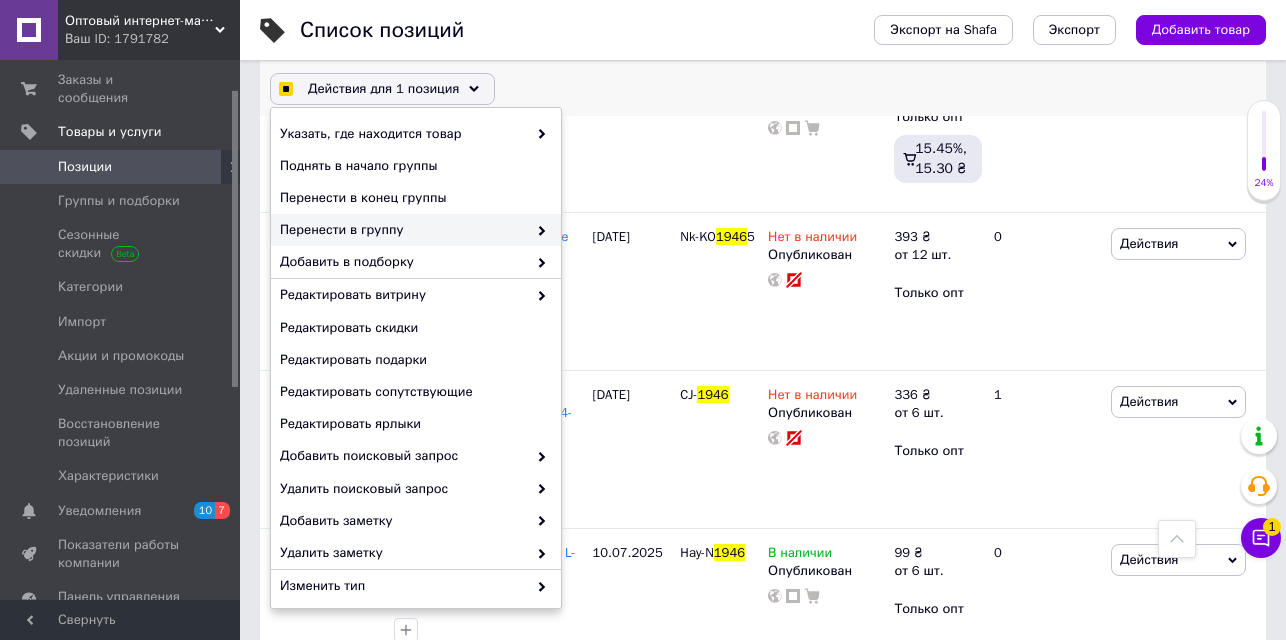checkbox on "true" 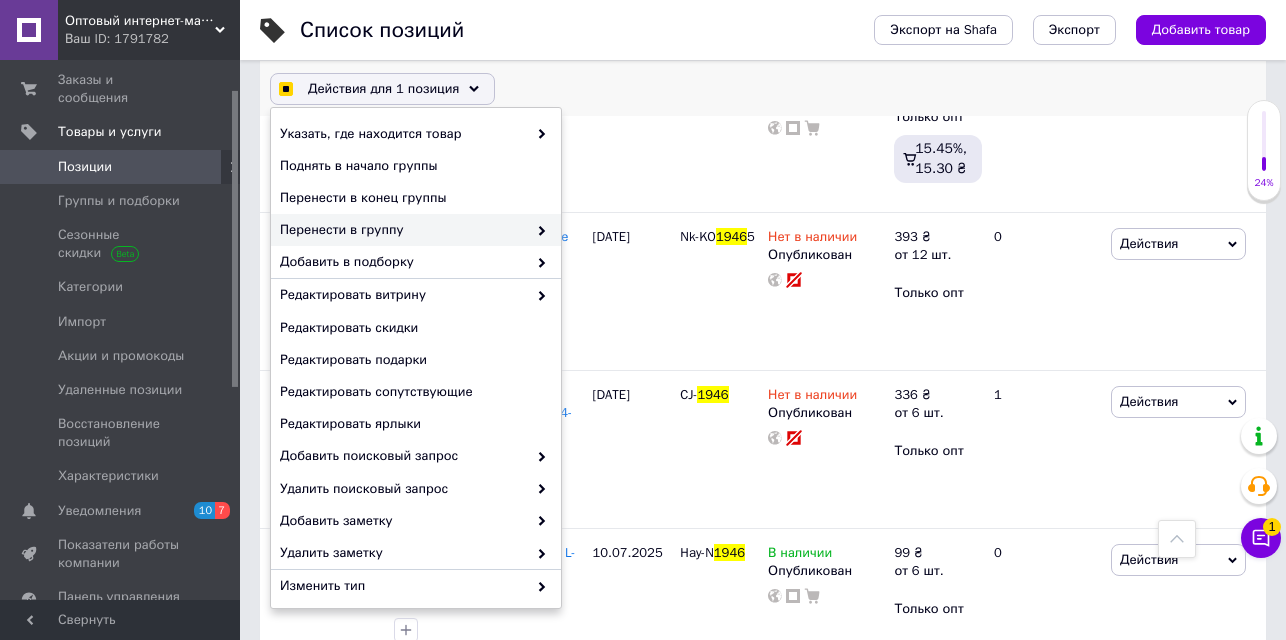 click on "Перенести в группу" at bounding box center (416, 230) 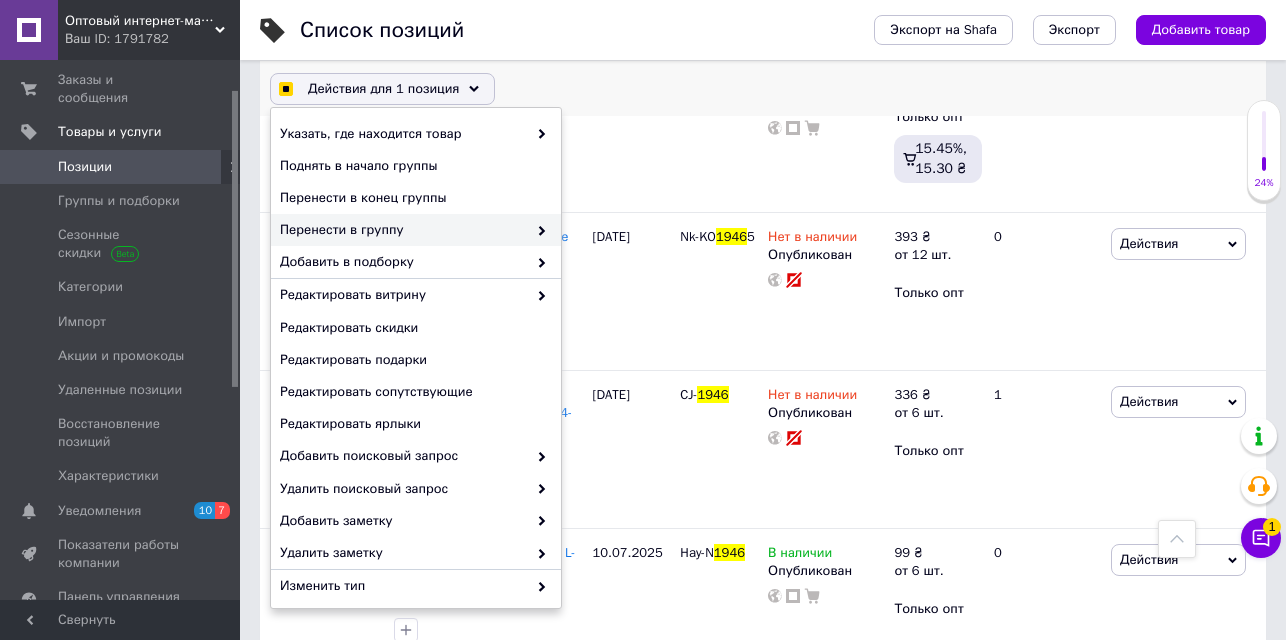 checkbox on "true" 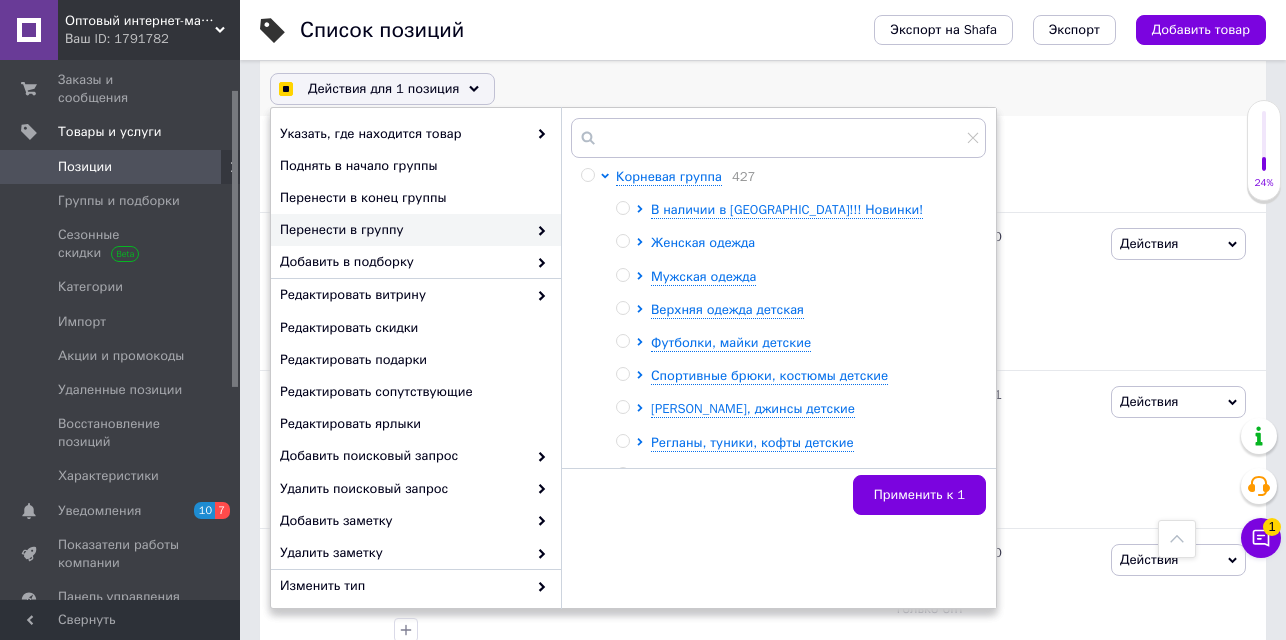 click 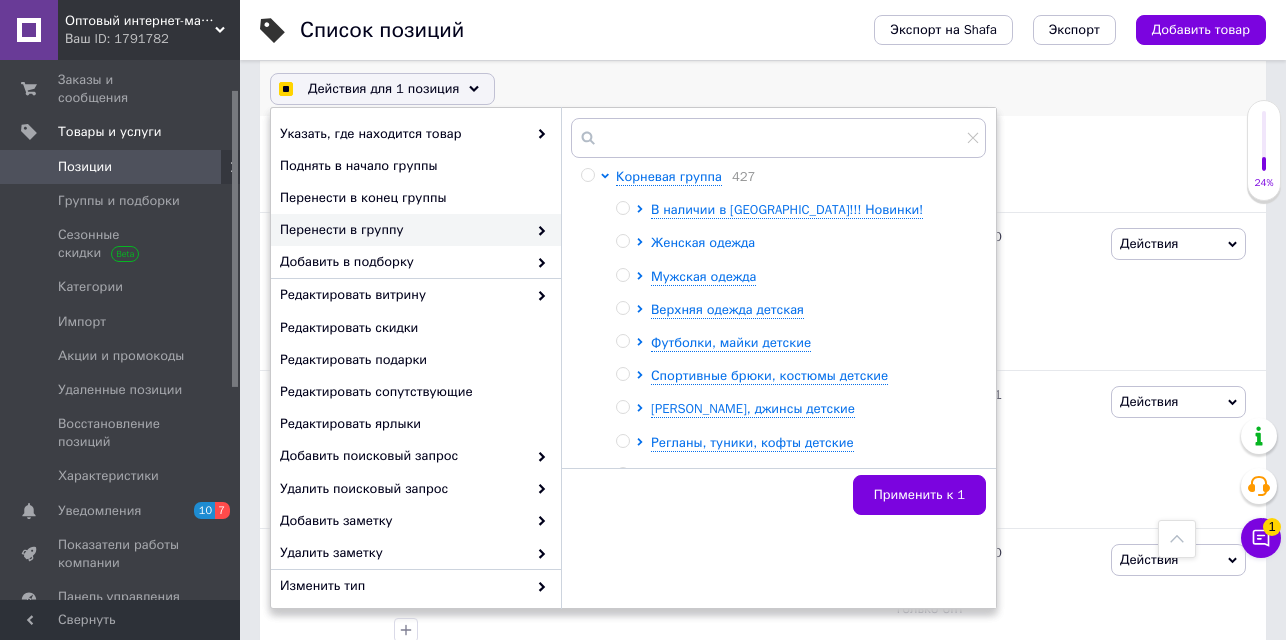 checkbox on "true" 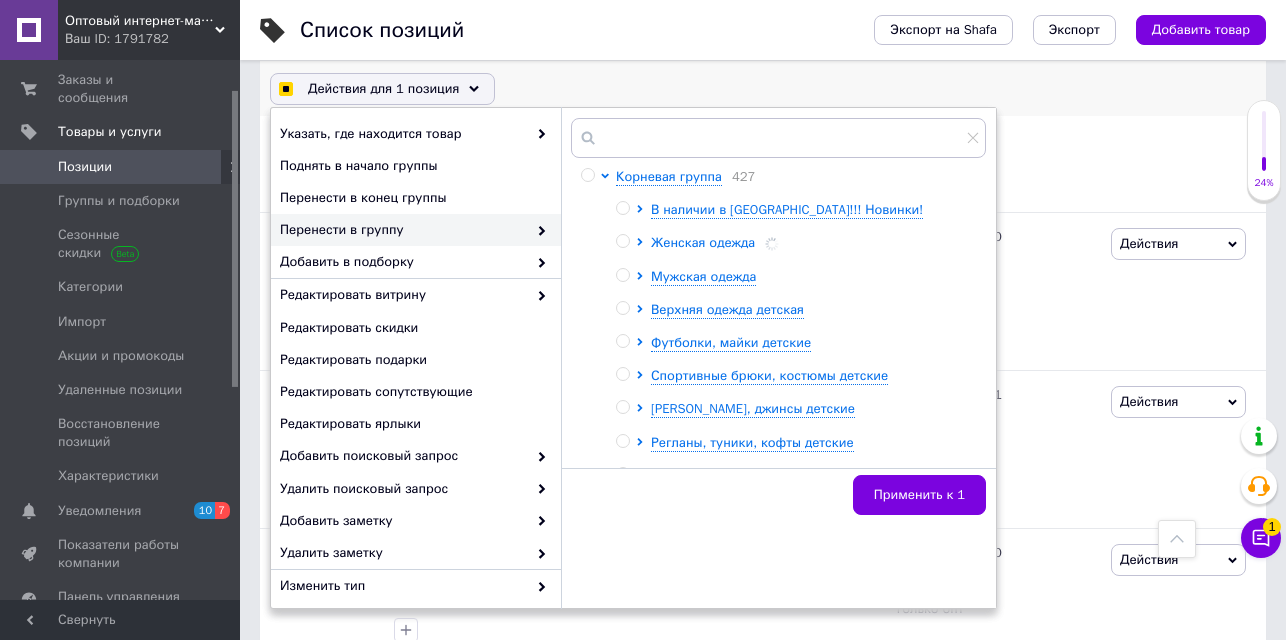 checkbox on "true" 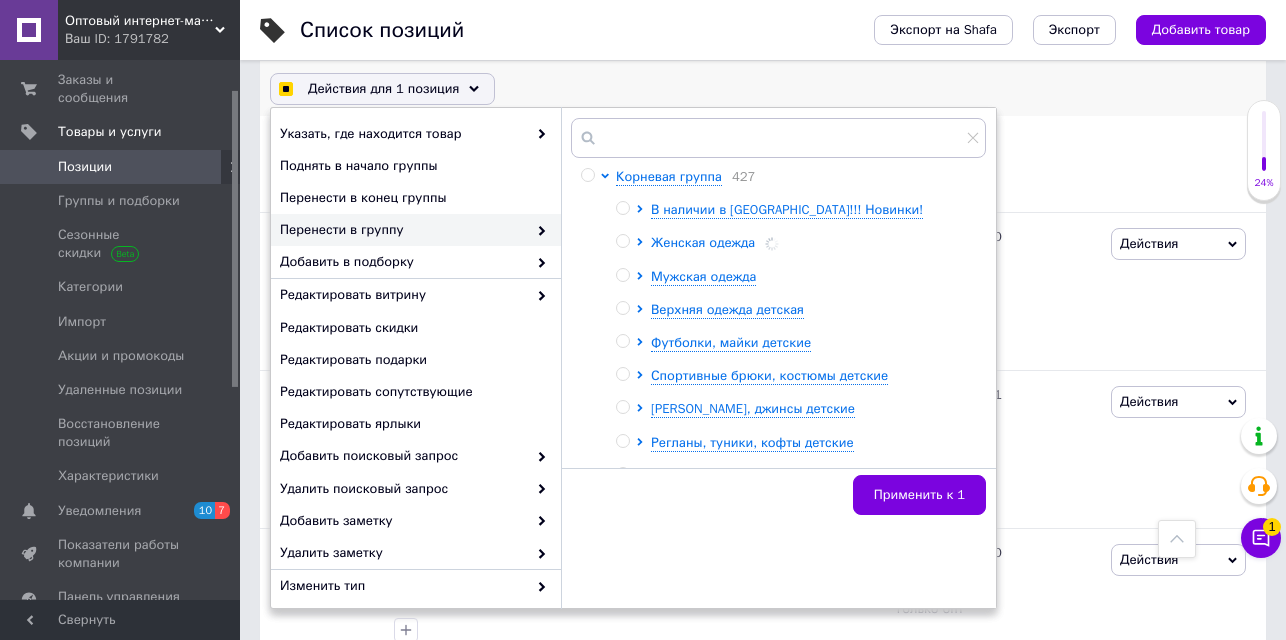 checkbox on "true" 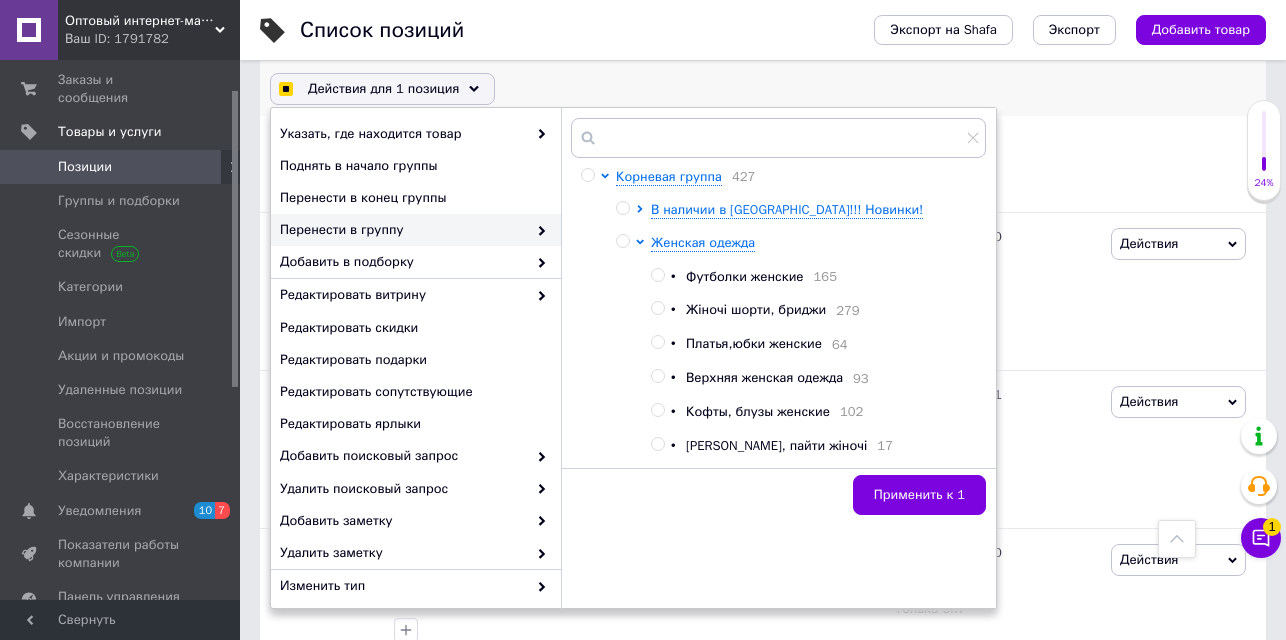 checkbox on "true" 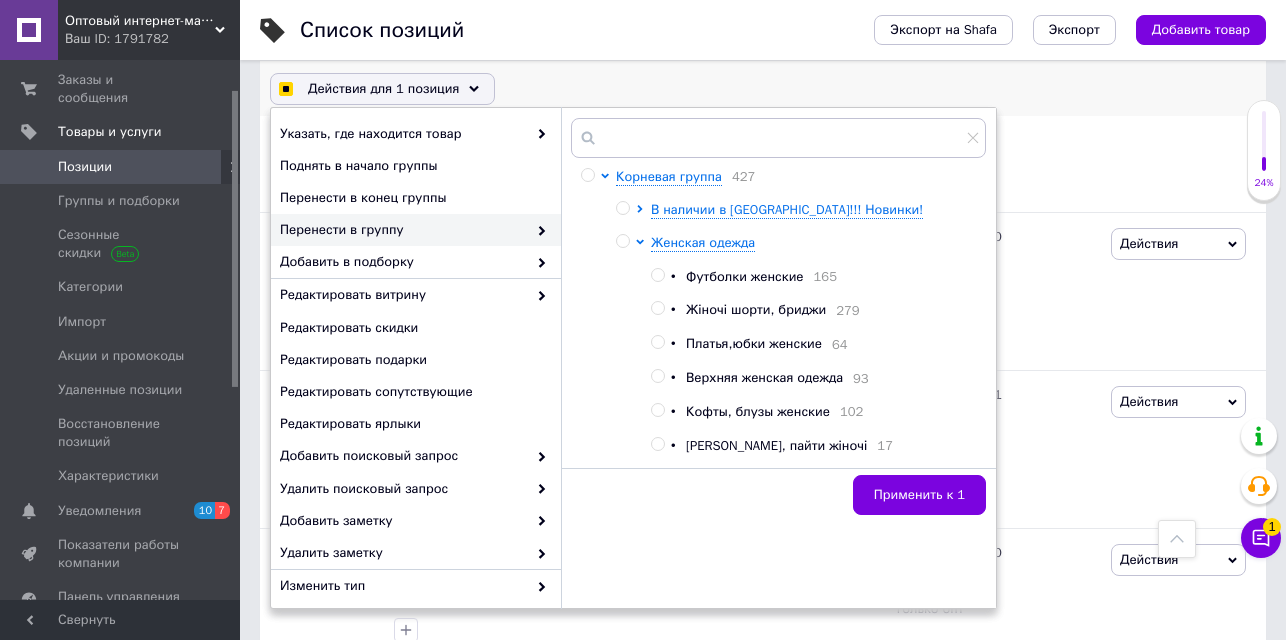 click at bounding box center (657, 275) 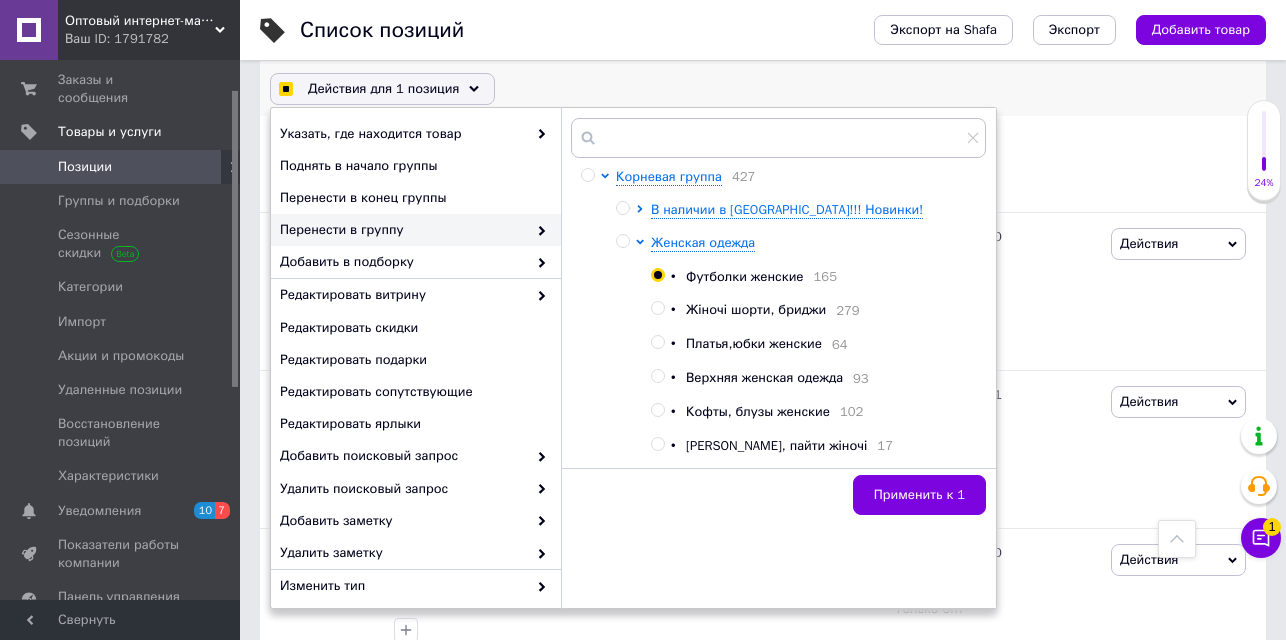 radio on "true" 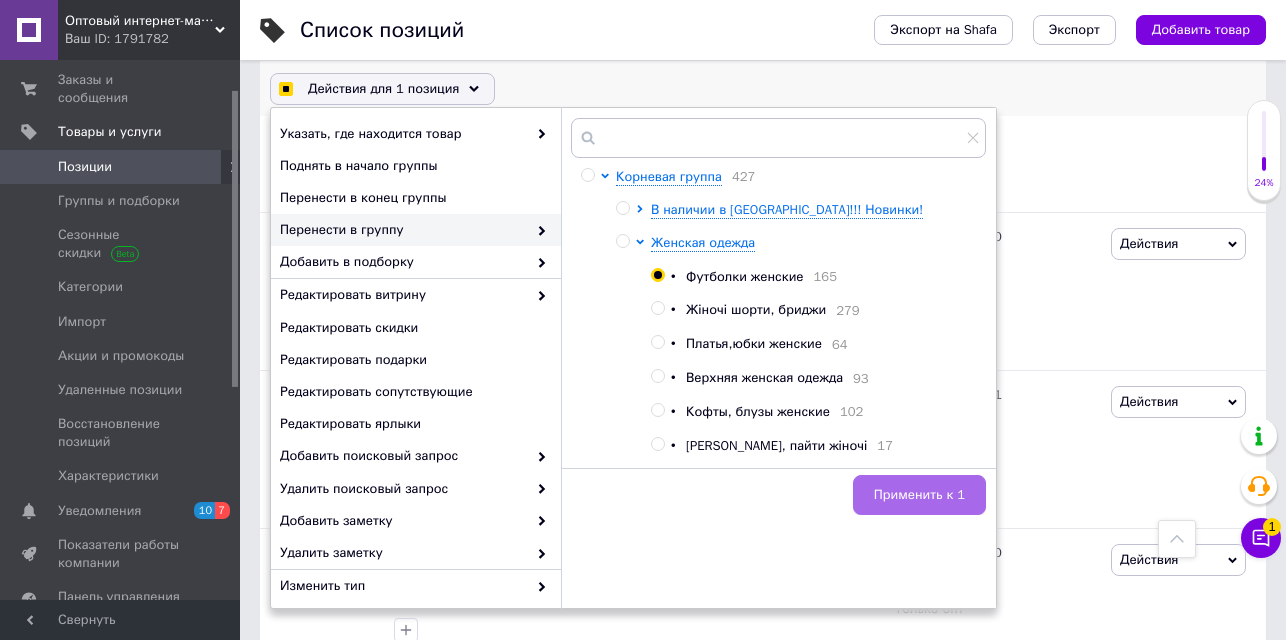 click on "Применить к 1" at bounding box center [919, 495] 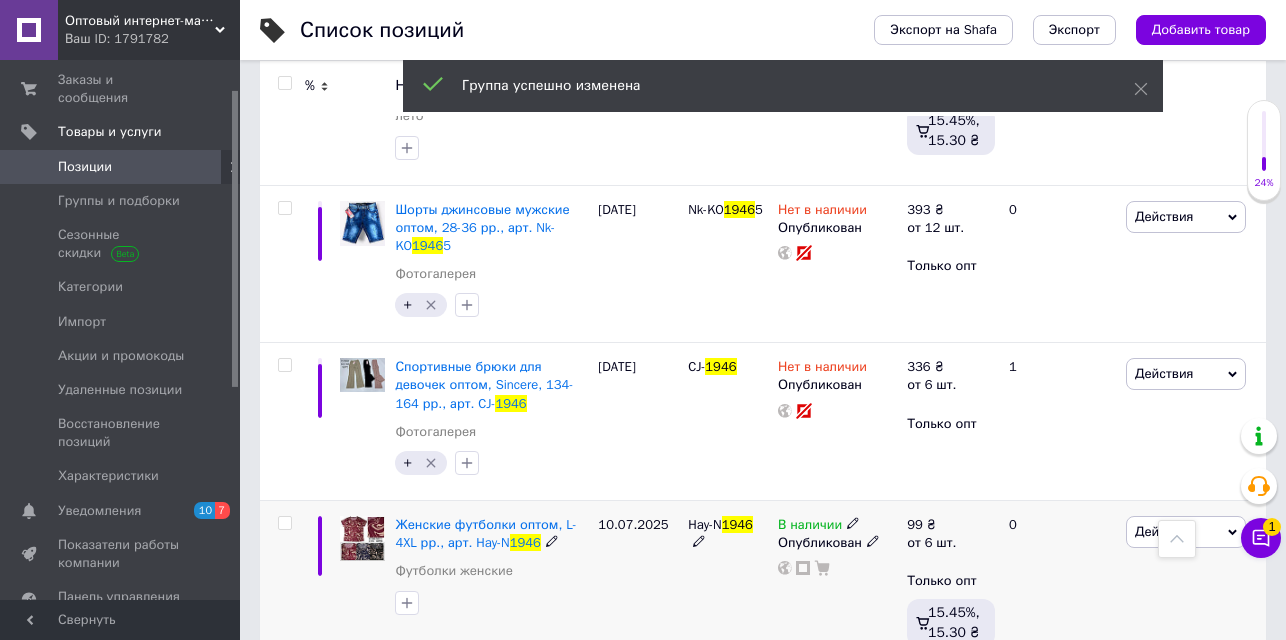 scroll, scrollTop: 712, scrollLeft: 0, axis: vertical 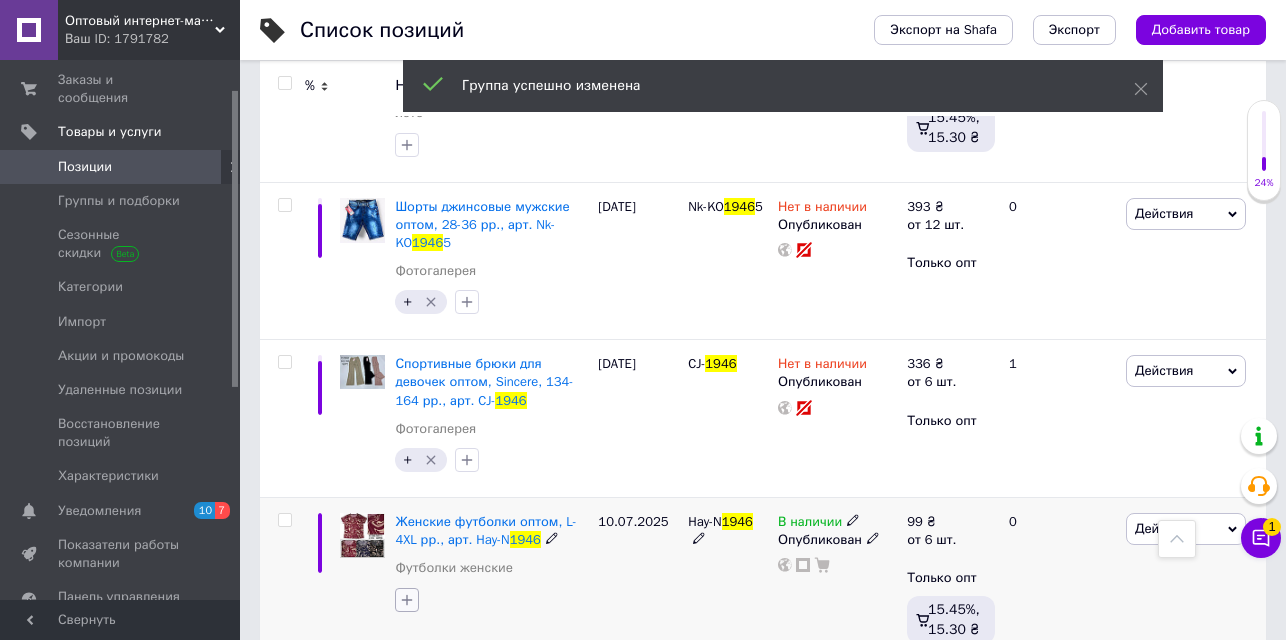click 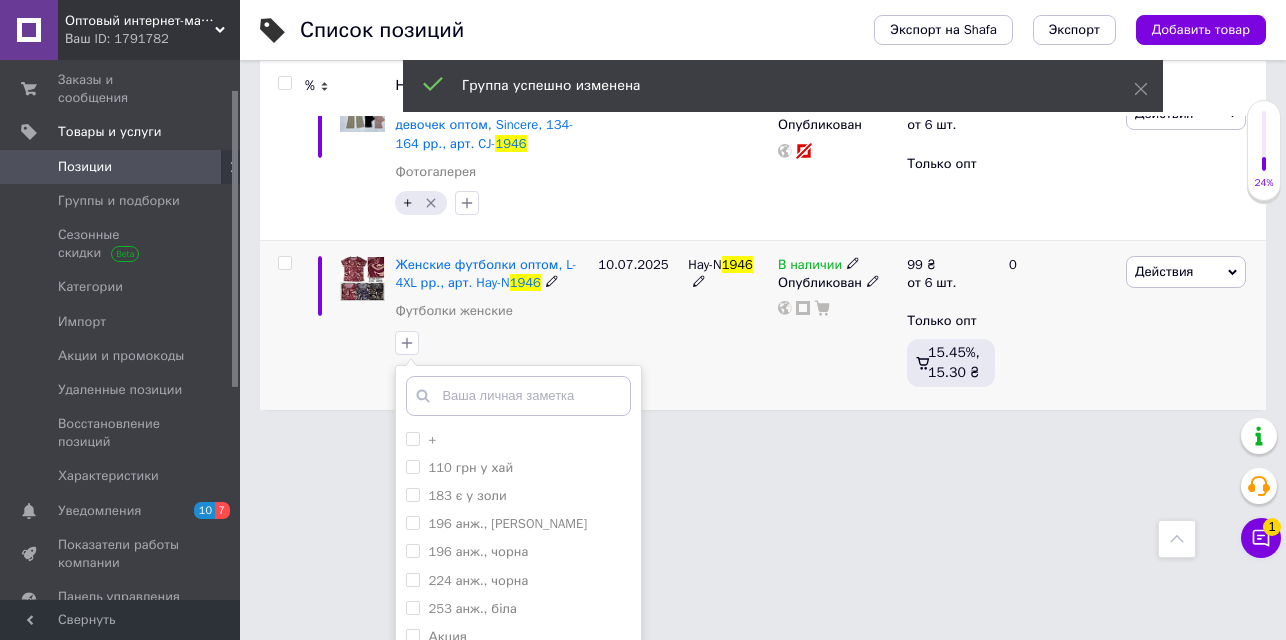 scroll, scrollTop: 977, scrollLeft: 0, axis: vertical 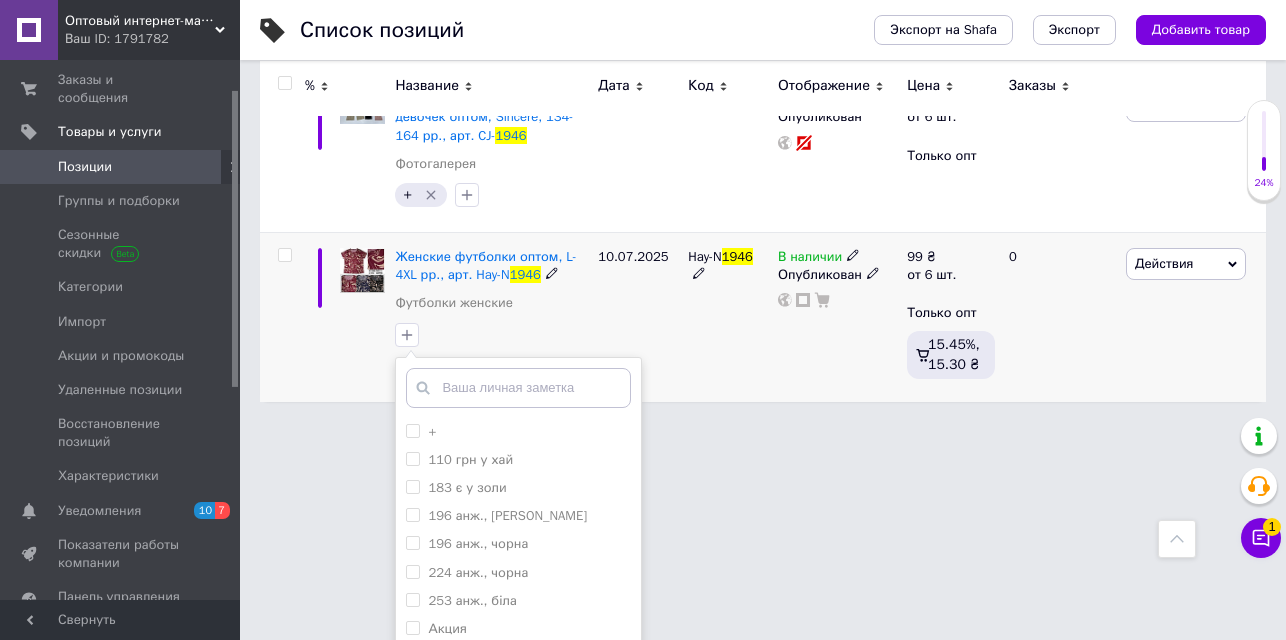 click on "+ 110 грн у хай 183 є у золи 196 анж., [PERSON_NAME] 196 анж., чорна 224 анж., чорна 253 анж., біла Акция беж є і у анжеліки є і у [GEOGRAPHIC_DATA] є лише коричневі є на складі з рожевим є у золия є у маріки є у маріки 132грн є у нани є у ніка є у сісі є у хайлуна 227грн є червоні і жовті є чорні на складі зол 146грн зол 176 грн зол 190 грн [PERSON_NAME] ост КОПИЯ купила за 1400 лише чорні непр.152.152 нема 170 не правильна рост н.р. ост прямі сині сірі у ені у маріки 102 грн у маріки 110 грн у ніка у ніка є 6шт у норбі у собі є хакі чорні Создать заметку   Добавить заметку" at bounding box center [518, 571] 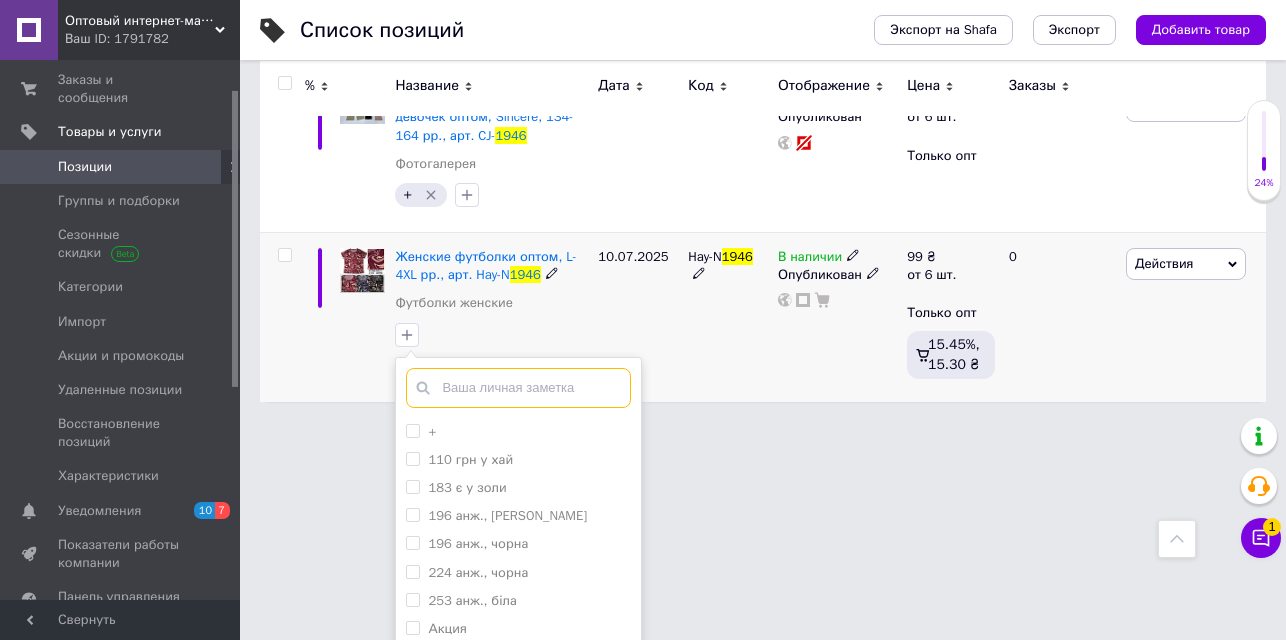 click at bounding box center (518, 388) 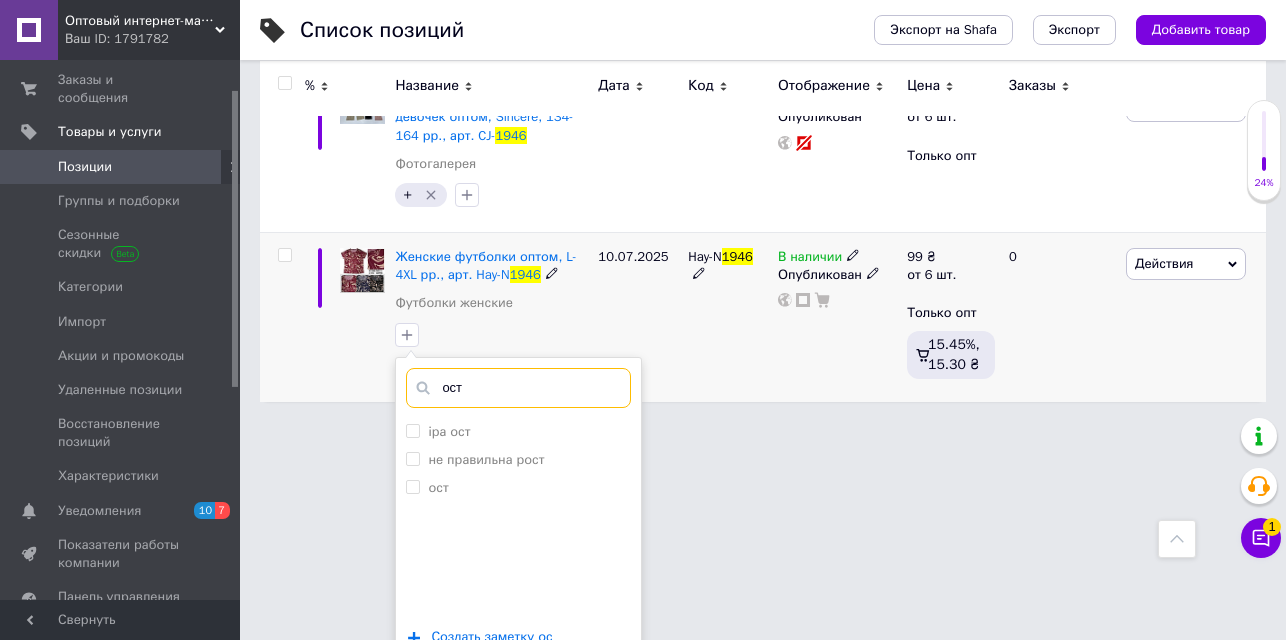 scroll, scrollTop: 974, scrollLeft: 0, axis: vertical 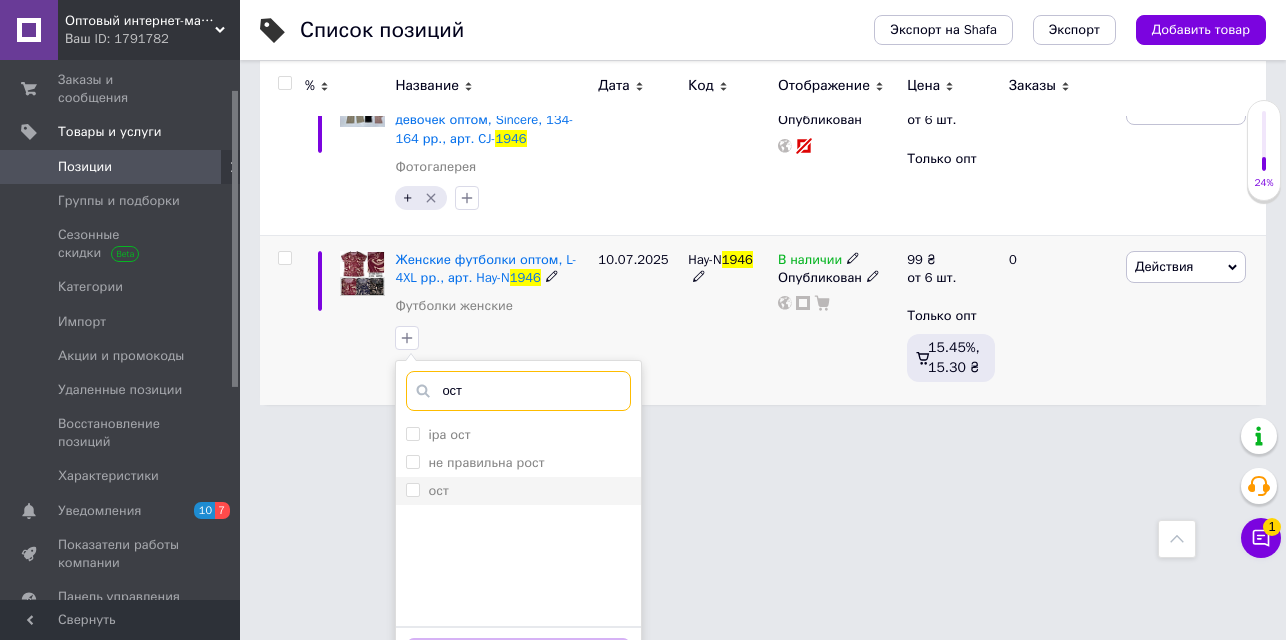 type on "ост" 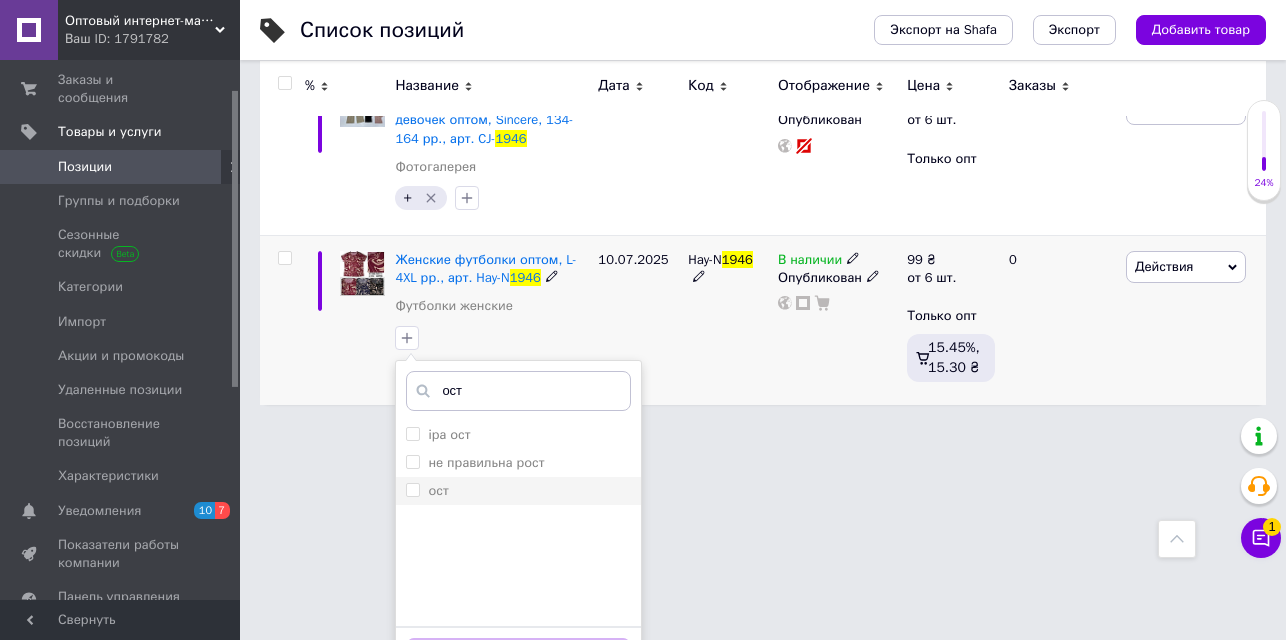 click on "ост" at bounding box center (412, 489) 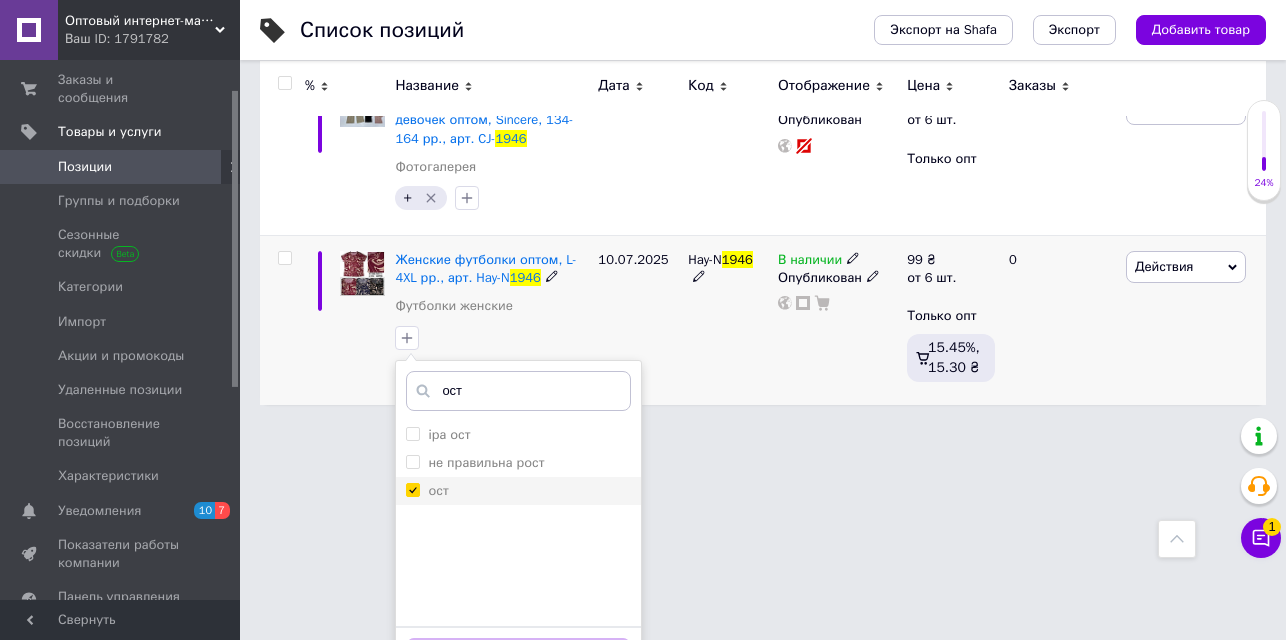 checkbox on "true" 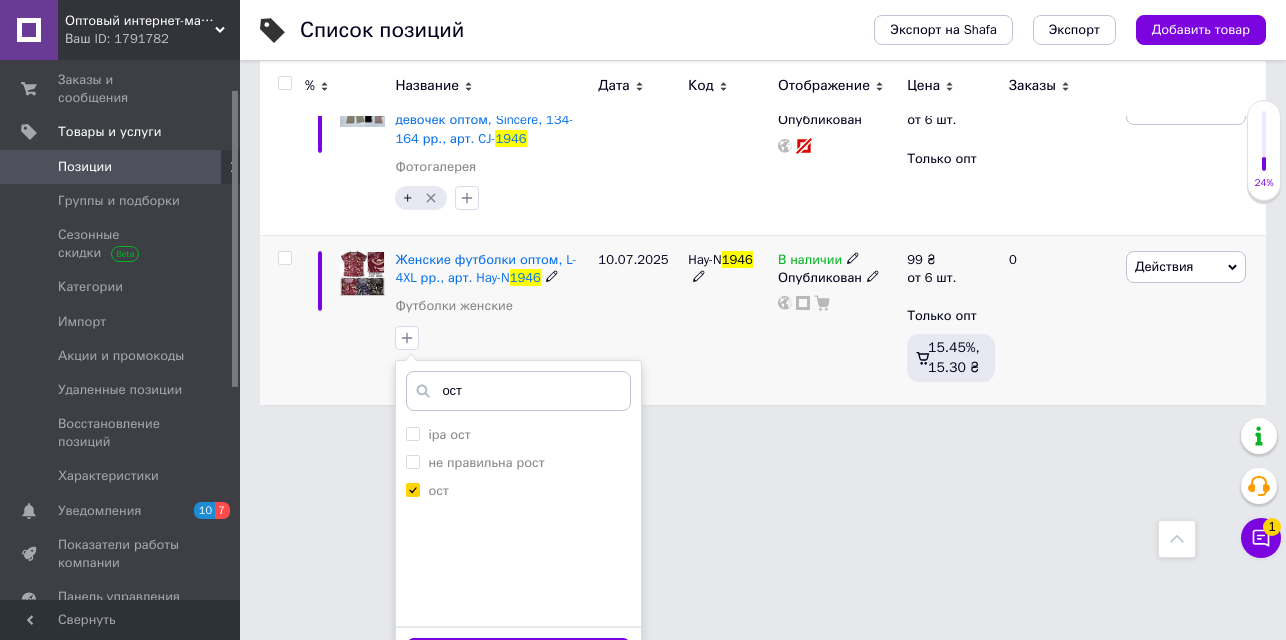 click on "Добавить заметку" at bounding box center (518, 657) 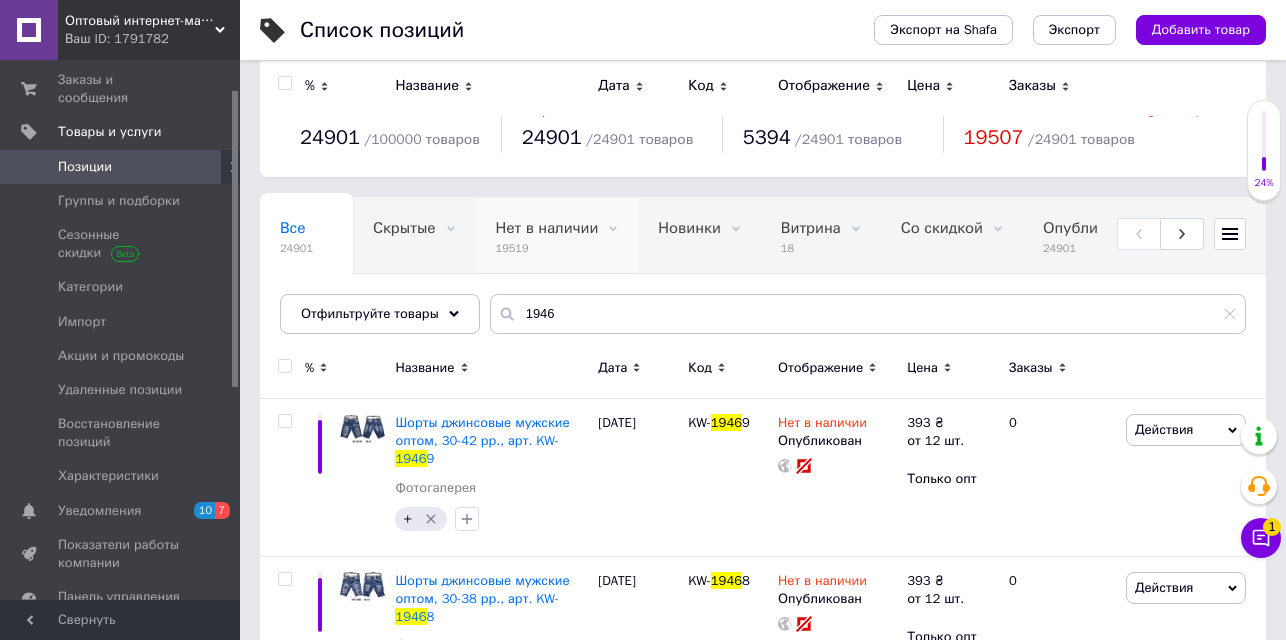 scroll, scrollTop: 0, scrollLeft: 0, axis: both 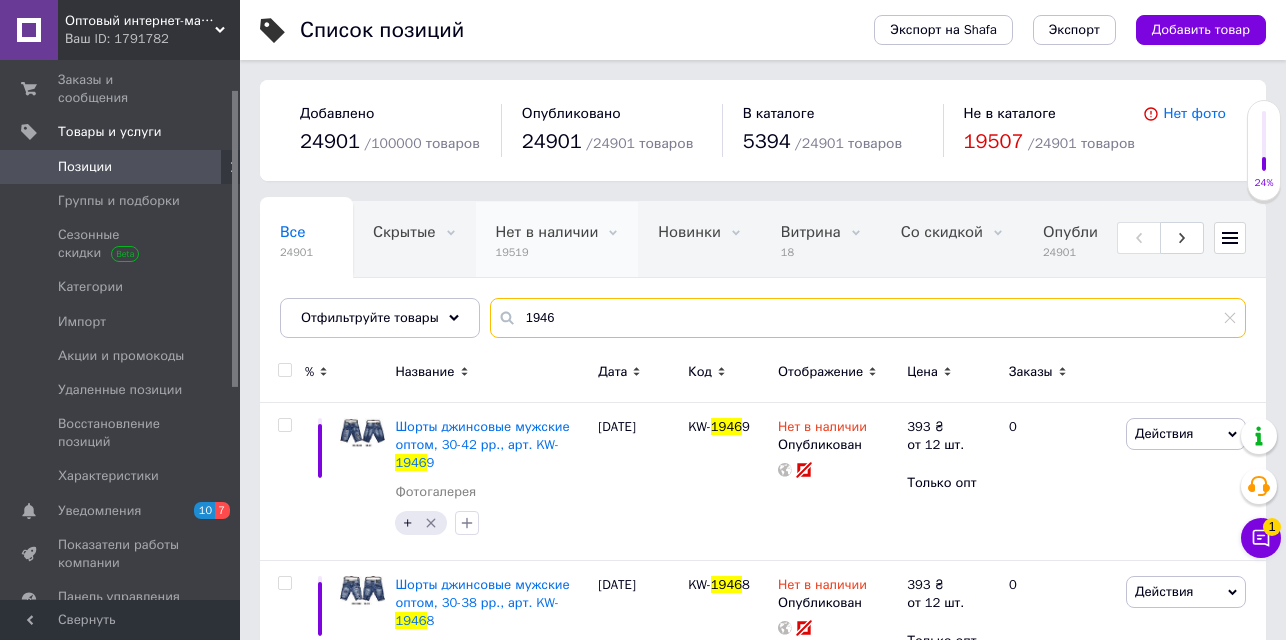 drag, startPoint x: 561, startPoint y: 322, endPoint x: 517, endPoint y: 271, distance: 67.357254 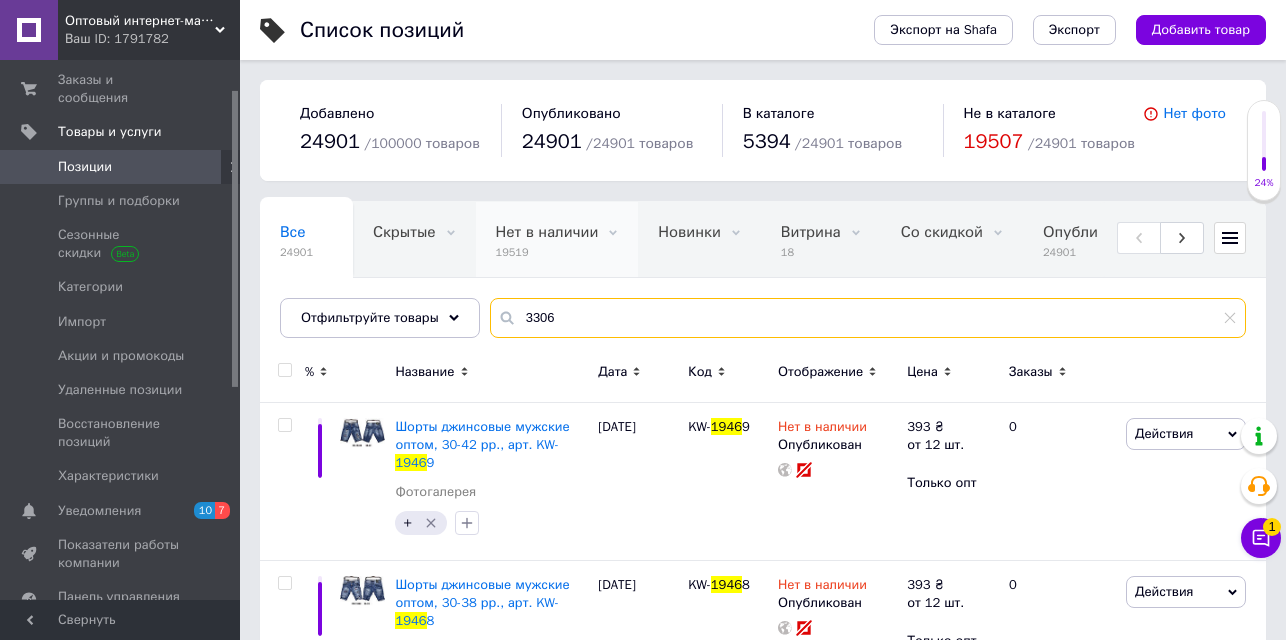 type on "3306" 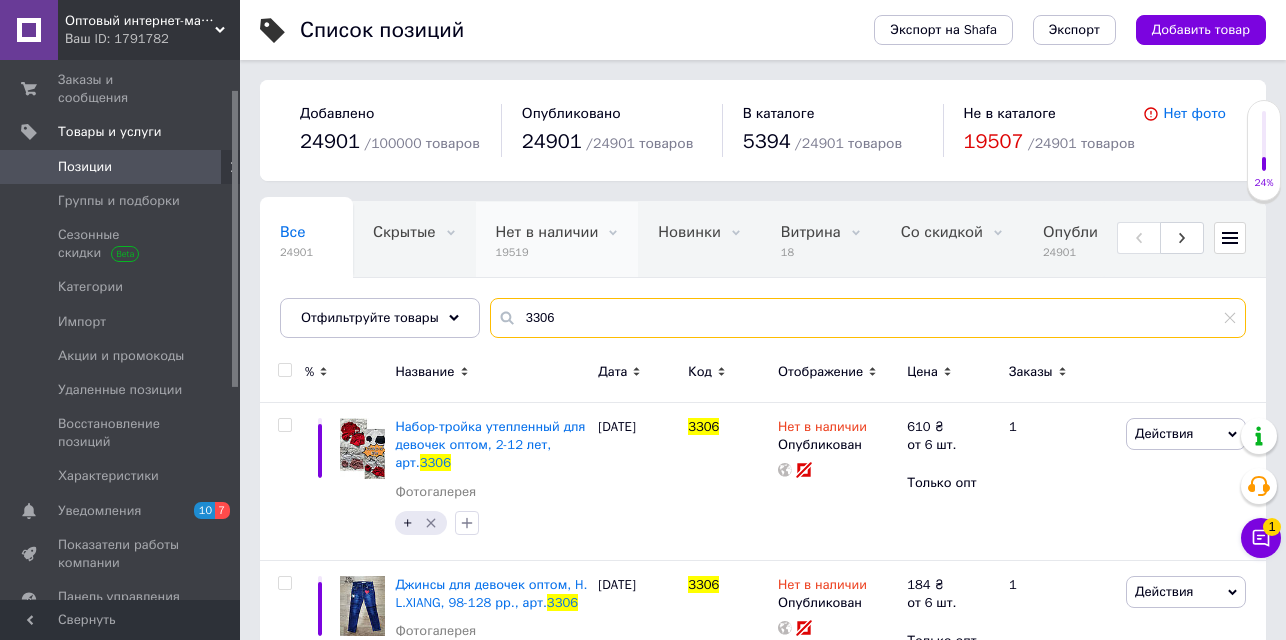 scroll, scrollTop: 0, scrollLeft: 265, axis: horizontal 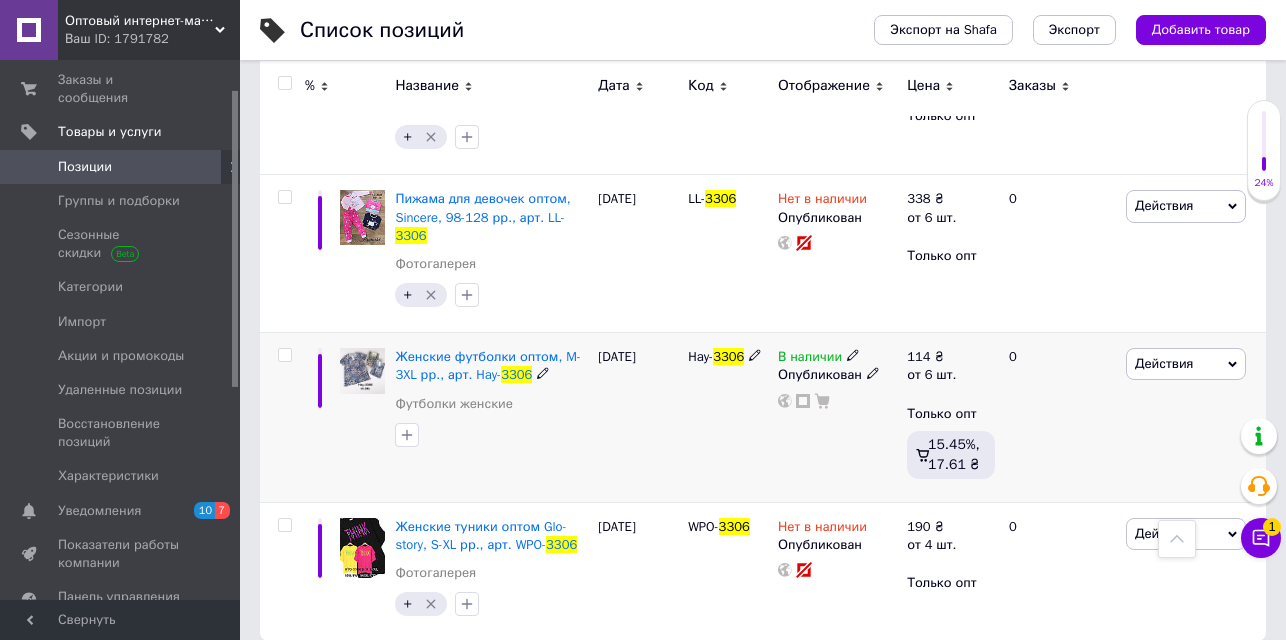 click 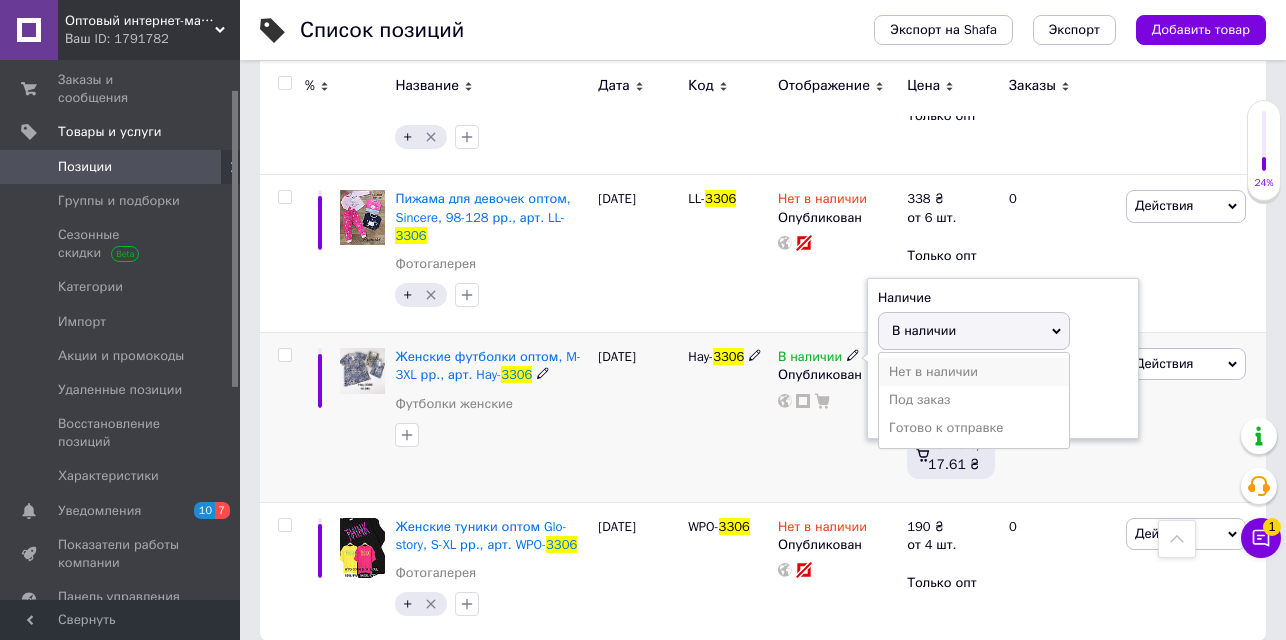 click on "Нет в наличии" at bounding box center (974, 372) 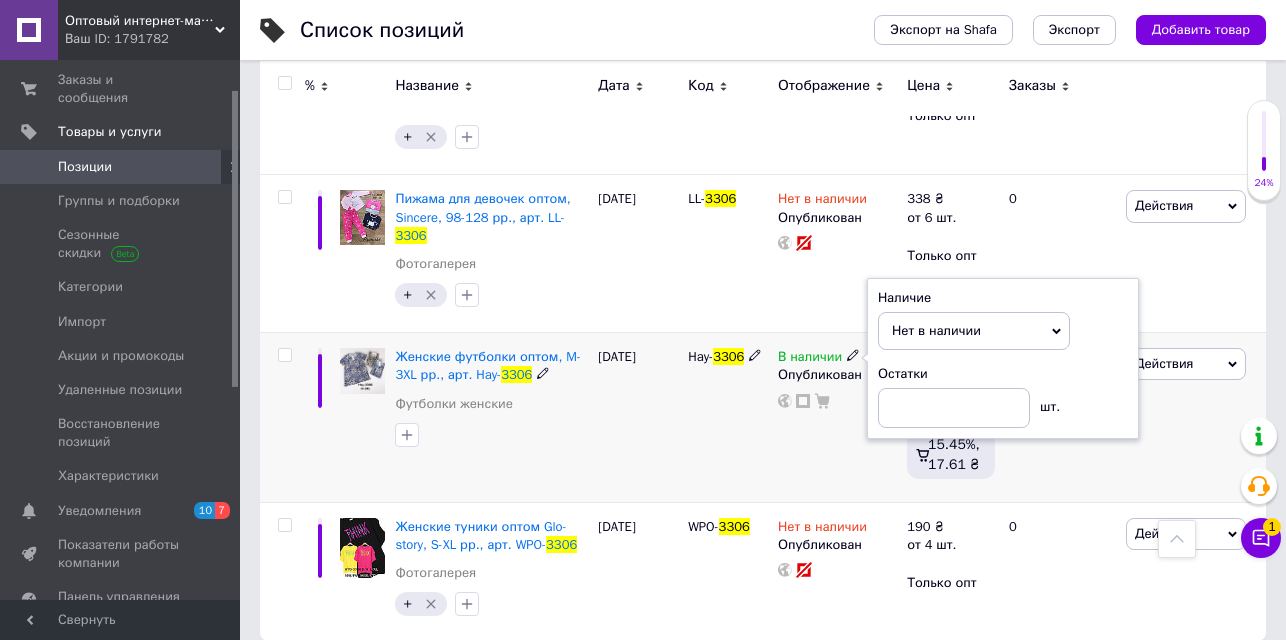 click at bounding box center [284, 355] 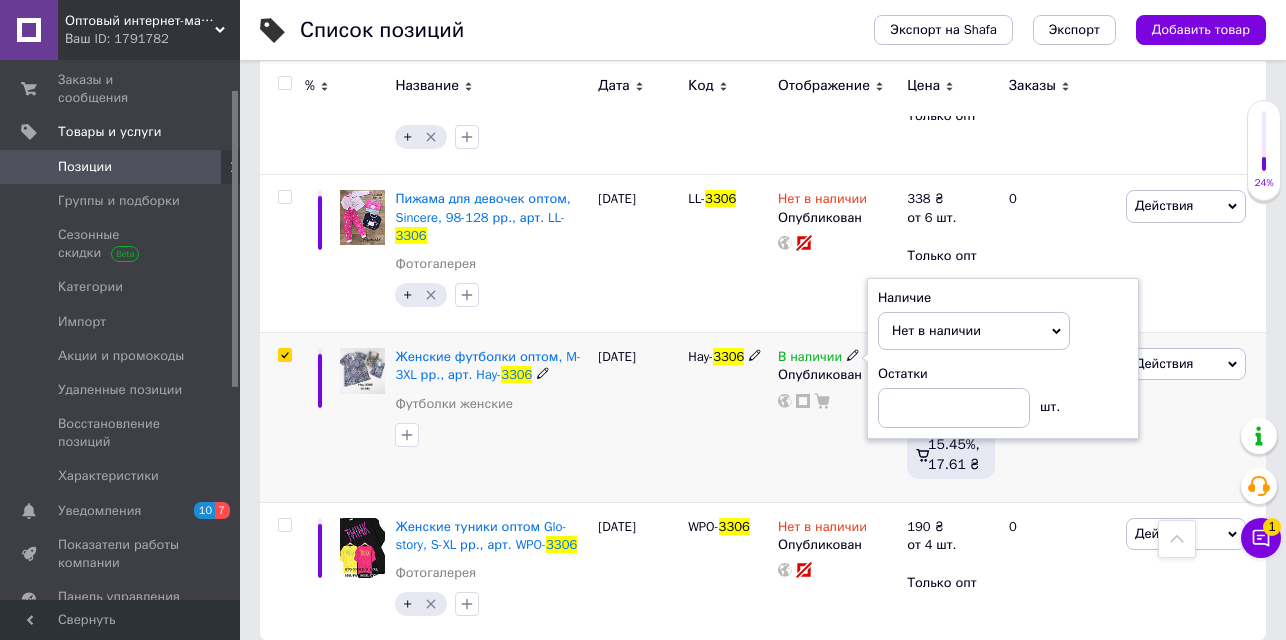 checkbox on "true" 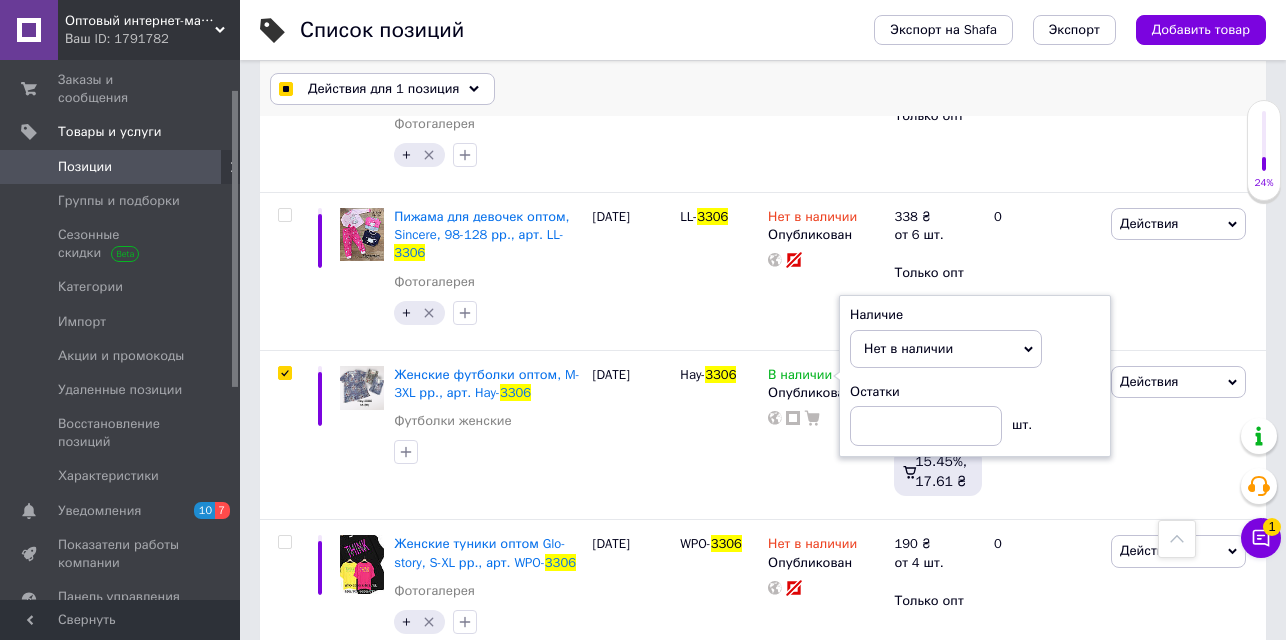 checkbox on "true" 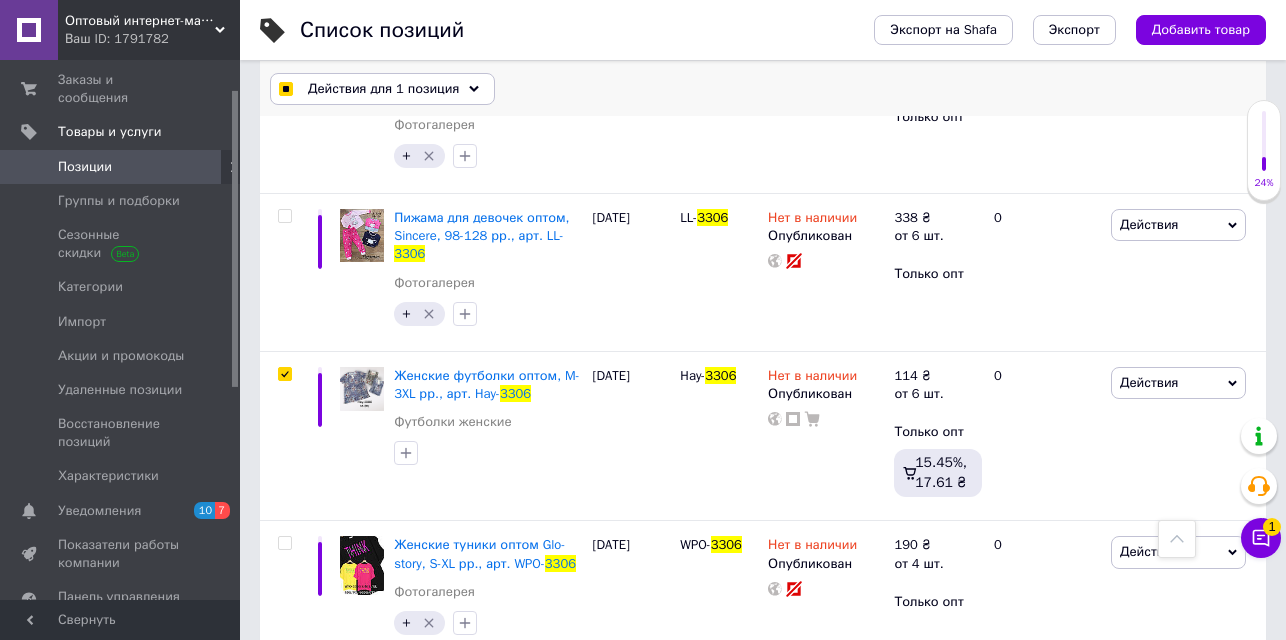 click on "Действия для 1 позиция" at bounding box center [383, 89] 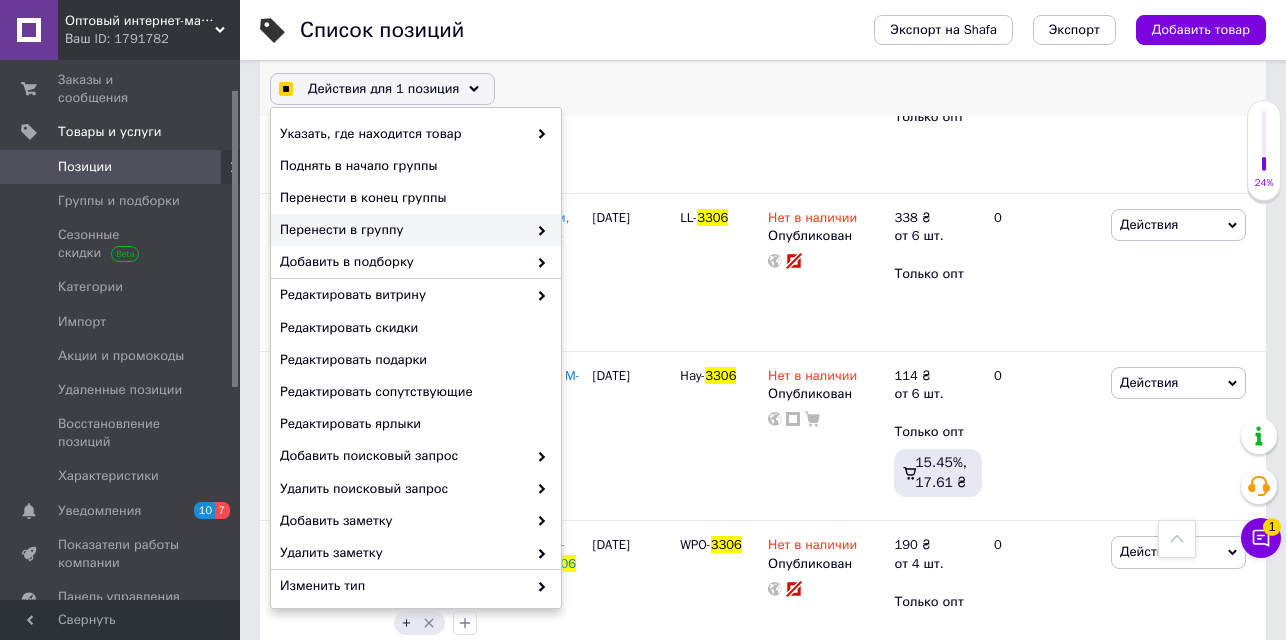 checkbox on "true" 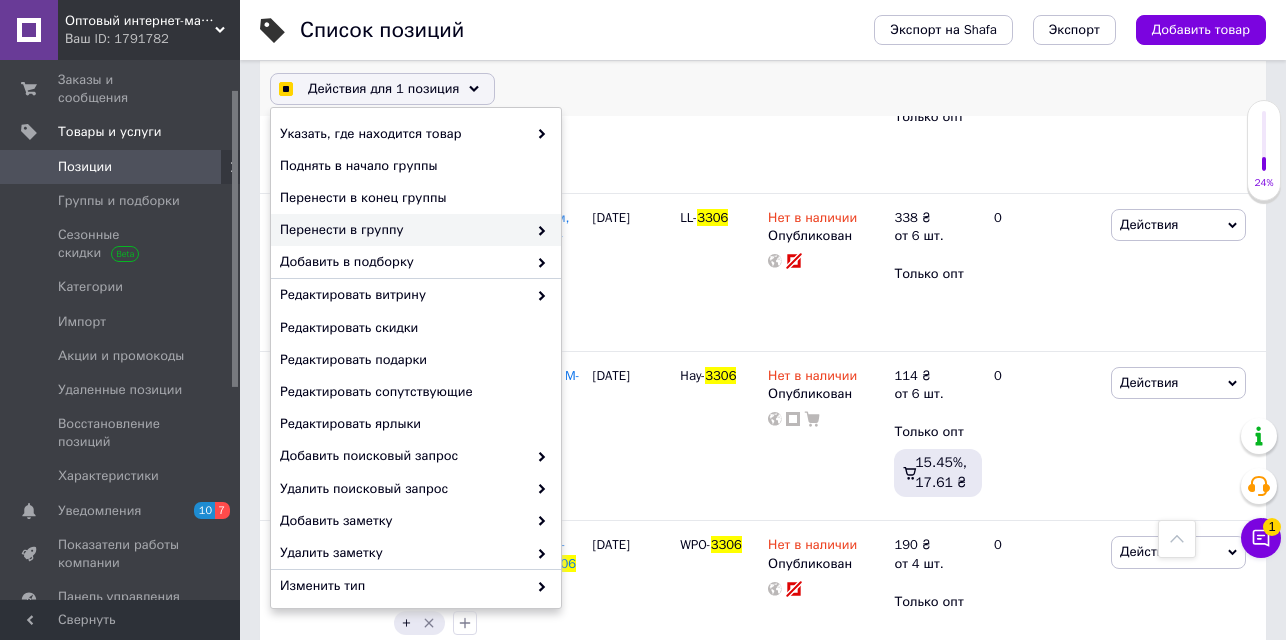 click on "Перенести в группу" at bounding box center (403, 230) 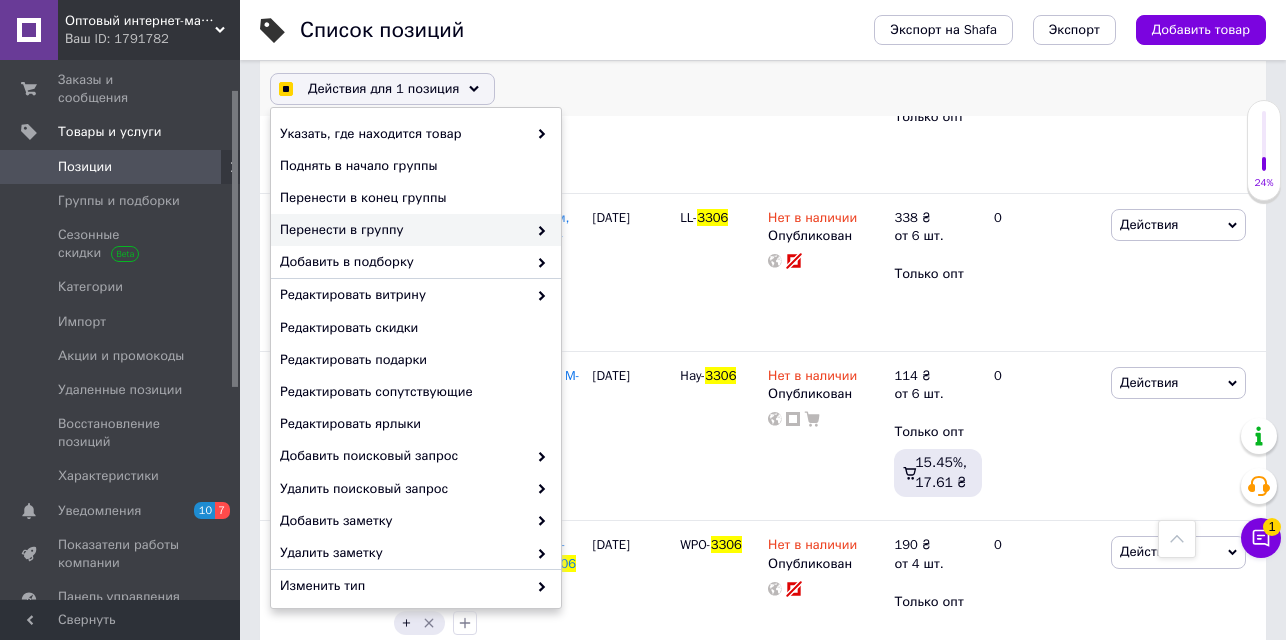 checkbox on "true" 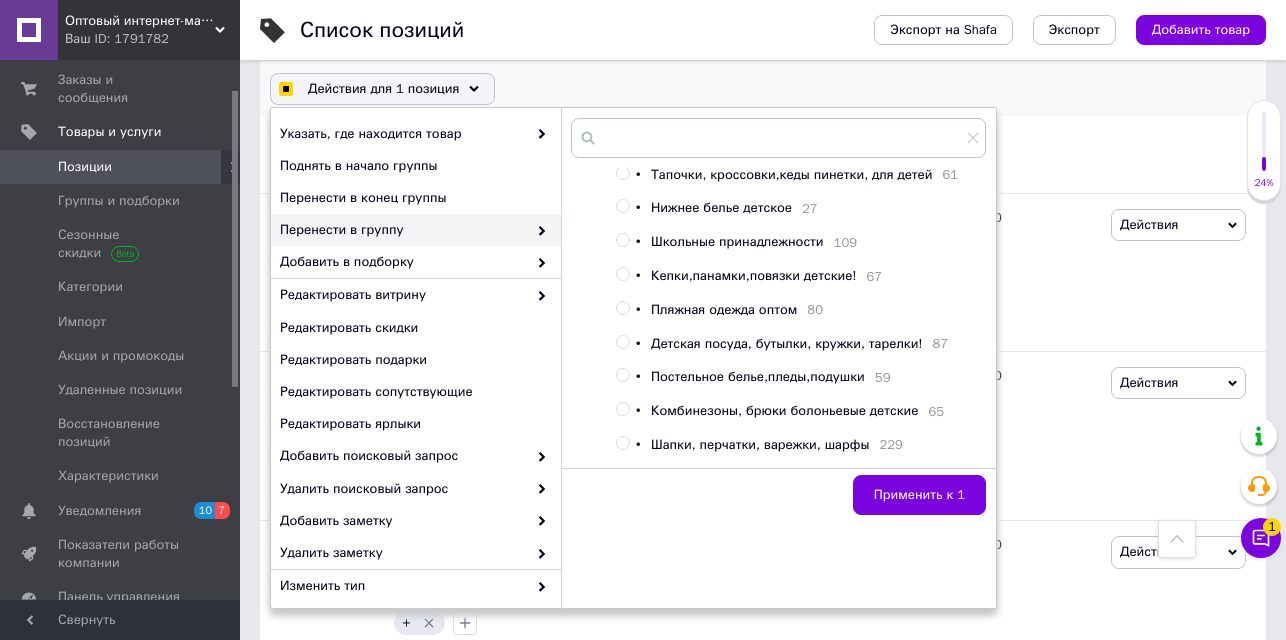 checkbox on "true" 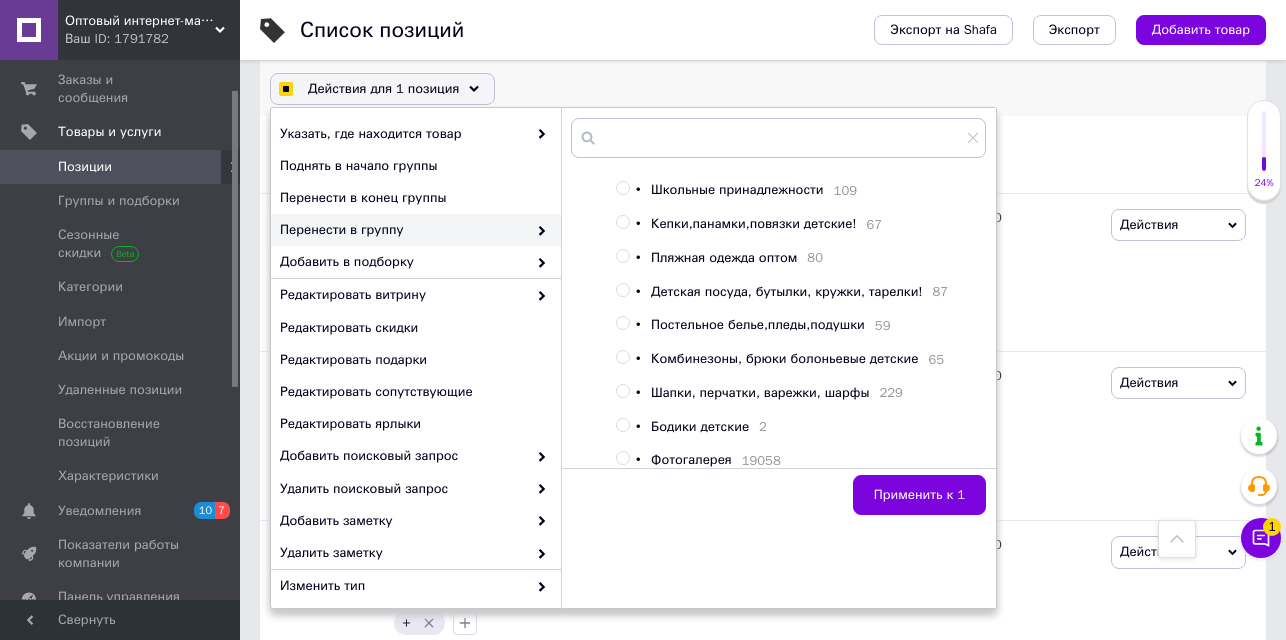 scroll, scrollTop: 1092, scrollLeft: 0, axis: vertical 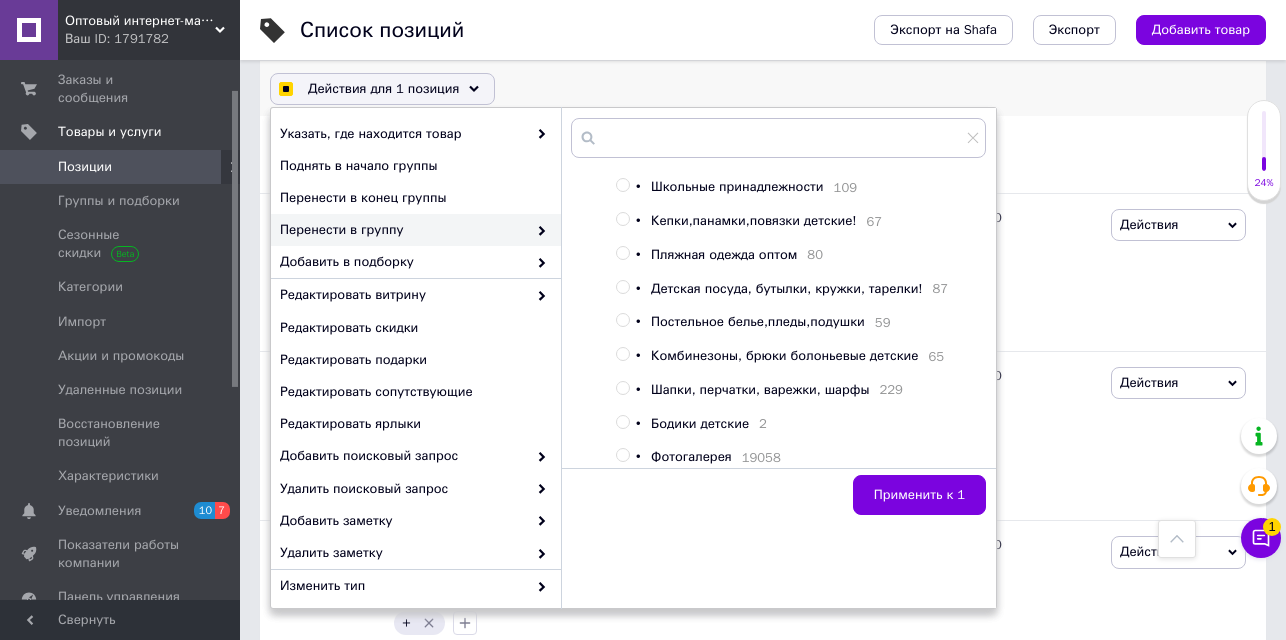 click at bounding box center (622, 455) 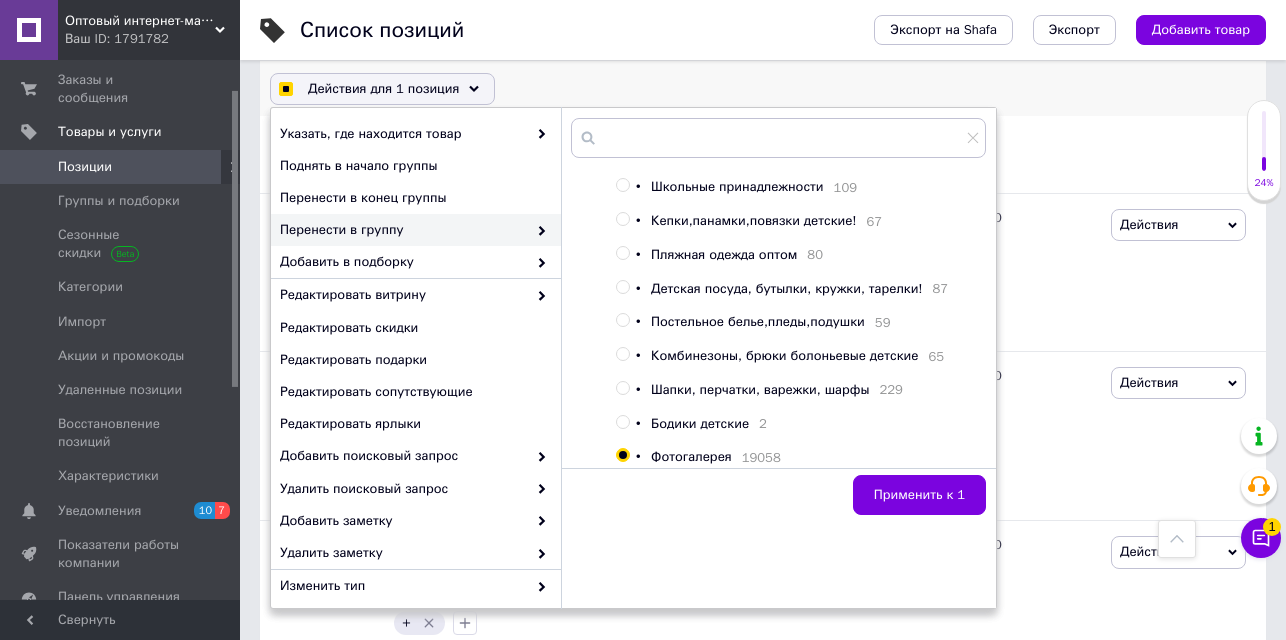 radio on "true" 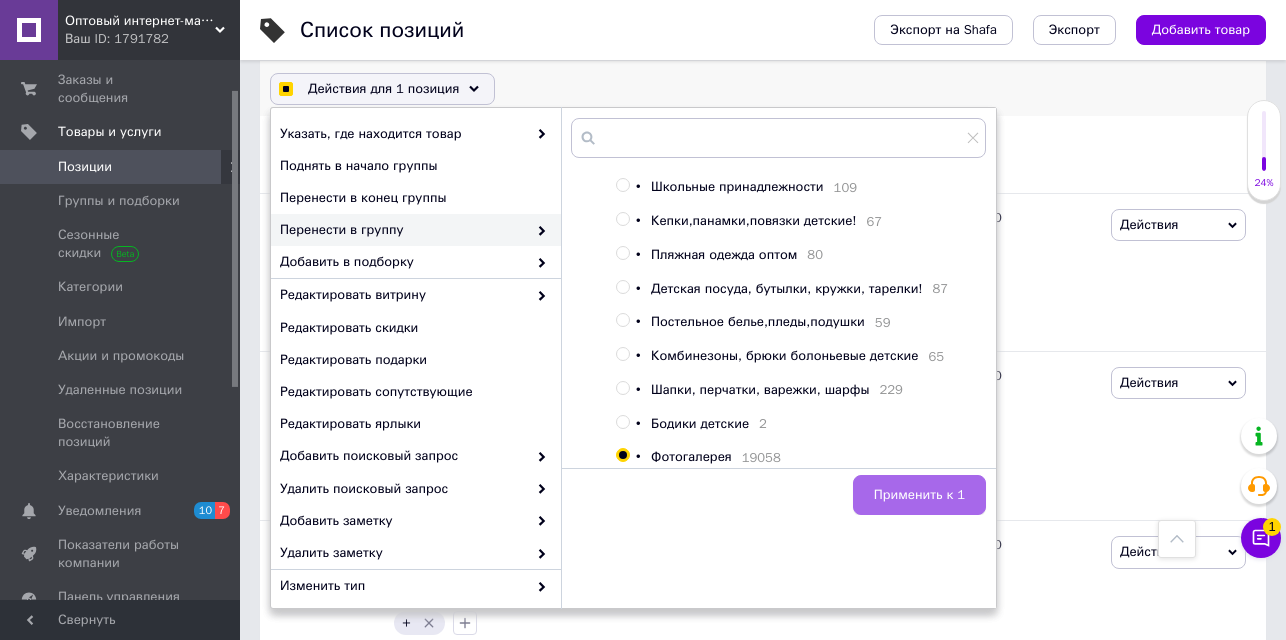click on "Применить к 1" at bounding box center (919, 495) 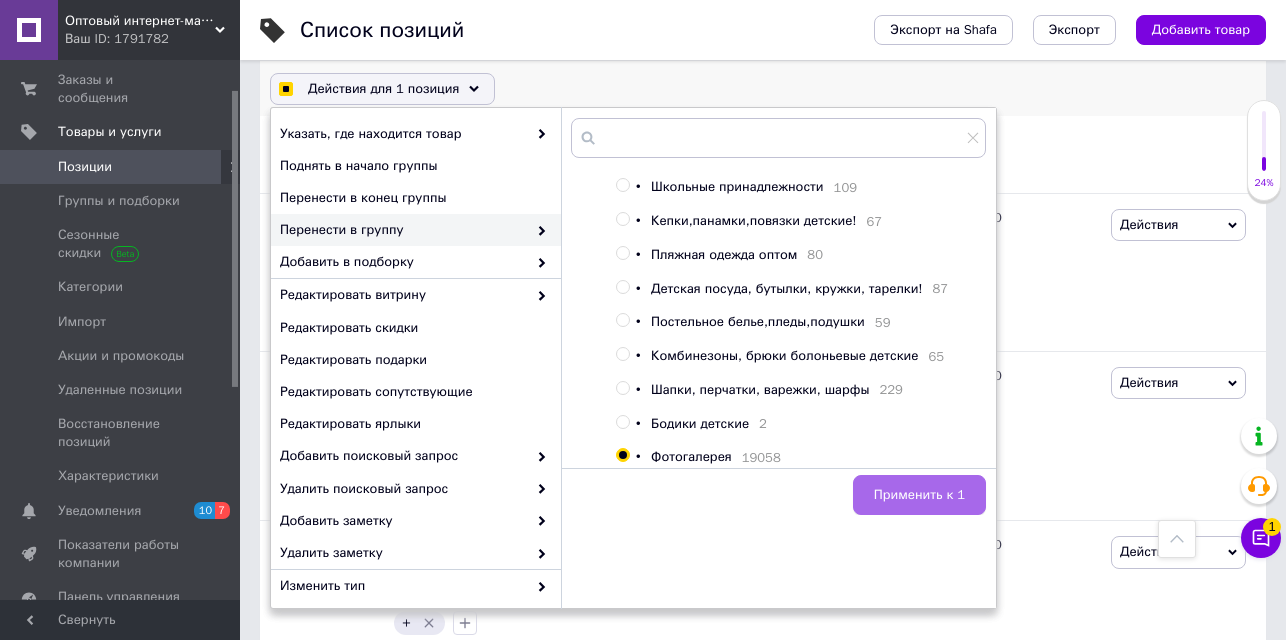 checkbox on "false" 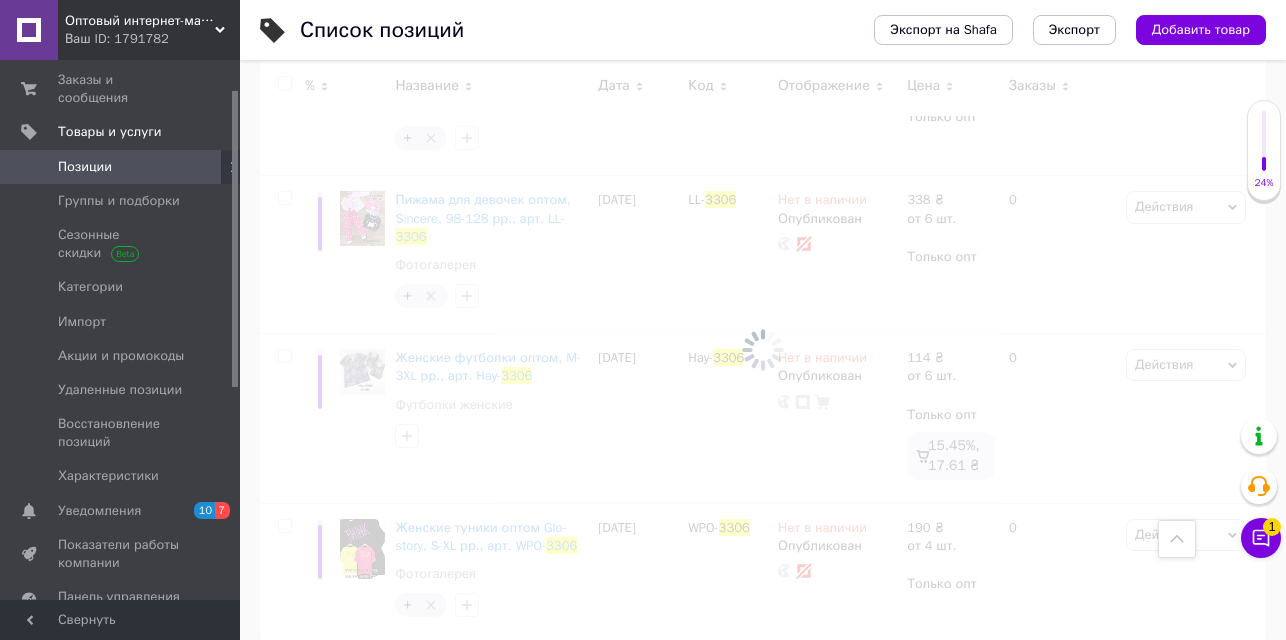 click at bounding box center [763, 350] 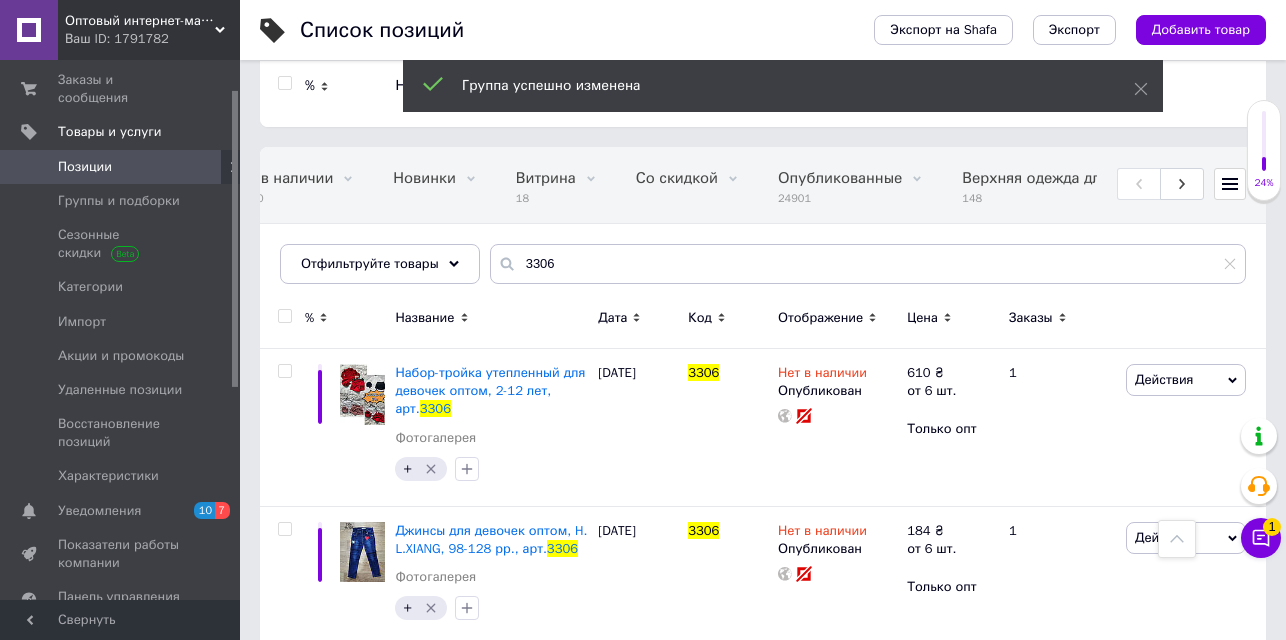 scroll, scrollTop: 0, scrollLeft: 0, axis: both 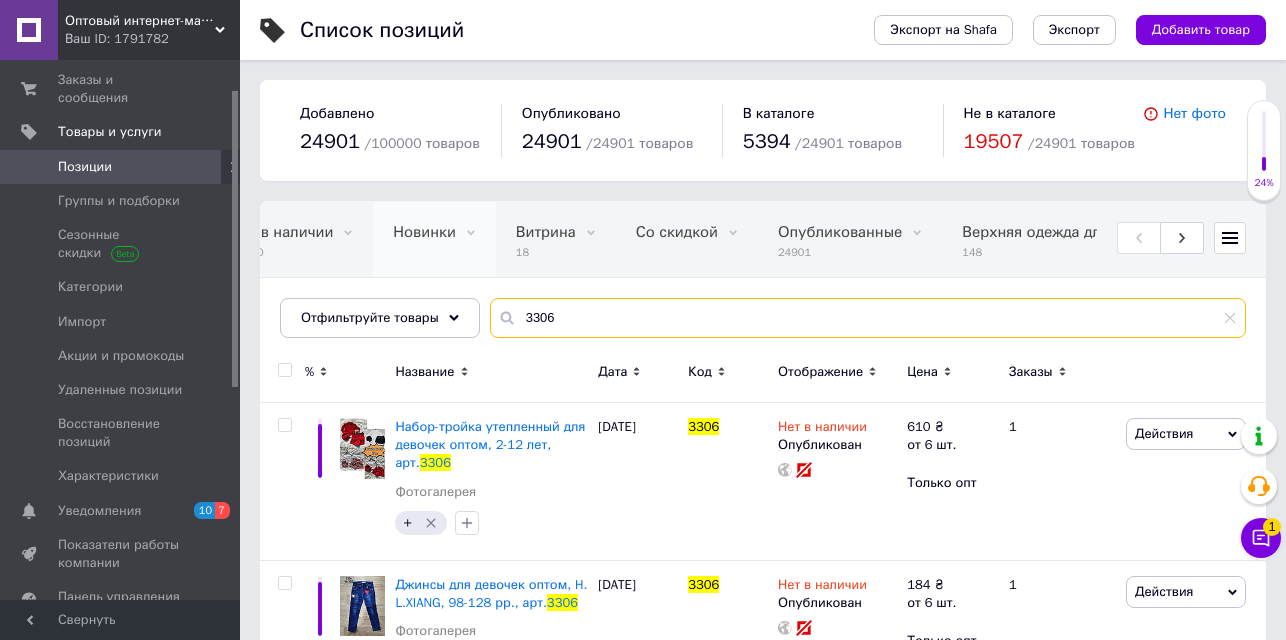 drag, startPoint x: 578, startPoint y: 313, endPoint x: 451, endPoint y: 276, distance: 132.28 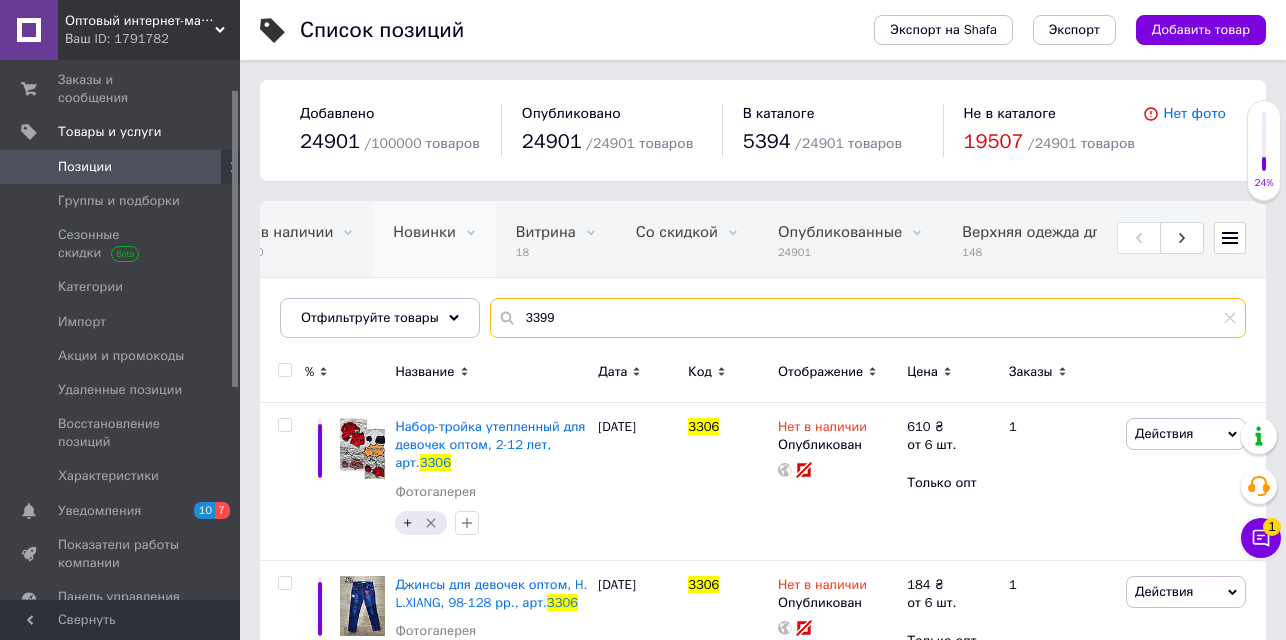 type on "3399" 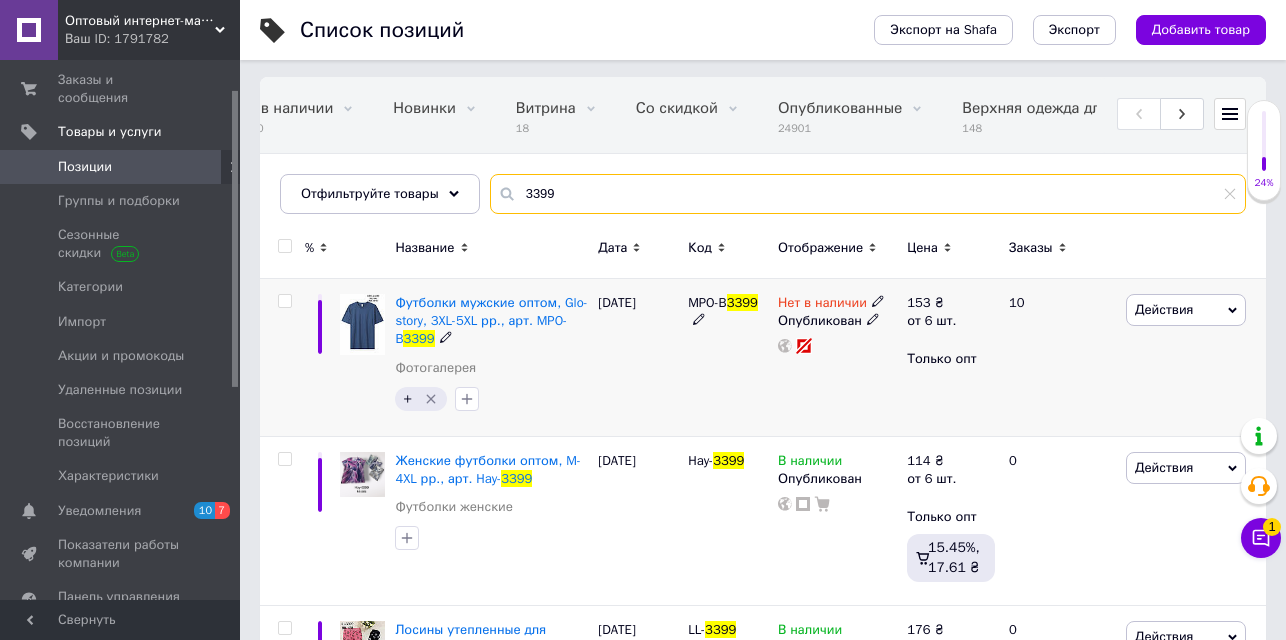 scroll, scrollTop: 212, scrollLeft: 0, axis: vertical 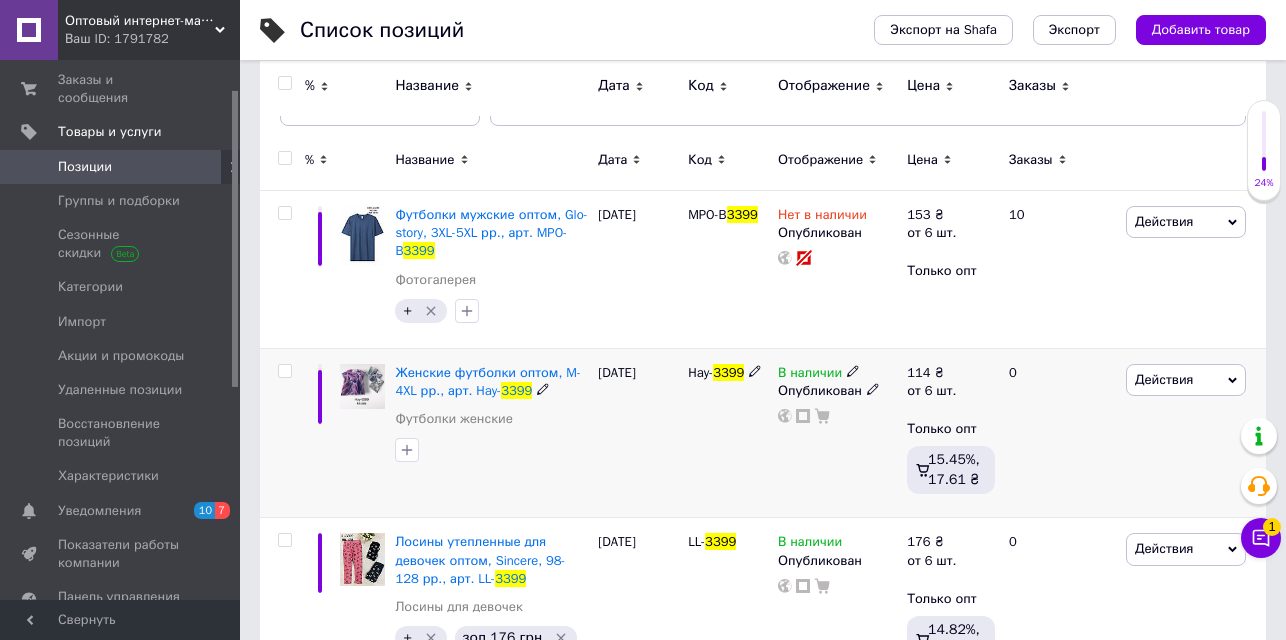 click 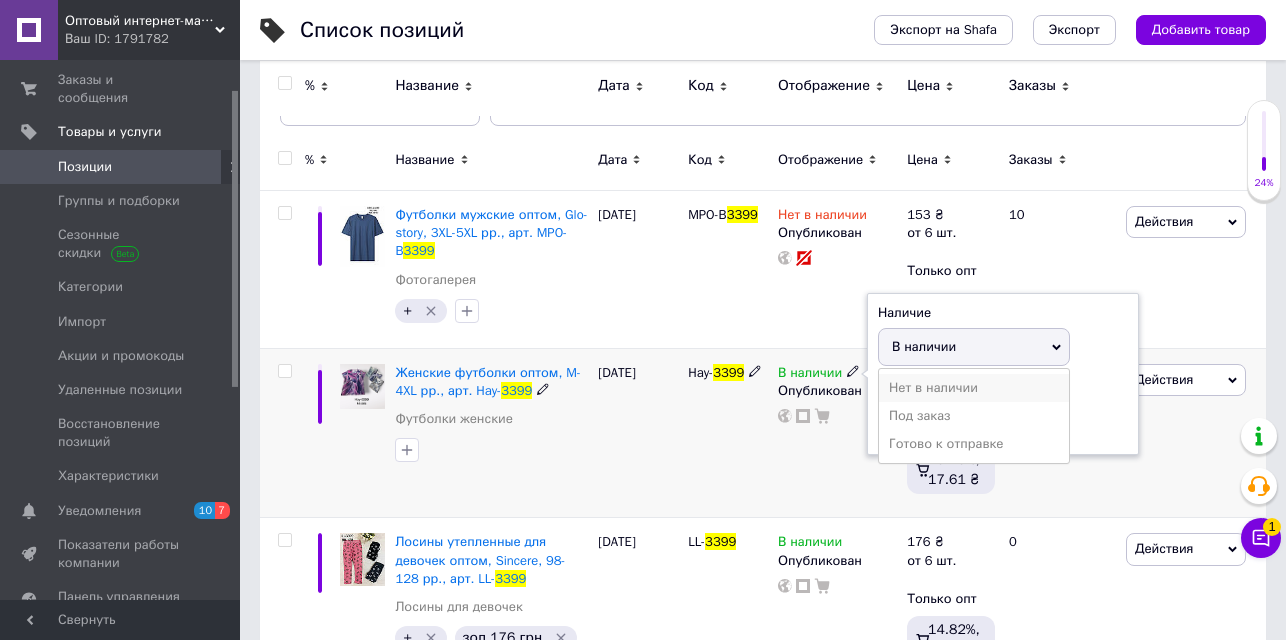 click on "Нет в наличии" at bounding box center [974, 388] 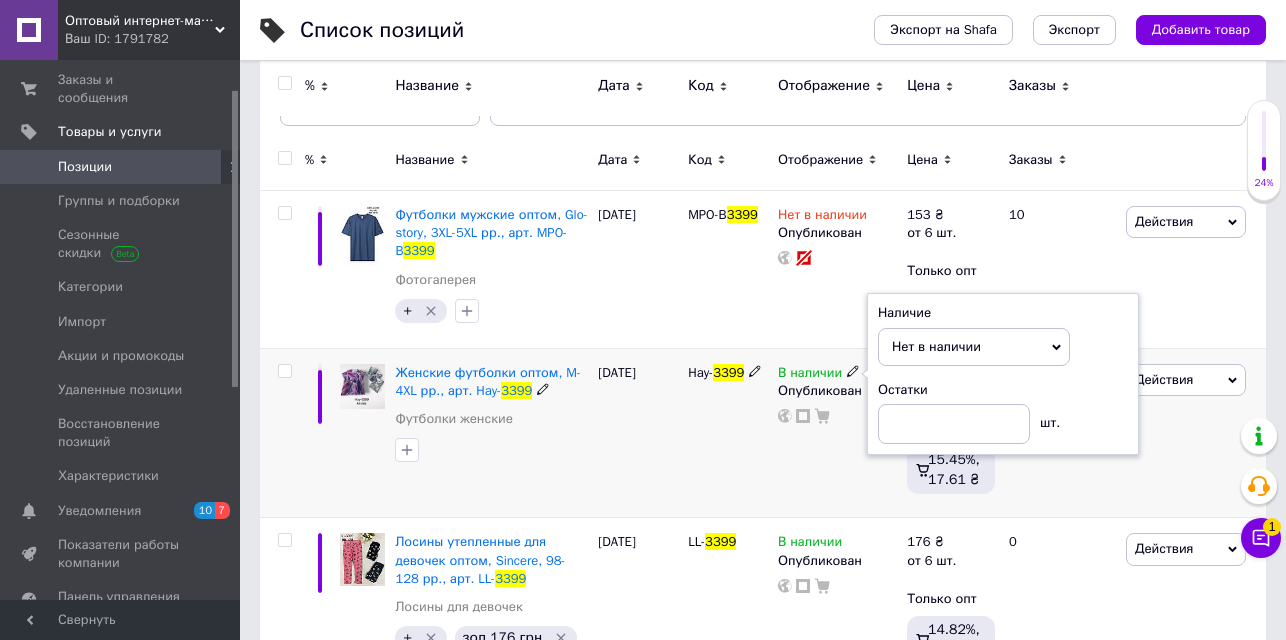 click at bounding box center [284, 371] 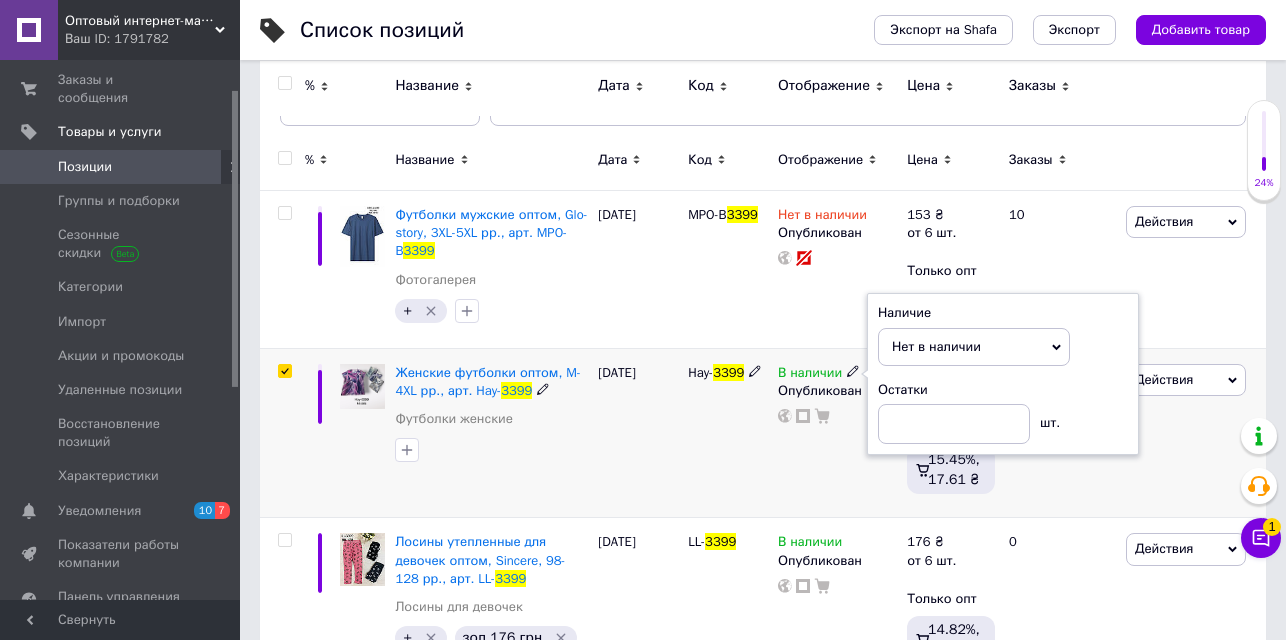 checkbox on "true" 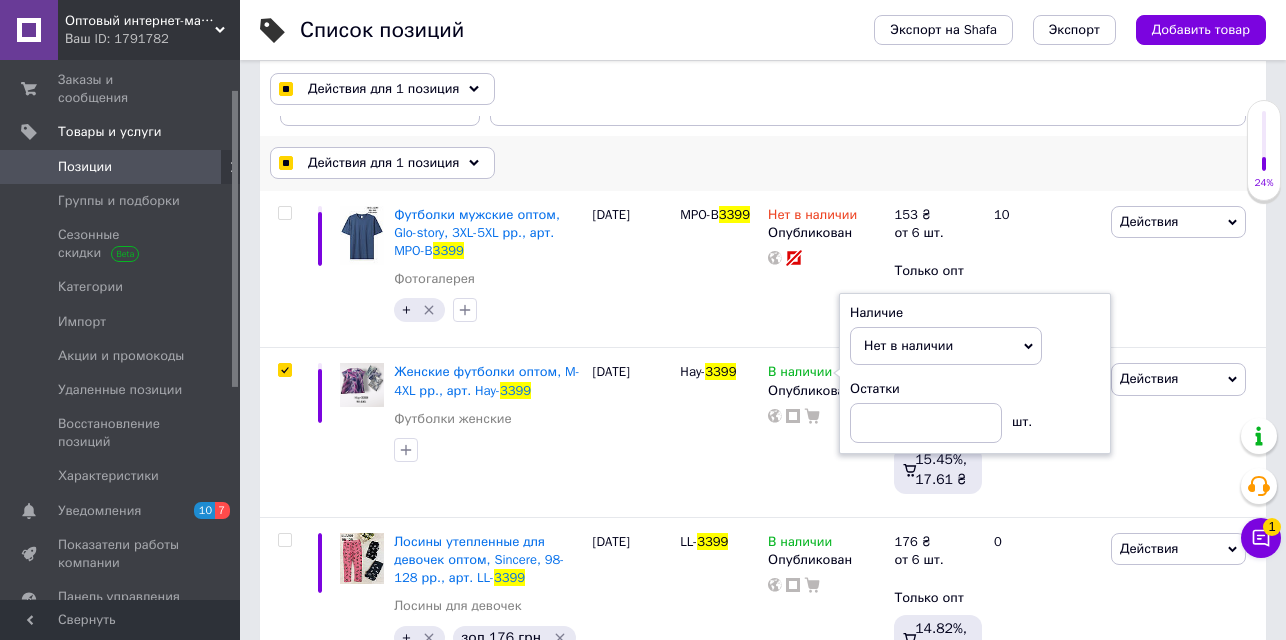 click on "Действия для 1 позиция" at bounding box center [383, 163] 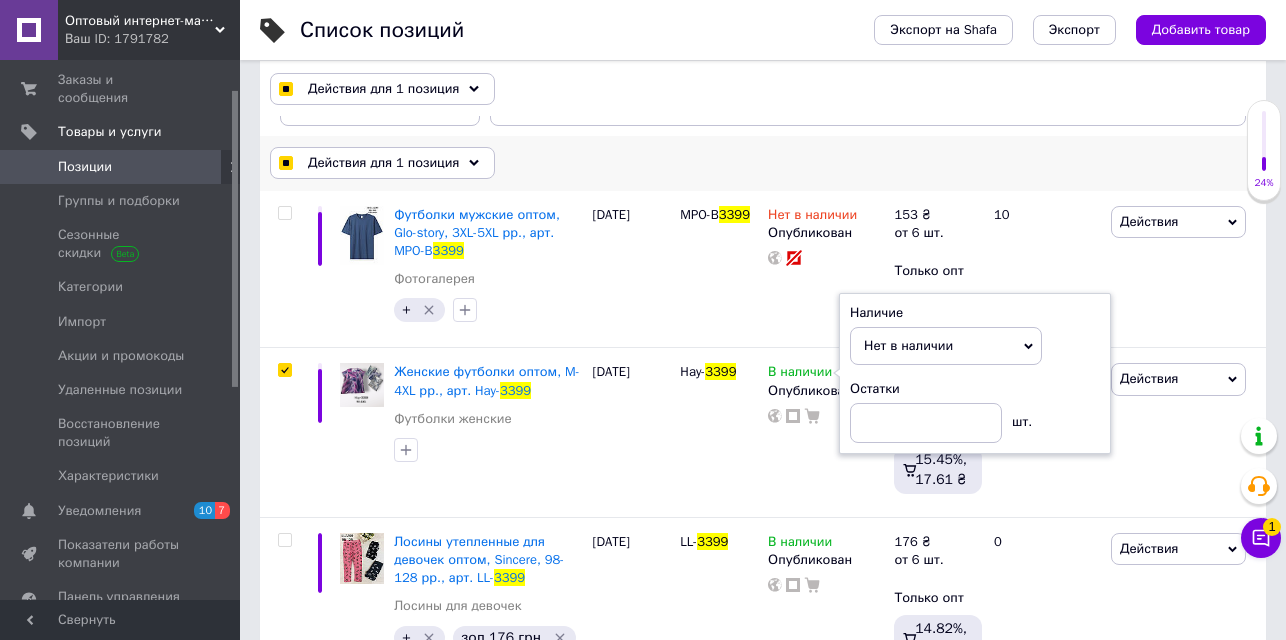checkbox on "true" 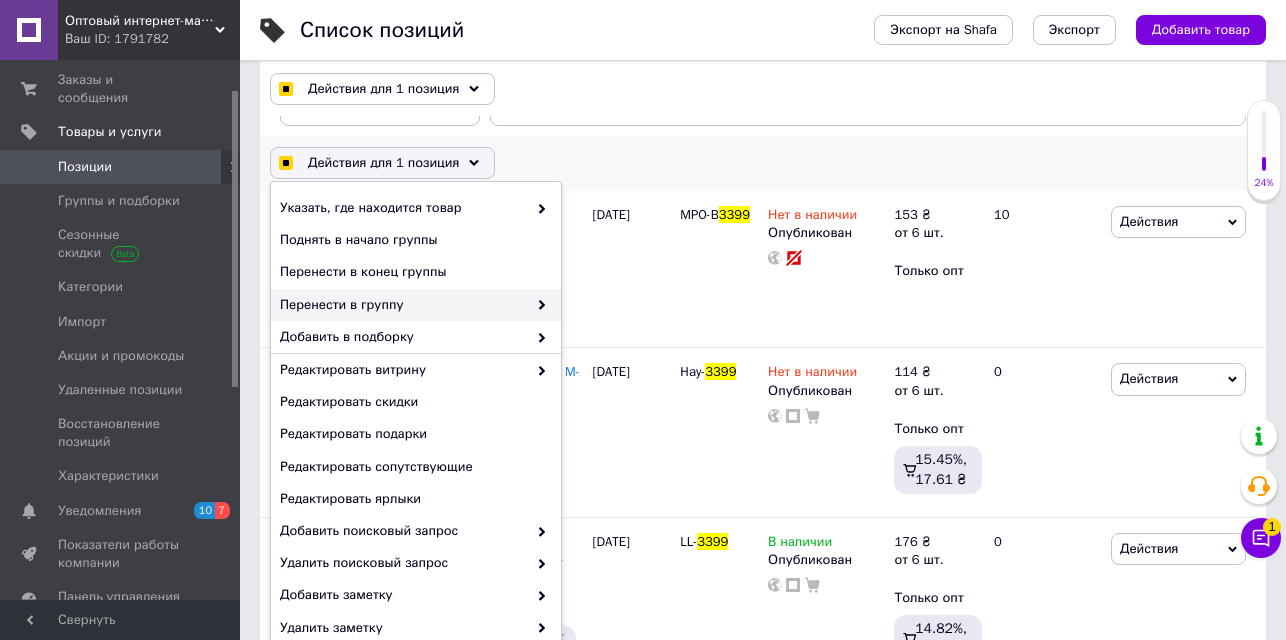 checkbox on "true" 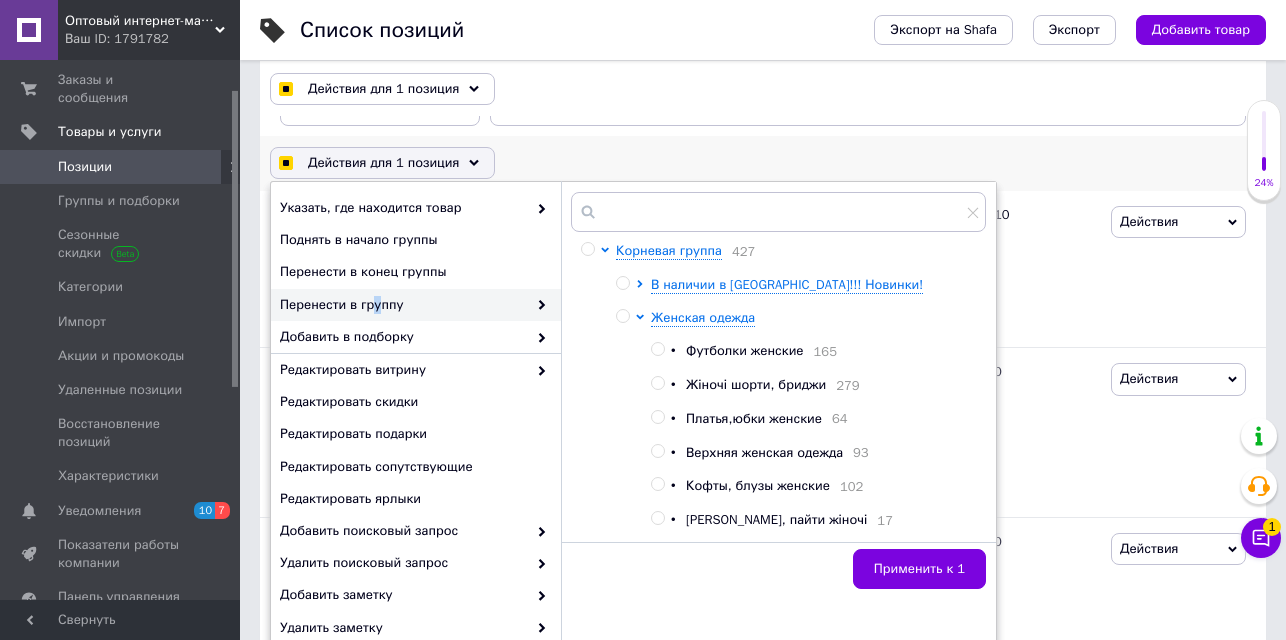 checkbox on "true" 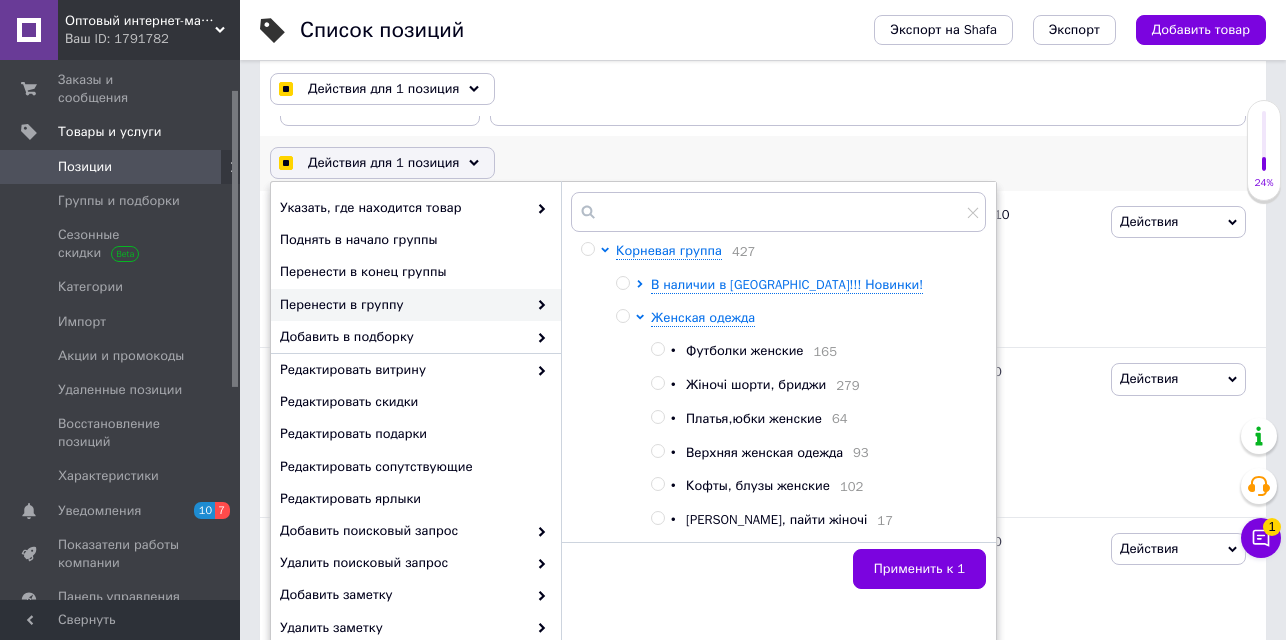 click on "Перенести в группу" at bounding box center (403, 305) 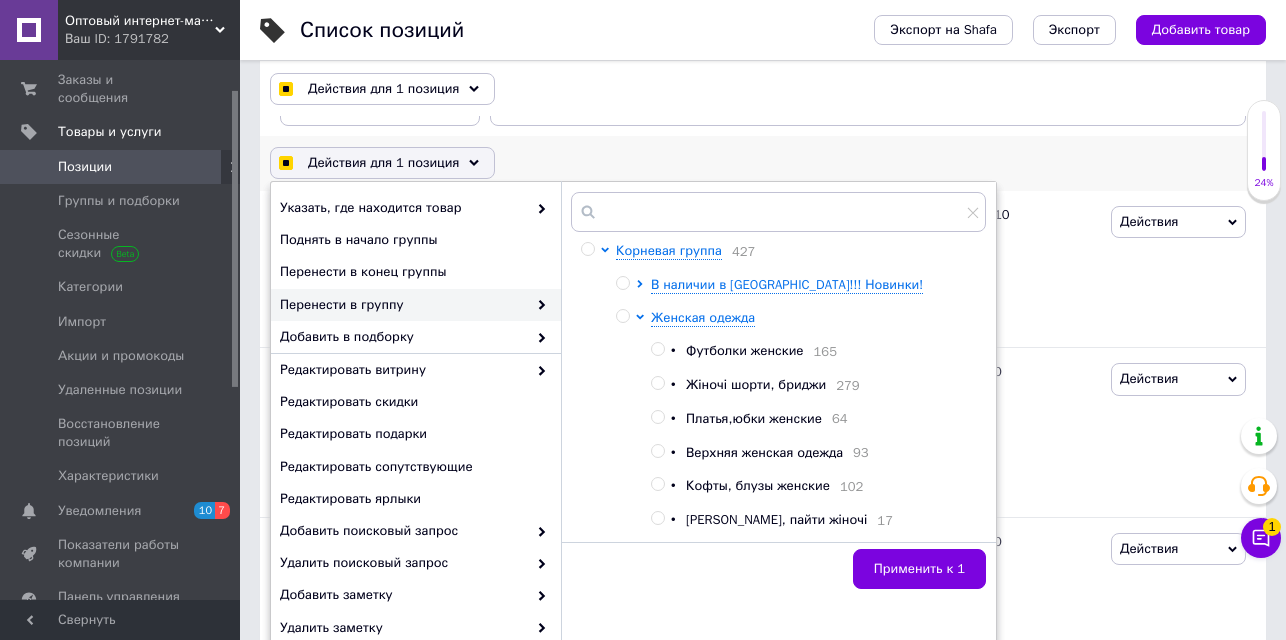 checkbox on "true" 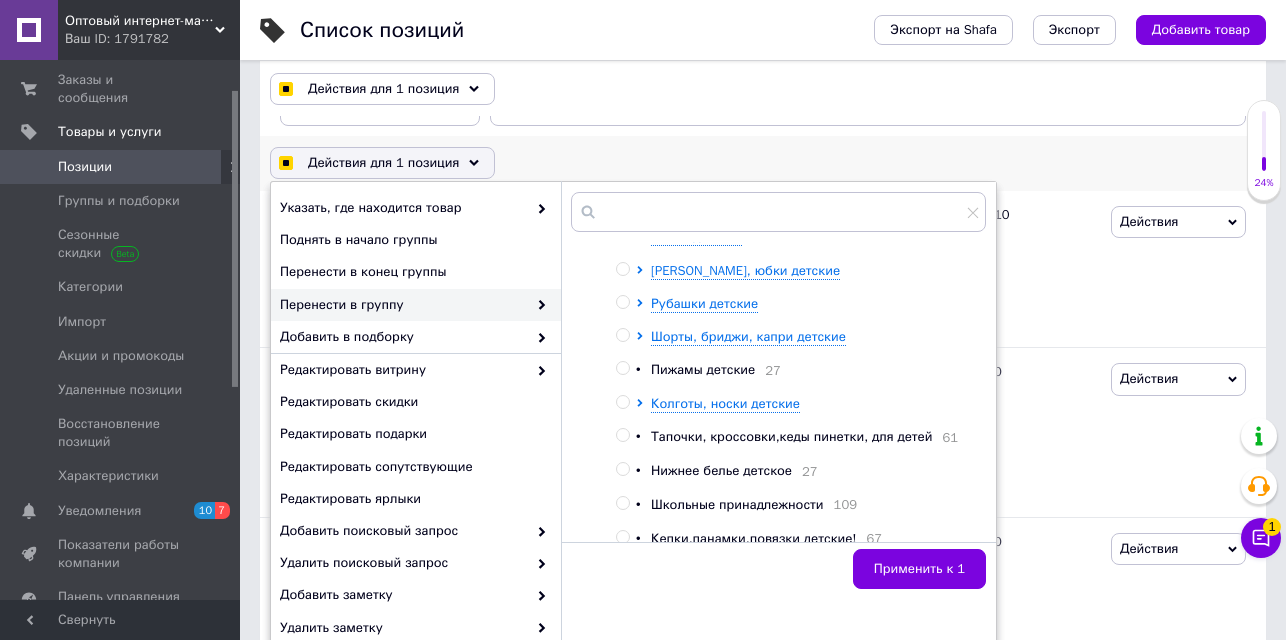 checkbox on "true" 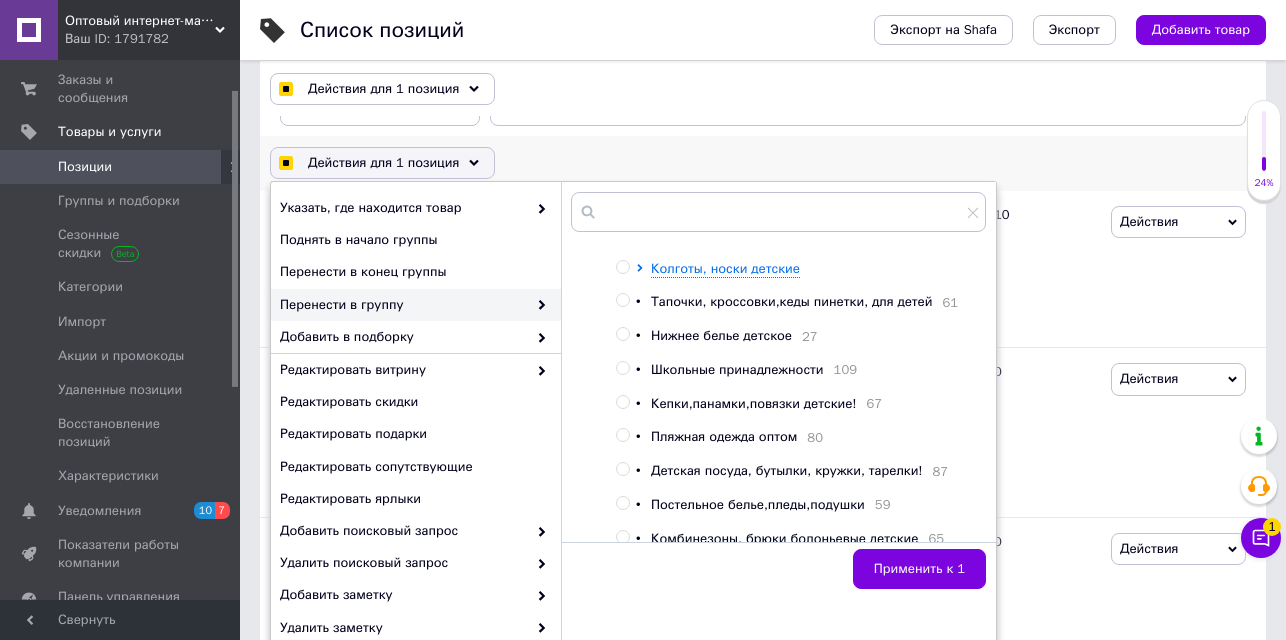 scroll, scrollTop: 1092, scrollLeft: 0, axis: vertical 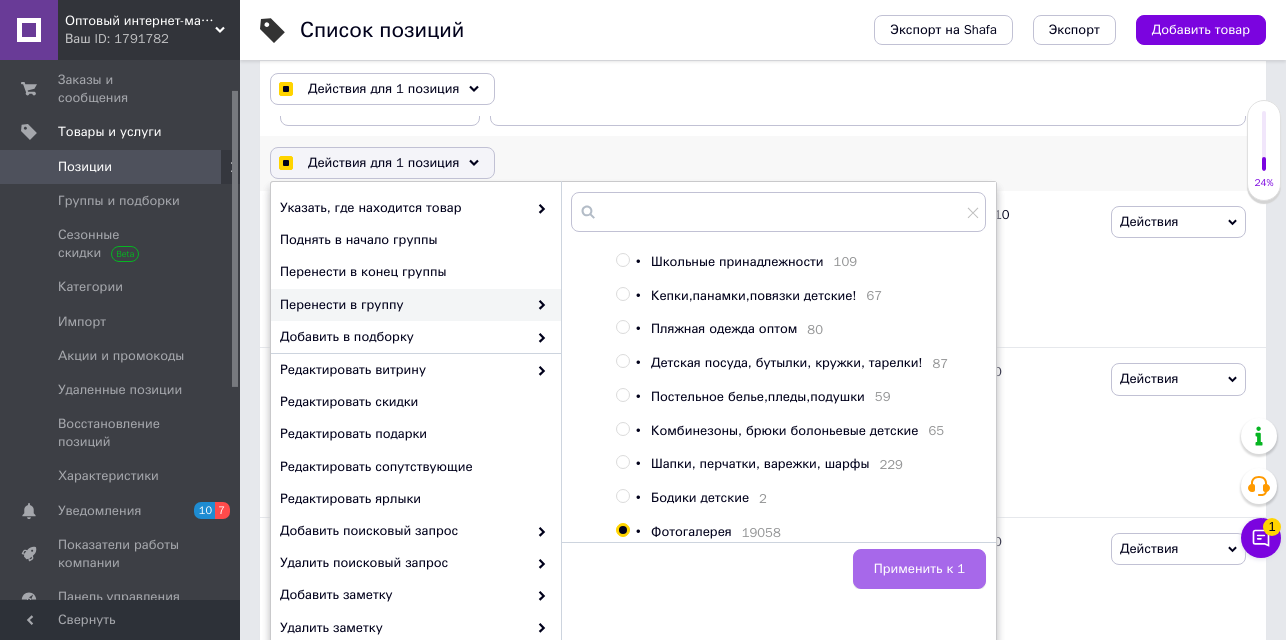 click on "Применить к 1" at bounding box center [919, 569] 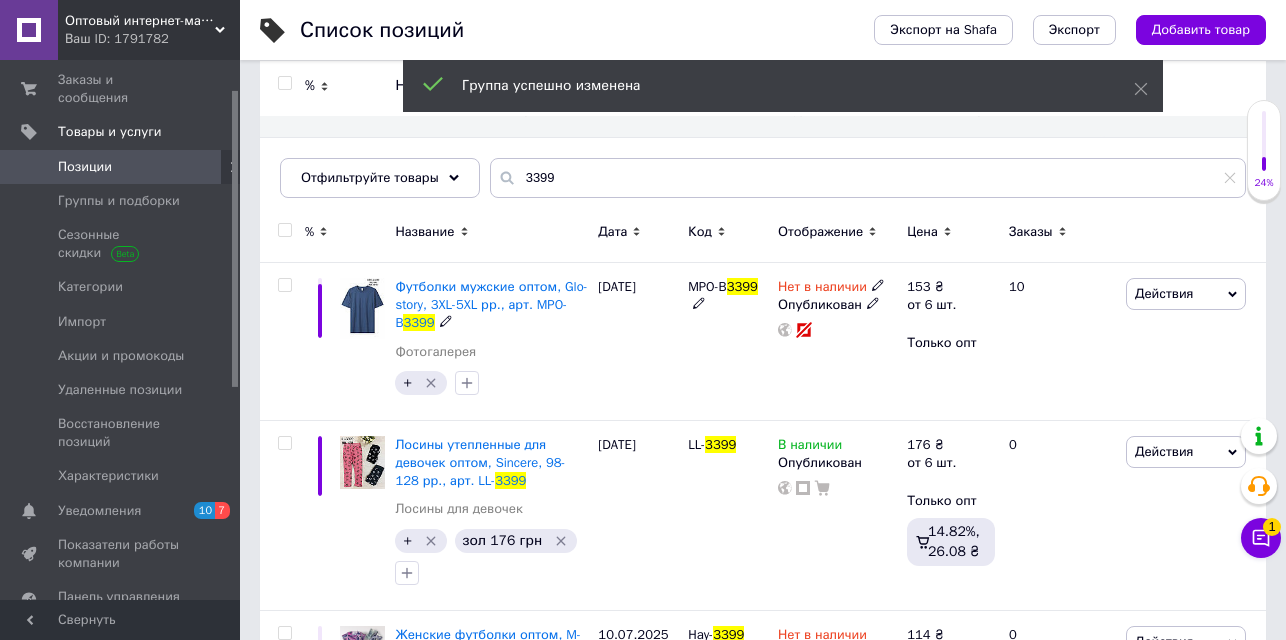 scroll, scrollTop: 0, scrollLeft: 0, axis: both 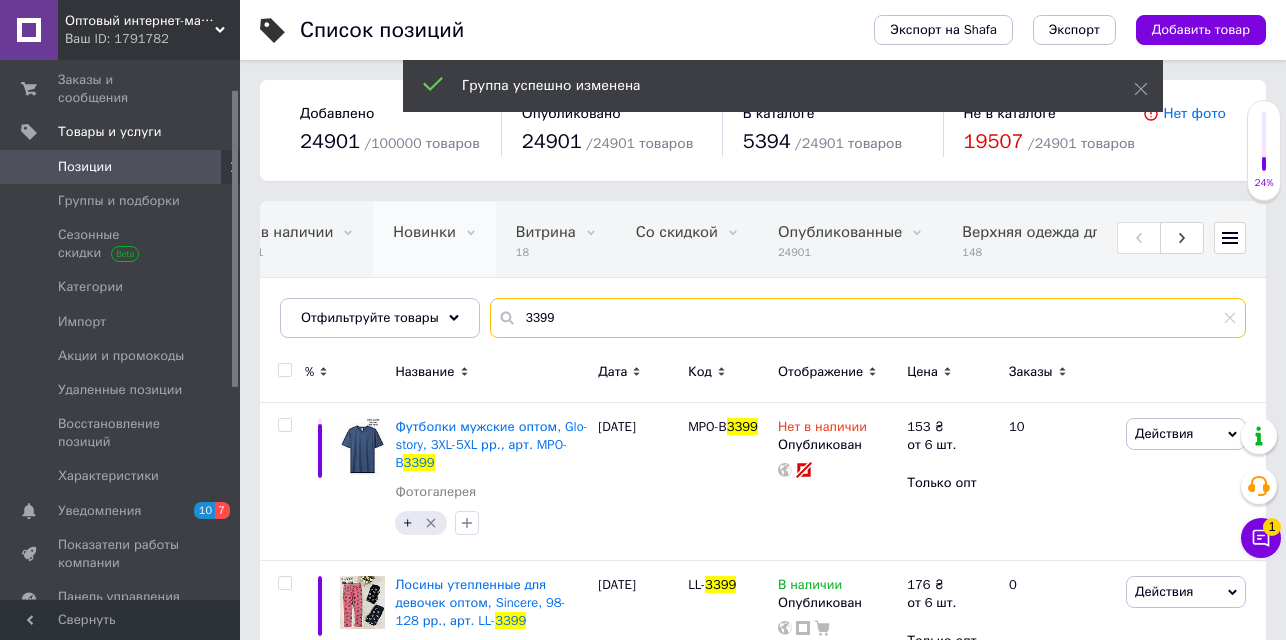 drag, startPoint x: 516, startPoint y: 286, endPoint x: 458, endPoint y: 255, distance: 65.76473 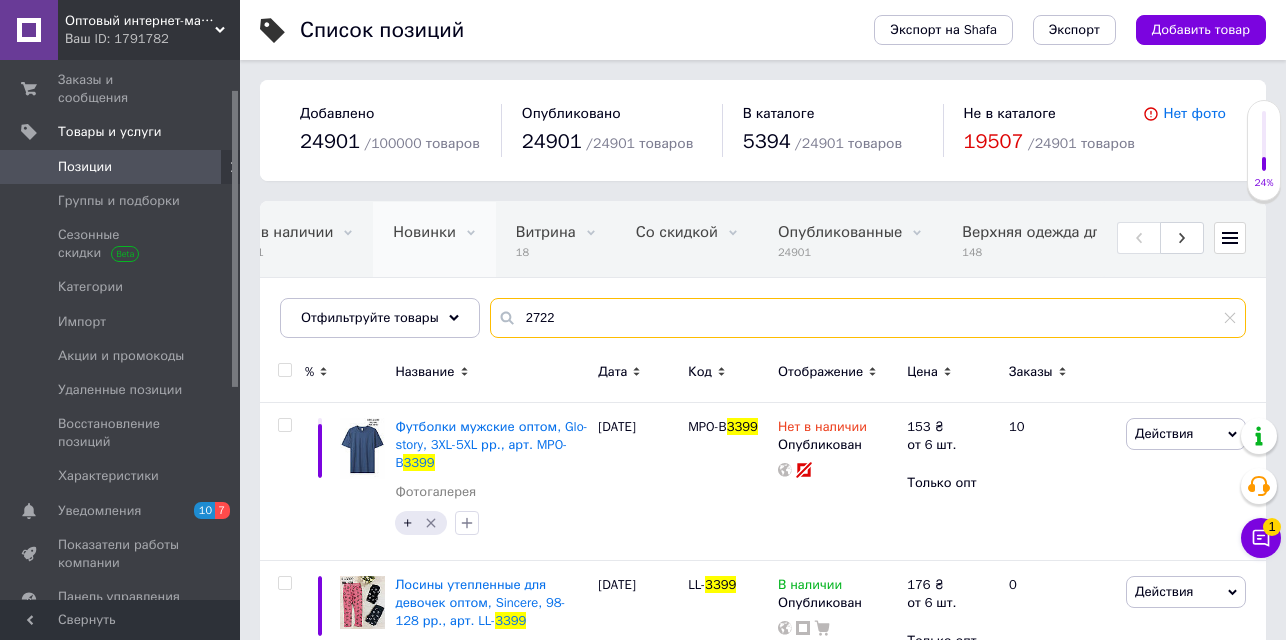 type on "2722" 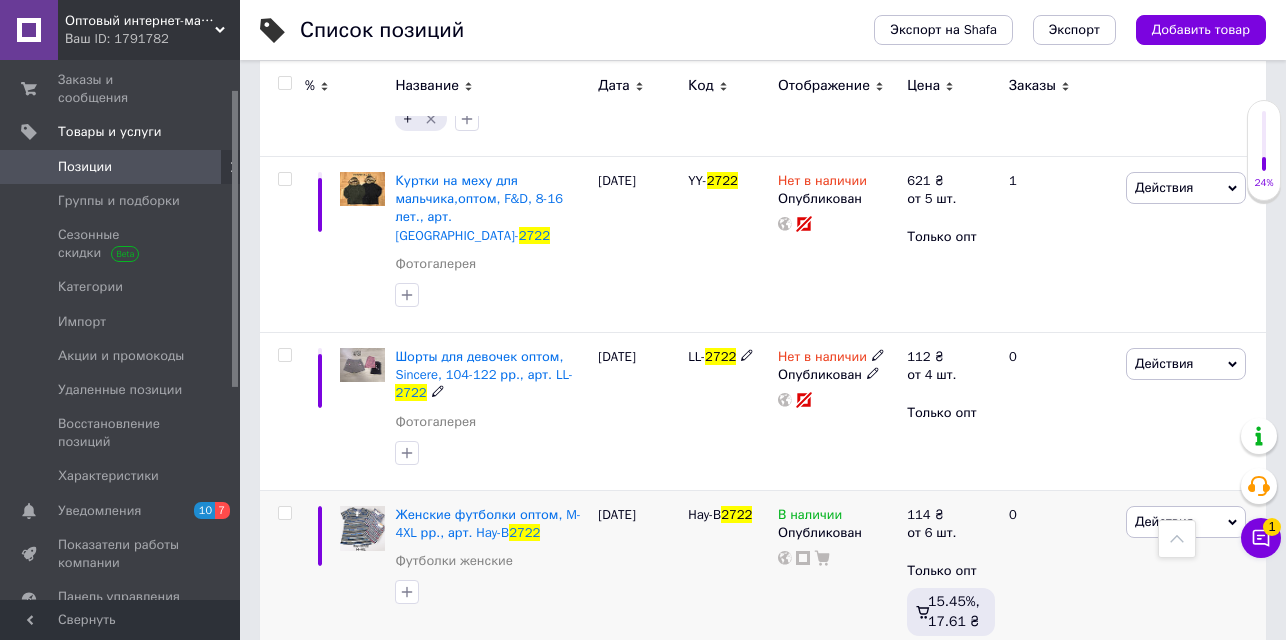 scroll, scrollTop: 404, scrollLeft: 0, axis: vertical 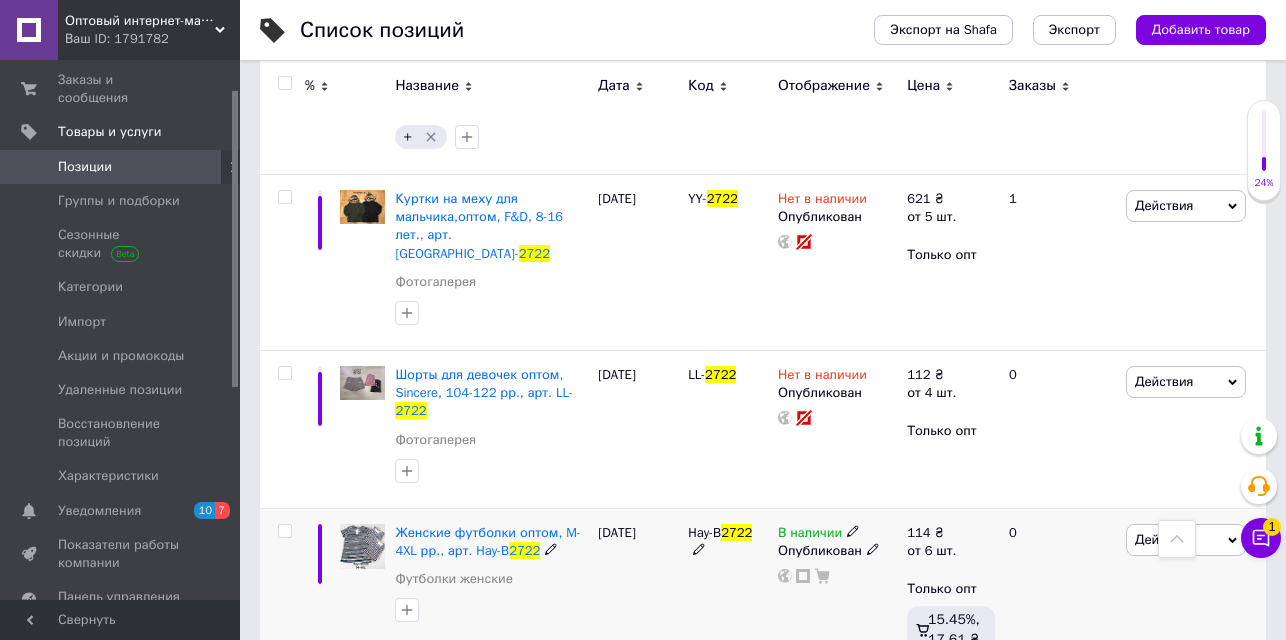click 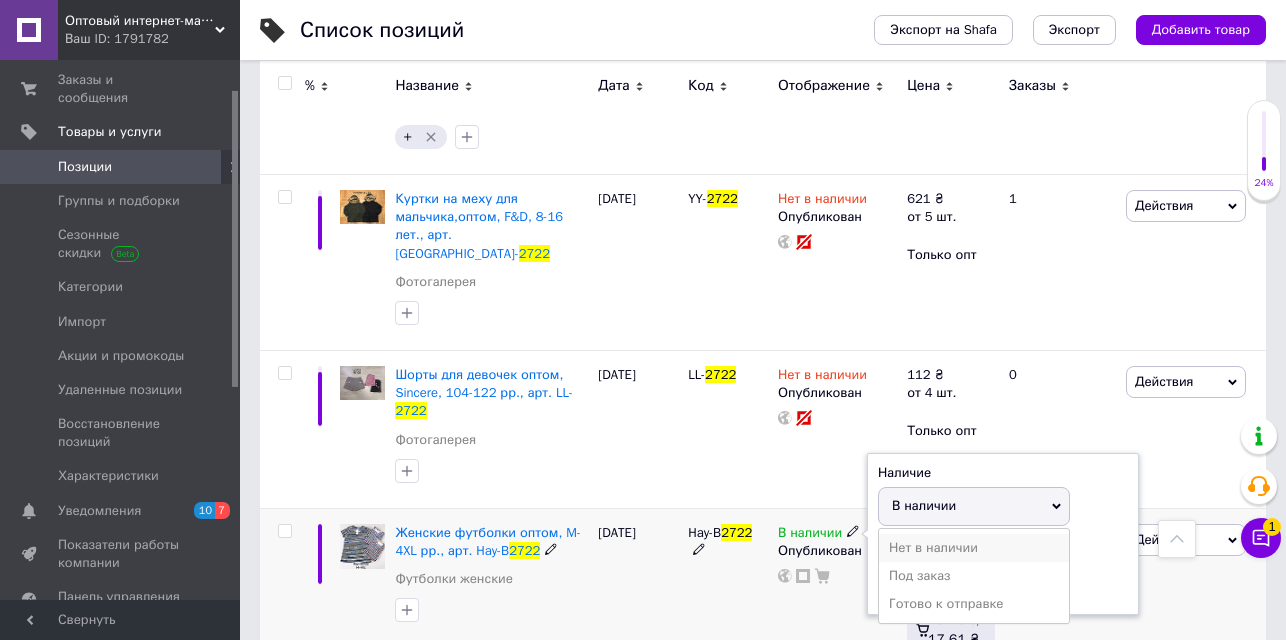click on "Нет в наличии" at bounding box center (974, 548) 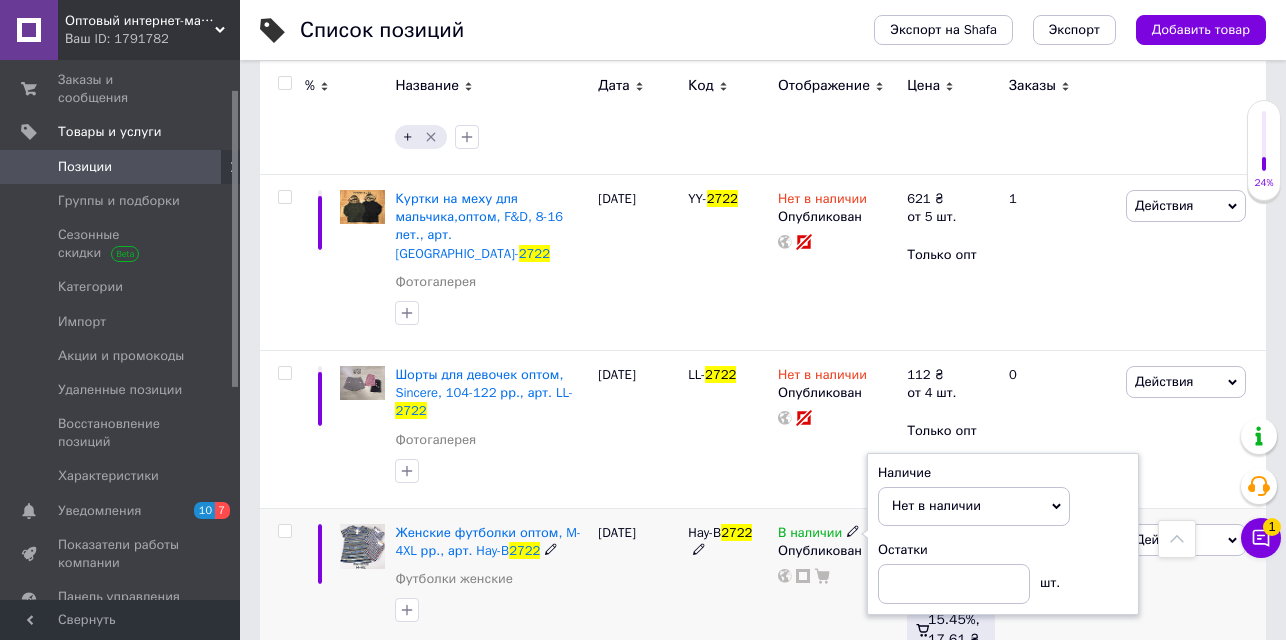 click at bounding box center (284, 531) 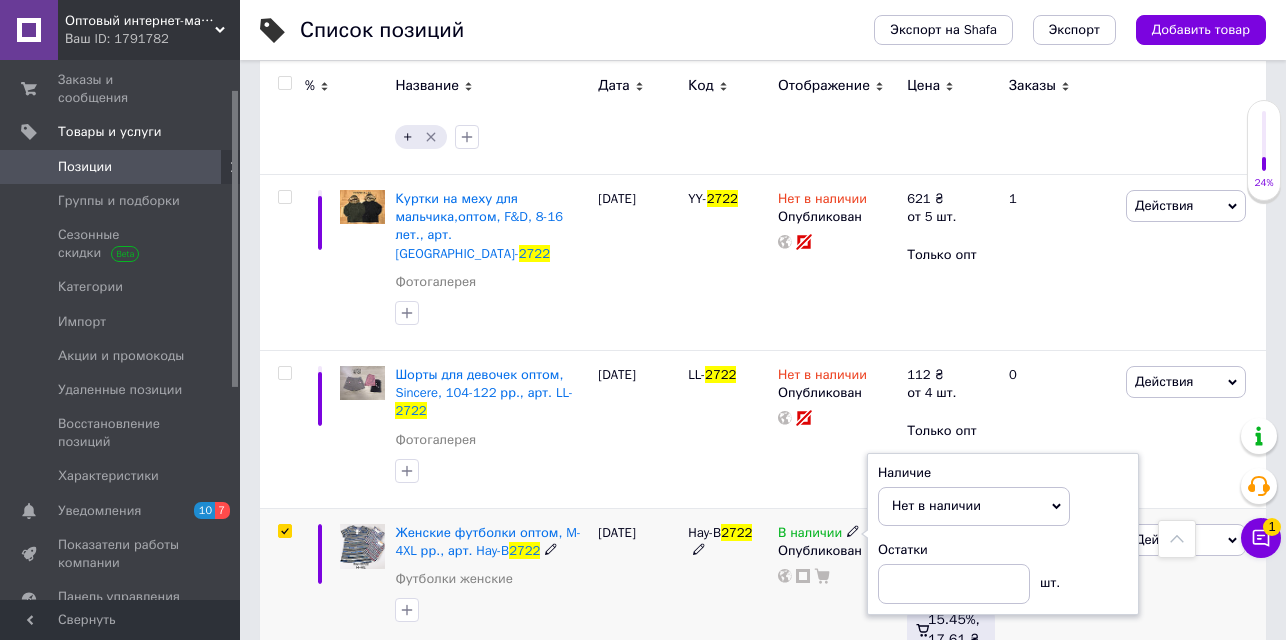 checkbox on "true" 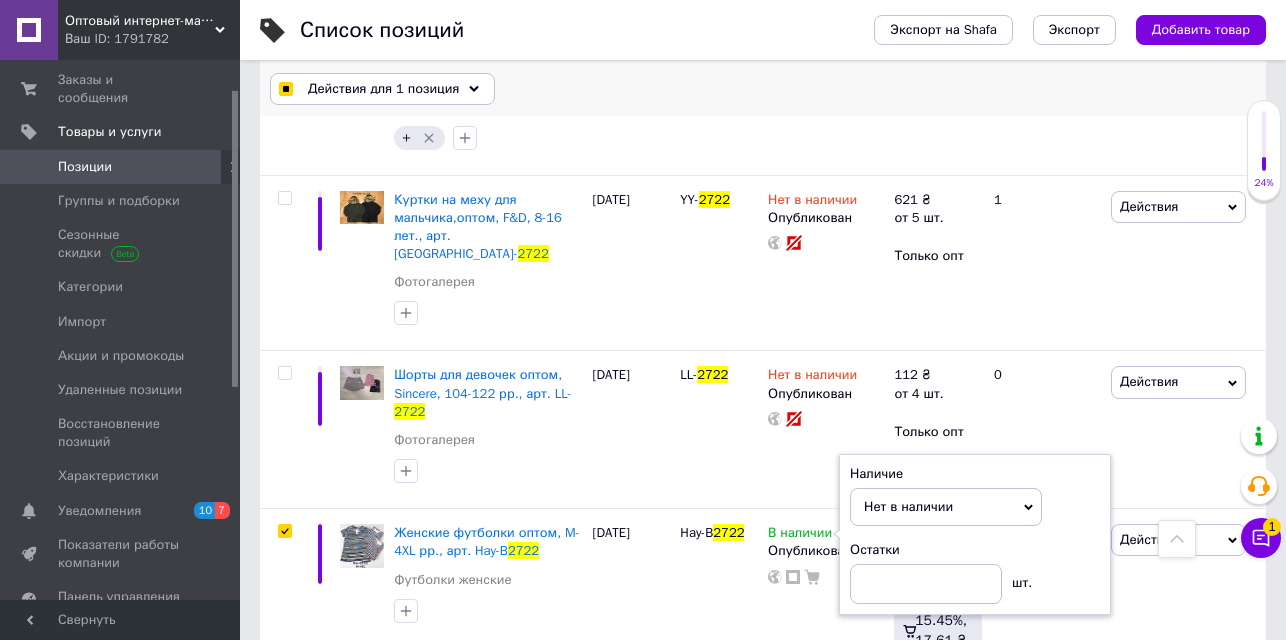 checkbox on "true" 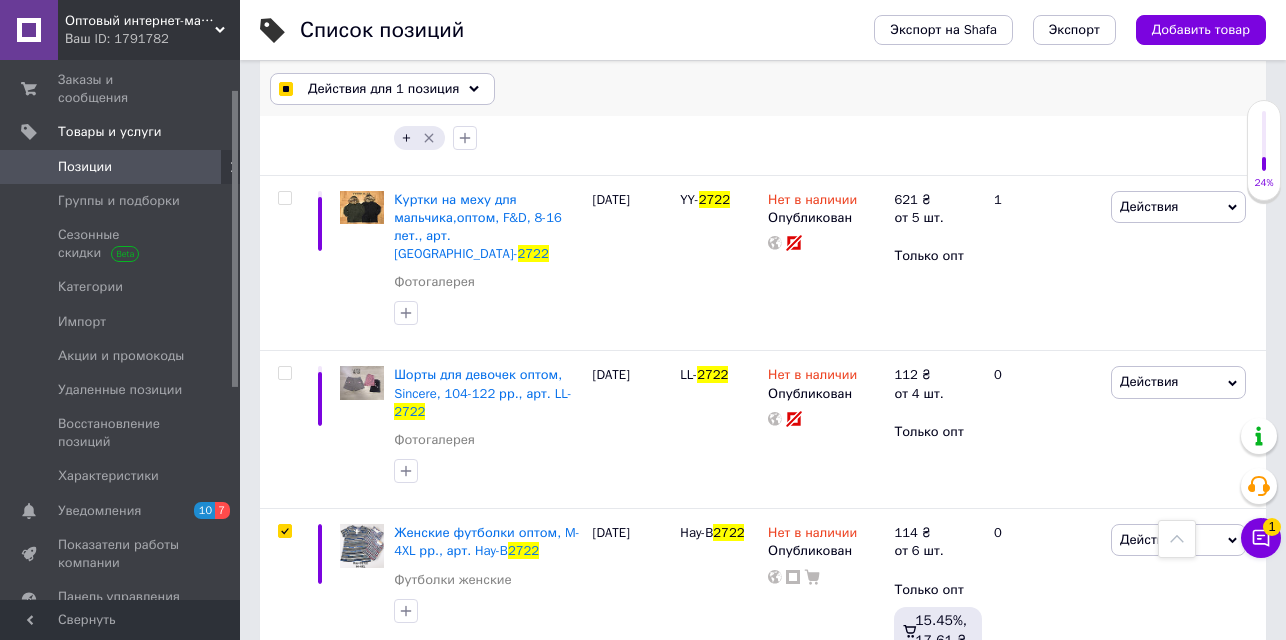 click on "Действия для 1 позиция" at bounding box center [382, 89] 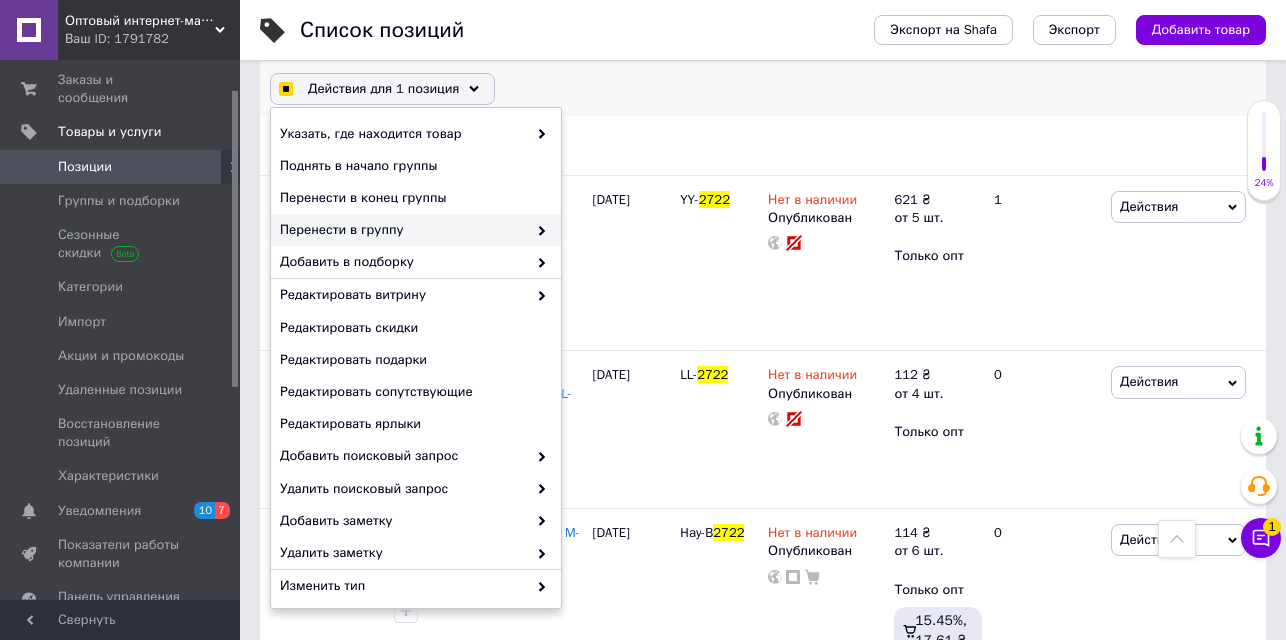 checkbox on "true" 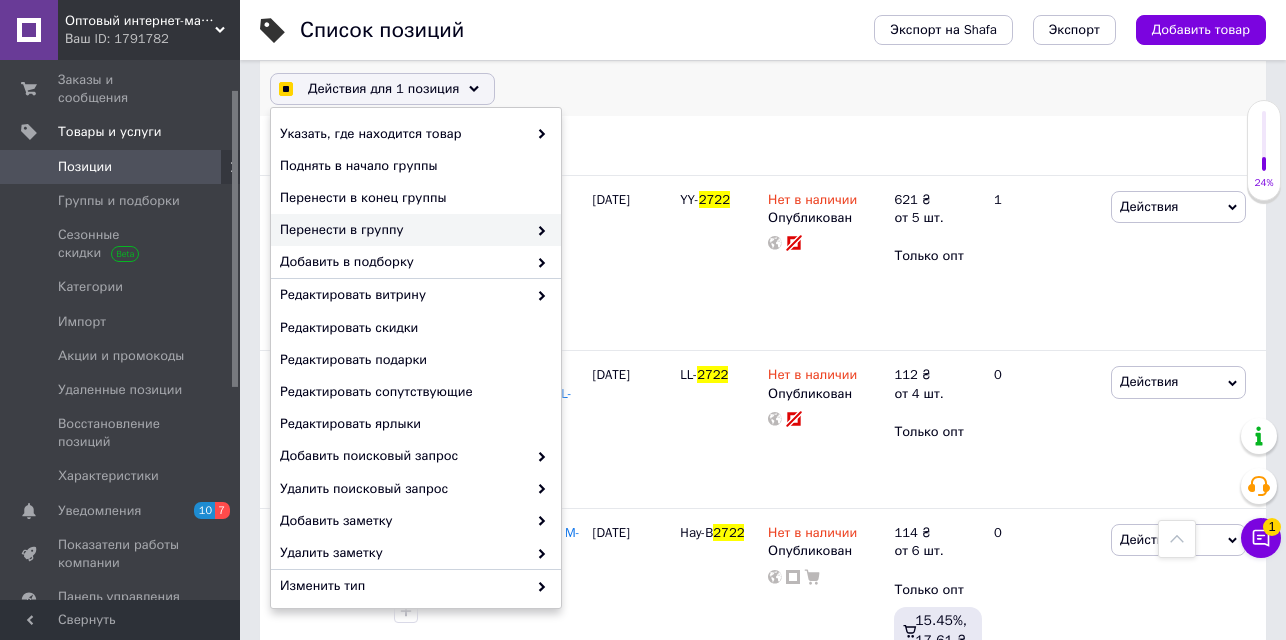 click on "Перенести в группу" at bounding box center (403, 230) 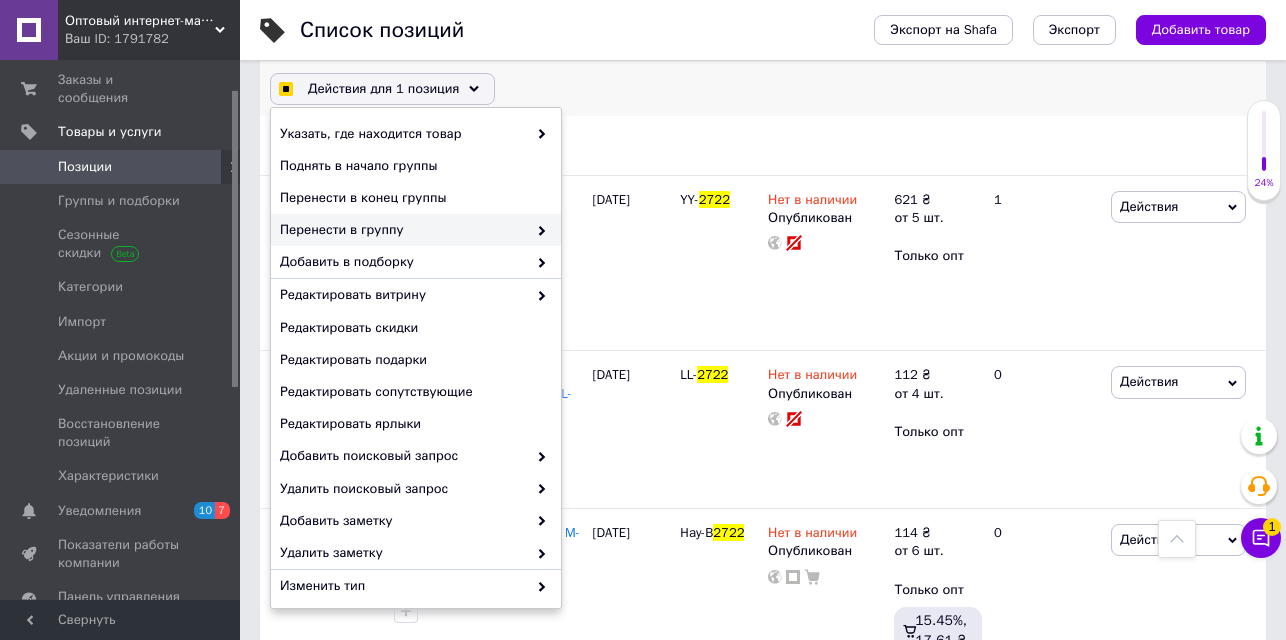 click on "Перенести в группу" at bounding box center (403, 230) 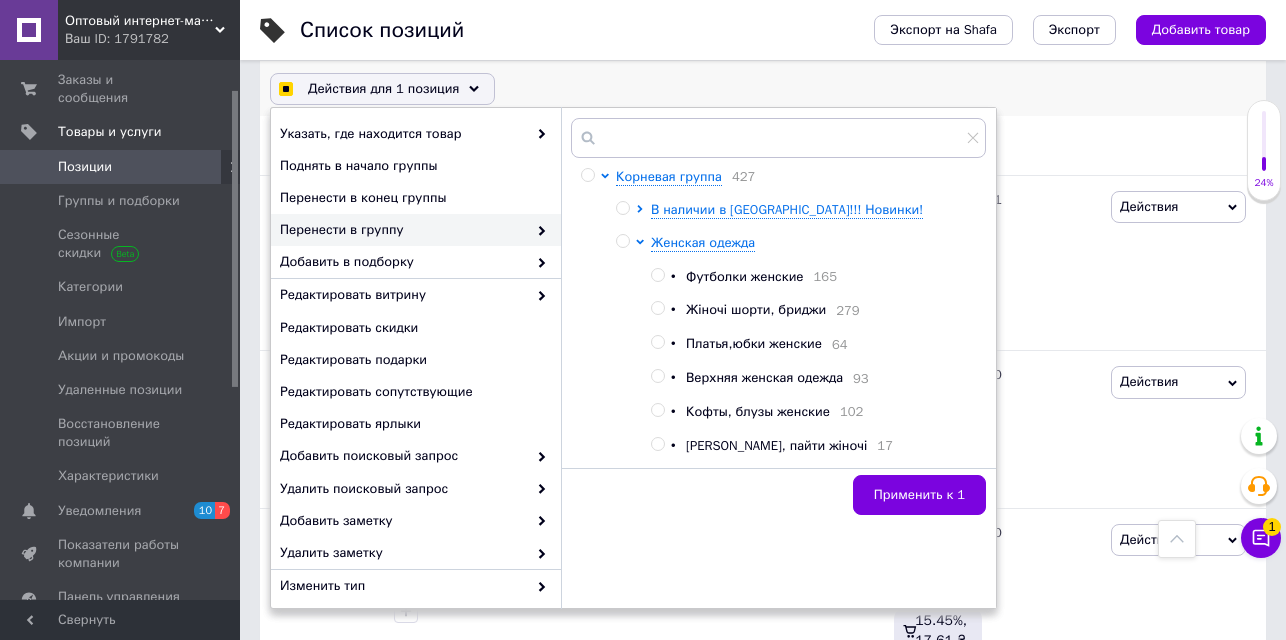 checkbox on "true" 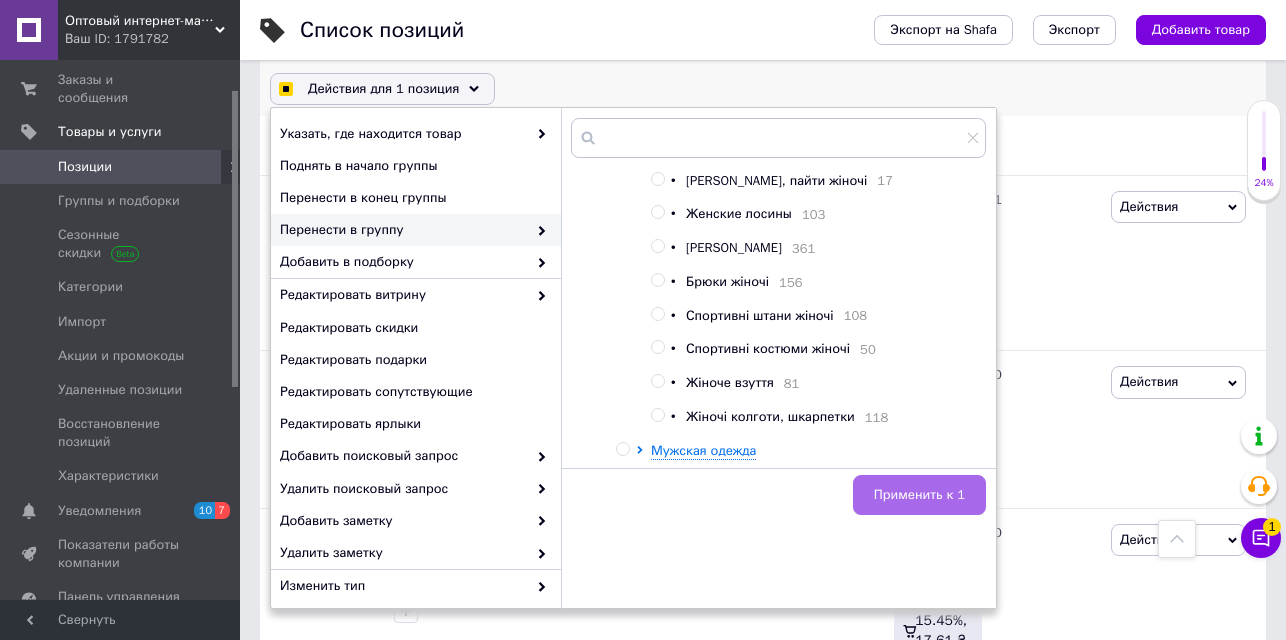scroll, scrollTop: 318, scrollLeft: 0, axis: vertical 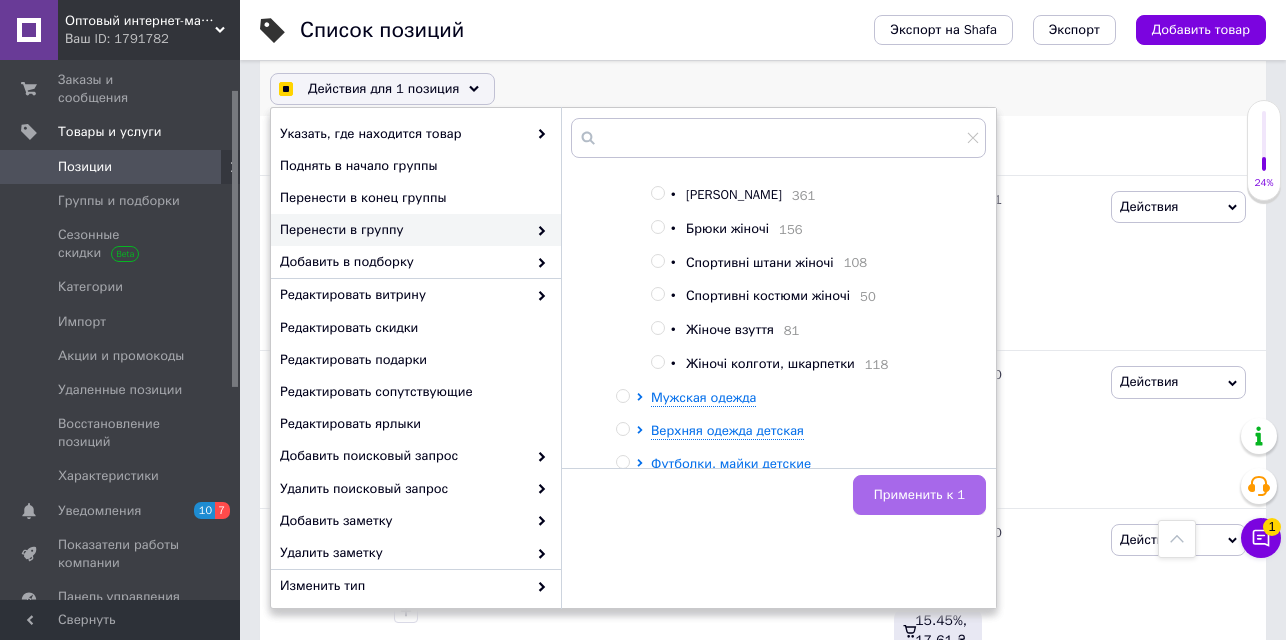 click on "Применить к 1" at bounding box center (919, 495) 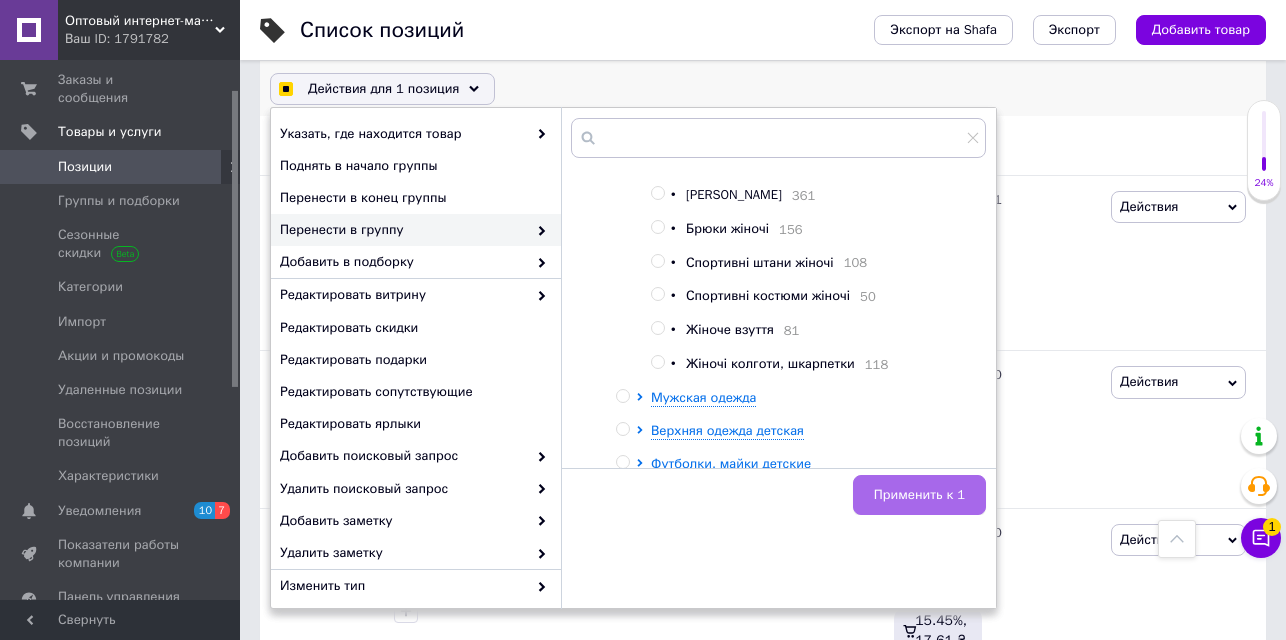 checkbox on "false" 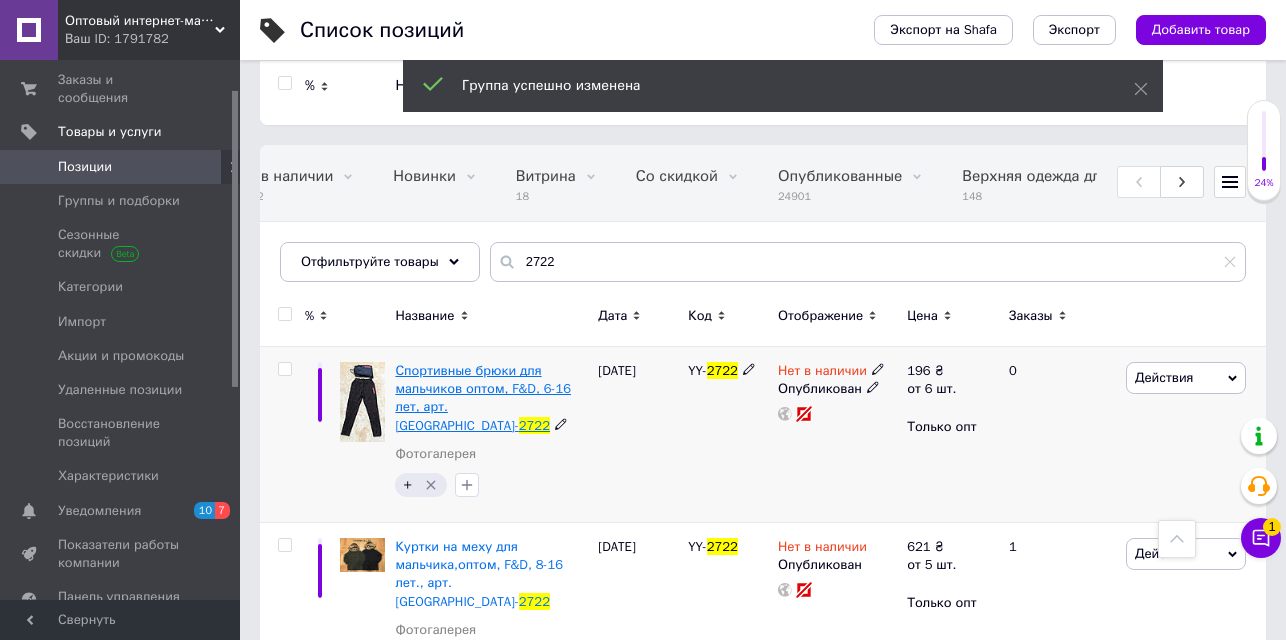 scroll, scrollTop: 0, scrollLeft: 0, axis: both 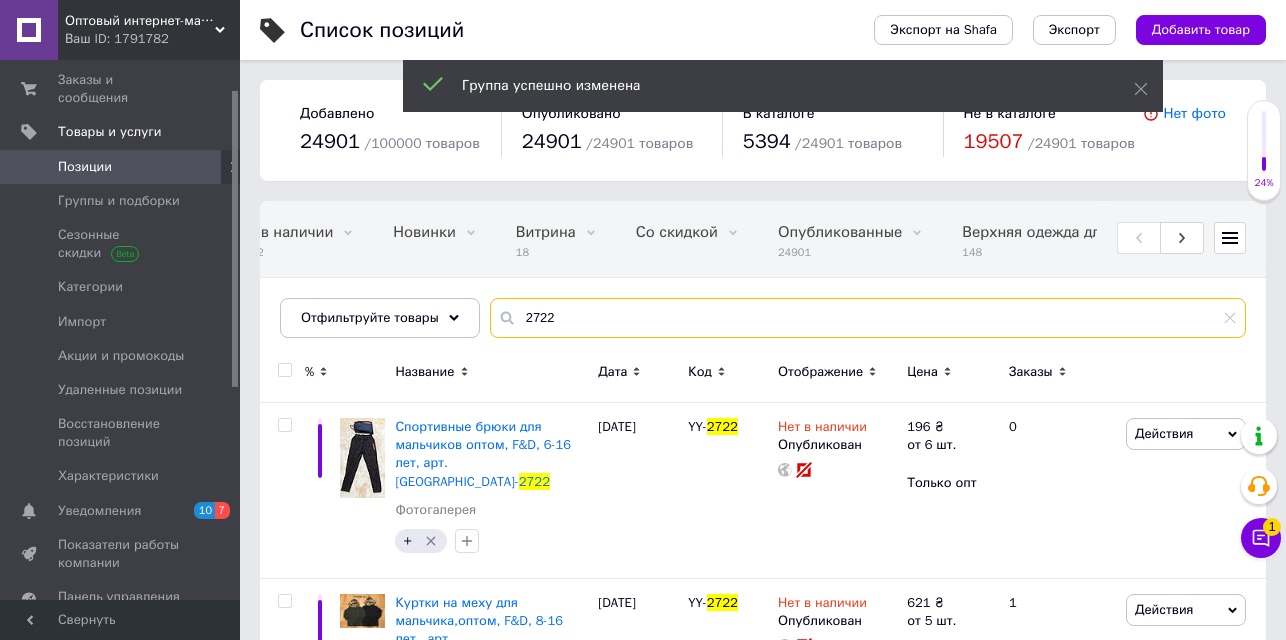 drag, startPoint x: 580, startPoint y: 324, endPoint x: 495, endPoint y: 293, distance: 90.47652 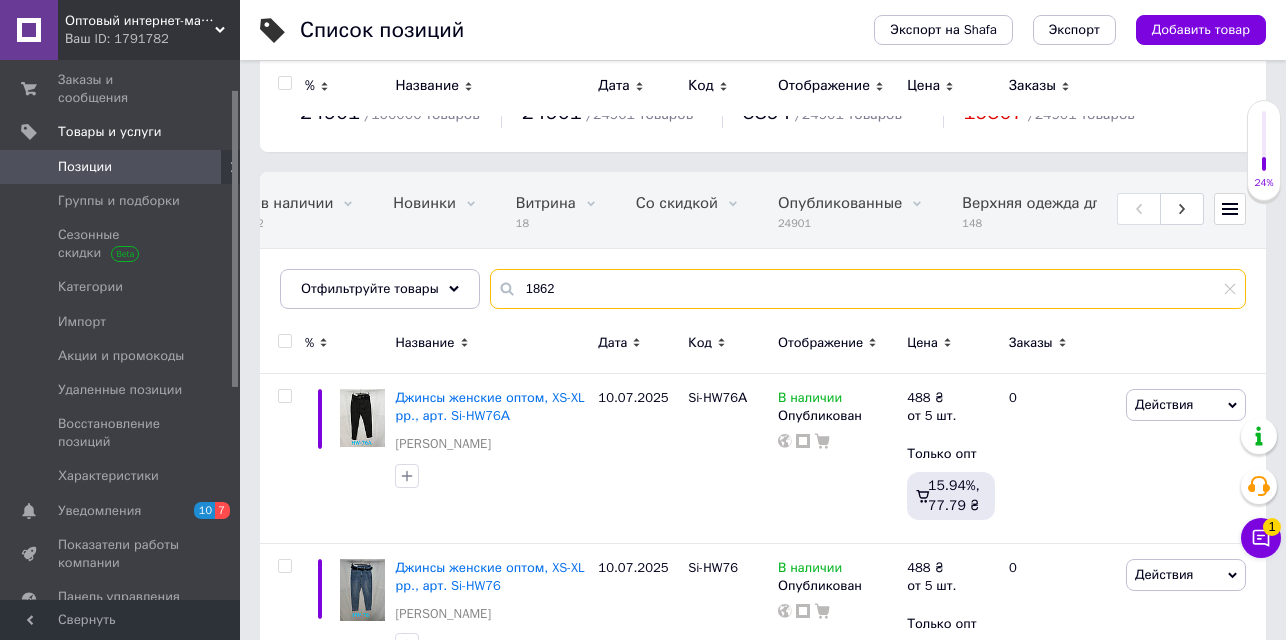 scroll, scrollTop: 0, scrollLeft: 0, axis: both 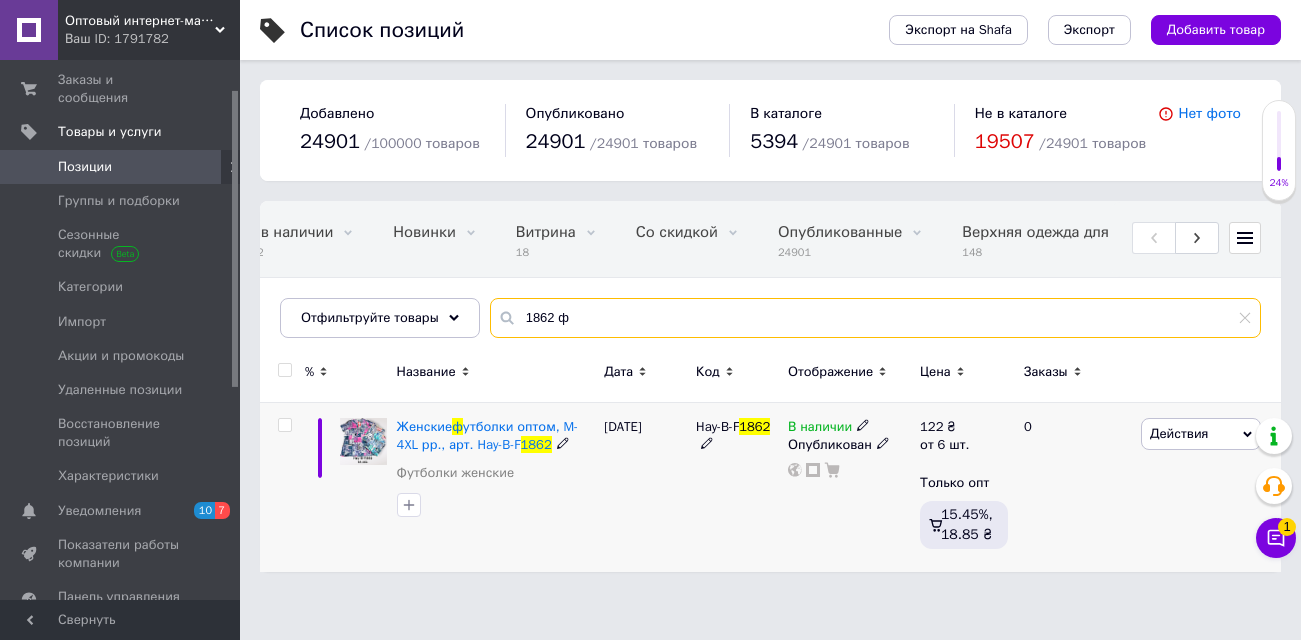 type on "1862 ф" 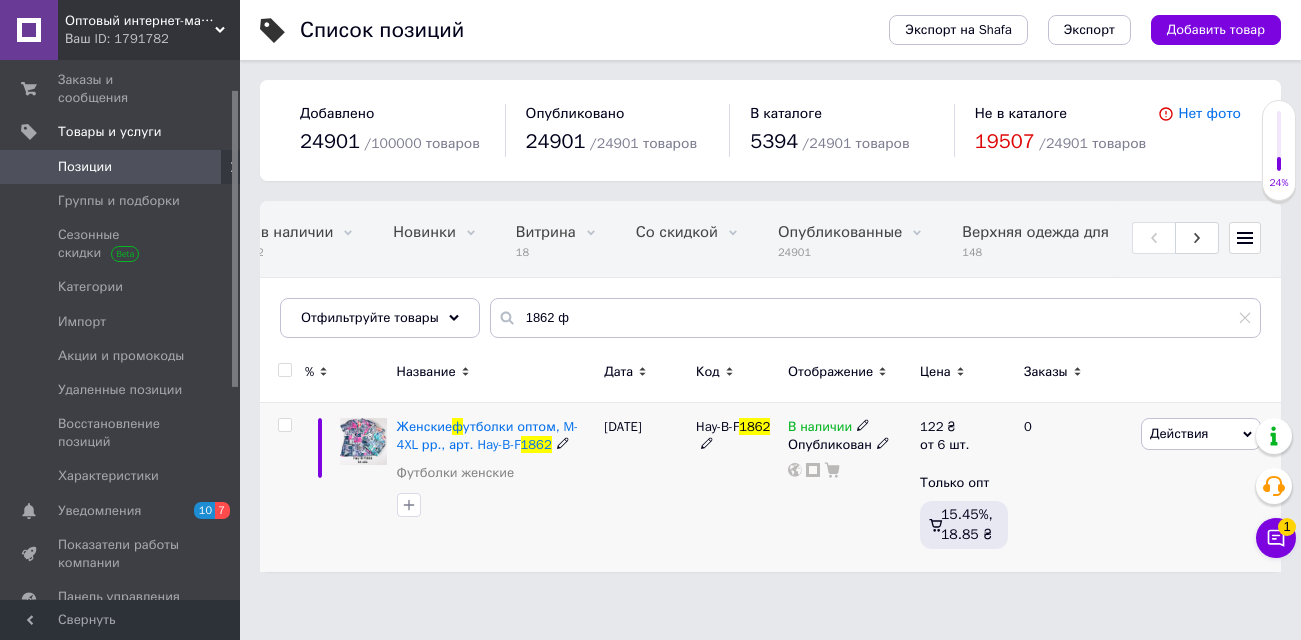 click at bounding box center (863, 424) 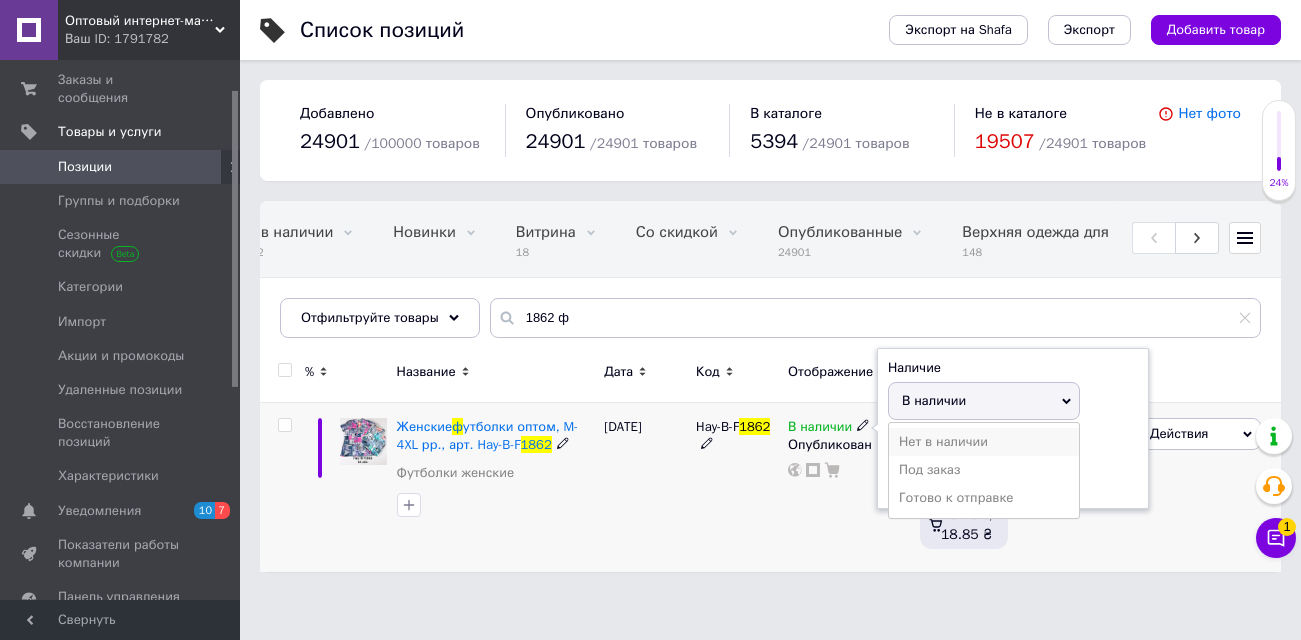 click on "Нет в наличии" at bounding box center (984, 442) 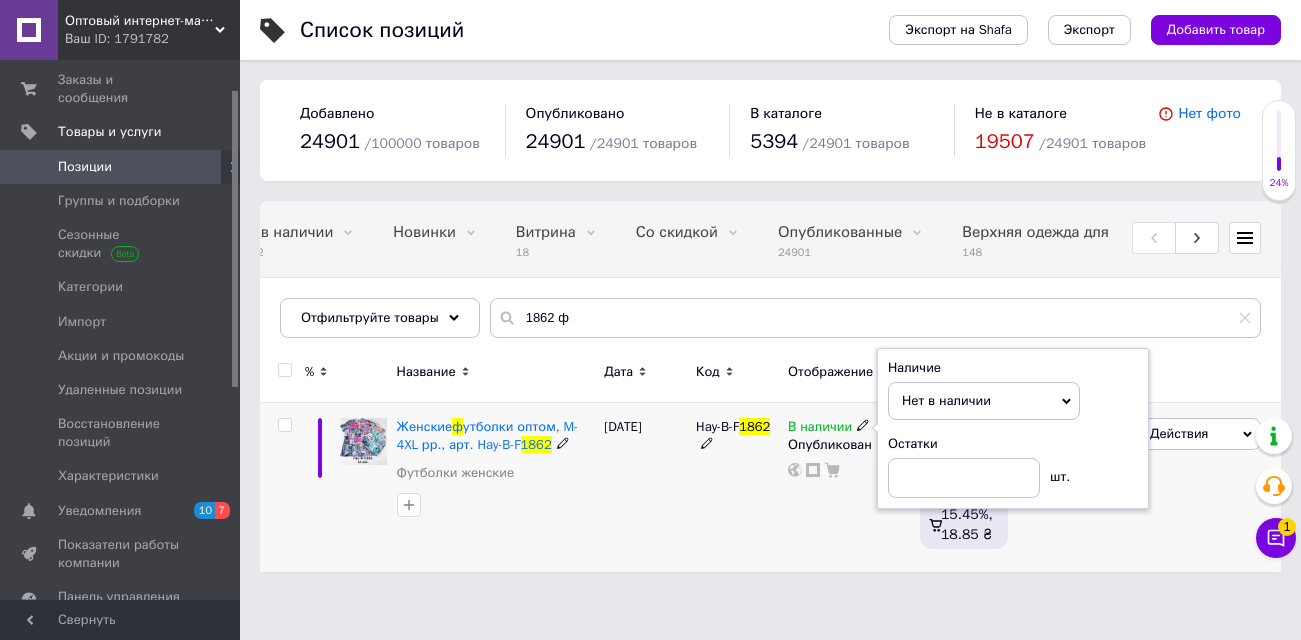 click at bounding box center (284, 425) 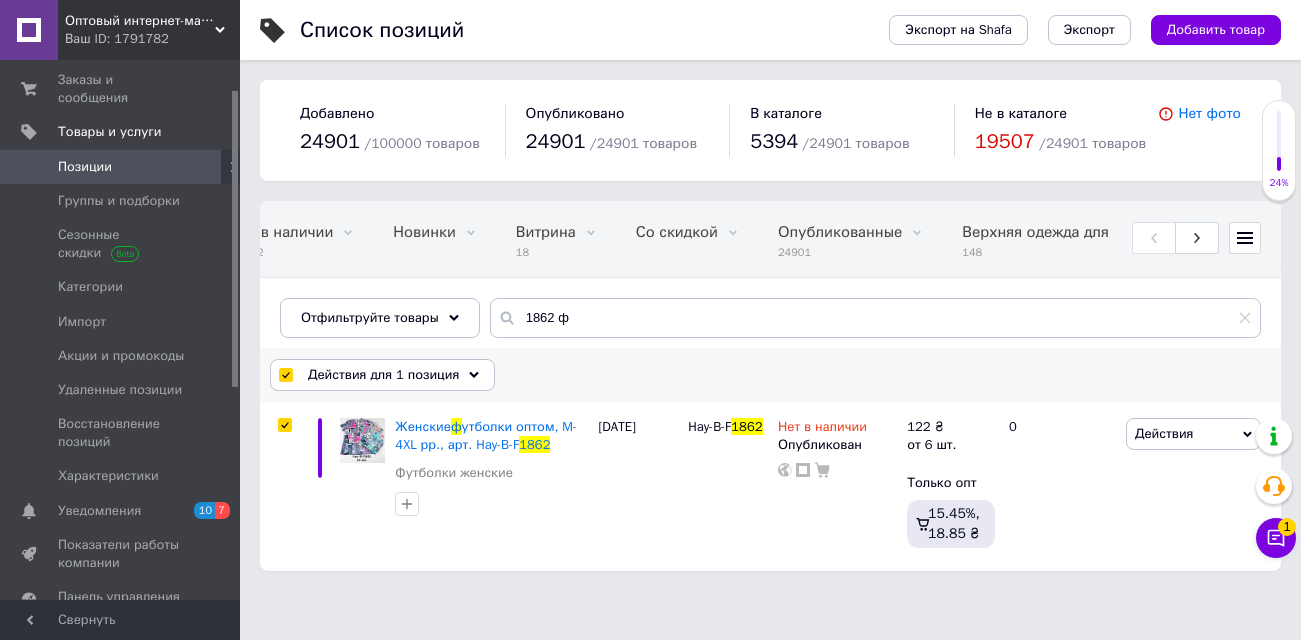 click 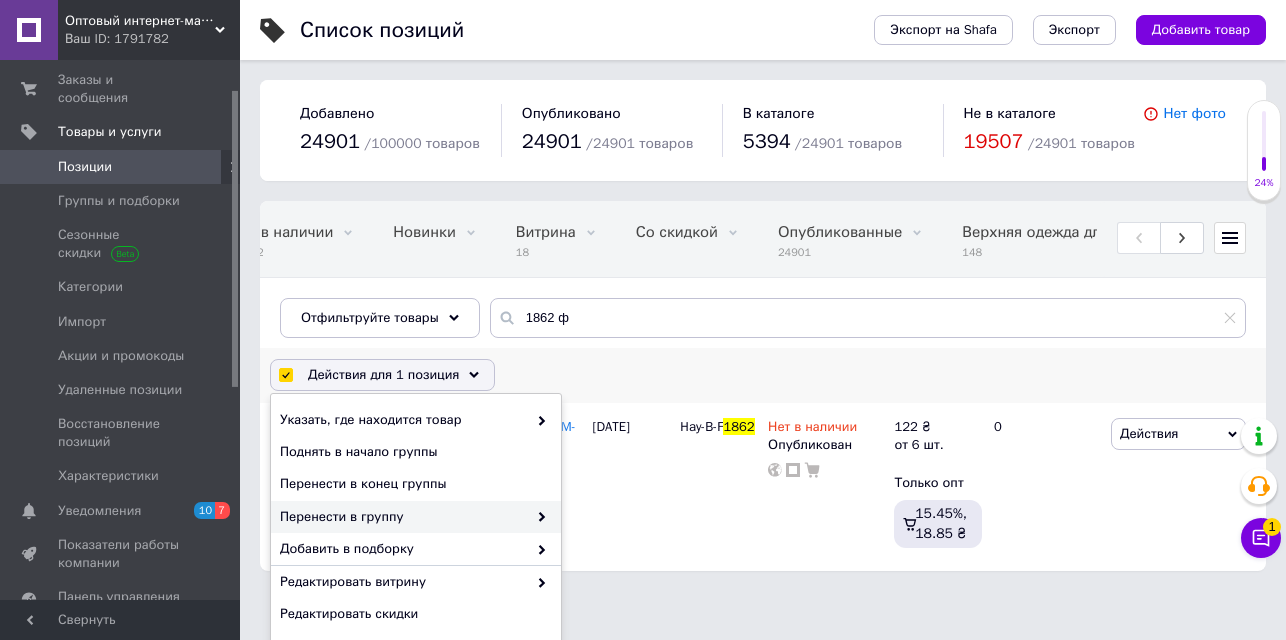 click on "Перенести в группу" at bounding box center [403, 517] 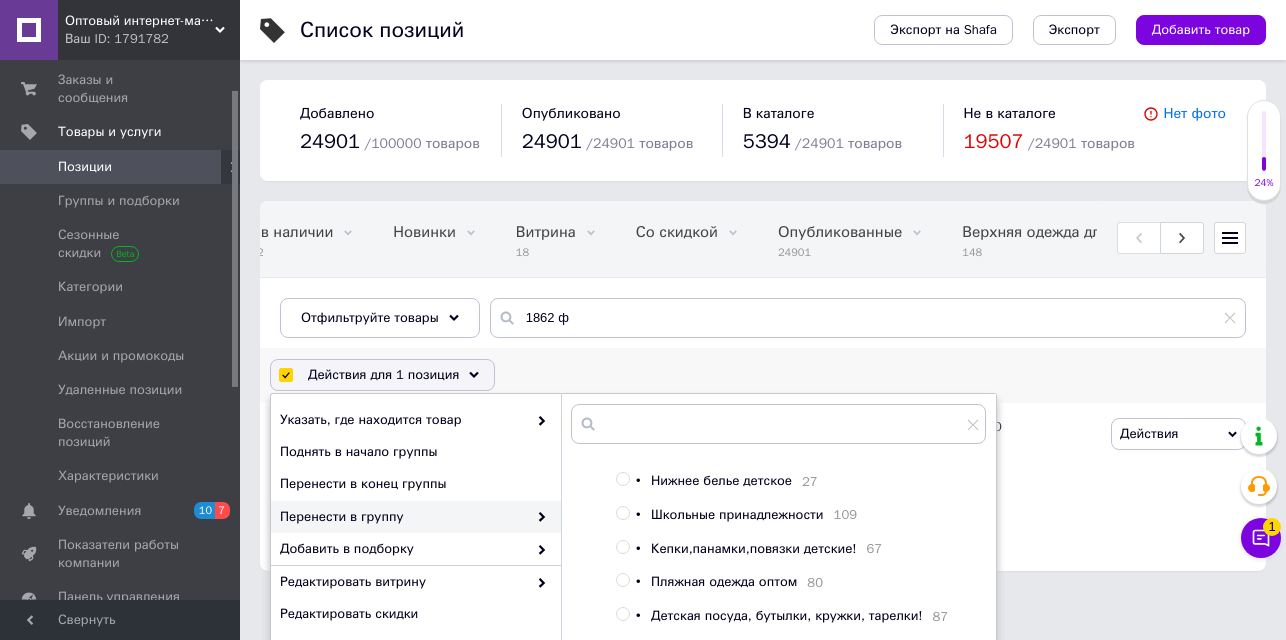 scroll, scrollTop: 1092, scrollLeft: 0, axis: vertical 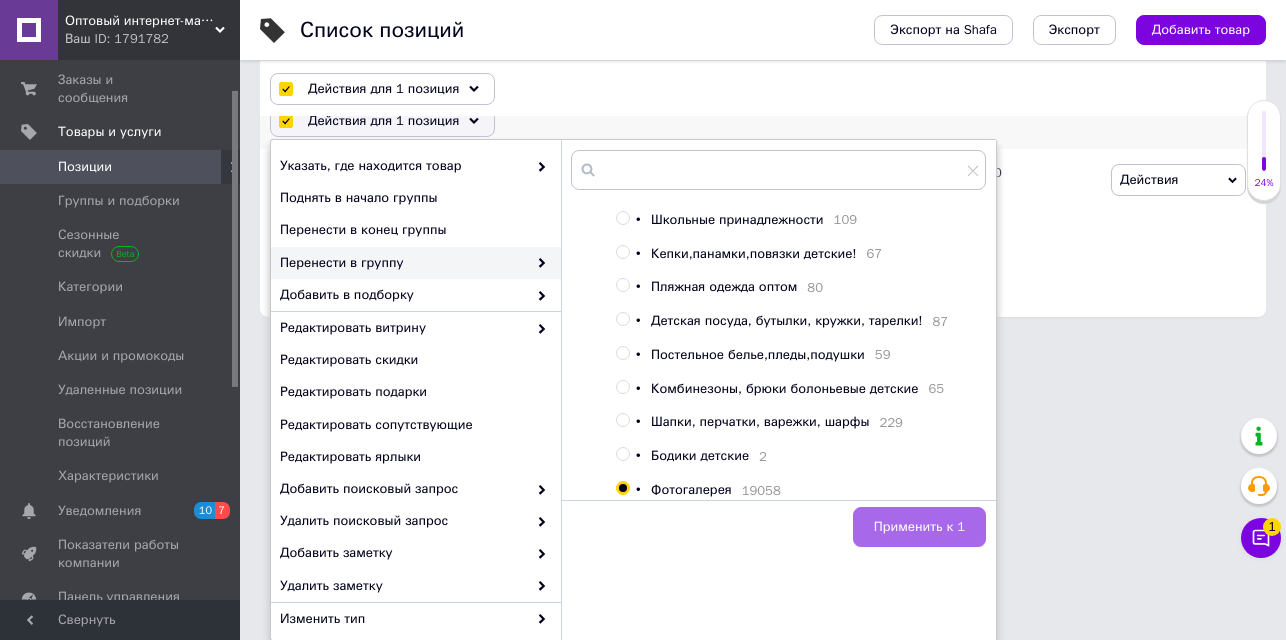 click on "Применить к 1" at bounding box center (919, 527) 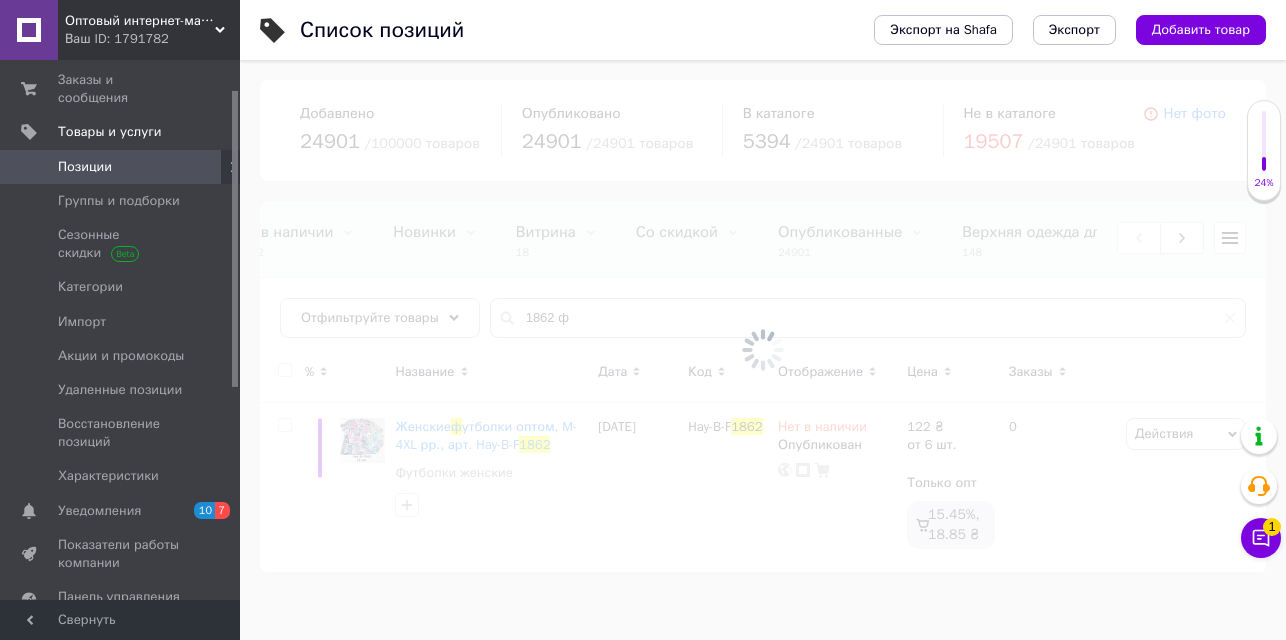 checkbox on "false" 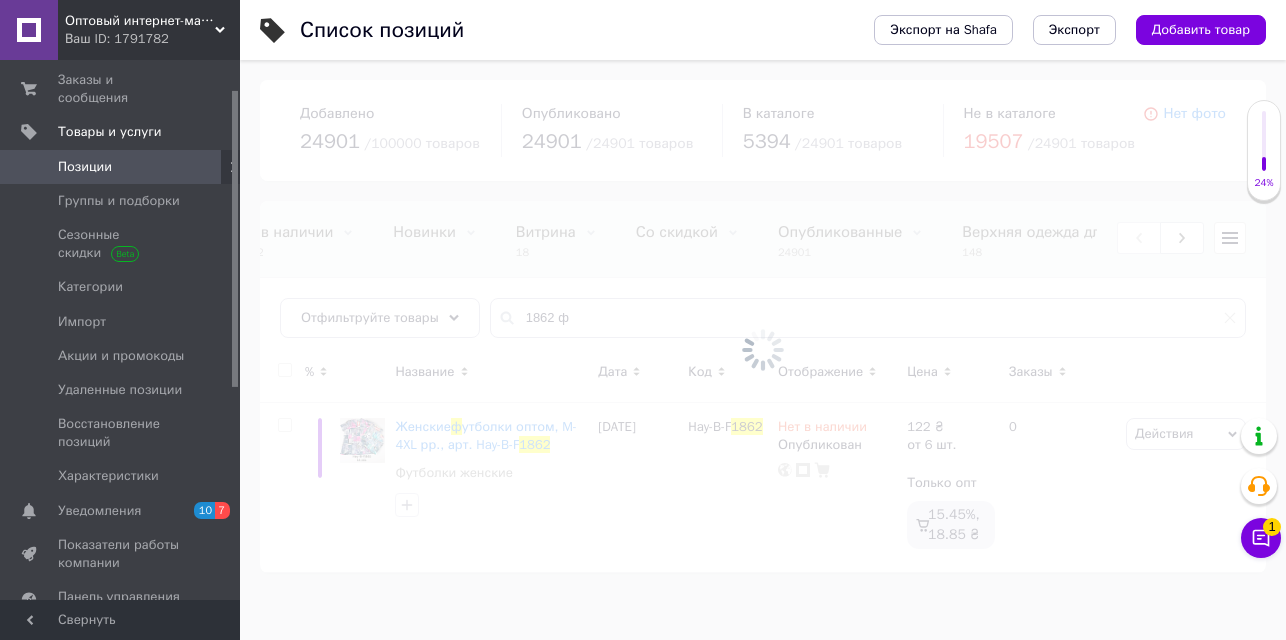 scroll, scrollTop: 0, scrollLeft: 0, axis: both 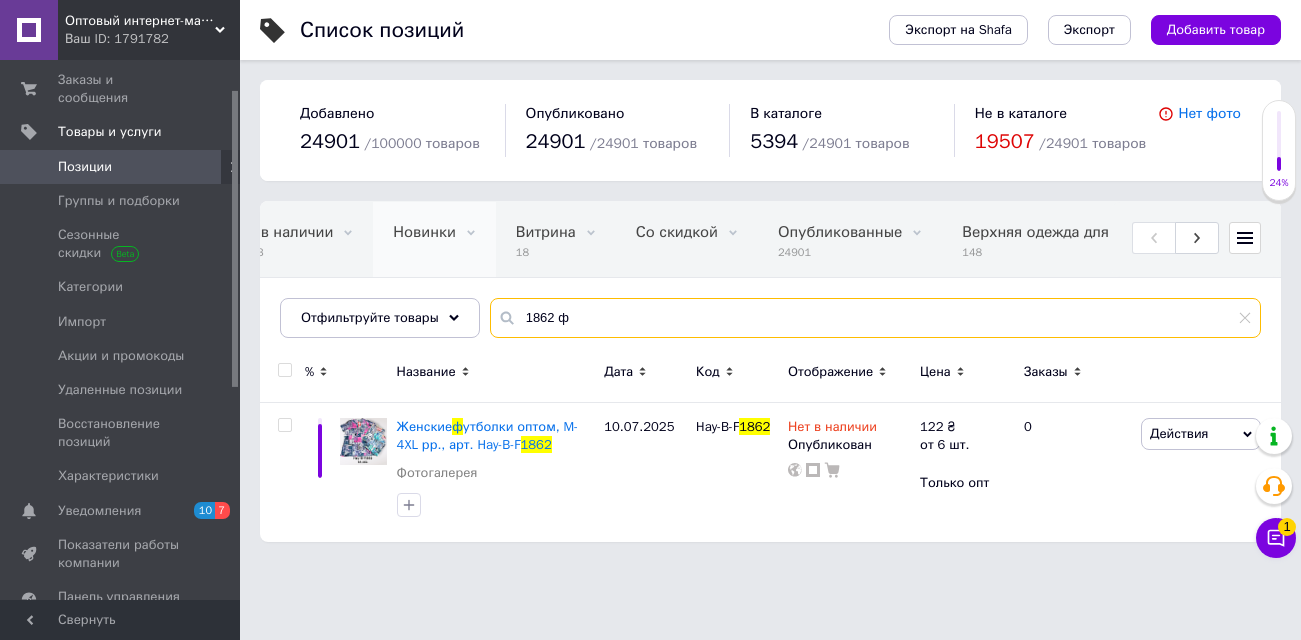 drag, startPoint x: 512, startPoint y: 268, endPoint x: 458, endPoint y: 254, distance: 55.7853 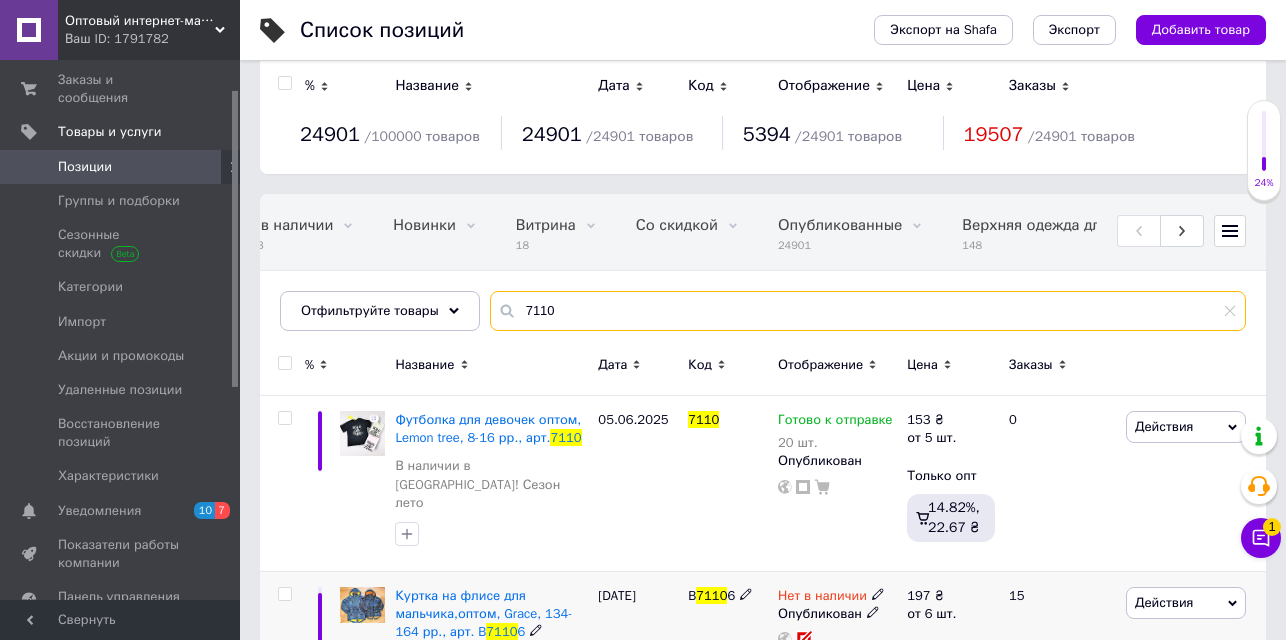 scroll, scrollTop: 0, scrollLeft: 0, axis: both 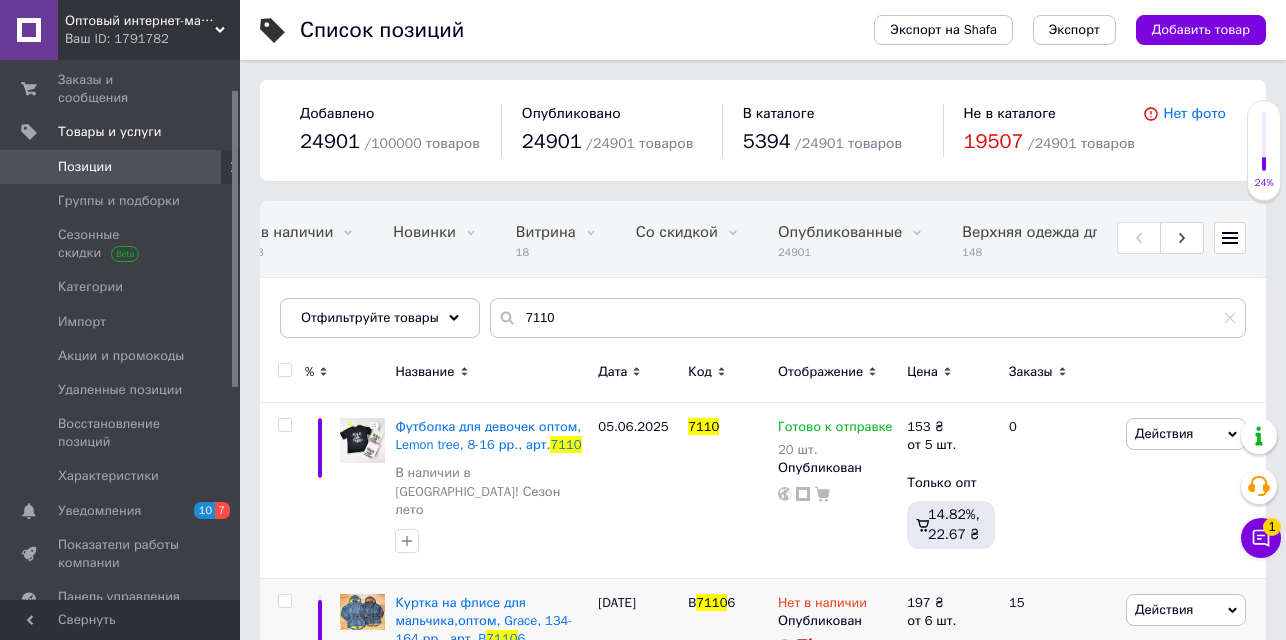 click on "Название" at bounding box center (491, 375) 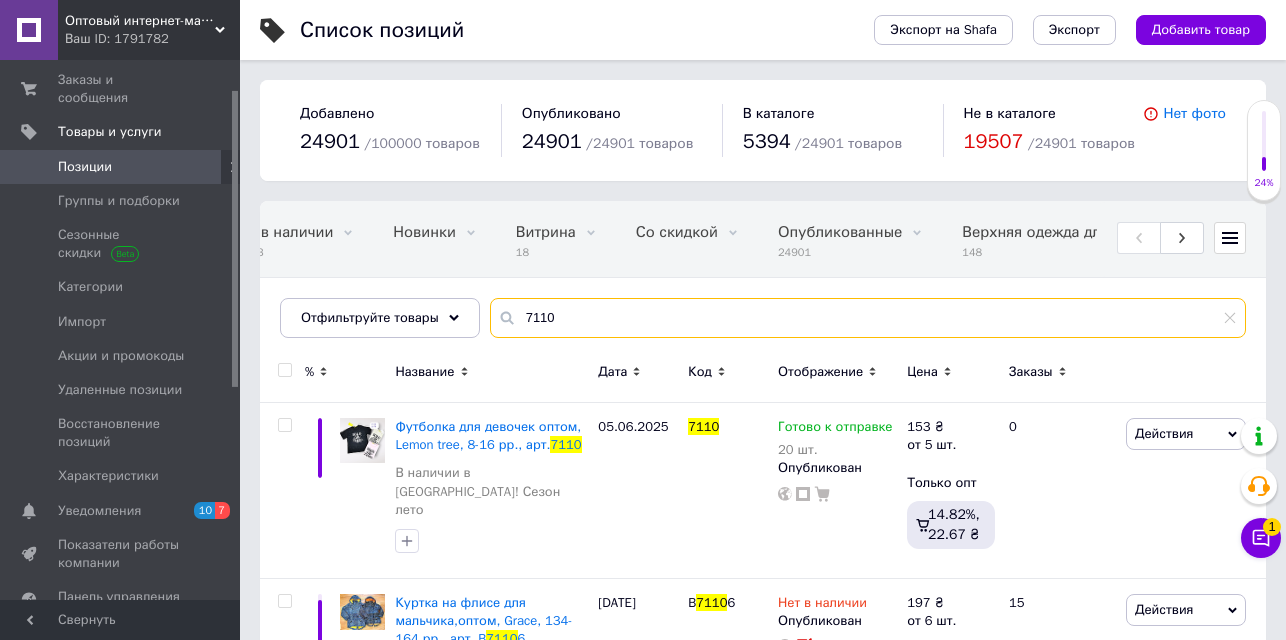 click on "7110" at bounding box center [868, 318] 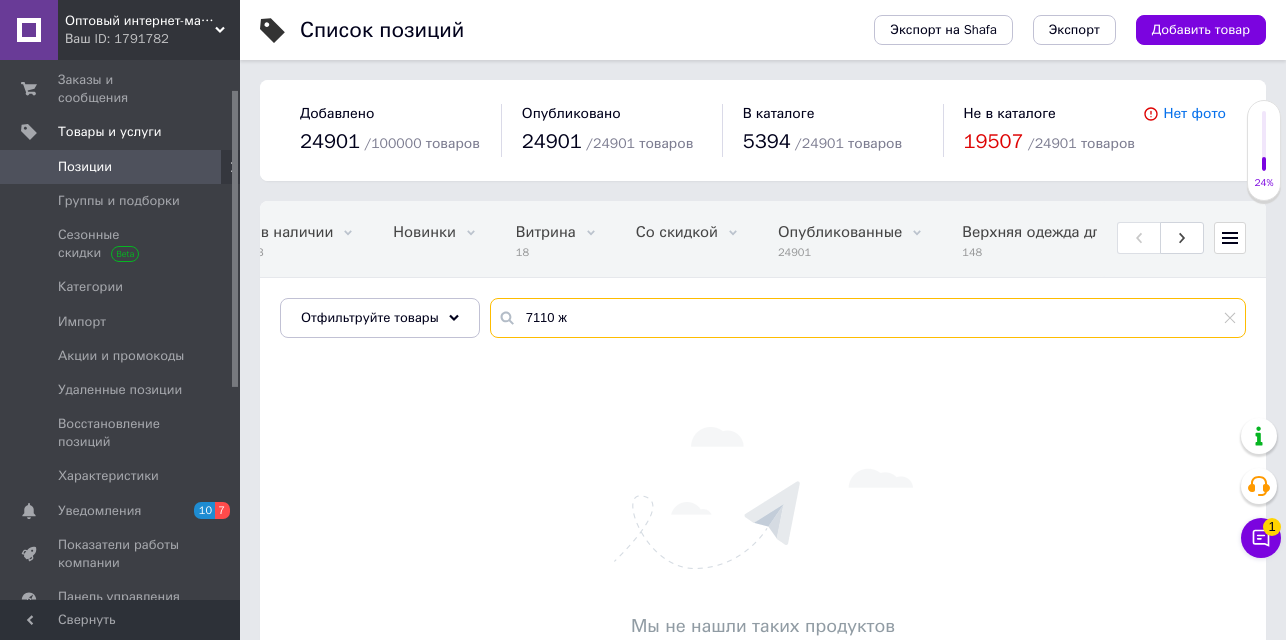 type on "7110" 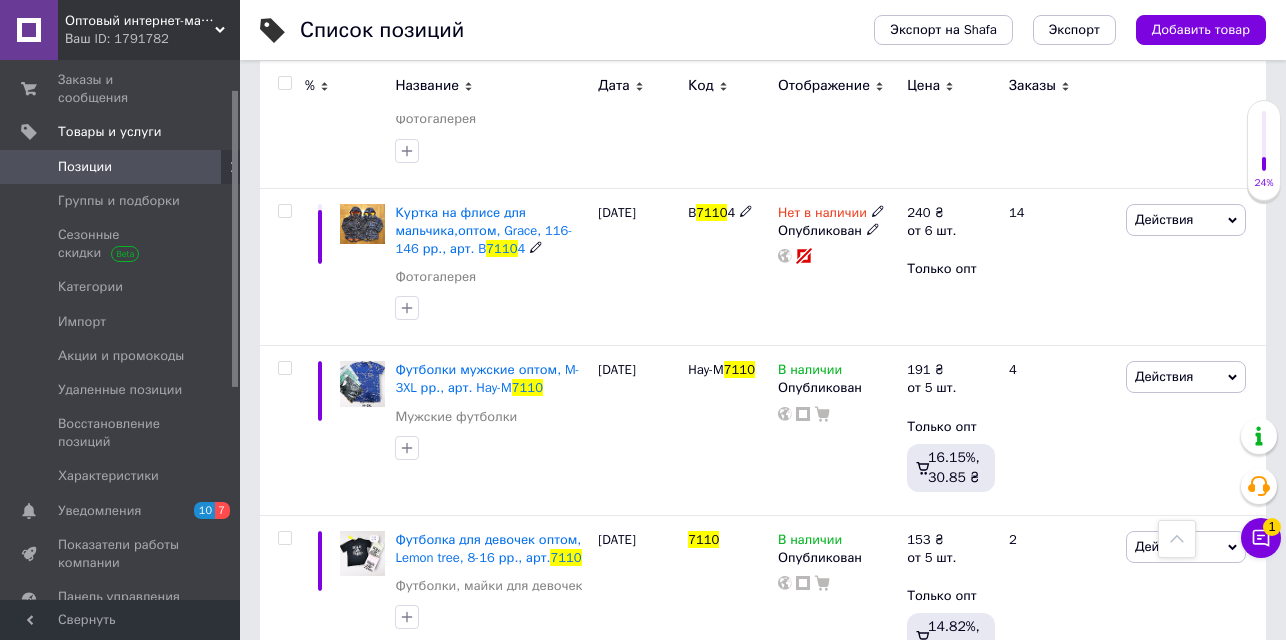 scroll, scrollTop: 760, scrollLeft: 0, axis: vertical 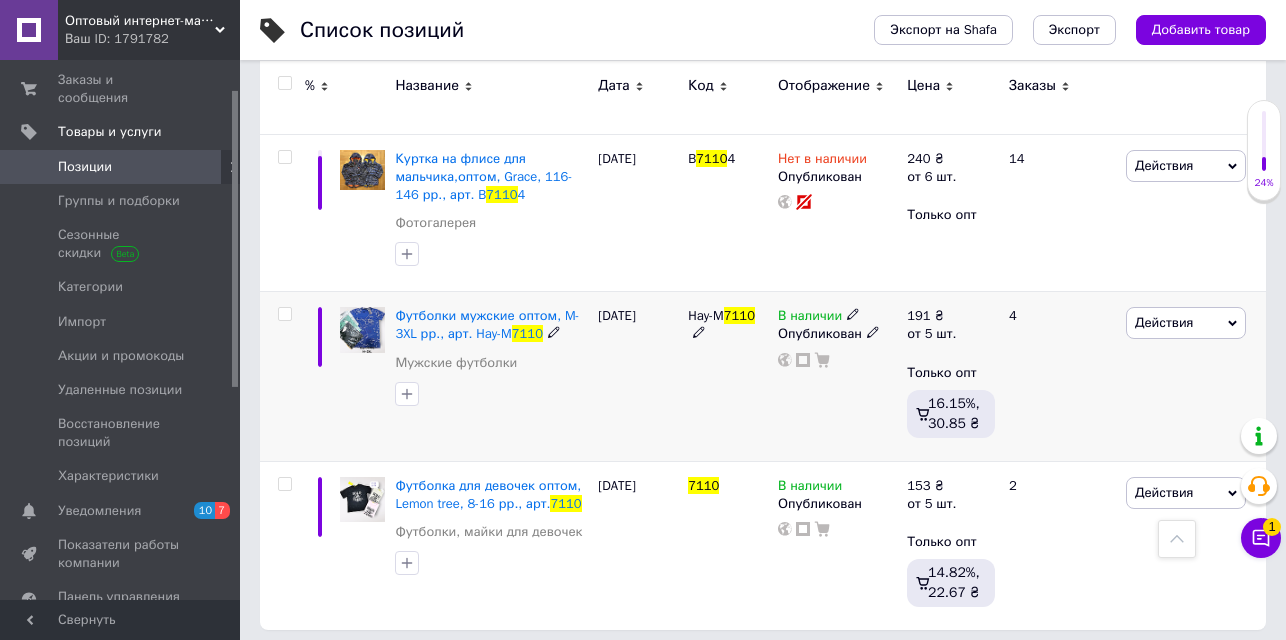 click 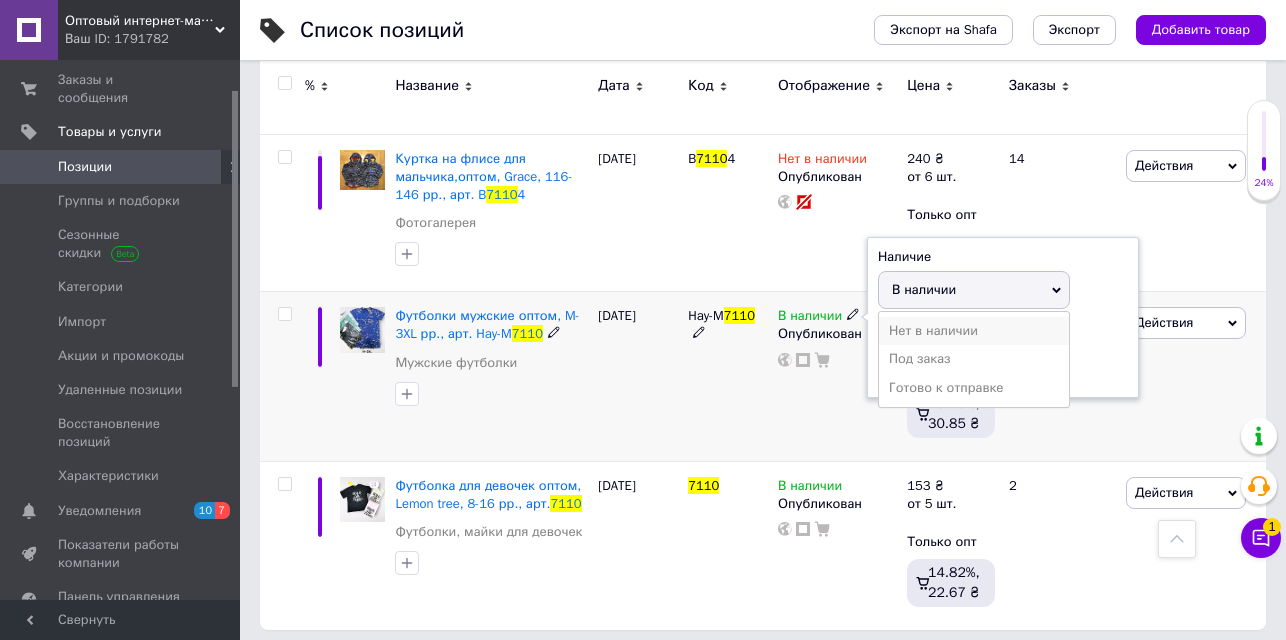 click on "Нет в наличии" at bounding box center [974, 331] 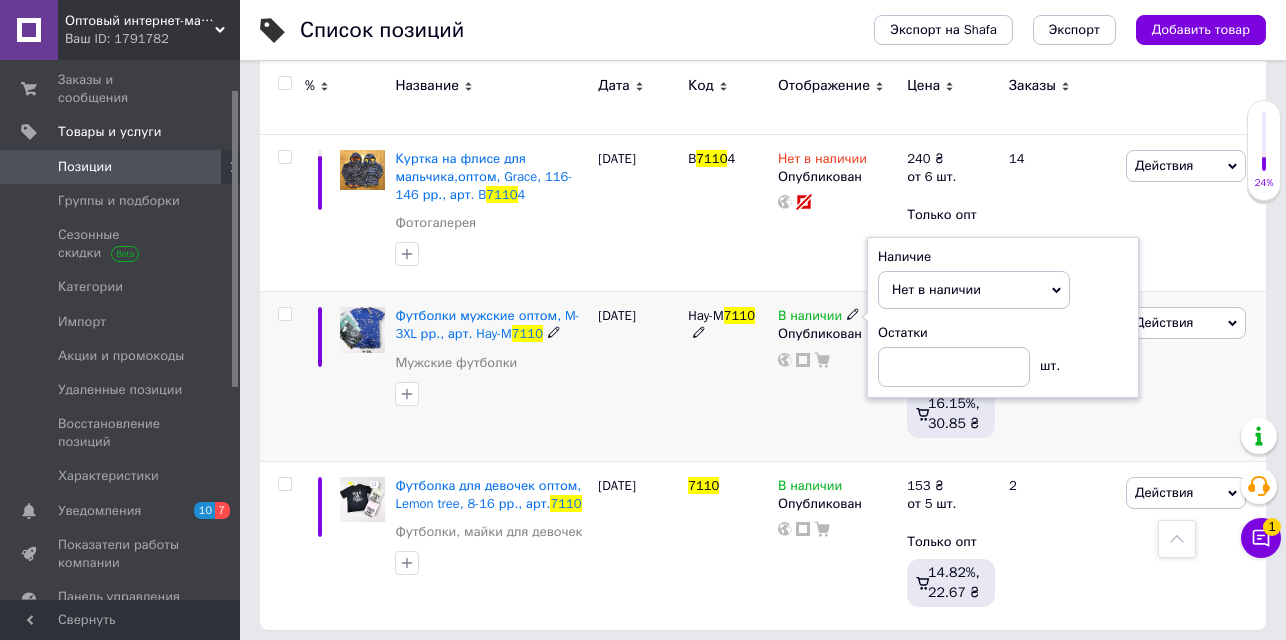 click at bounding box center [284, 314] 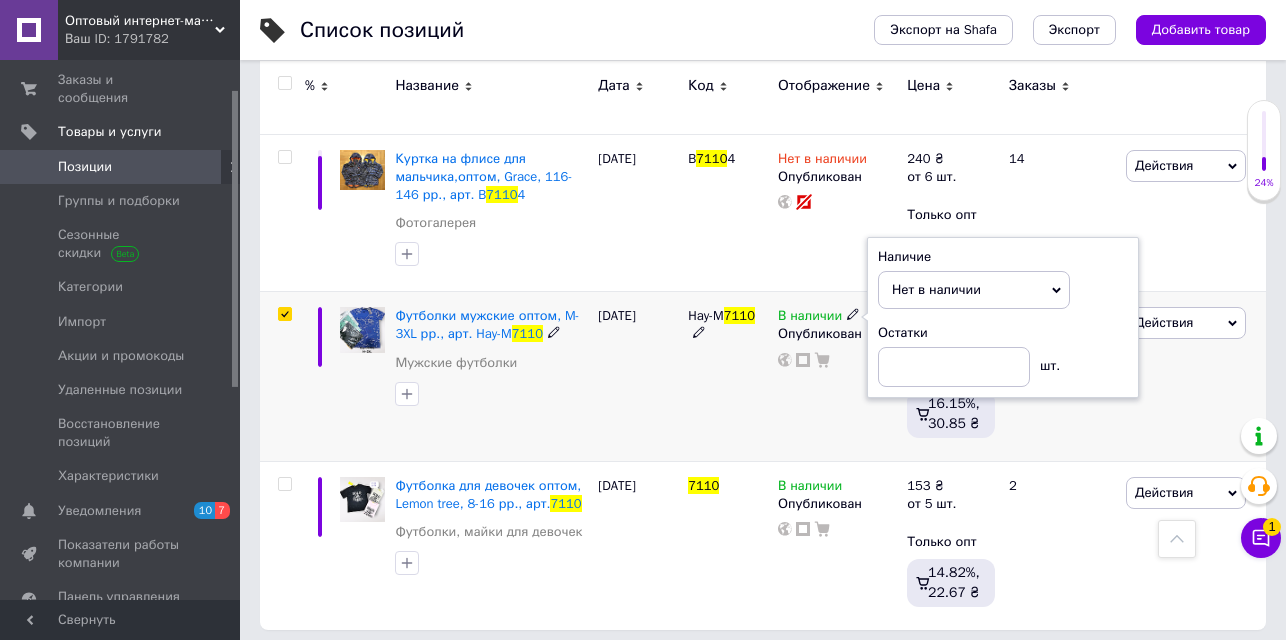 checkbox on "true" 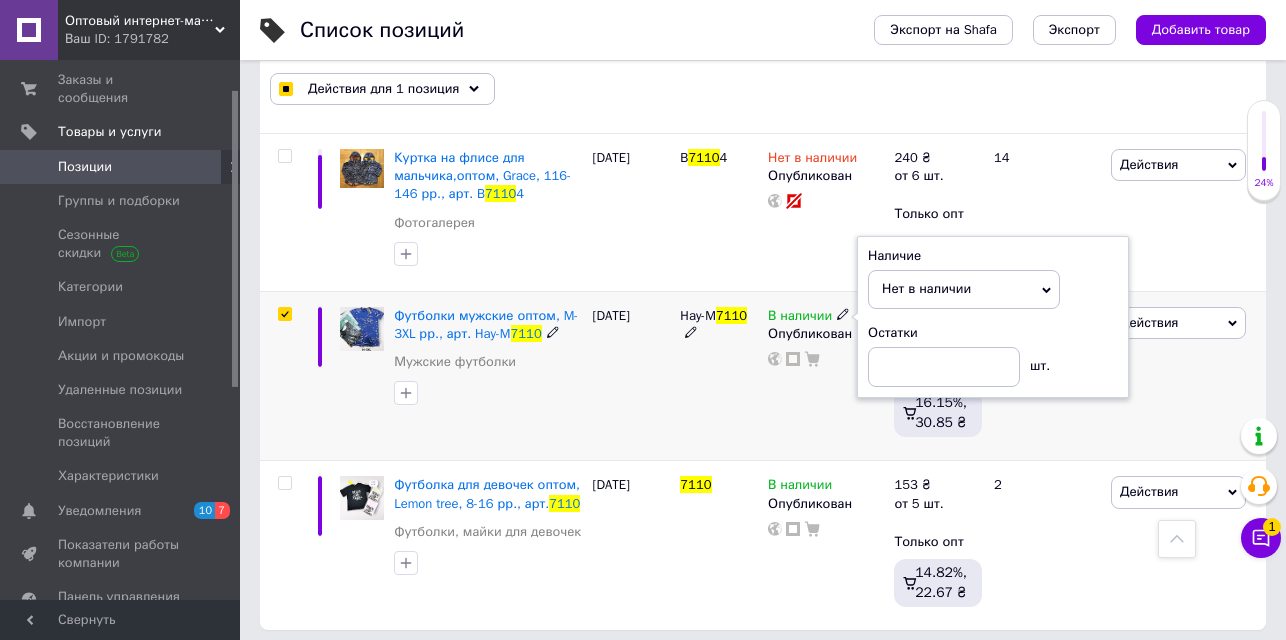 scroll, scrollTop: 759, scrollLeft: 0, axis: vertical 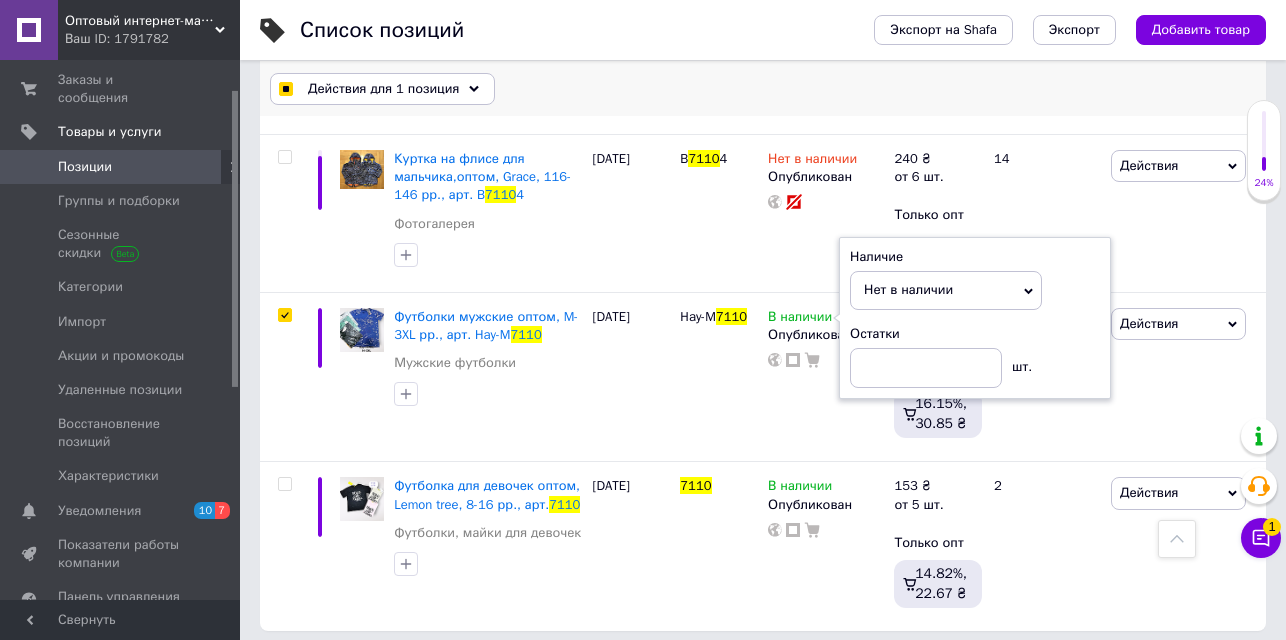 click on "Действия для 1 позиция" at bounding box center (383, 89) 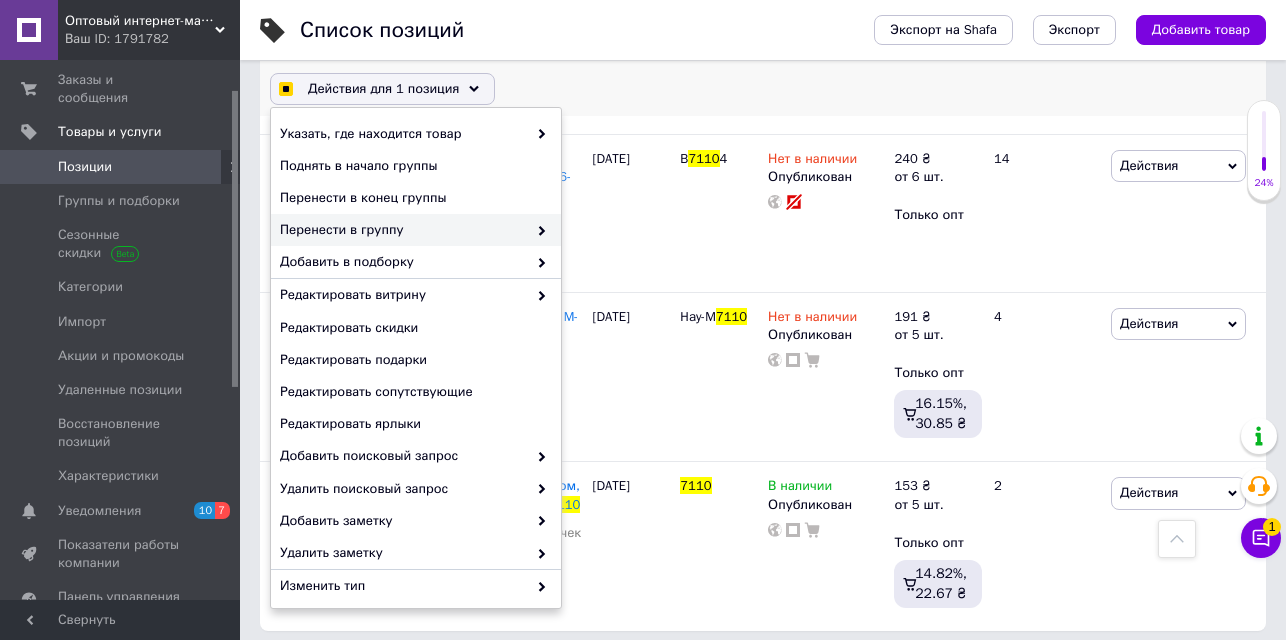checkbox on "true" 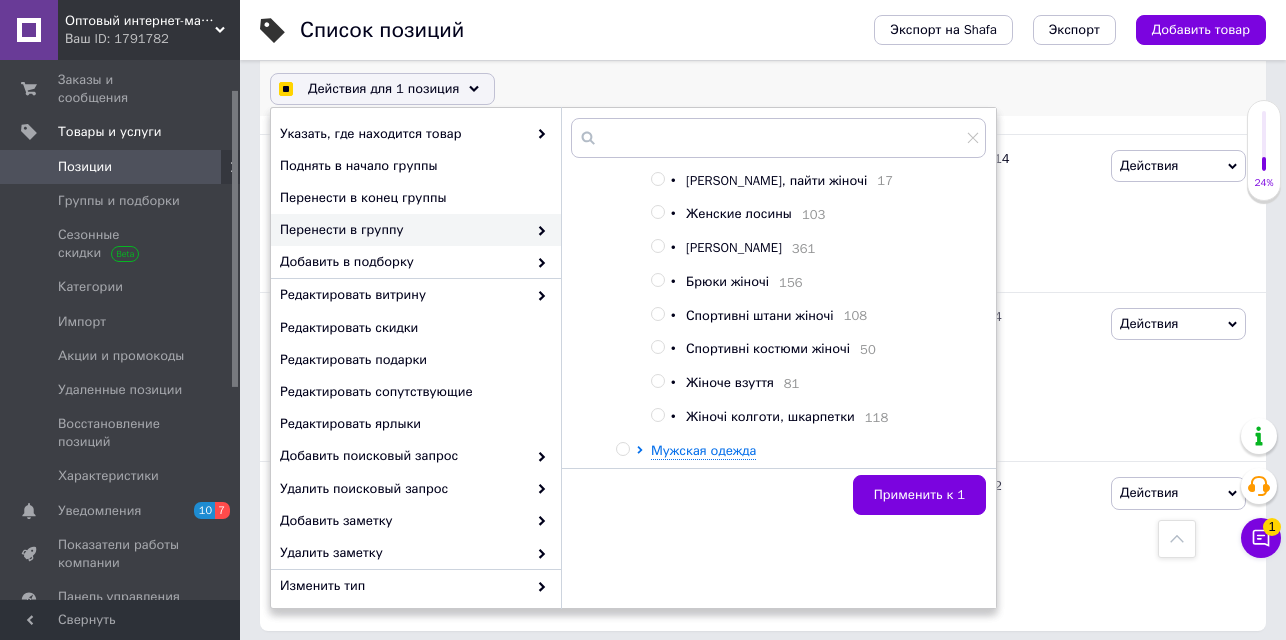 scroll, scrollTop: 583, scrollLeft: 0, axis: vertical 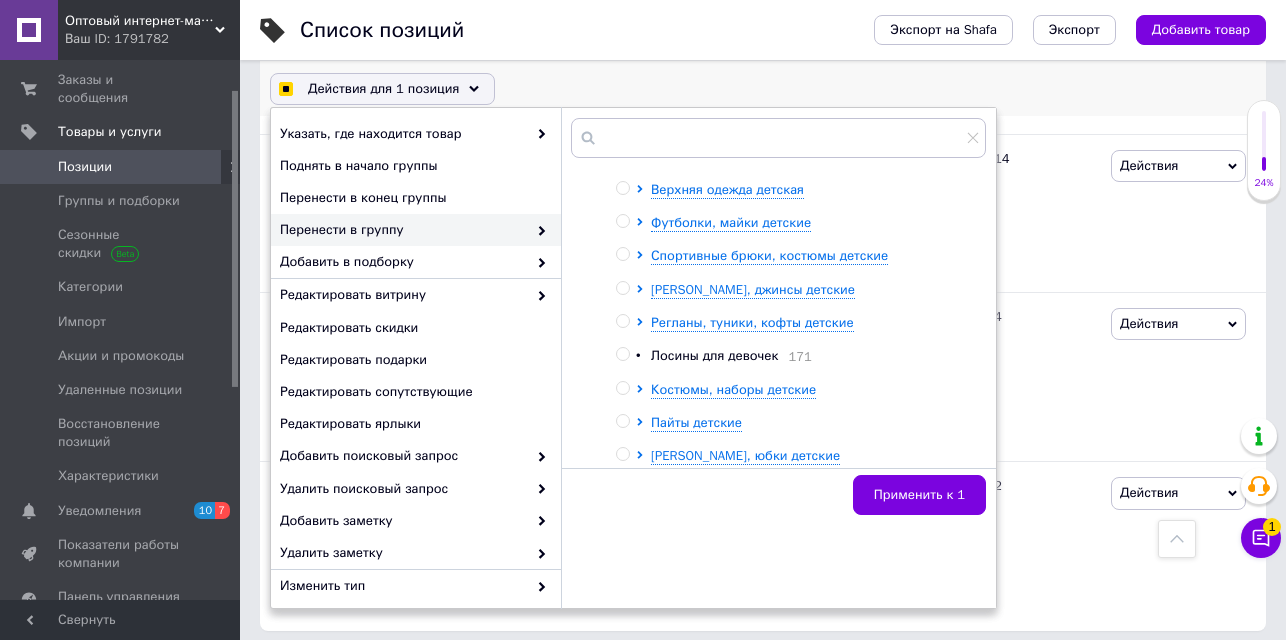 checkbox on "true" 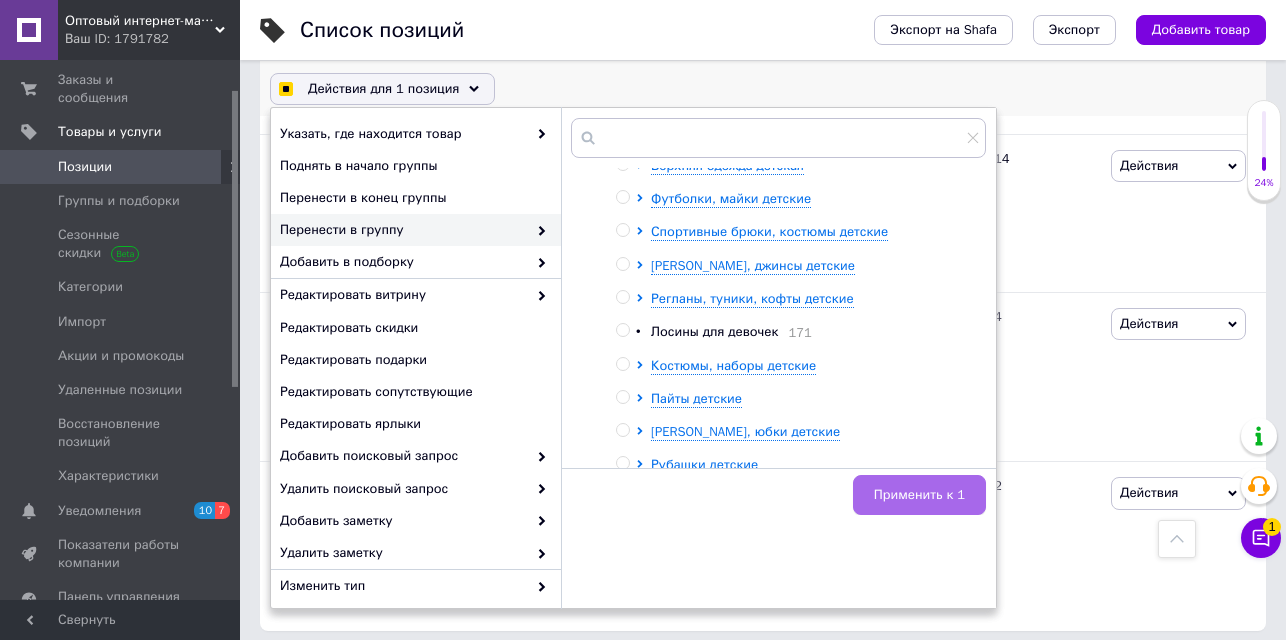 click on "Применить к 1" at bounding box center [919, 495] 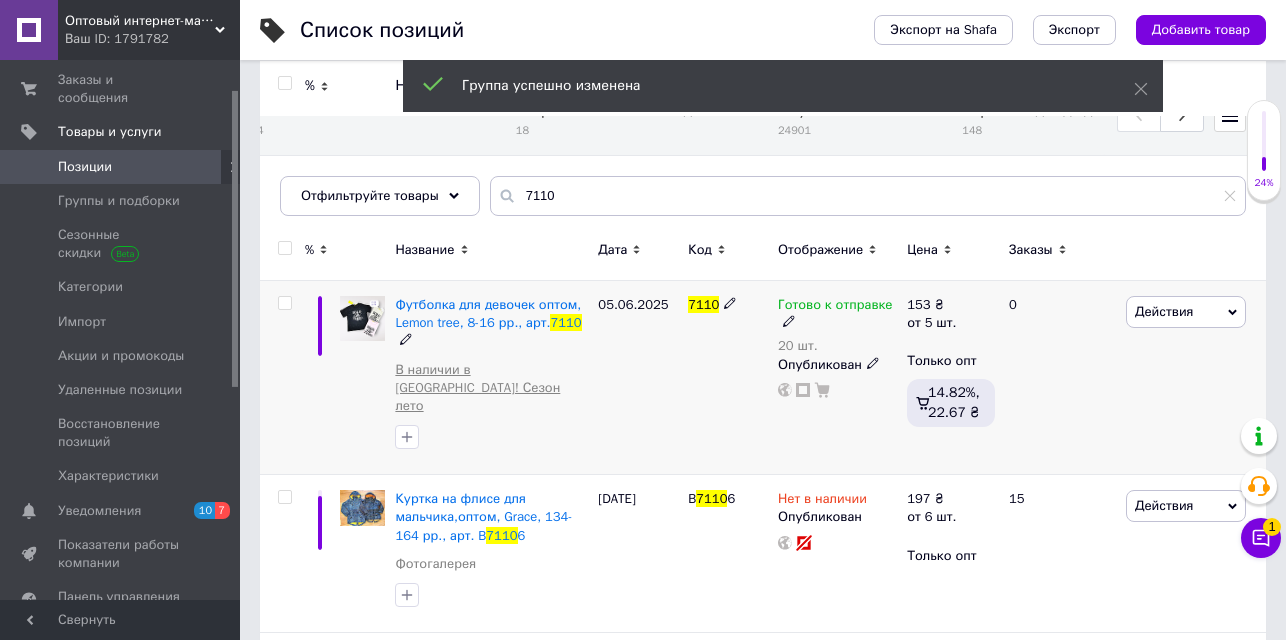 scroll, scrollTop: 0, scrollLeft: 0, axis: both 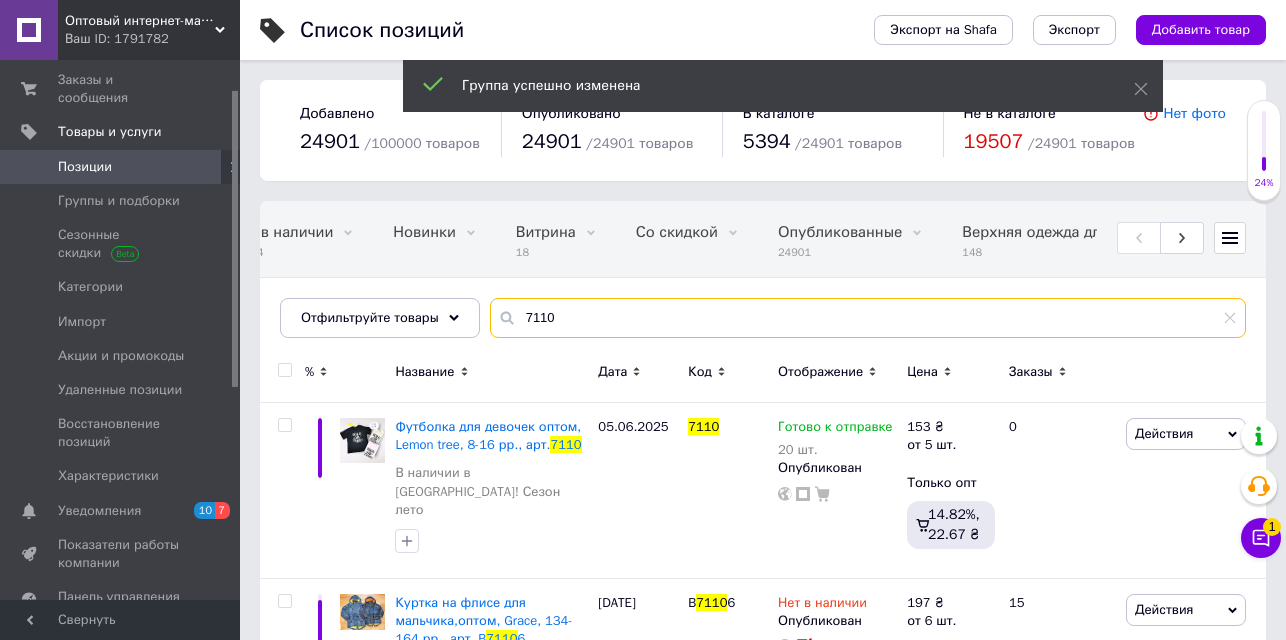 drag, startPoint x: 553, startPoint y: 318, endPoint x: 486, endPoint y: 291, distance: 72.235725 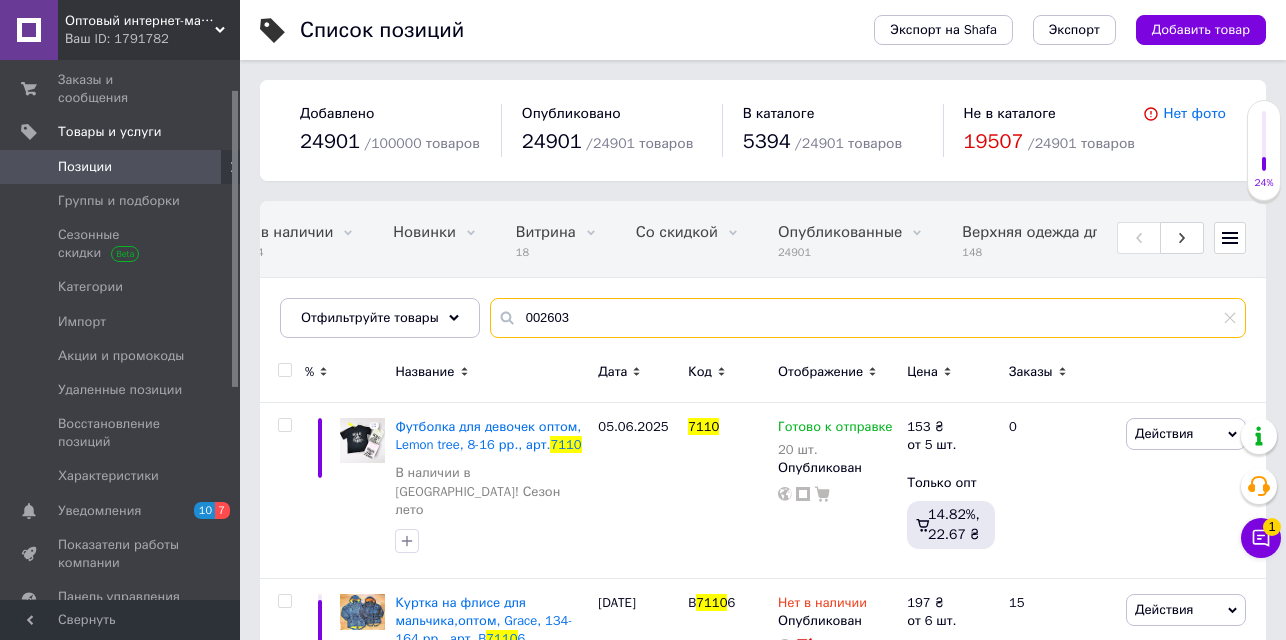 type on "002603" 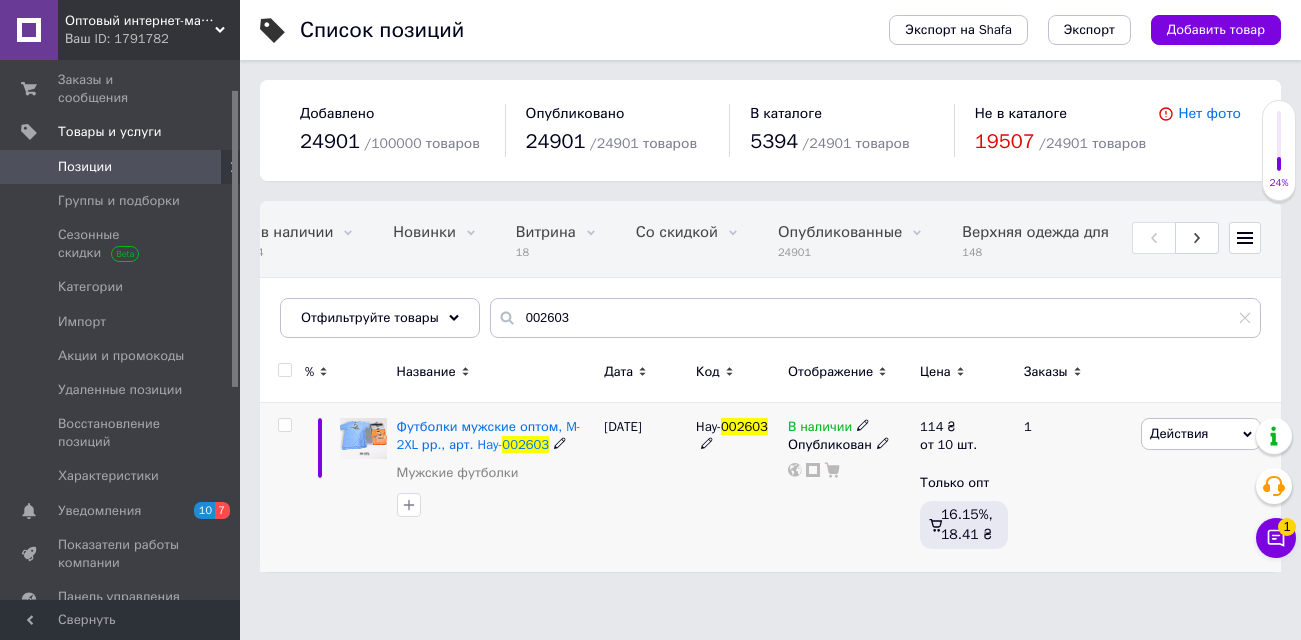 click 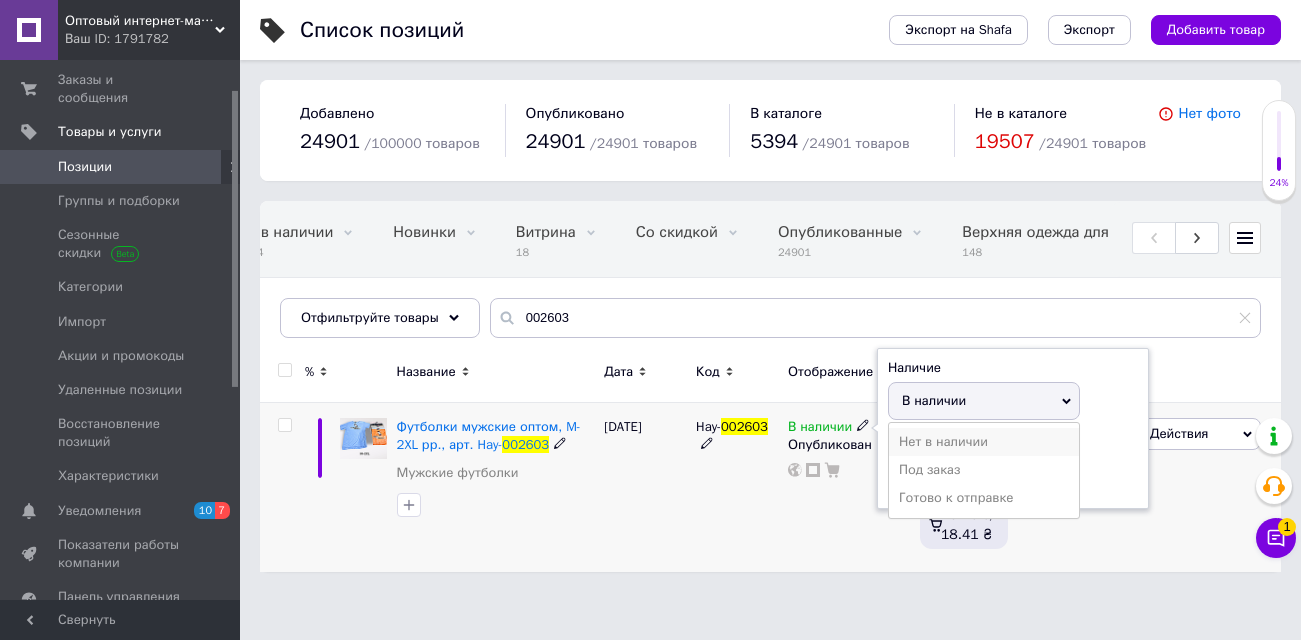 click on "Нет в наличии" at bounding box center [984, 442] 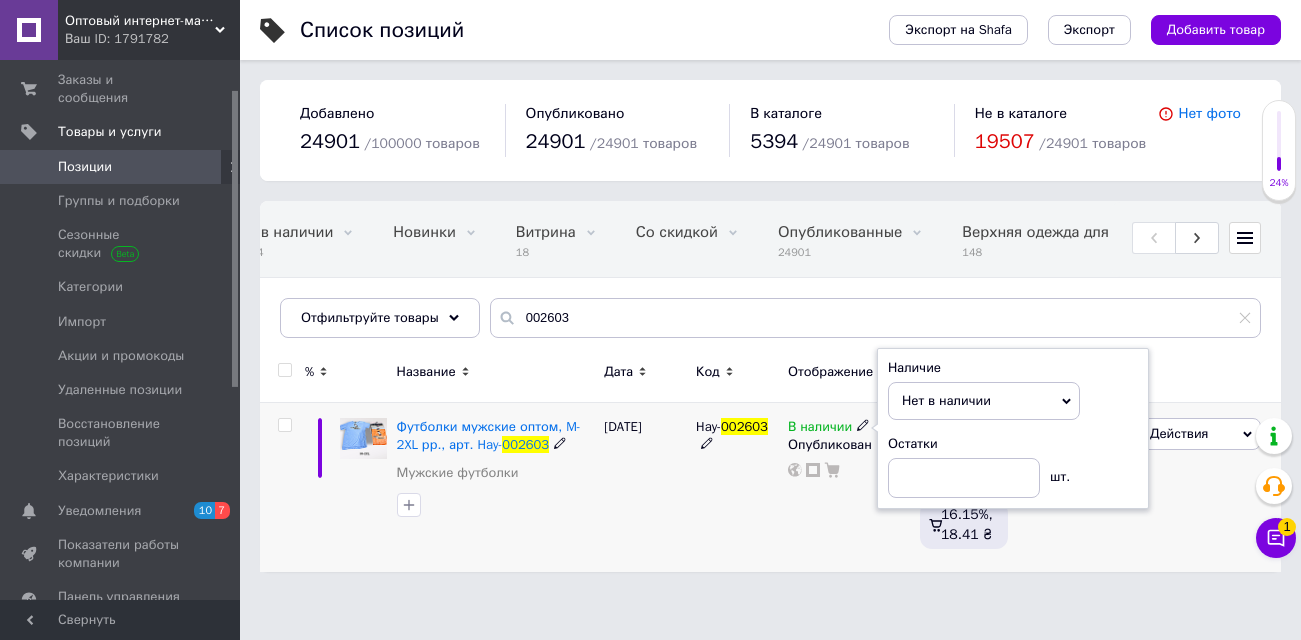 click at bounding box center (284, 425) 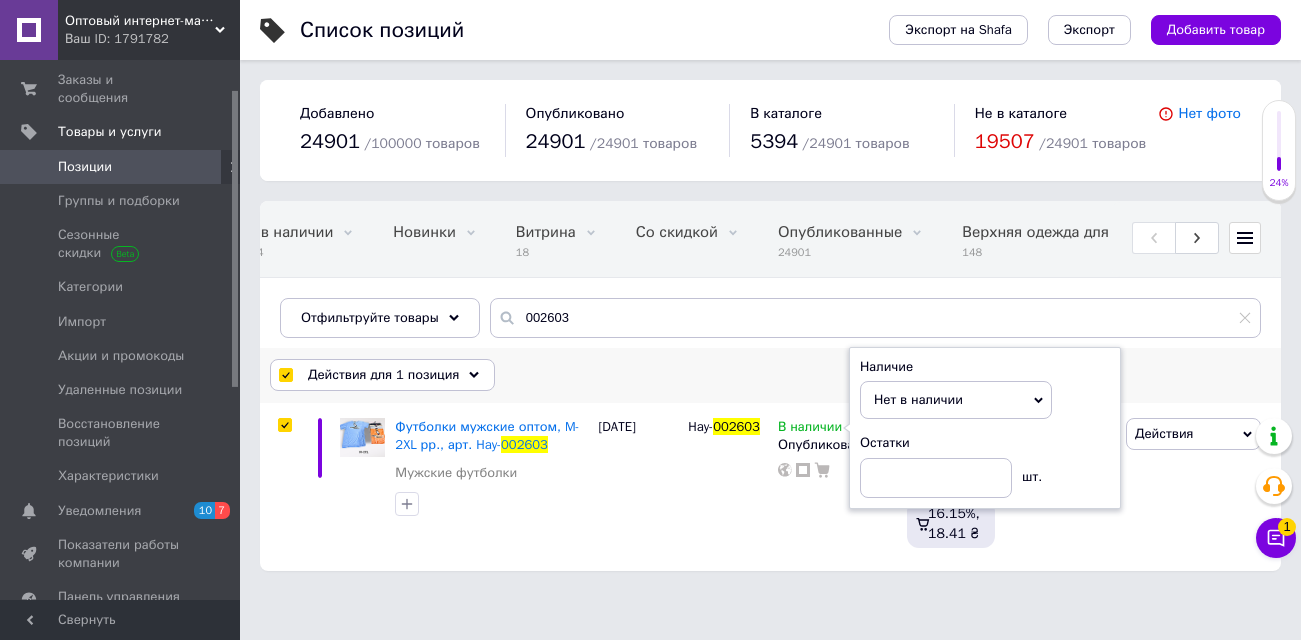 click on "Действия для 1 позиция" at bounding box center [383, 375] 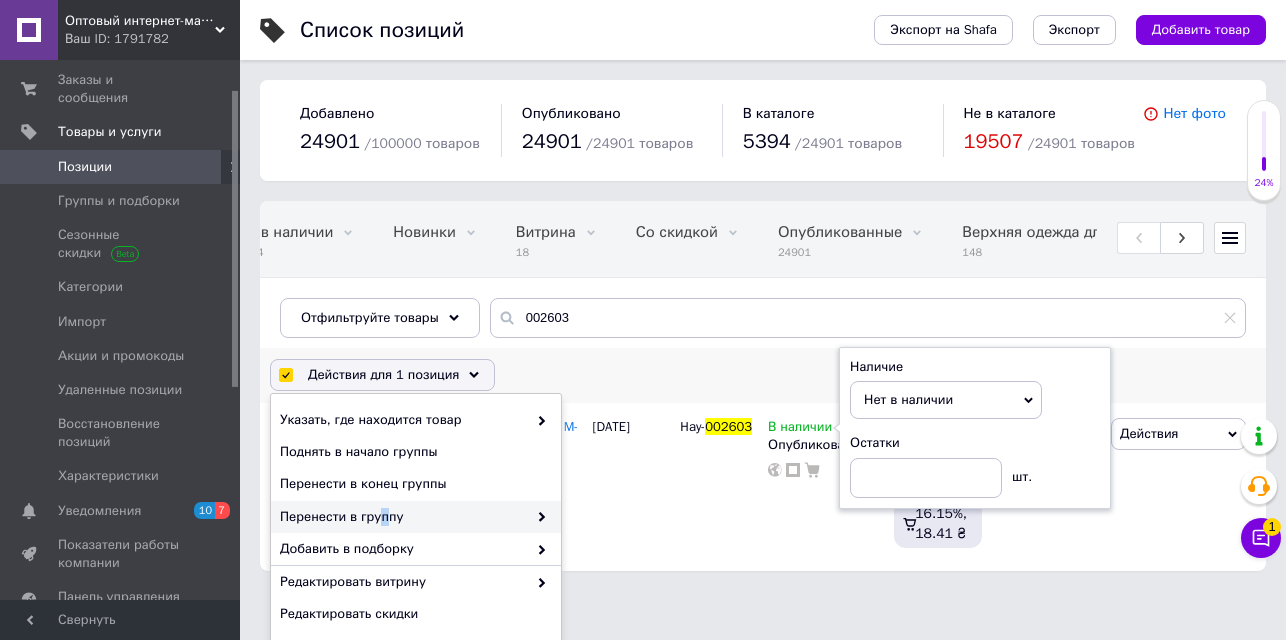 click on "Перенести в группу" at bounding box center [403, 517] 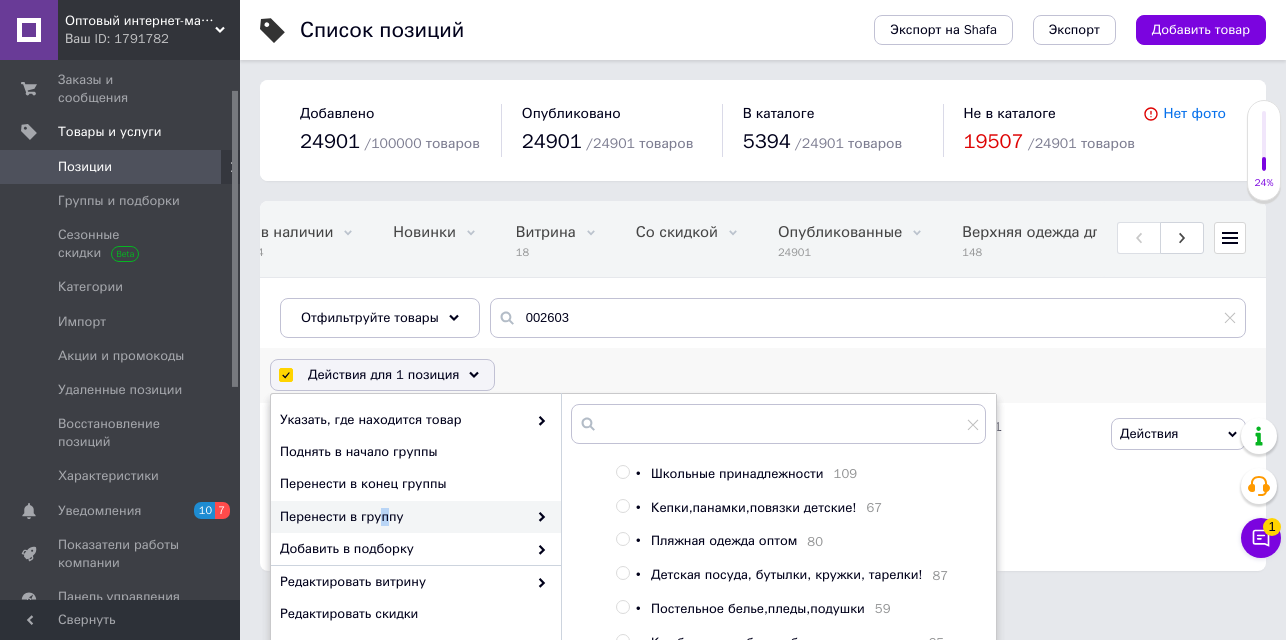 scroll, scrollTop: 1092, scrollLeft: 0, axis: vertical 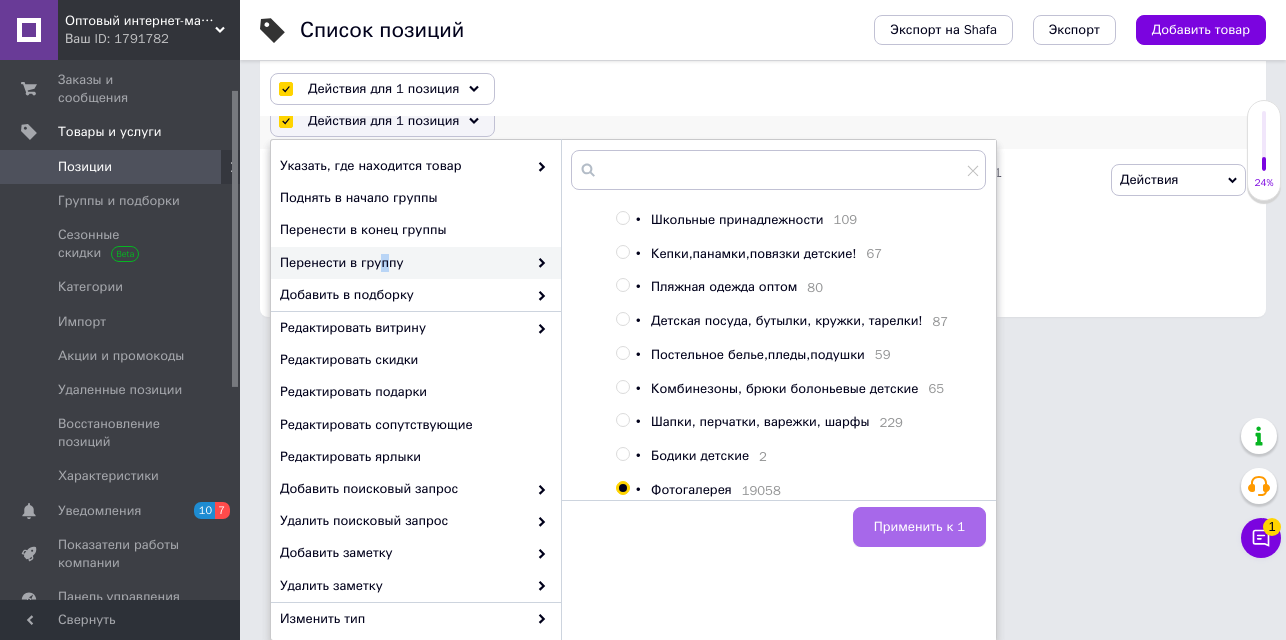 click on "Применить к 1" at bounding box center [919, 527] 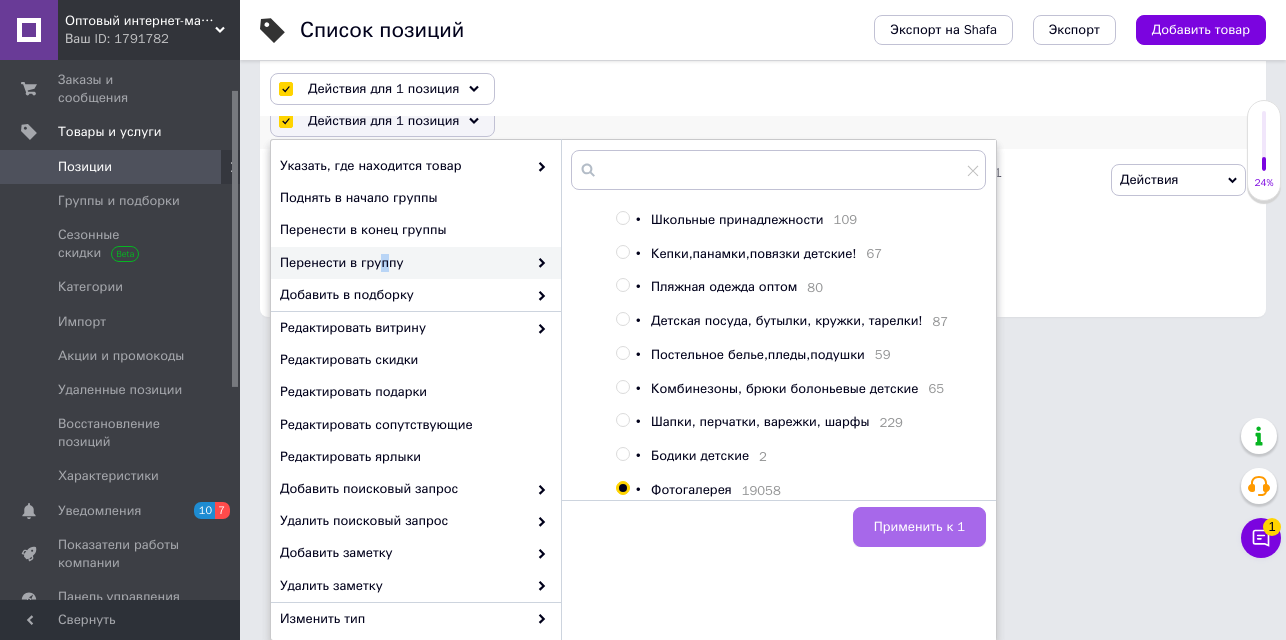 checkbox on "false" 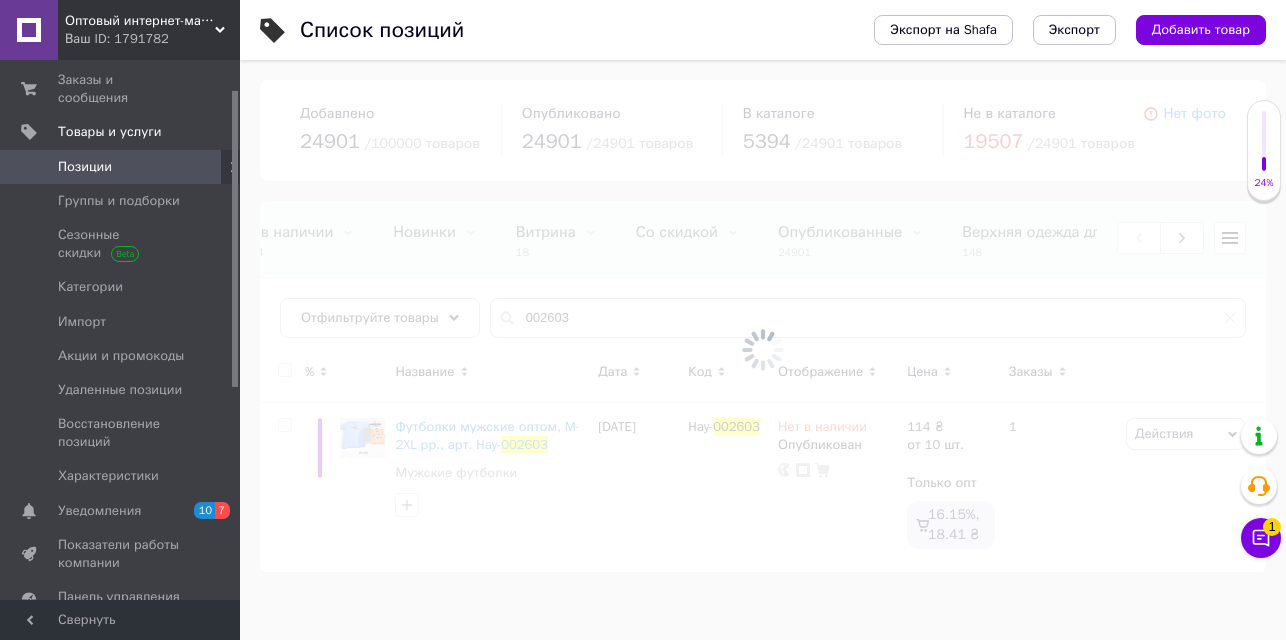 scroll, scrollTop: 0, scrollLeft: 0, axis: both 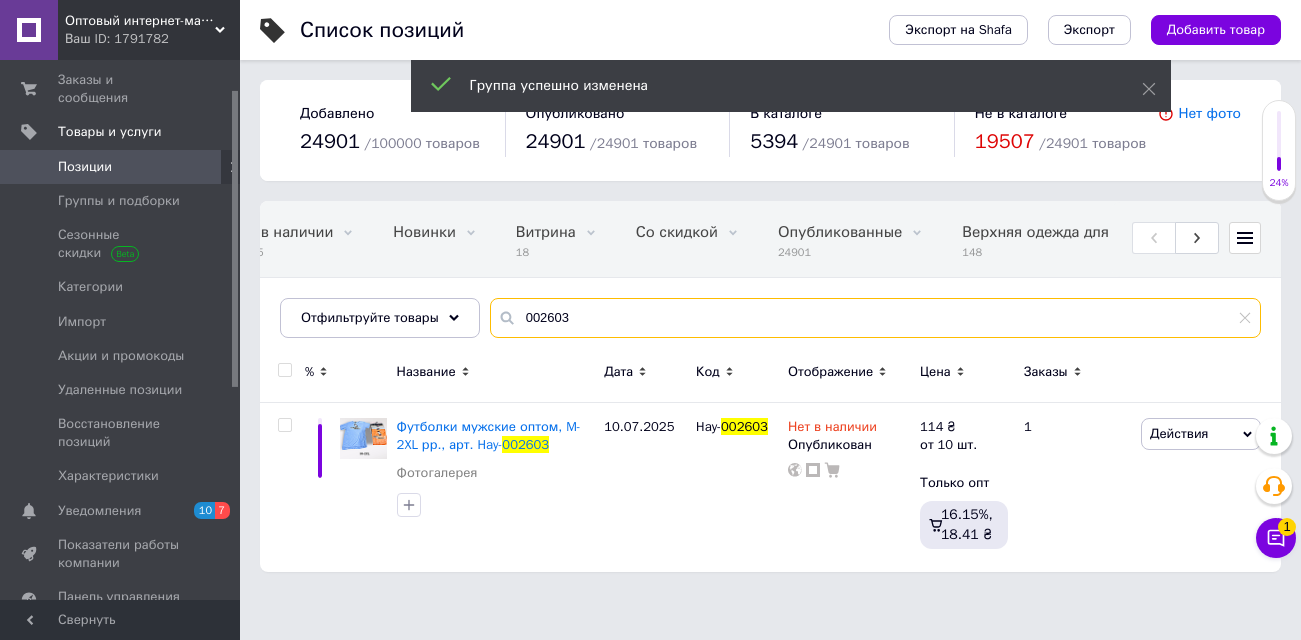 drag, startPoint x: 601, startPoint y: 320, endPoint x: 508, endPoint y: 306, distance: 94.04786 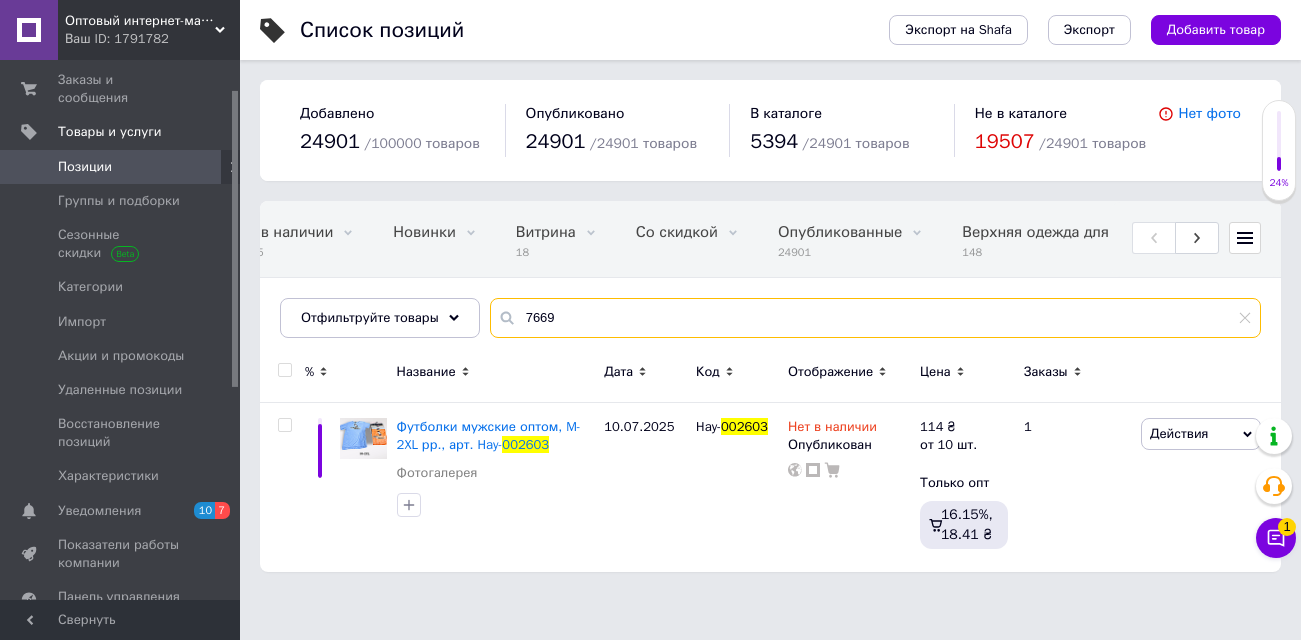 type on "7669" 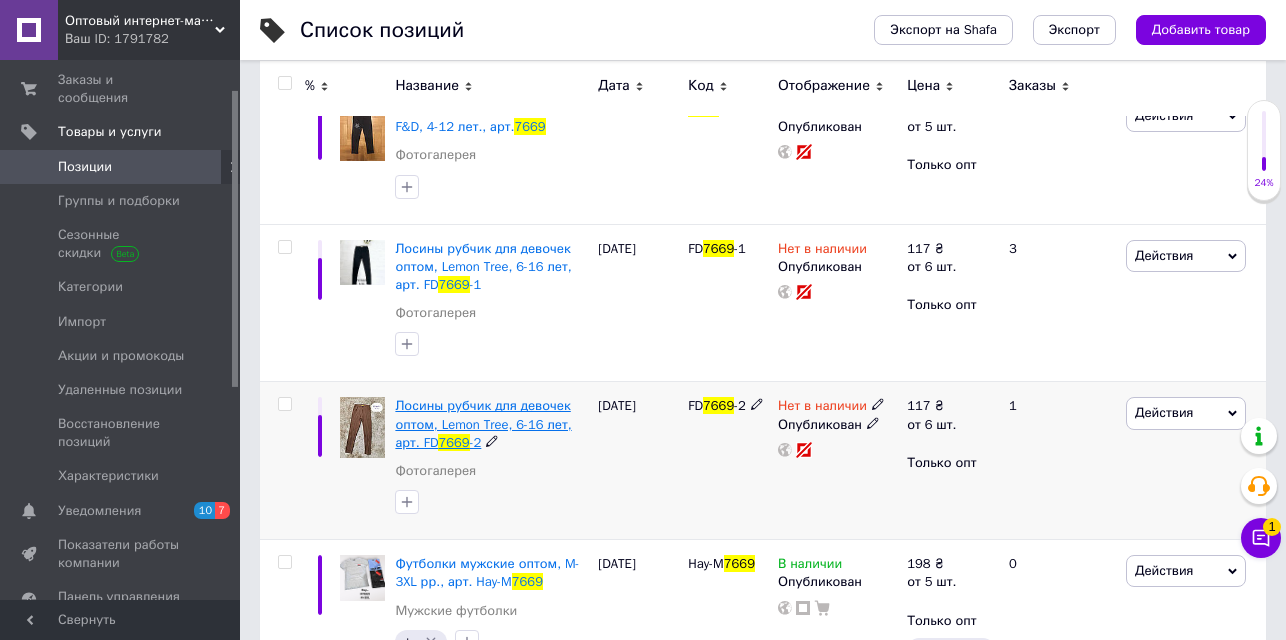 scroll, scrollTop: 404, scrollLeft: 0, axis: vertical 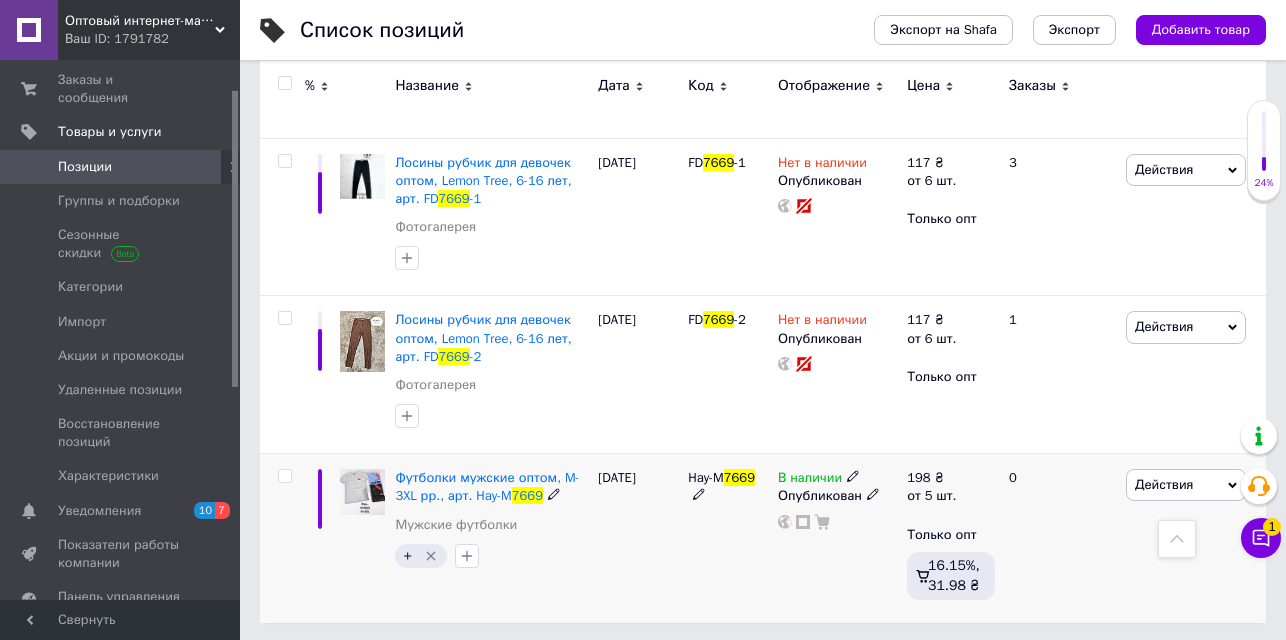 click 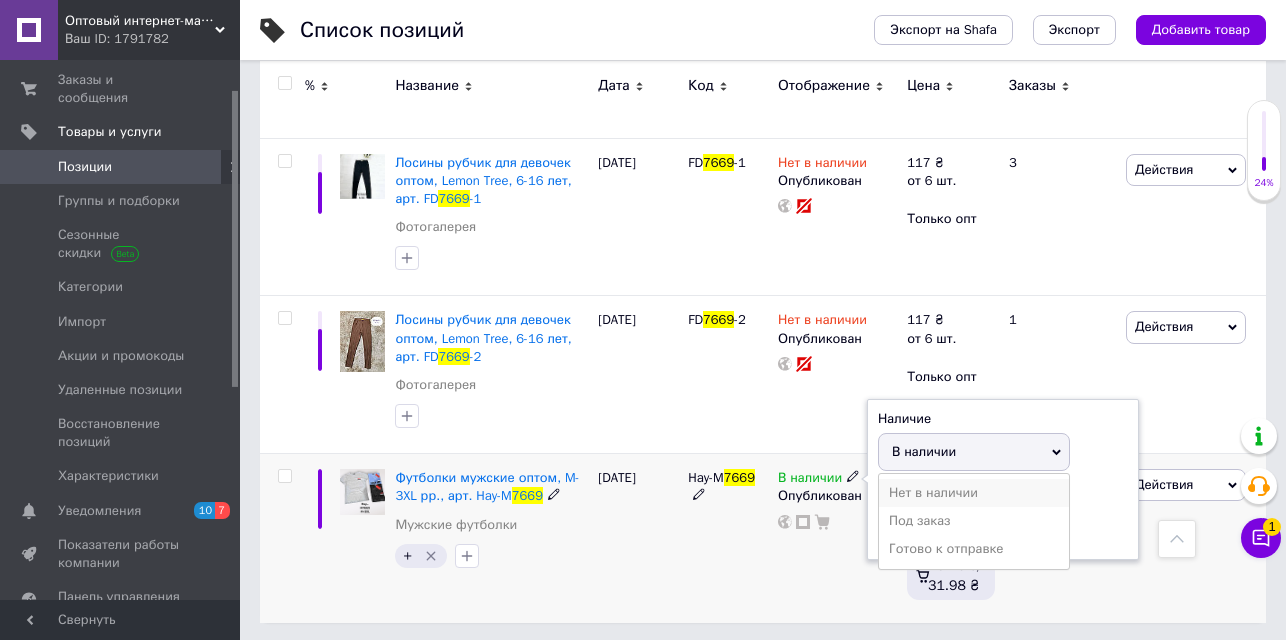 click on "Нет в наличии" at bounding box center (974, 493) 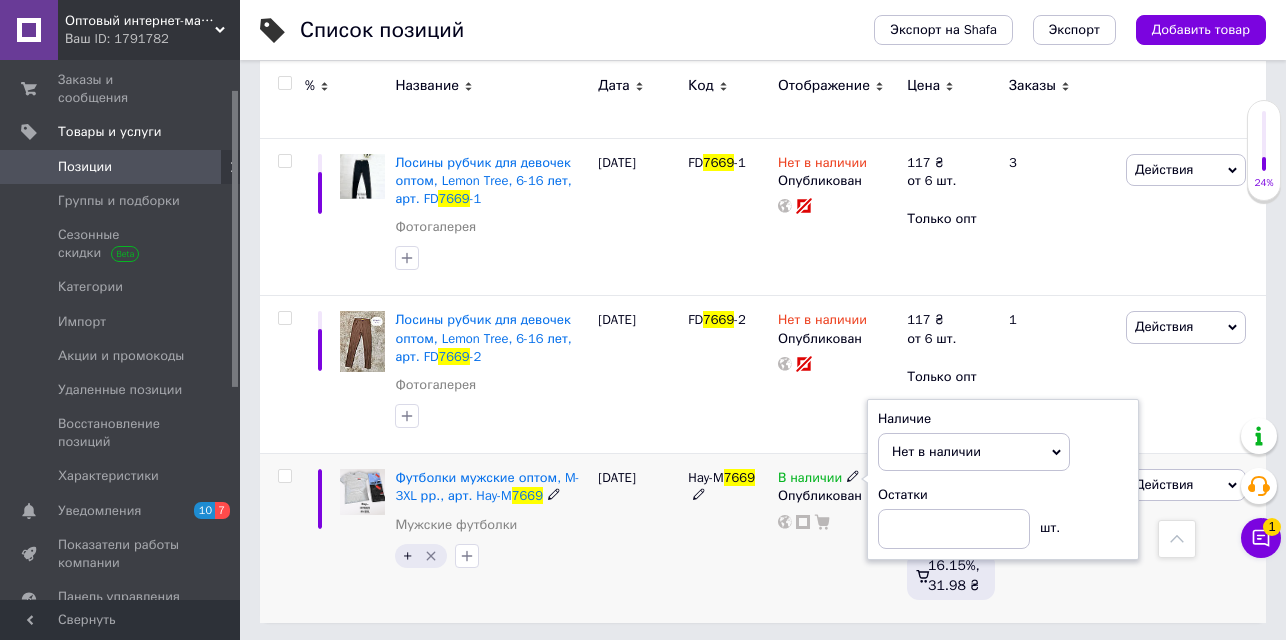 click at bounding box center (285, 476) 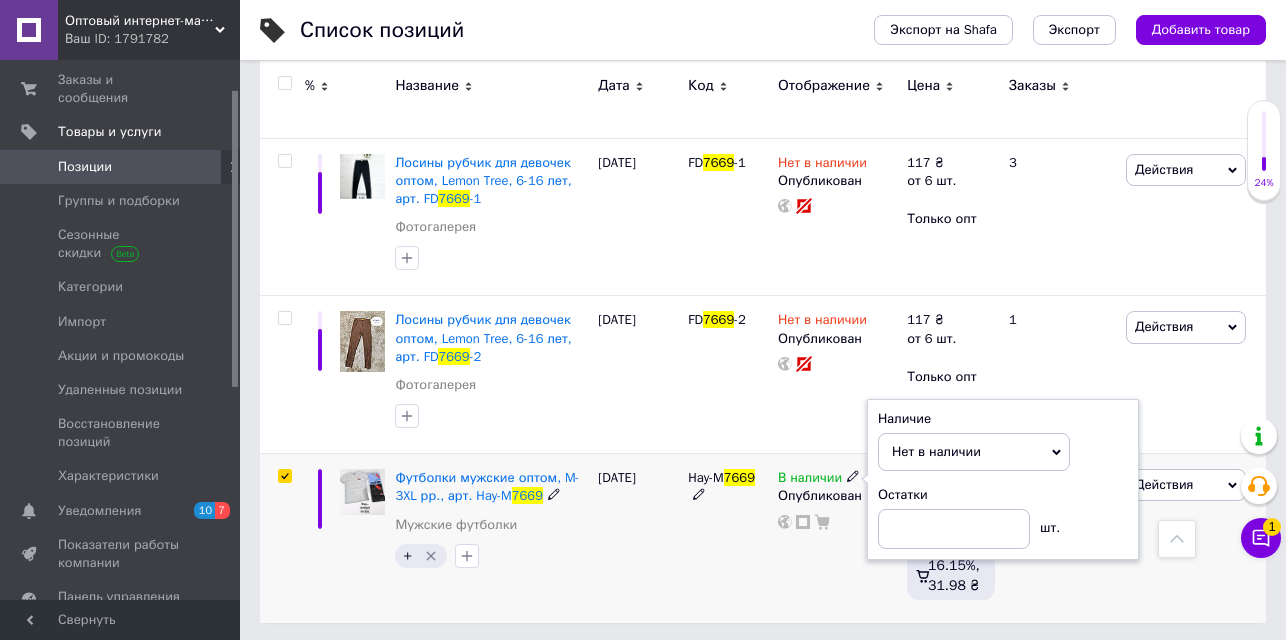 checkbox on "true" 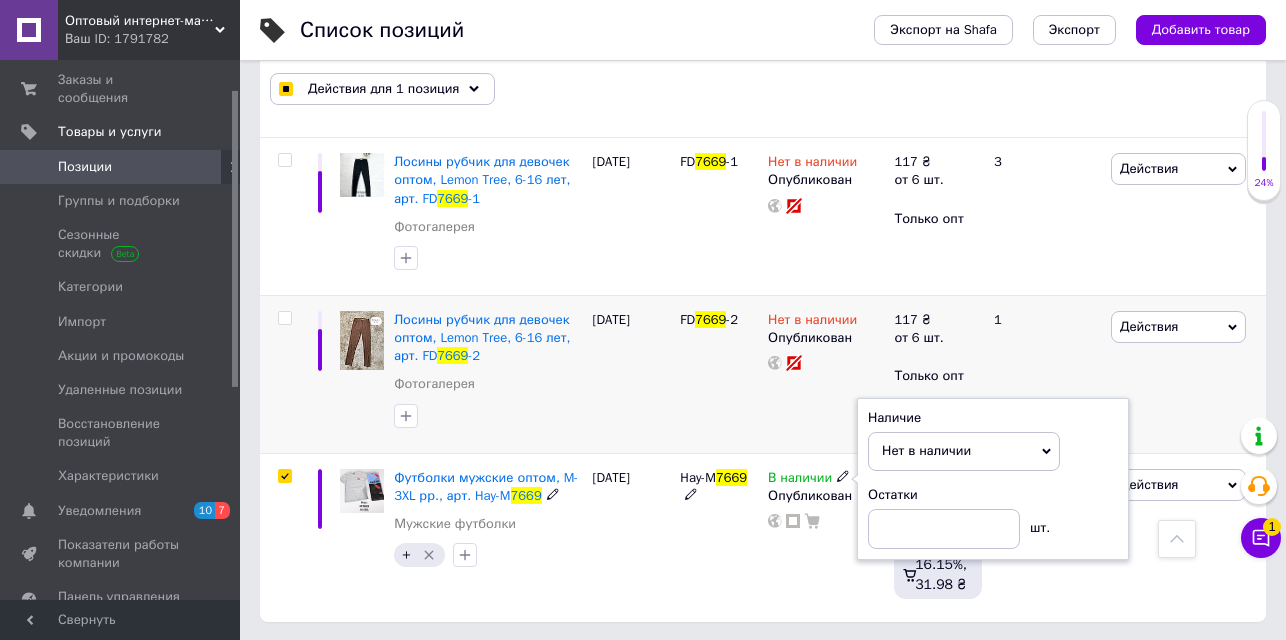 scroll, scrollTop: 403, scrollLeft: 0, axis: vertical 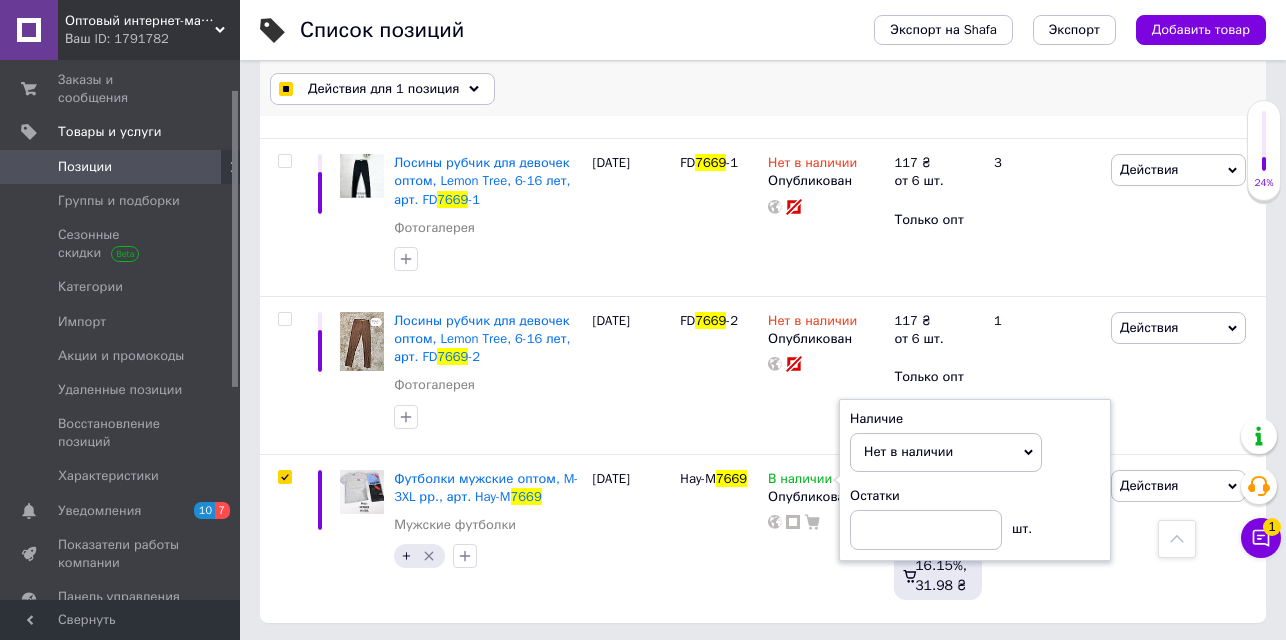 click on "Действия для 1 позиция" at bounding box center (383, 89) 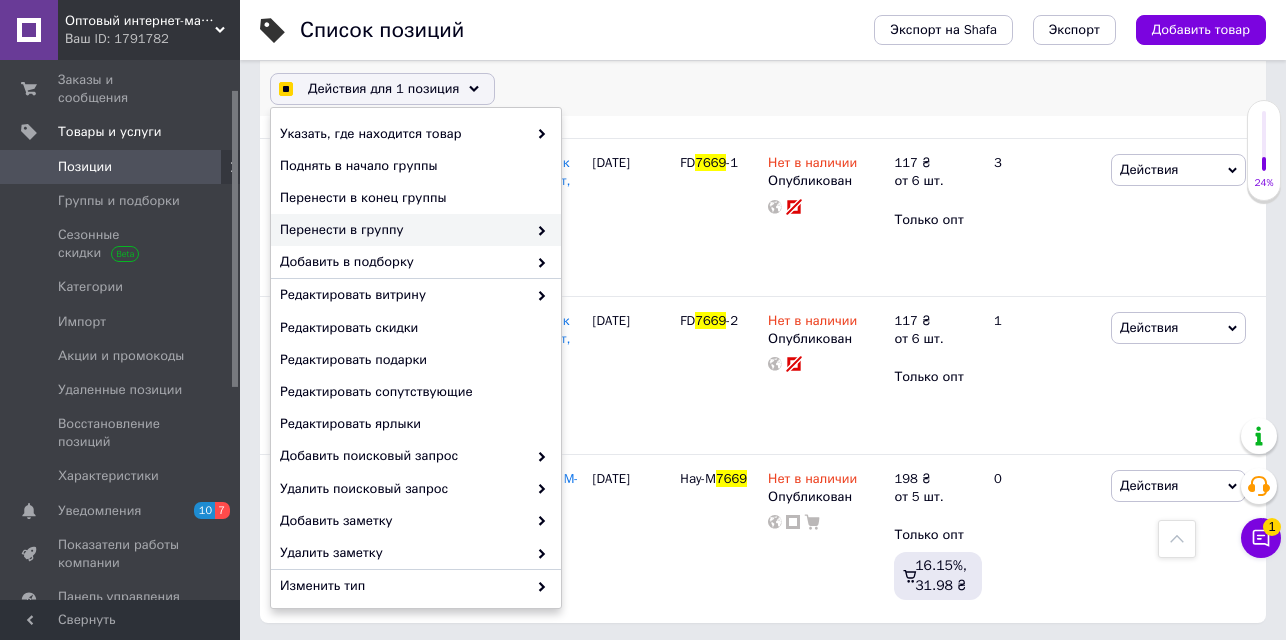 click on "Перенести в группу" at bounding box center [403, 230] 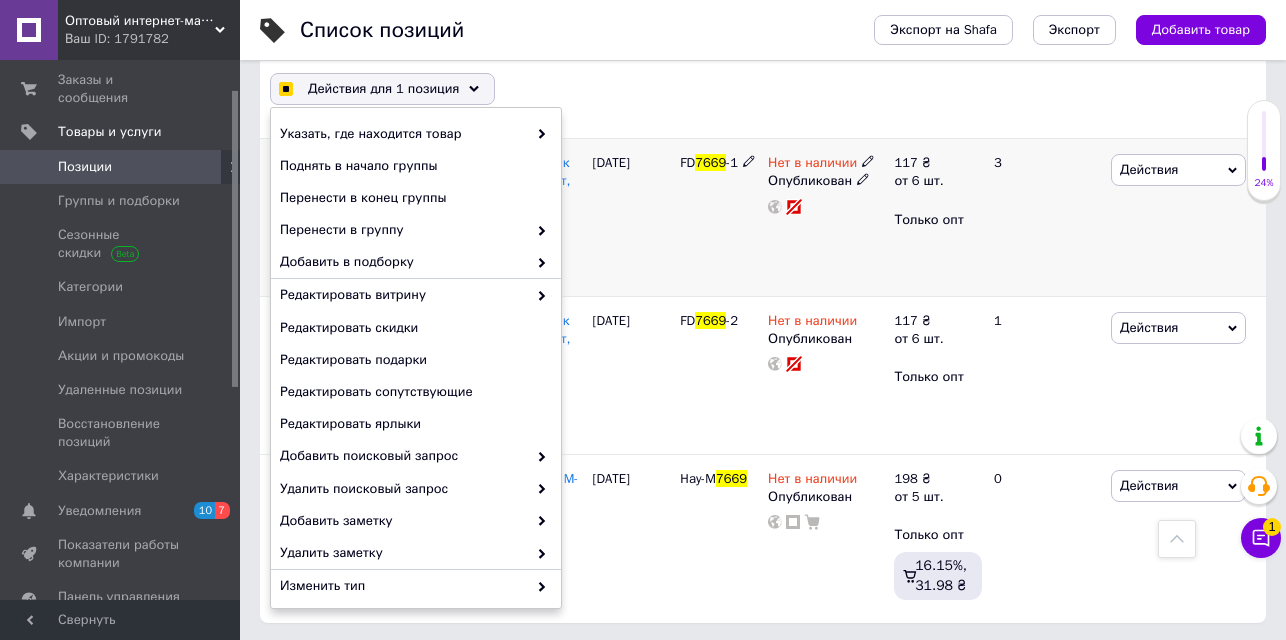 checkbox on "true" 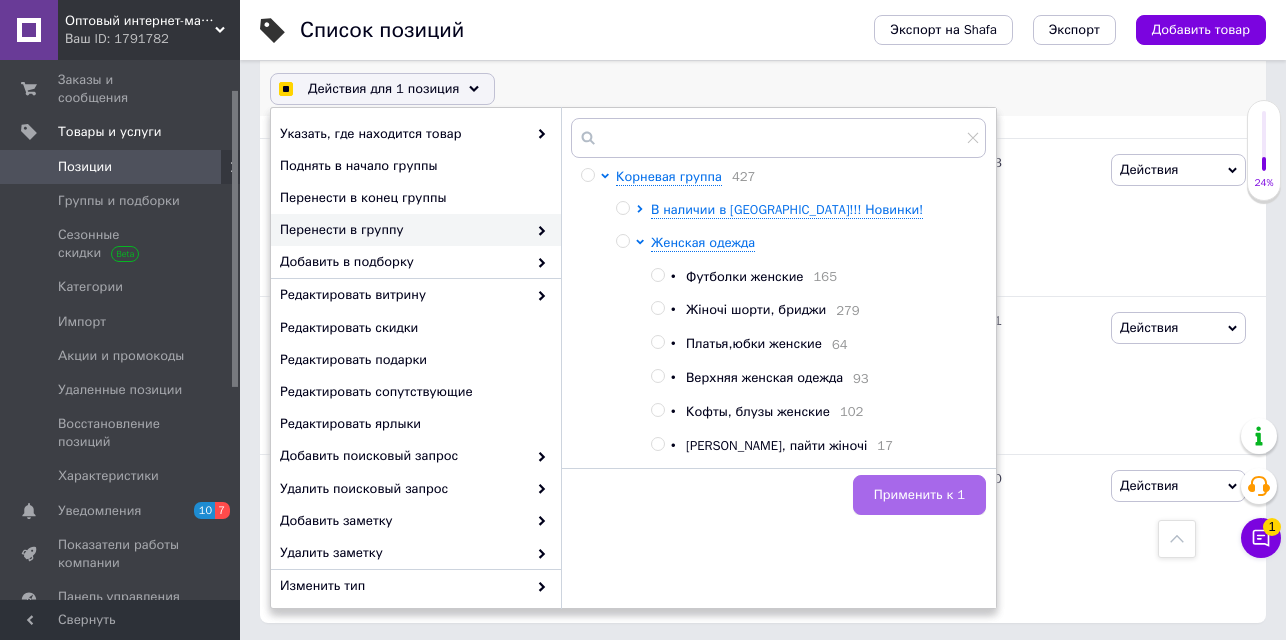 click on "Применить к 1" at bounding box center [919, 495] 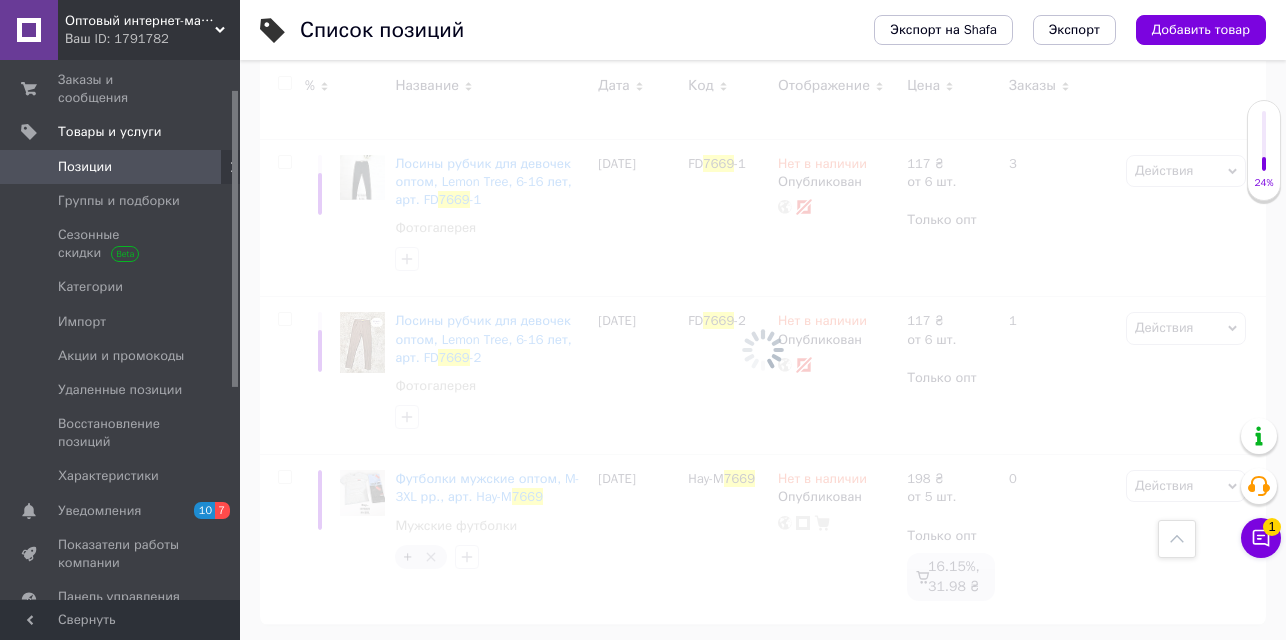 checkbox on "false" 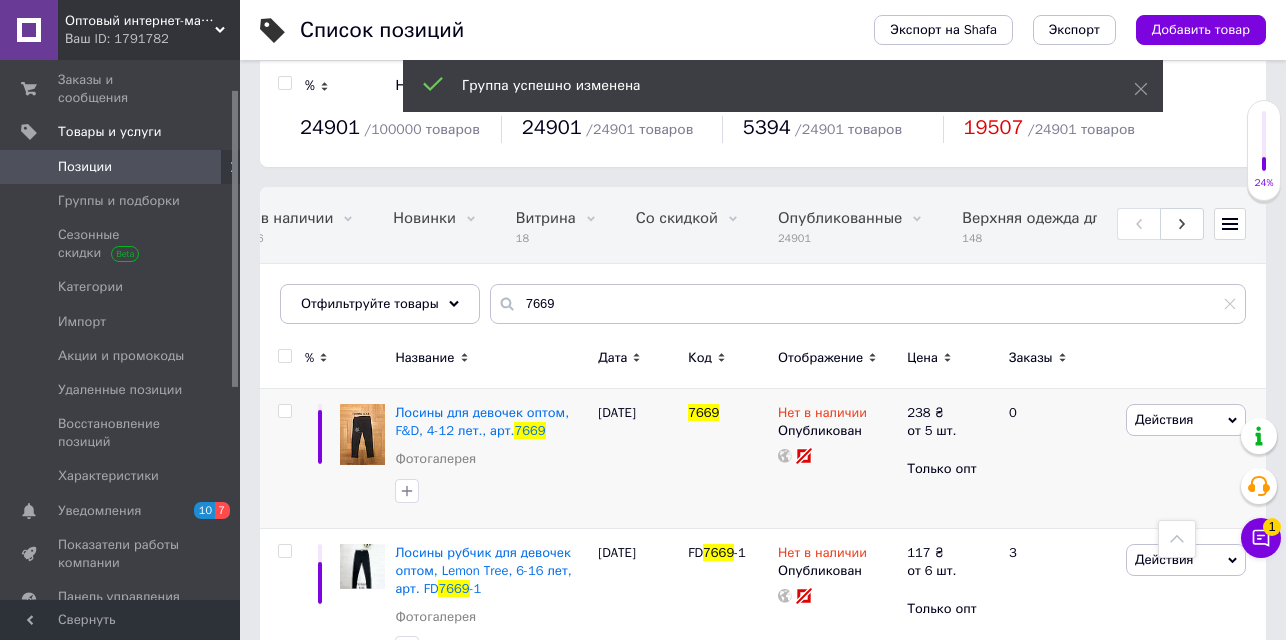scroll, scrollTop: 3, scrollLeft: 0, axis: vertical 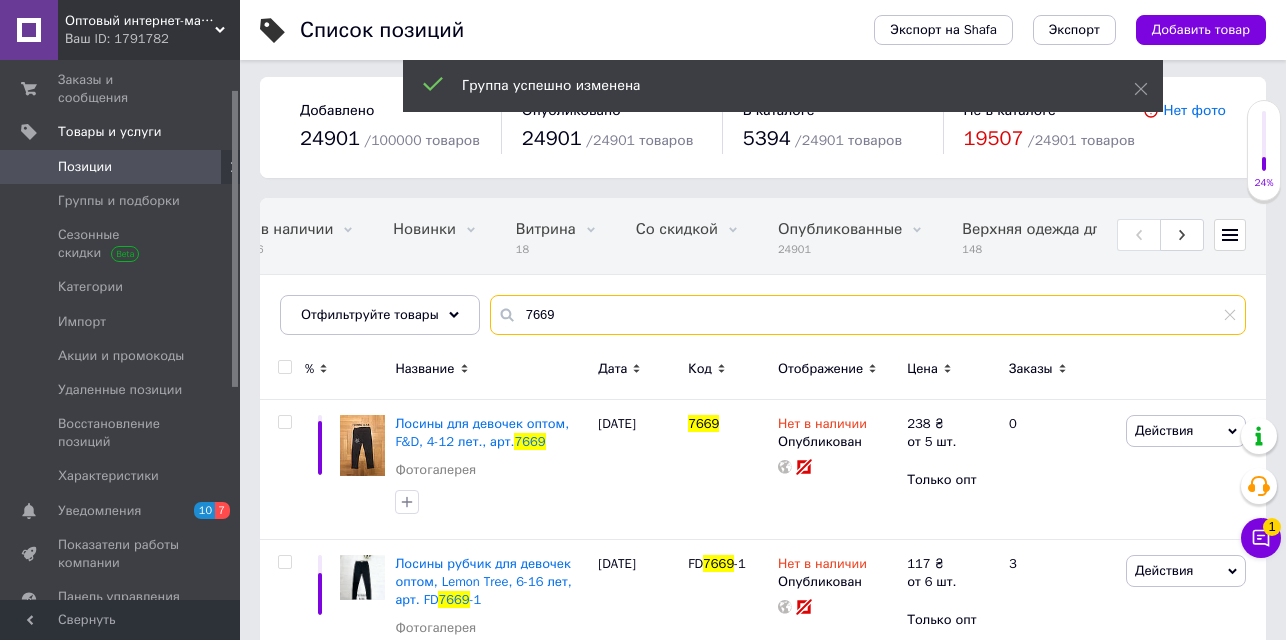 drag, startPoint x: 554, startPoint y: 318, endPoint x: 437, endPoint y: 293, distance: 119.64113 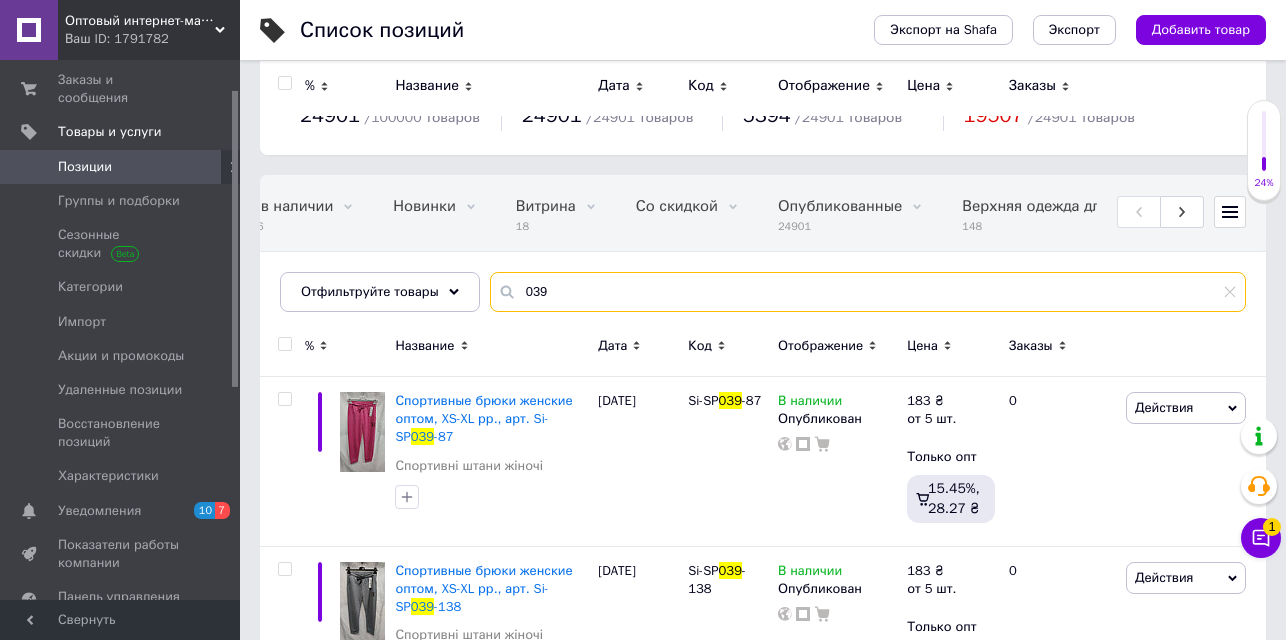 scroll, scrollTop: 0, scrollLeft: 0, axis: both 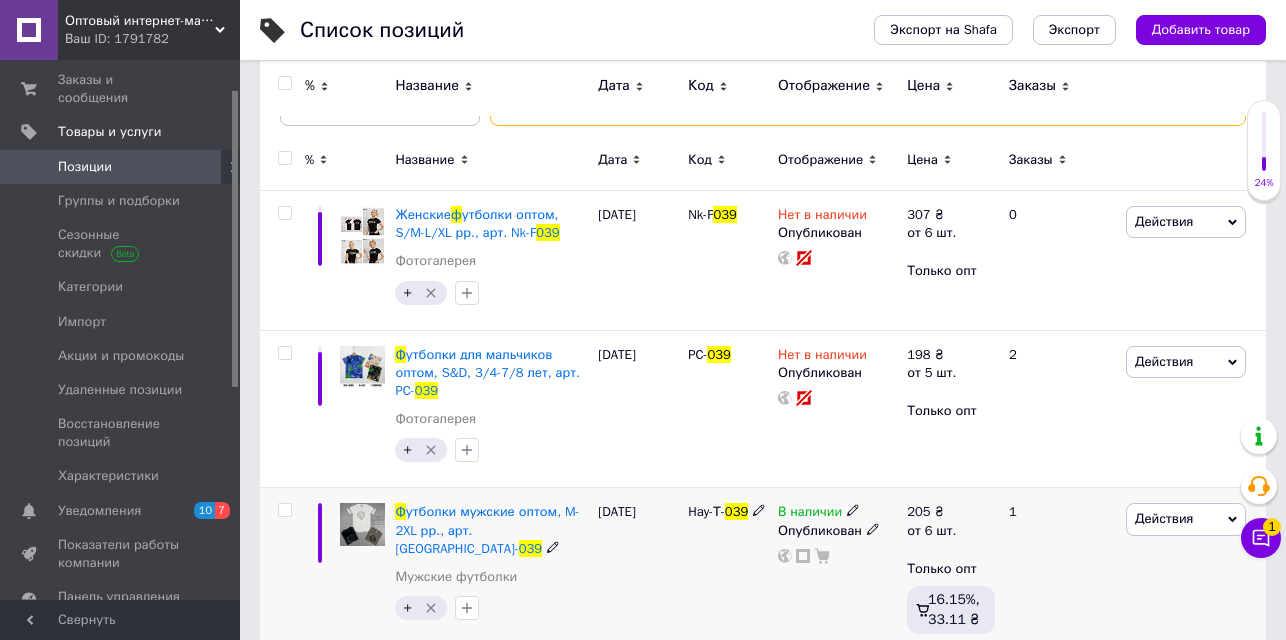 type on "039 ф" 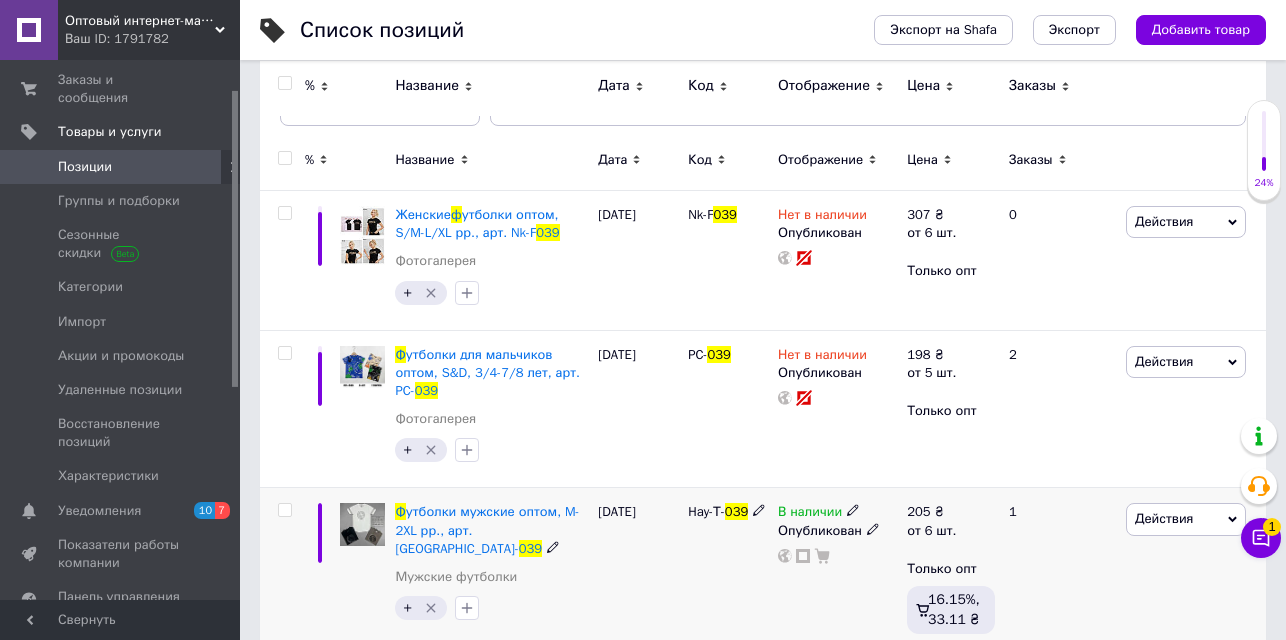 click 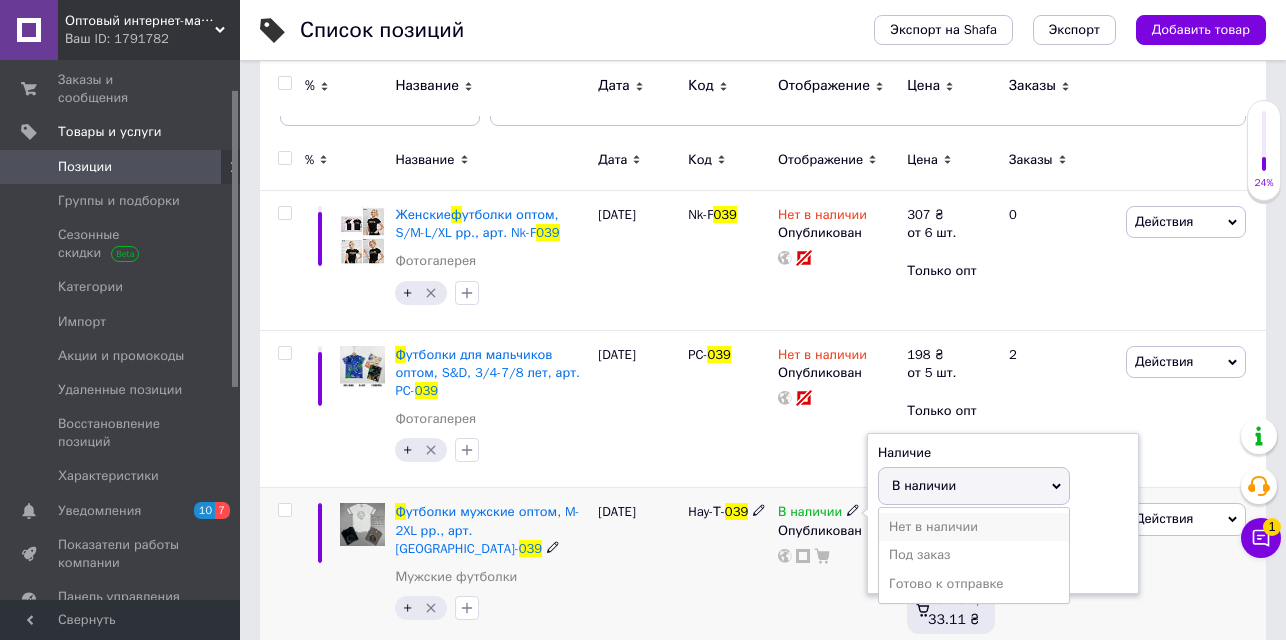 click on "Нет в наличии" at bounding box center [974, 527] 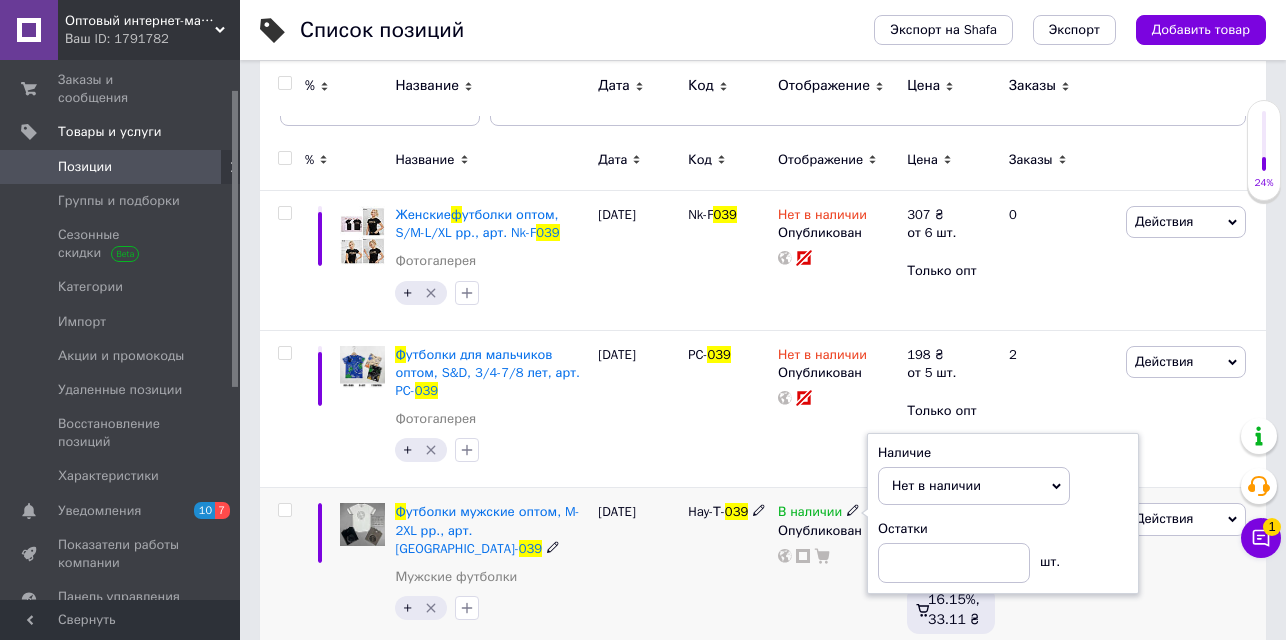 click at bounding box center [284, 510] 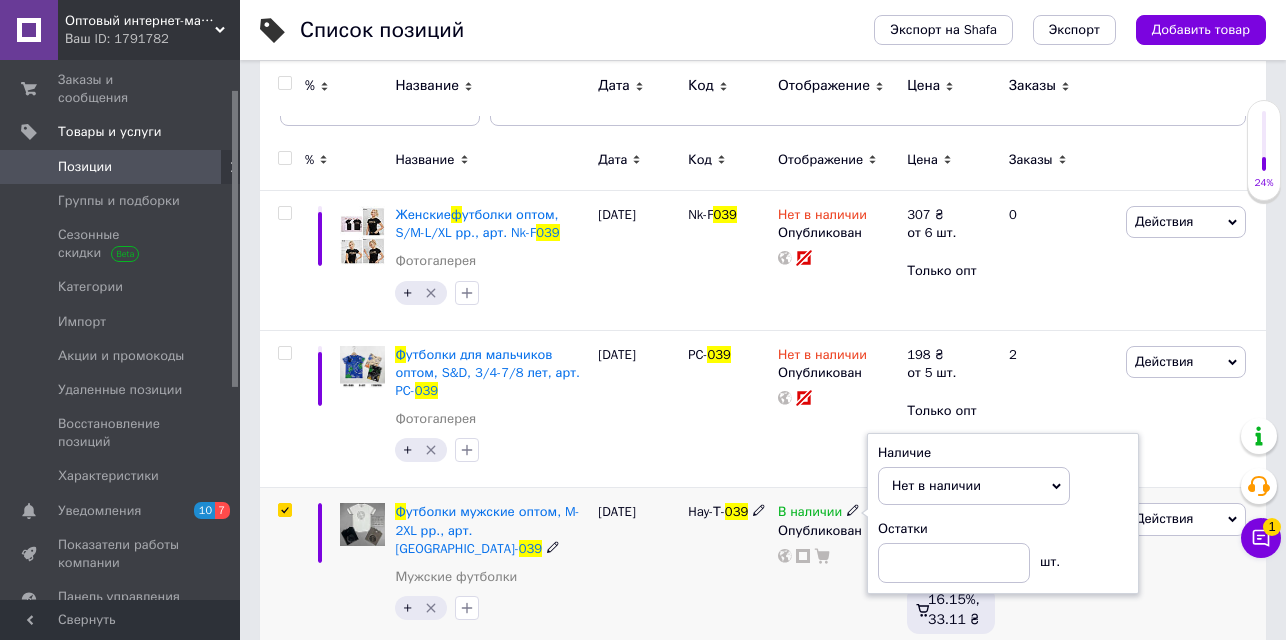checkbox on "true" 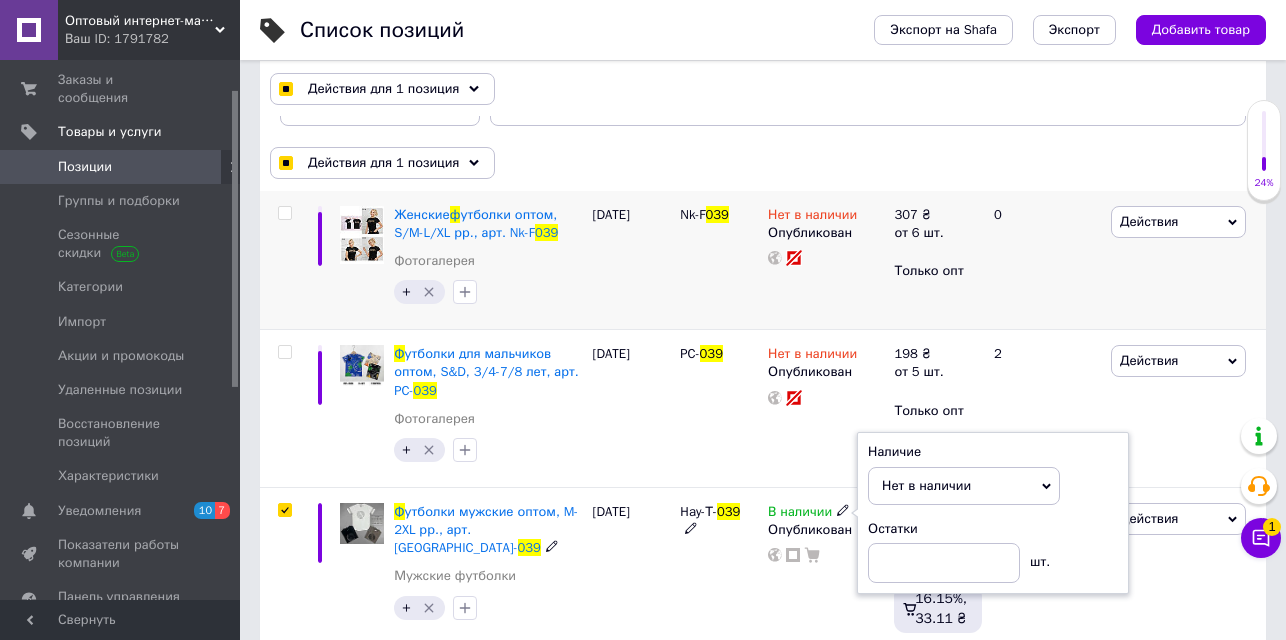 checkbox on "true" 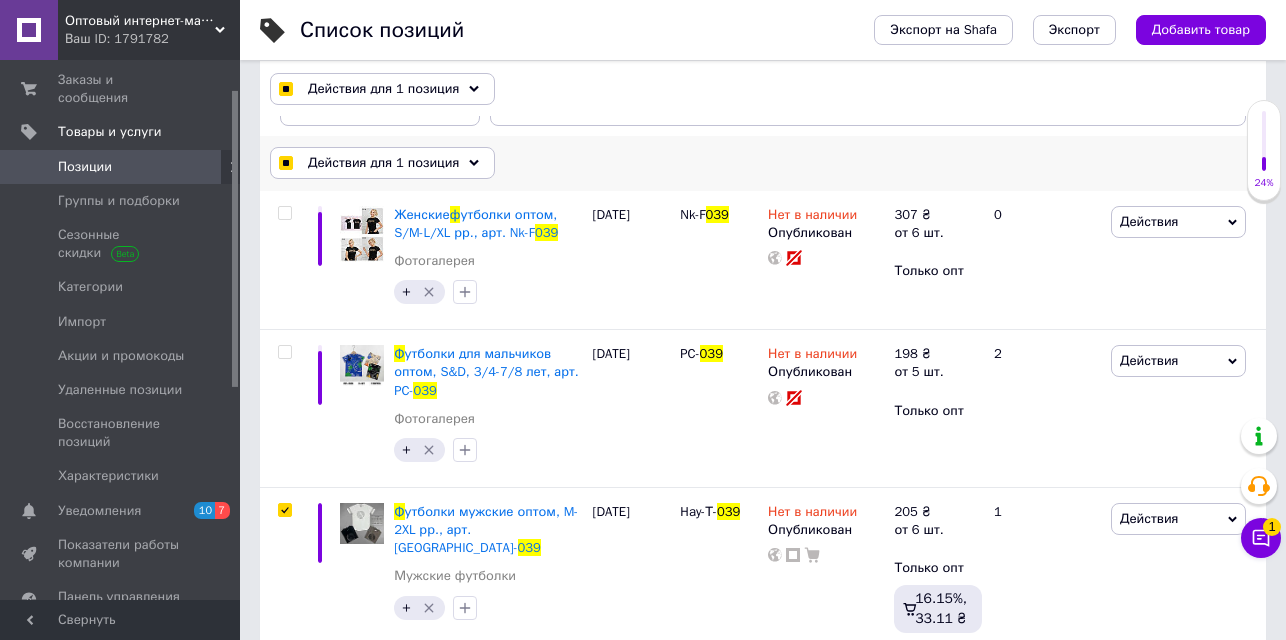click on "Действия для 1 позиция" at bounding box center (383, 163) 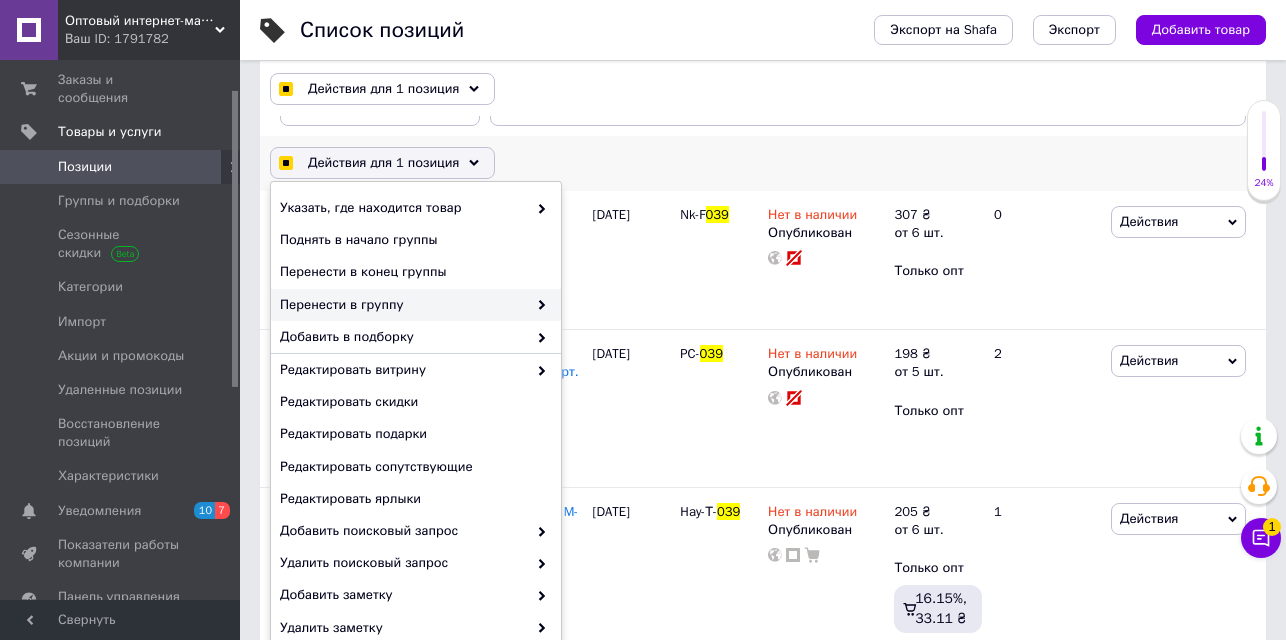 click on "Перенести в группу" at bounding box center (403, 305) 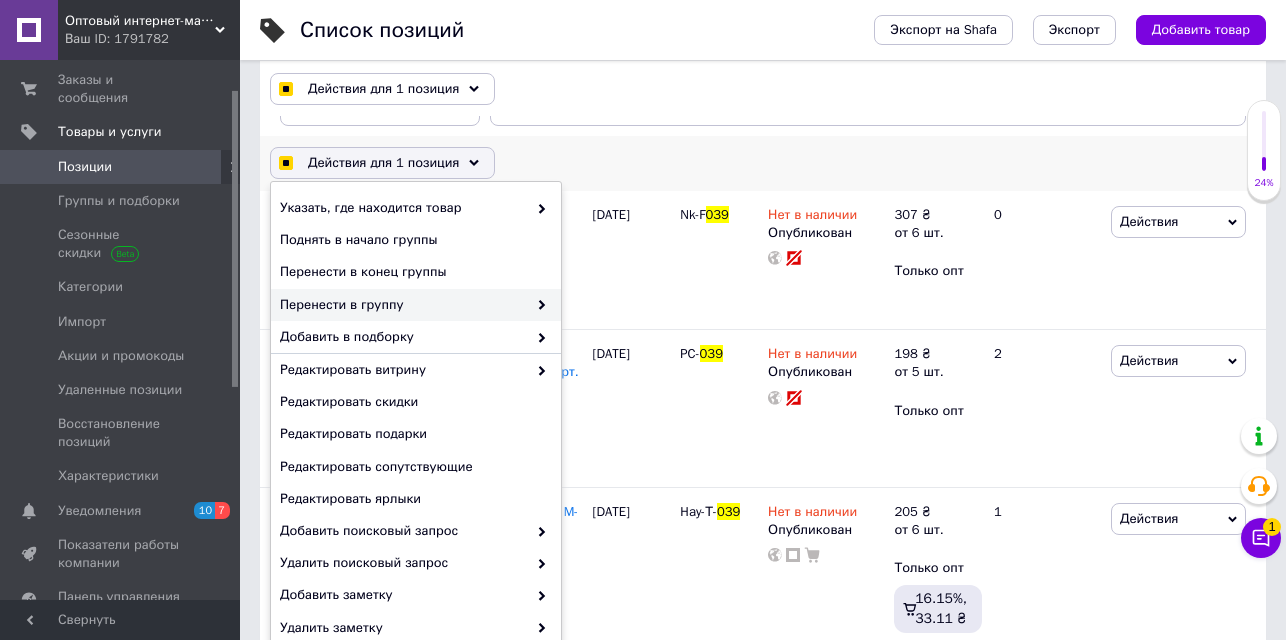 checkbox on "true" 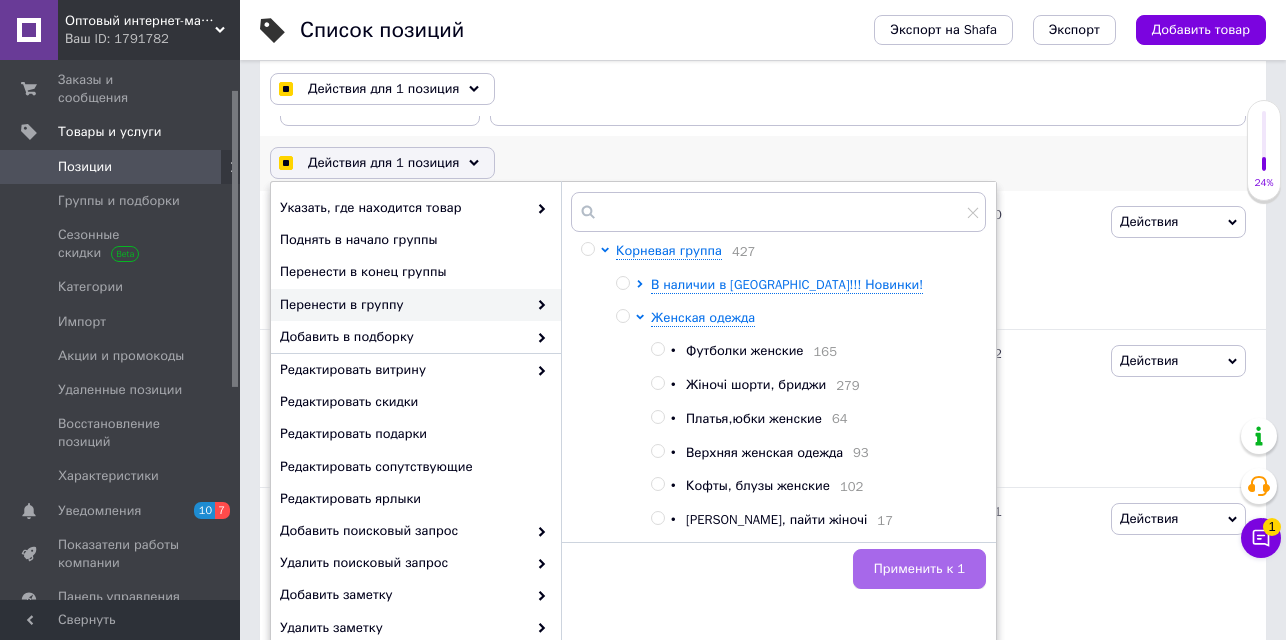 click on "Применить к 1" at bounding box center (919, 569) 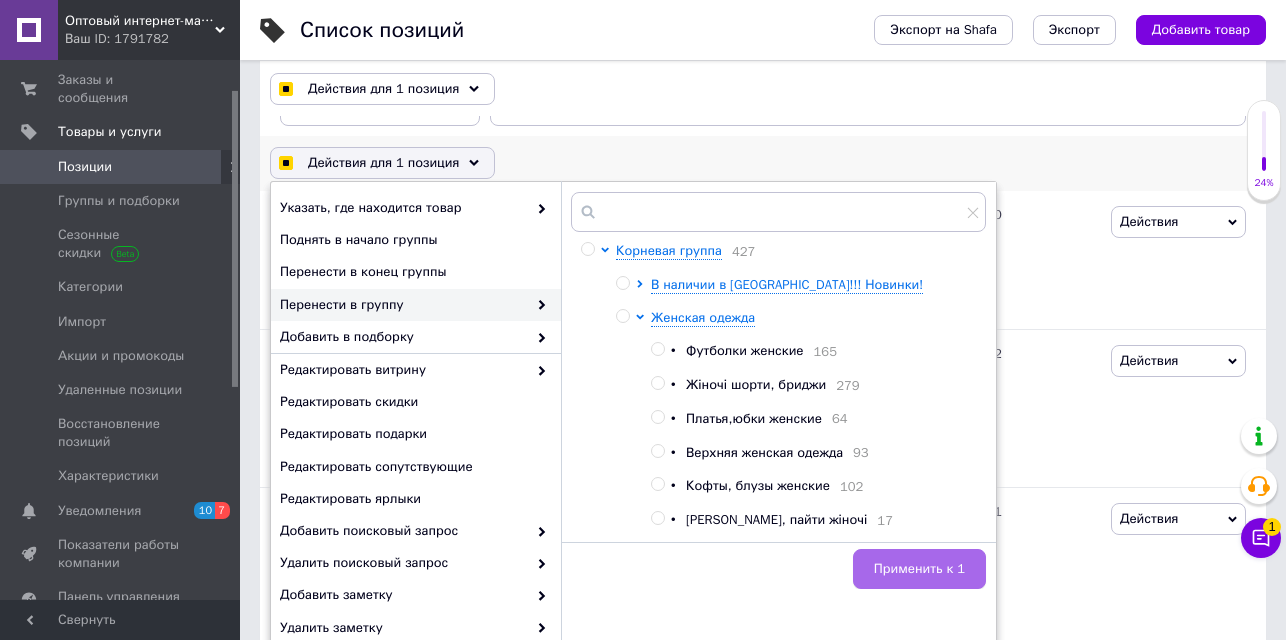 checkbox on "false" 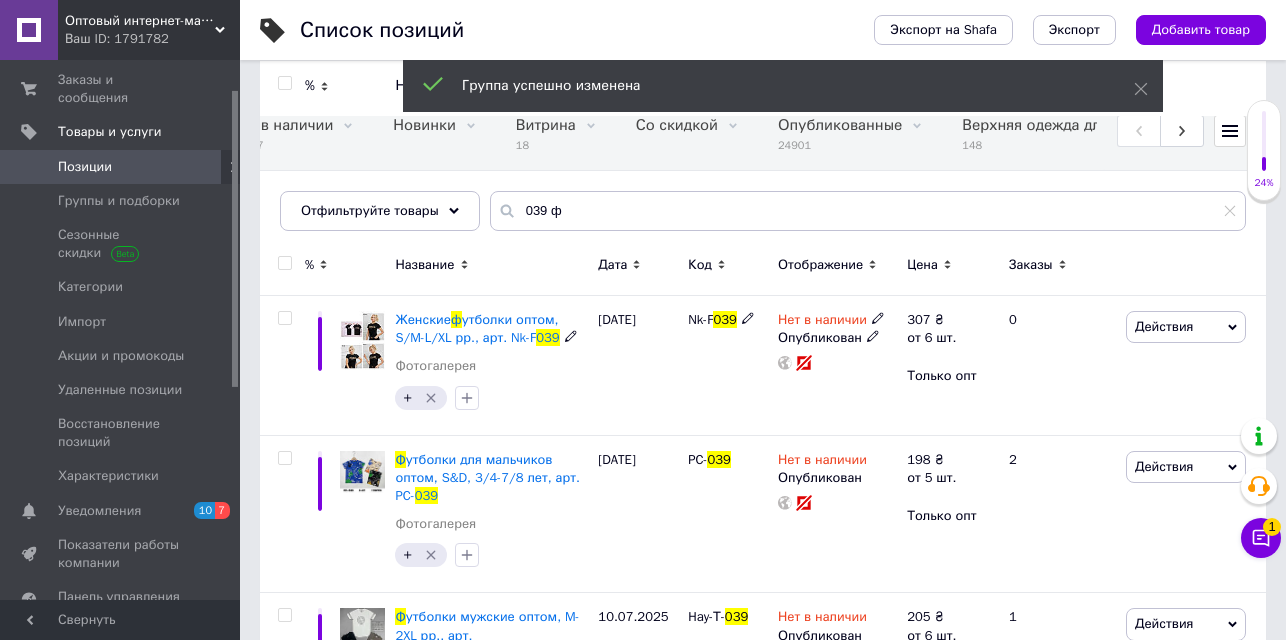 scroll, scrollTop: 106, scrollLeft: 0, axis: vertical 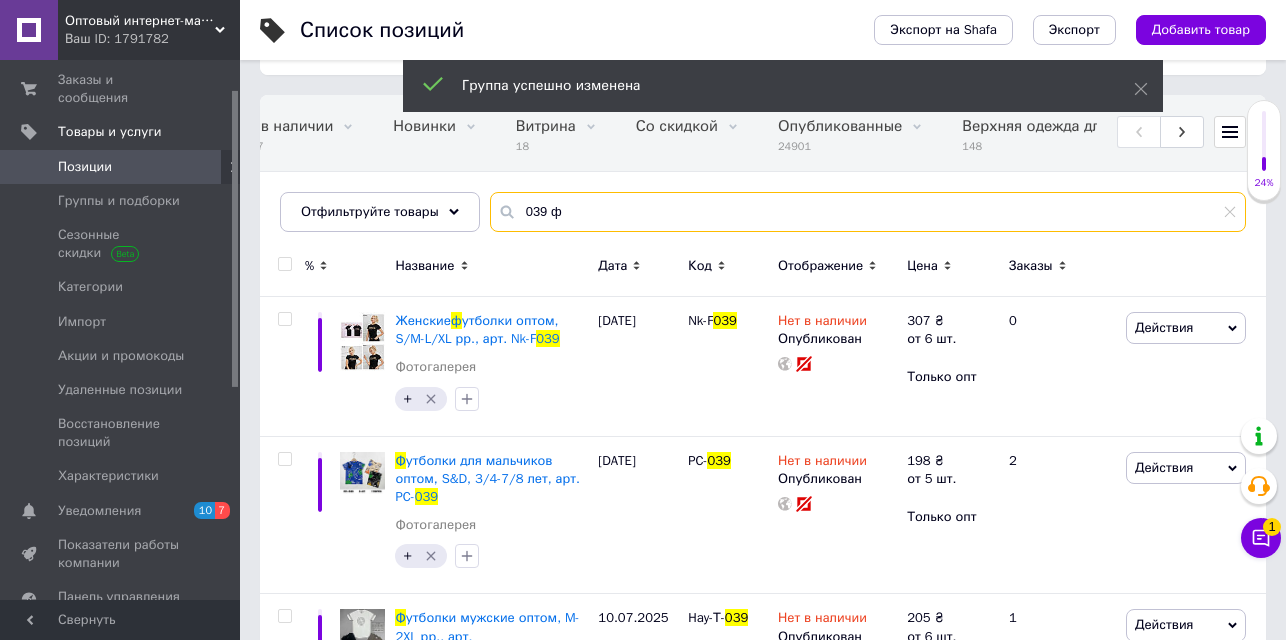drag, startPoint x: 527, startPoint y: 207, endPoint x: 509, endPoint y: 204, distance: 18.248287 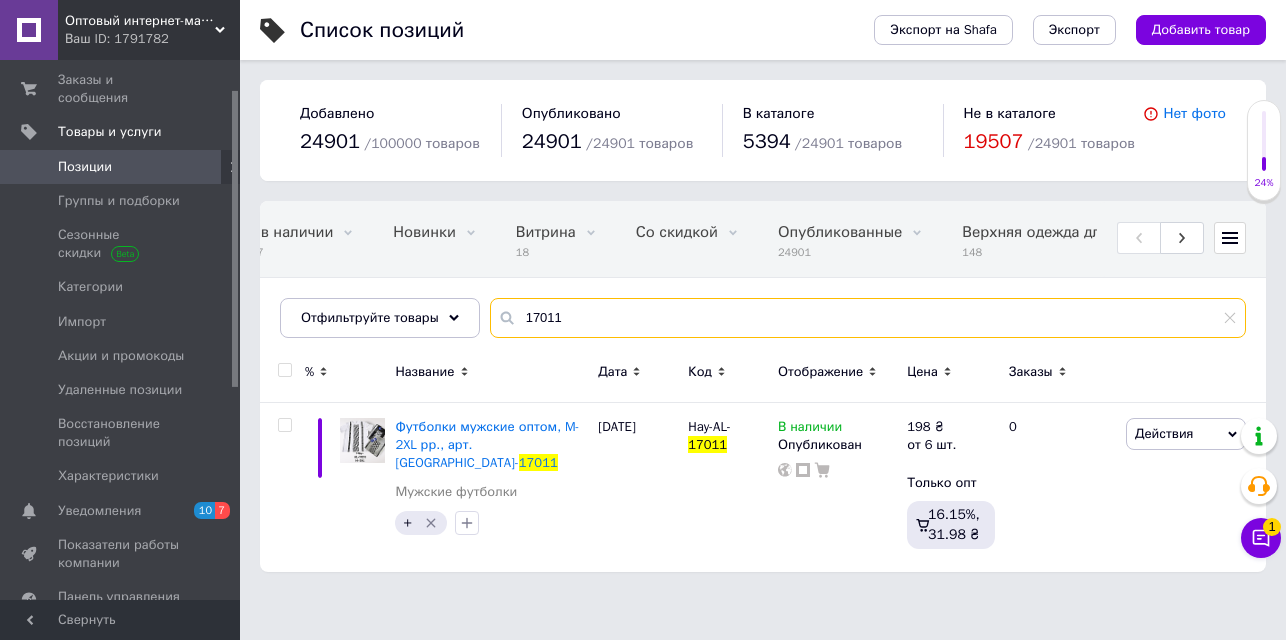 scroll, scrollTop: 0, scrollLeft: 0, axis: both 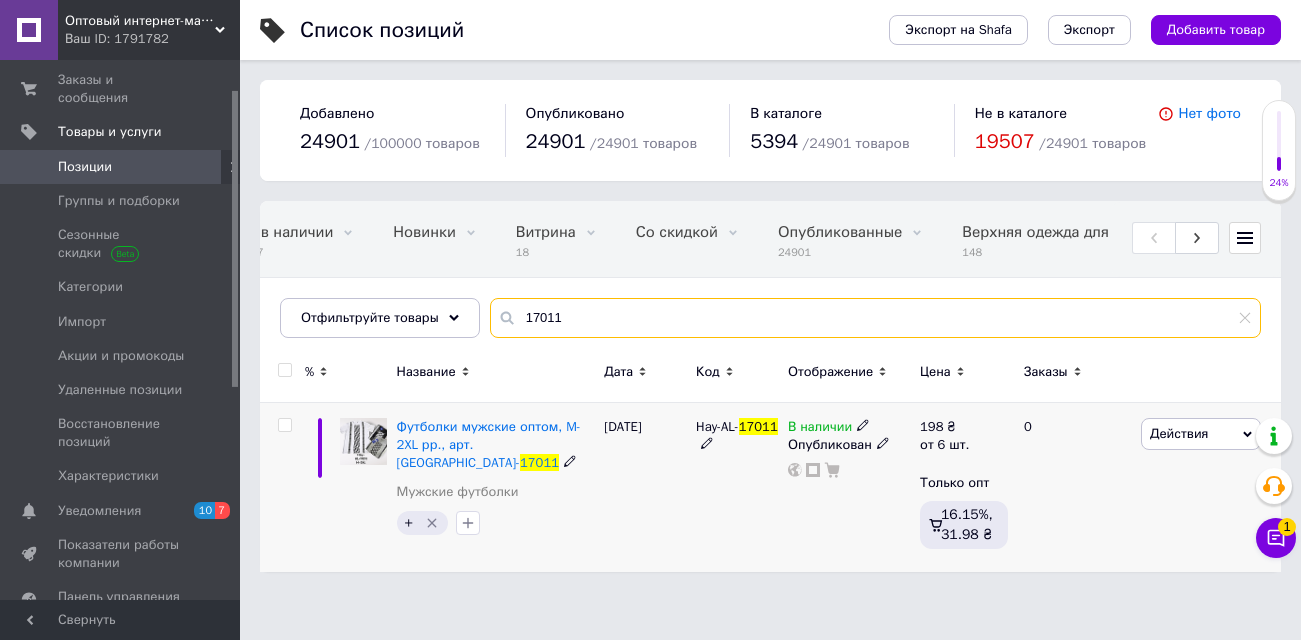 type on "17011" 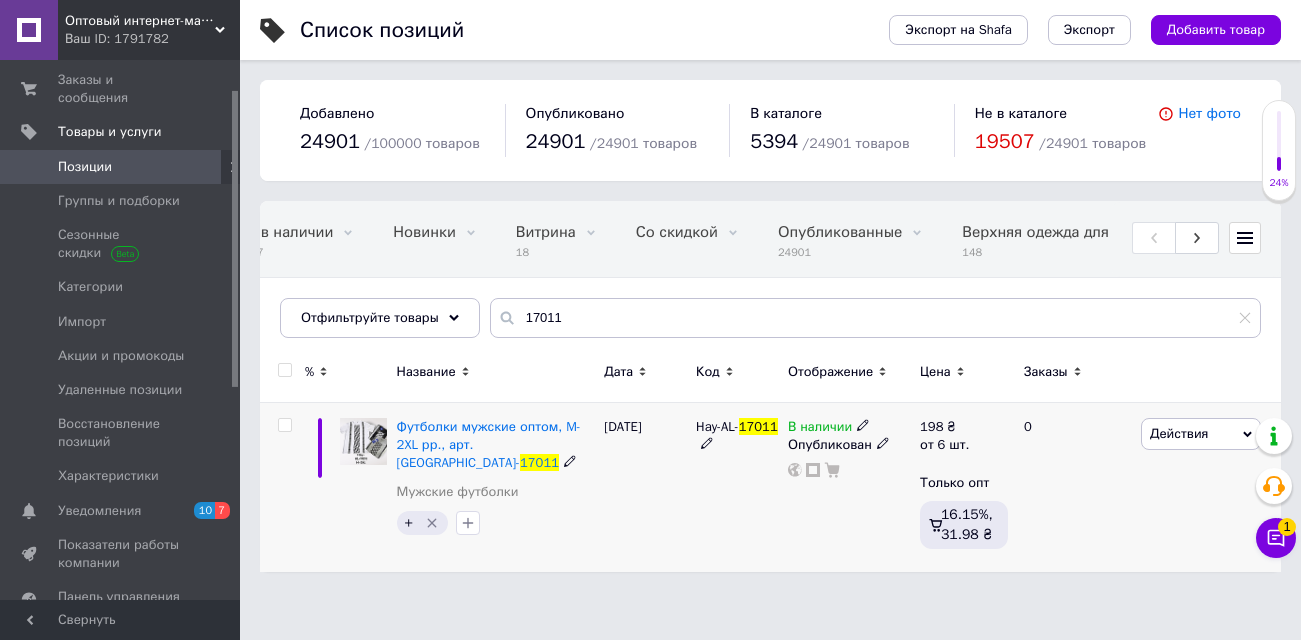 click 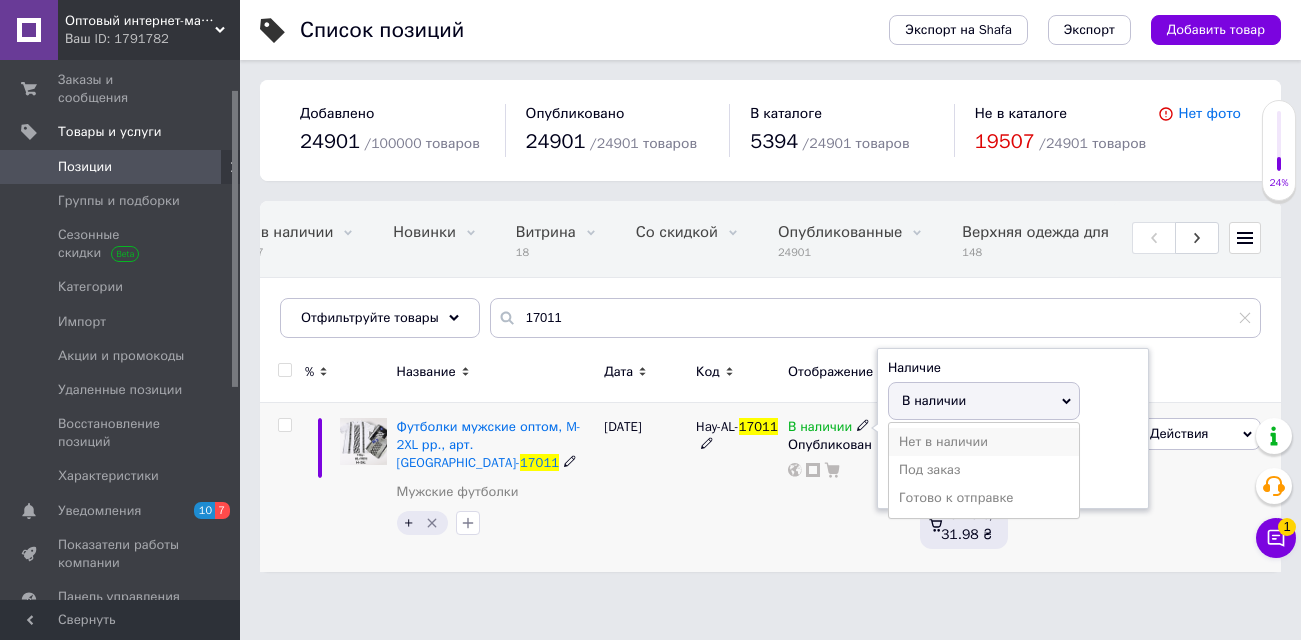 click on "Нет в наличии" at bounding box center [984, 442] 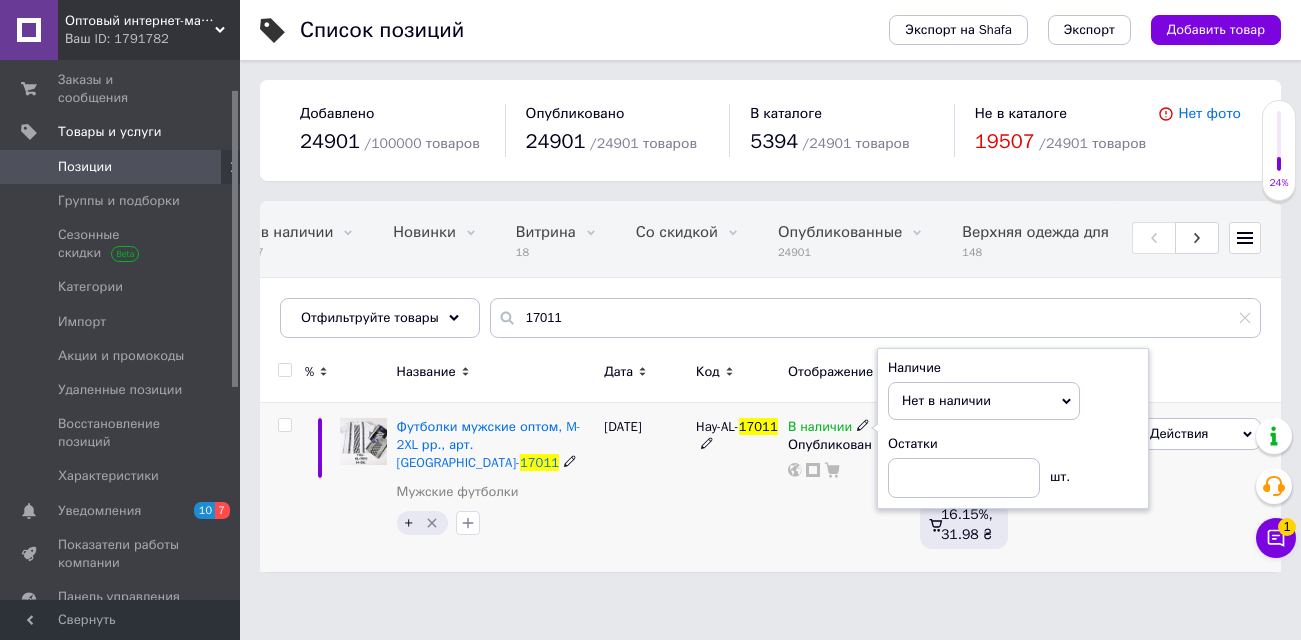 click at bounding box center [284, 425] 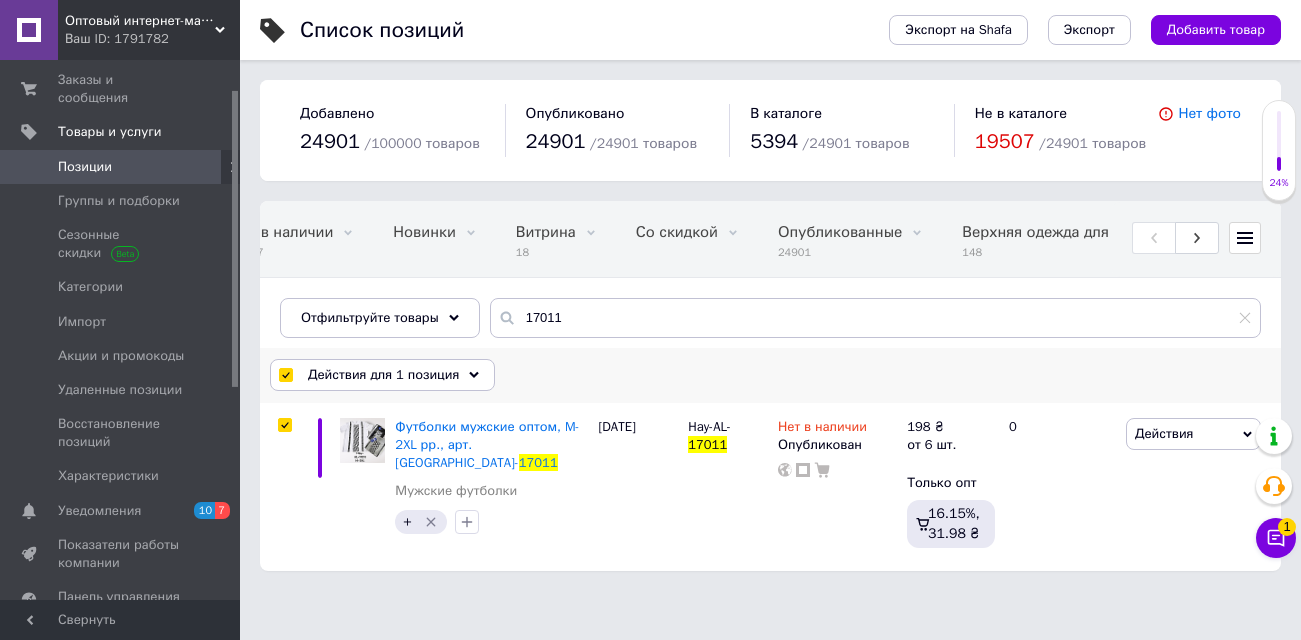 click on "Действия для 1 позиция" at bounding box center (383, 375) 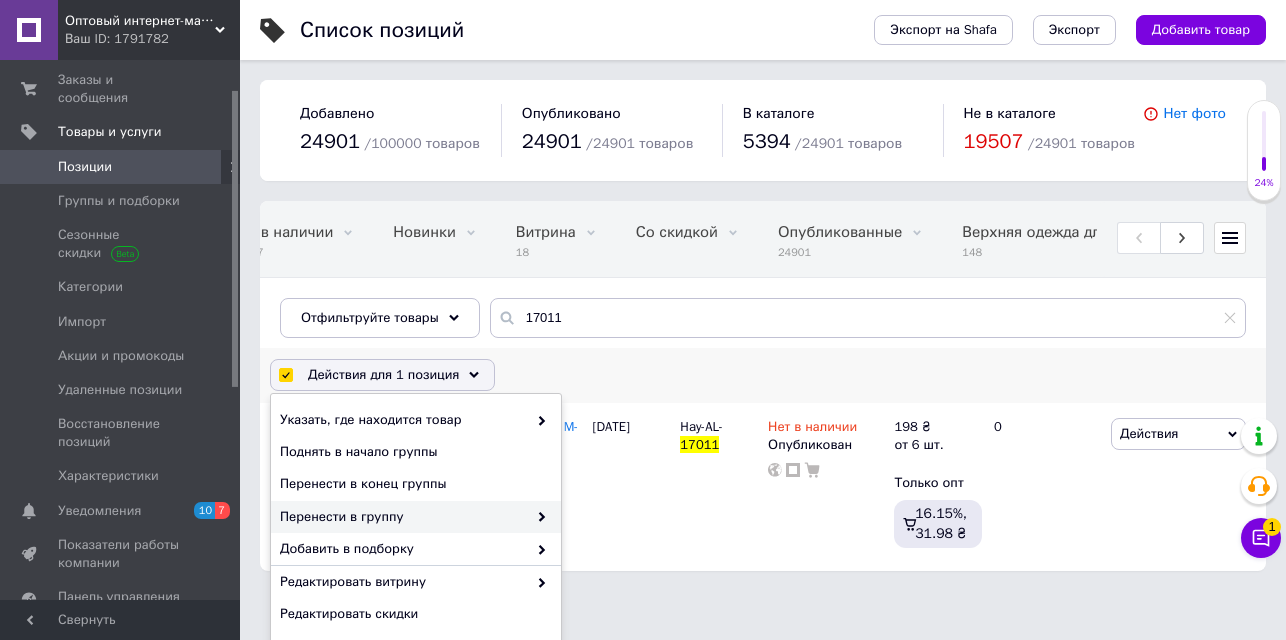 click on "Перенести в группу" at bounding box center [403, 517] 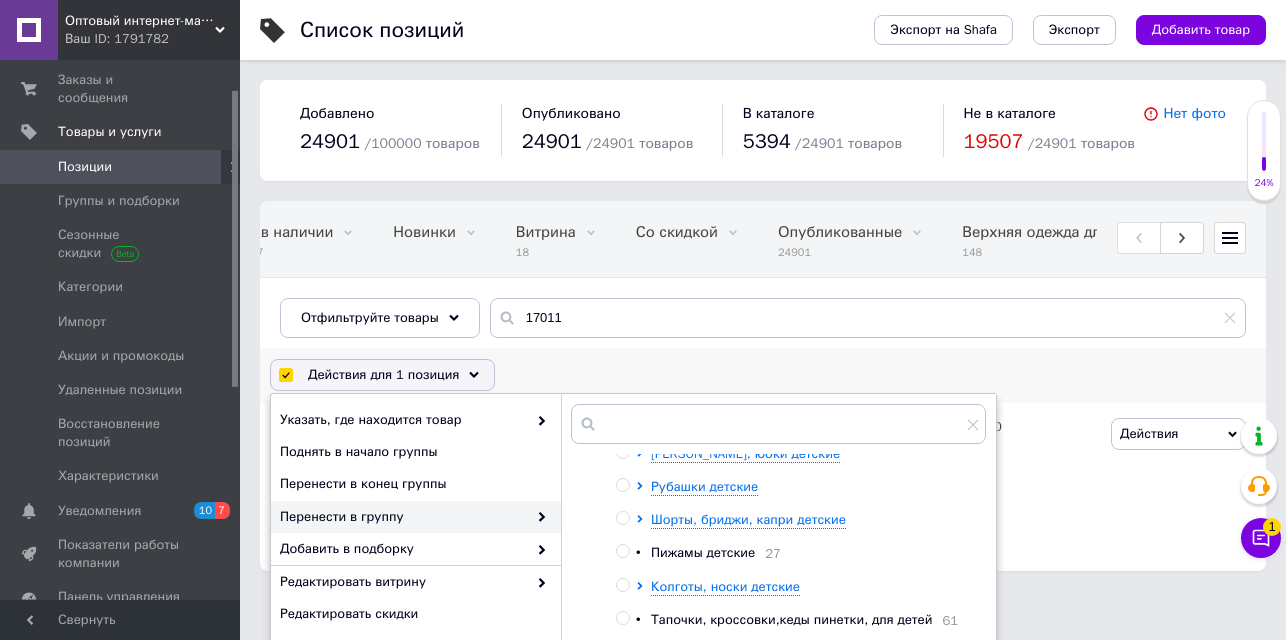 scroll, scrollTop: 1092, scrollLeft: 0, axis: vertical 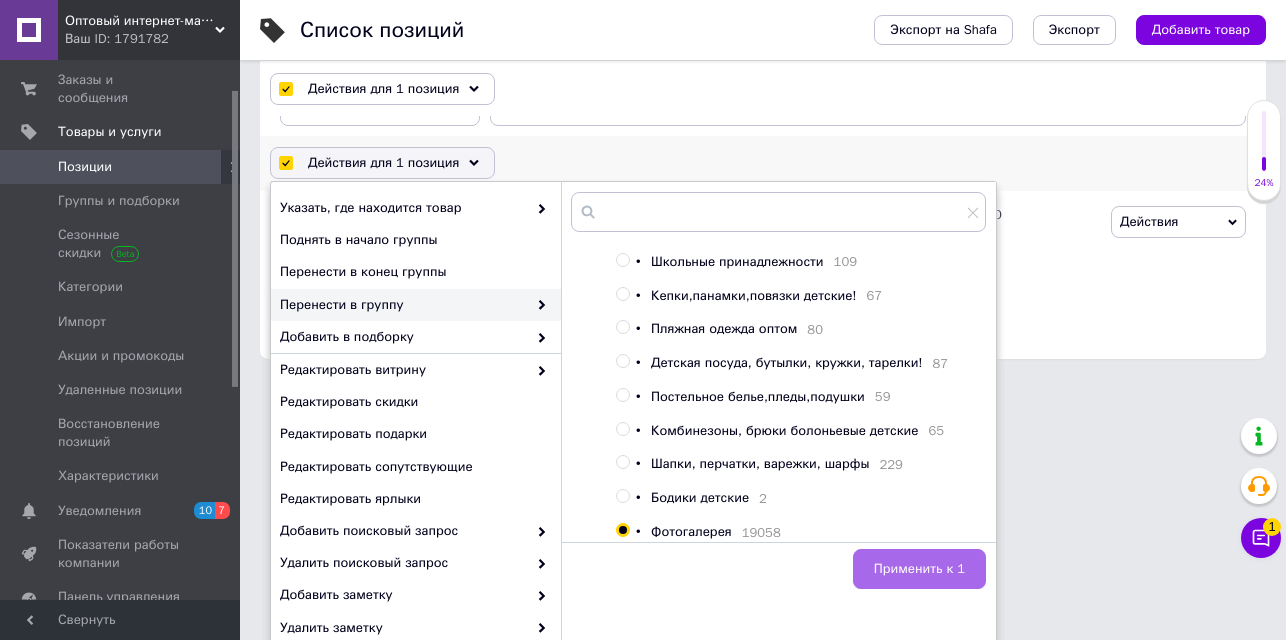 click on "Применить к 1" at bounding box center [919, 569] 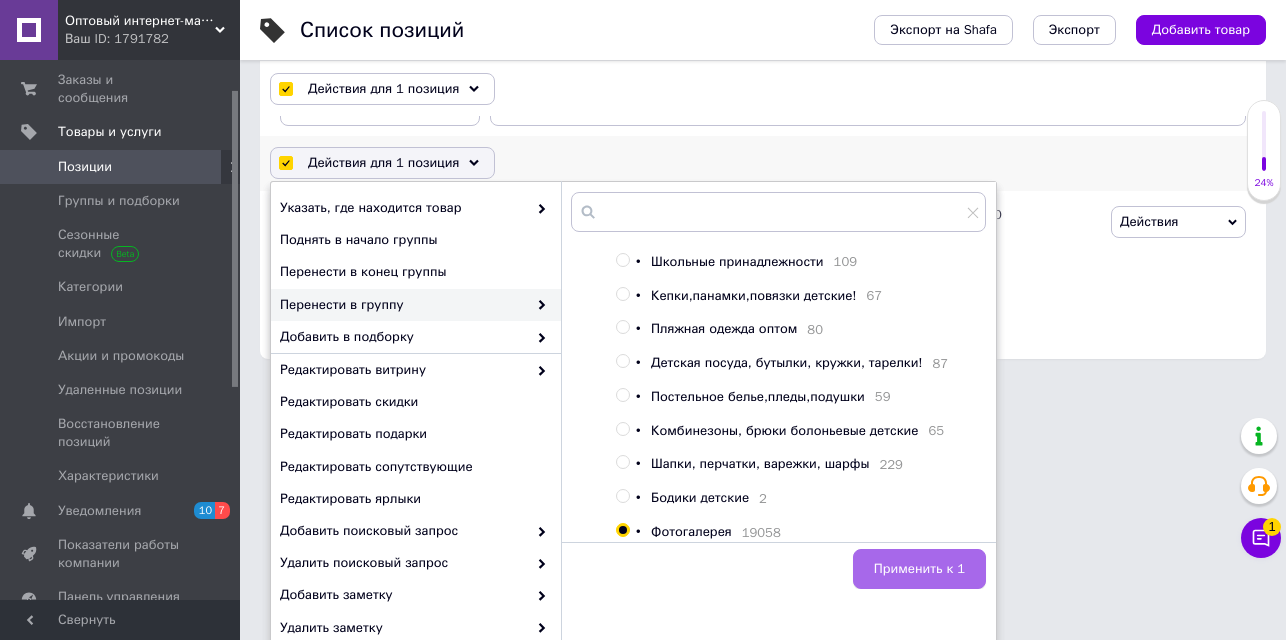 checkbox on "false" 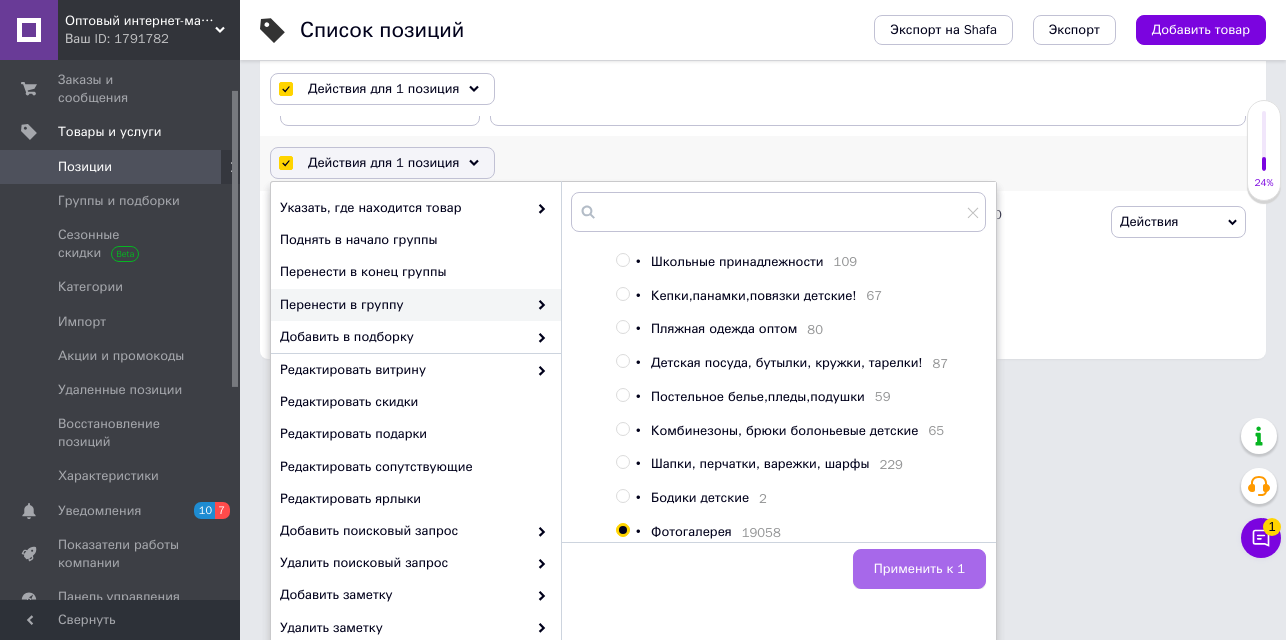 scroll, scrollTop: 0, scrollLeft: 0, axis: both 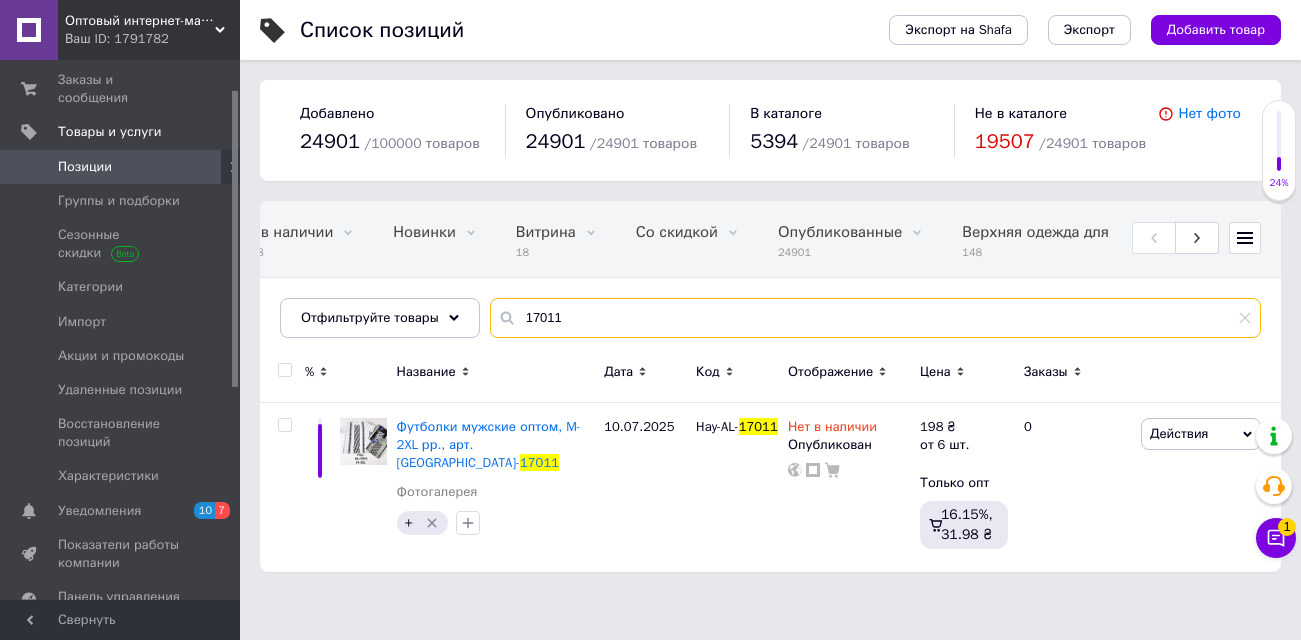 drag, startPoint x: 581, startPoint y: 327, endPoint x: 508, endPoint y: 304, distance: 76.537575 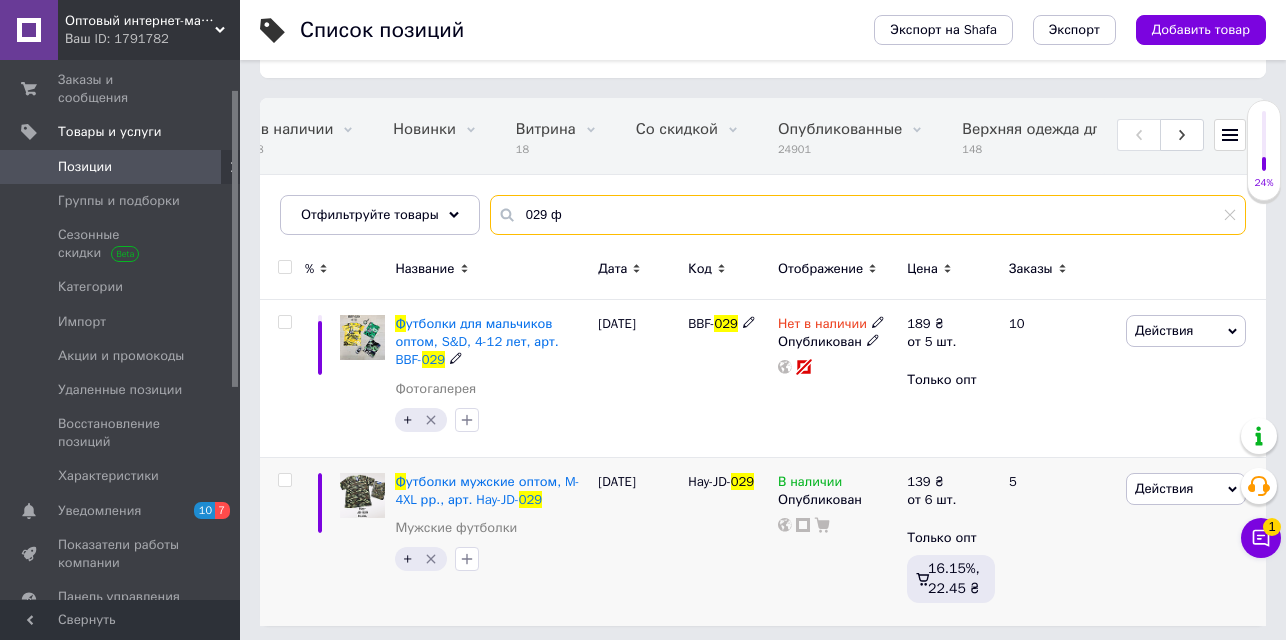 scroll, scrollTop: 108, scrollLeft: 0, axis: vertical 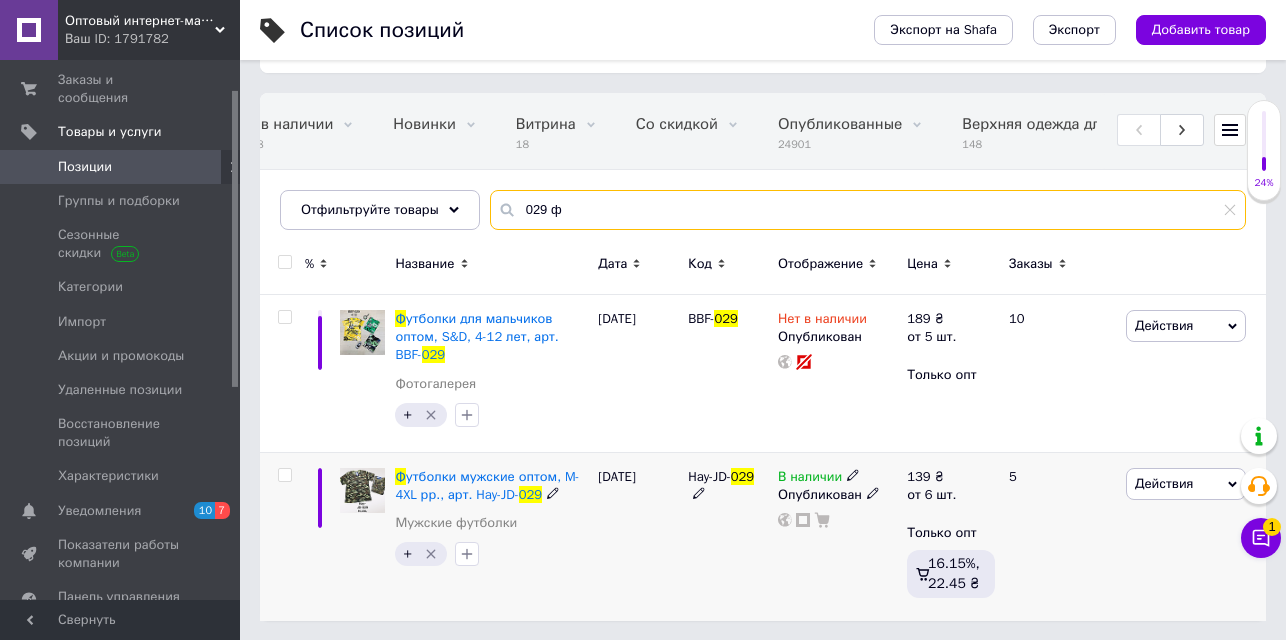 type on "029 ф" 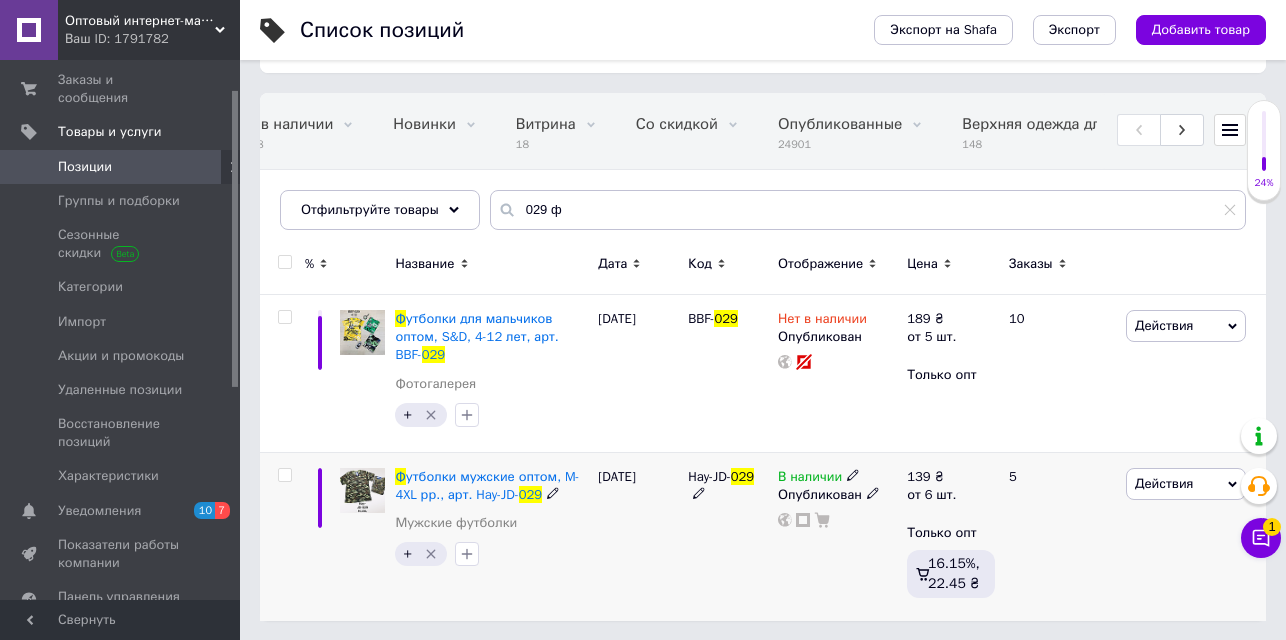 click 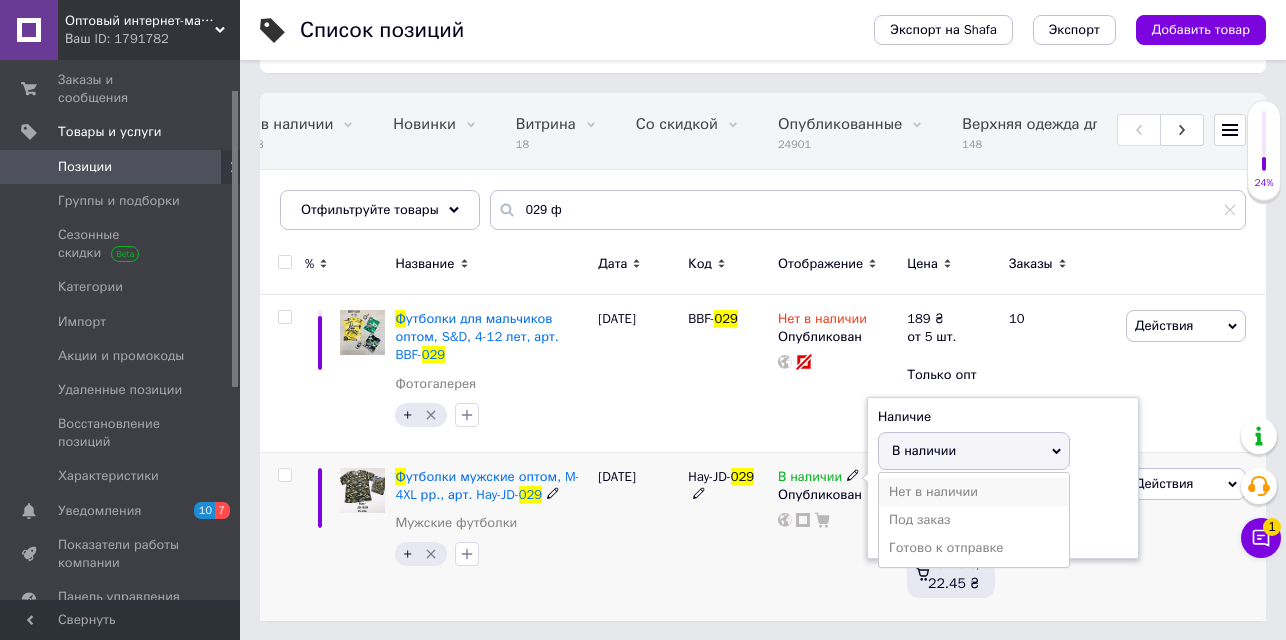 click on "Нет в наличии" at bounding box center [974, 492] 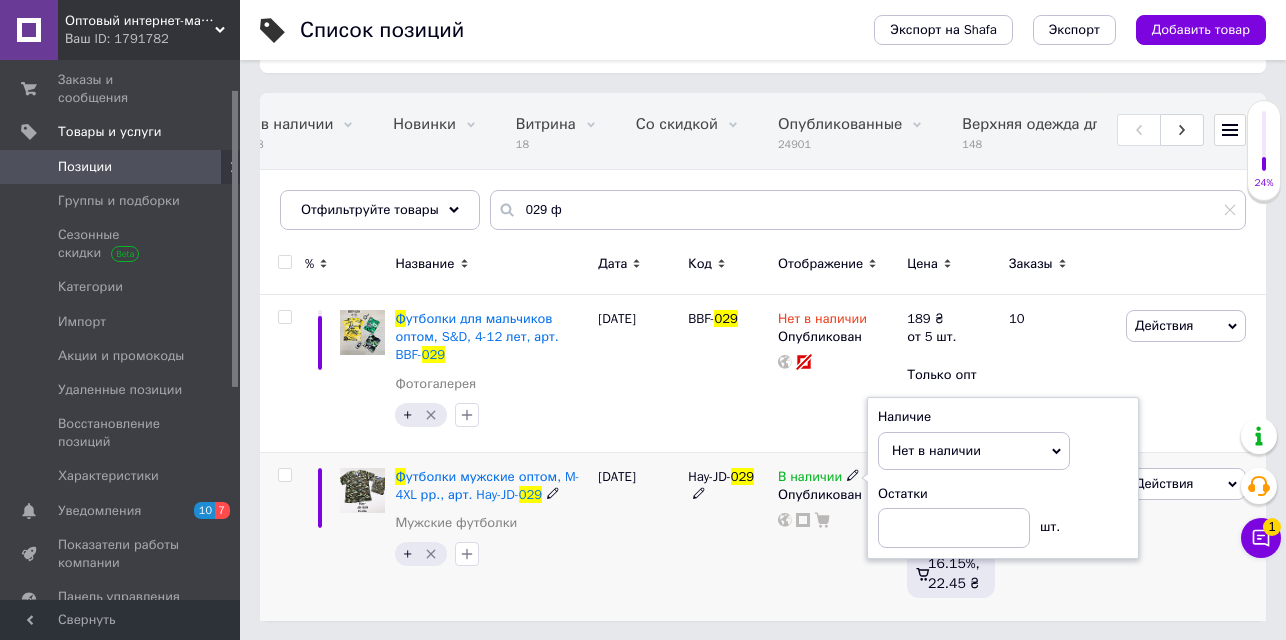 click at bounding box center [284, 475] 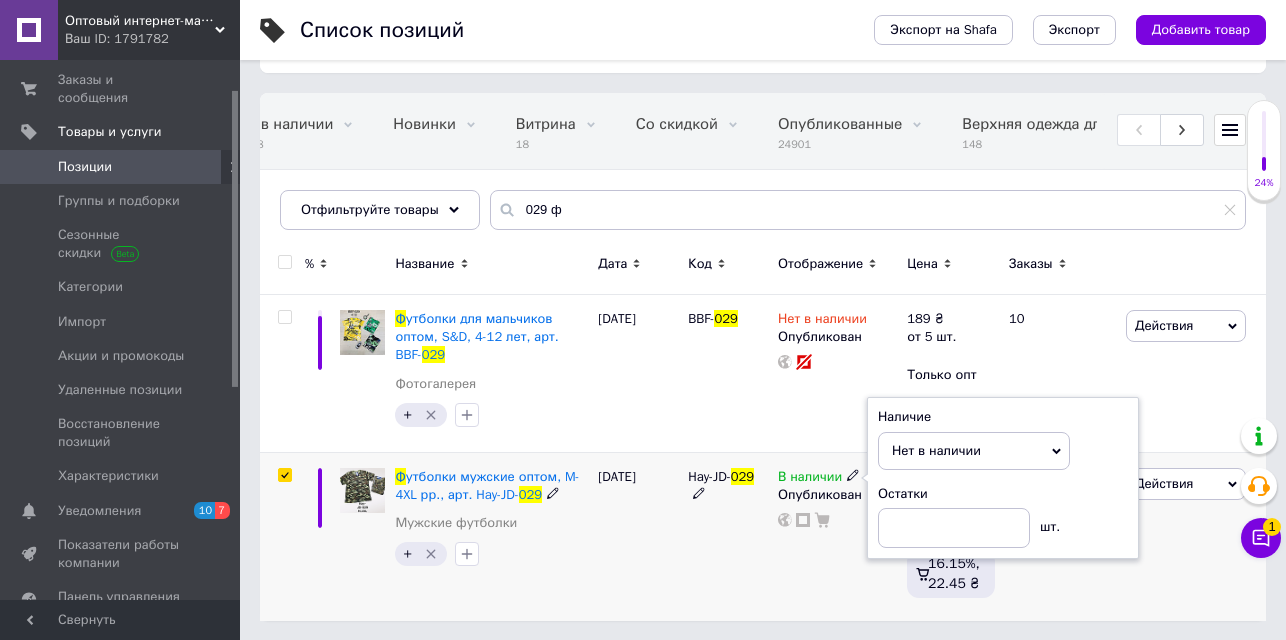 checkbox on "true" 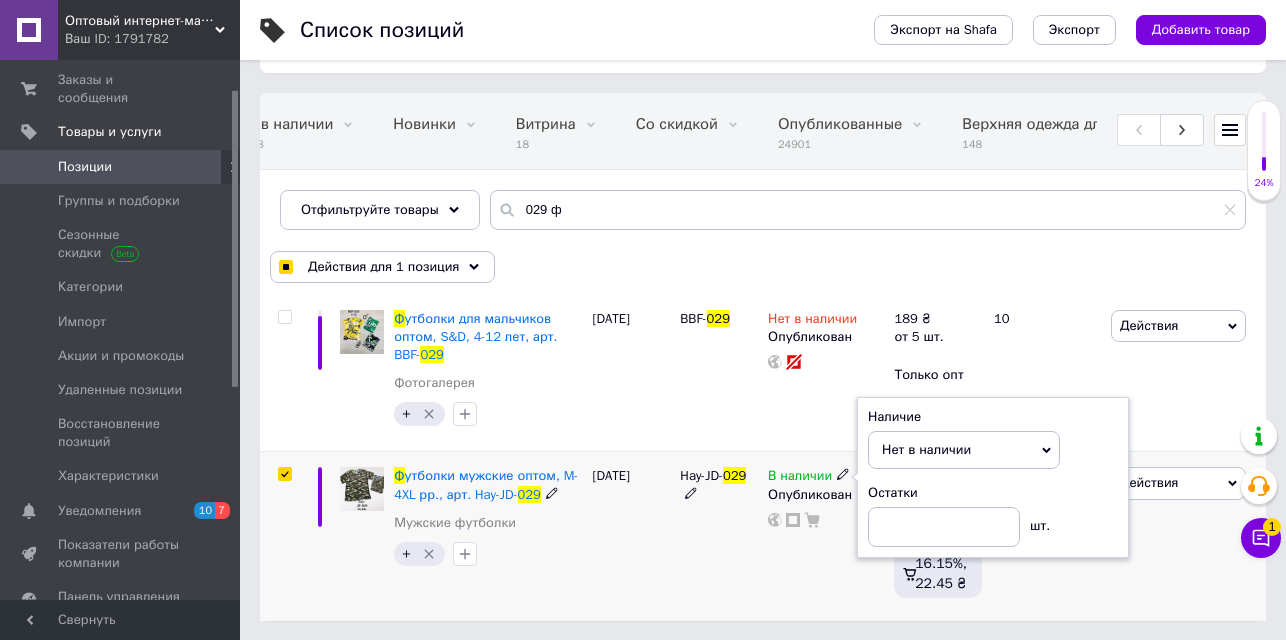 scroll, scrollTop: 107, scrollLeft: 0, axis: vertical 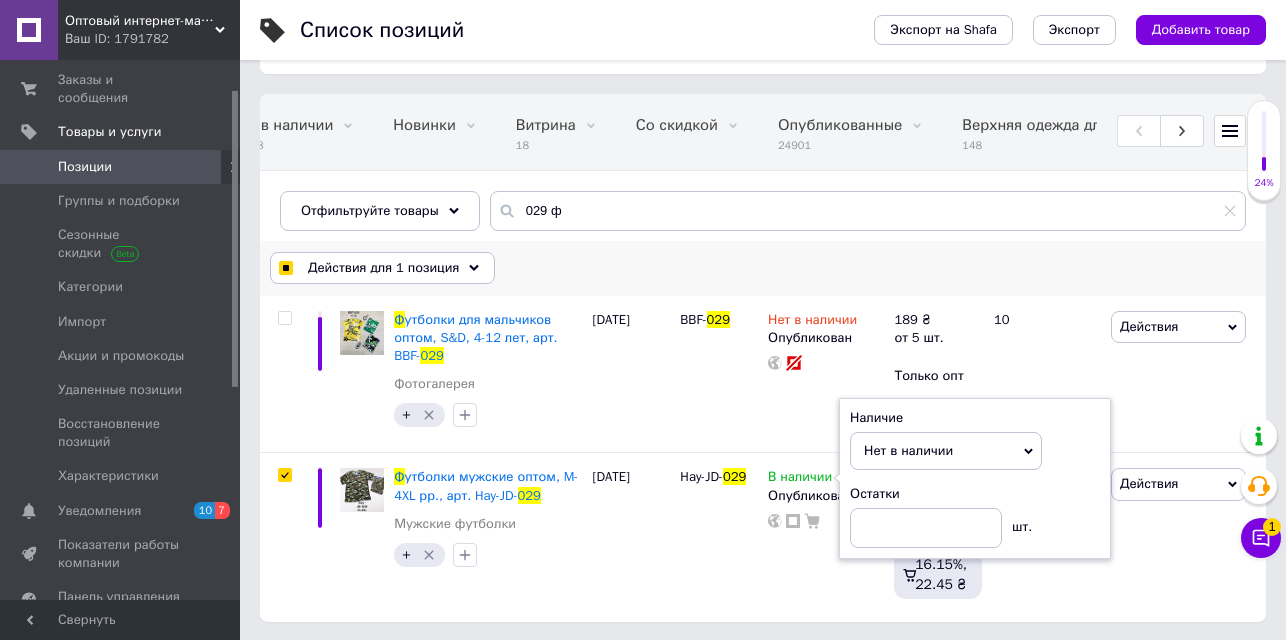 click on "Действия для 1 позиция" at bounding box center (383, 268) 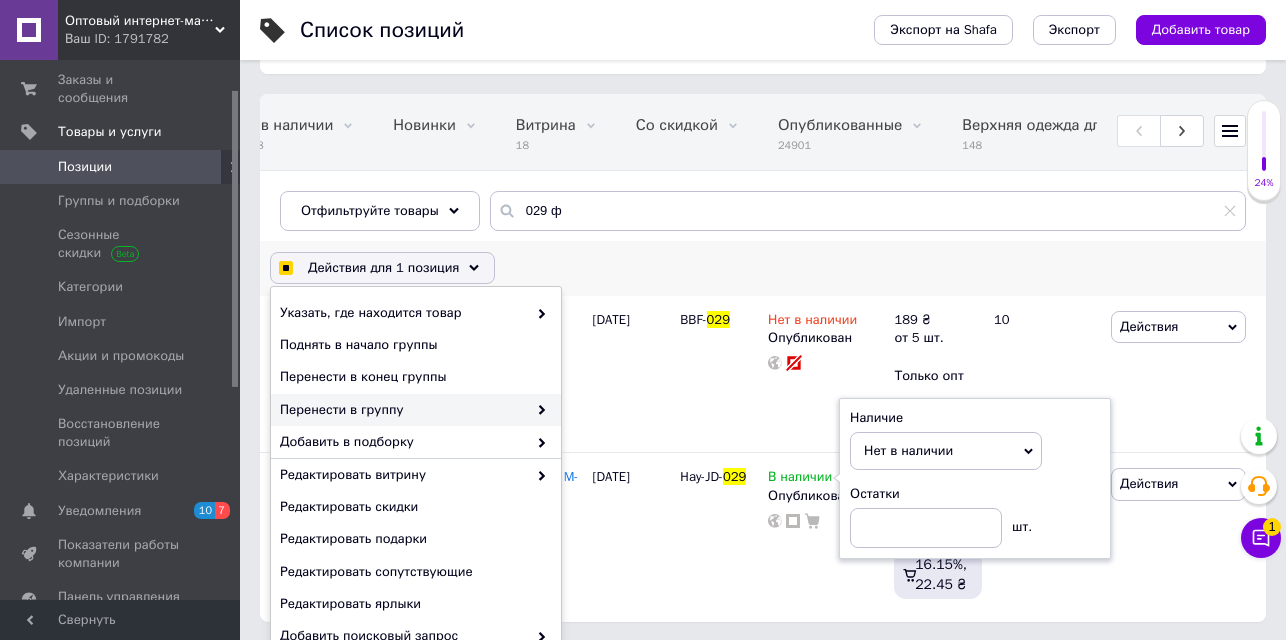 click on "Перенести в группу" at bounding box center [403, 410] 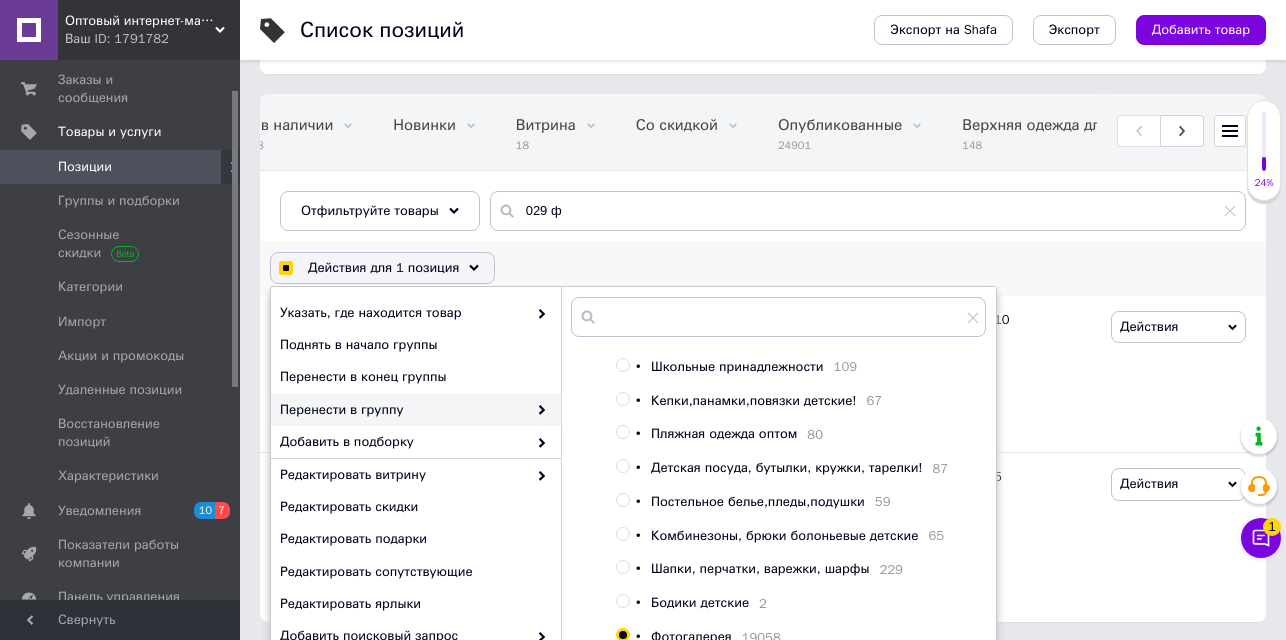 scroll, scrollTop: 1092, scrollLeft: 0, axis: vertical 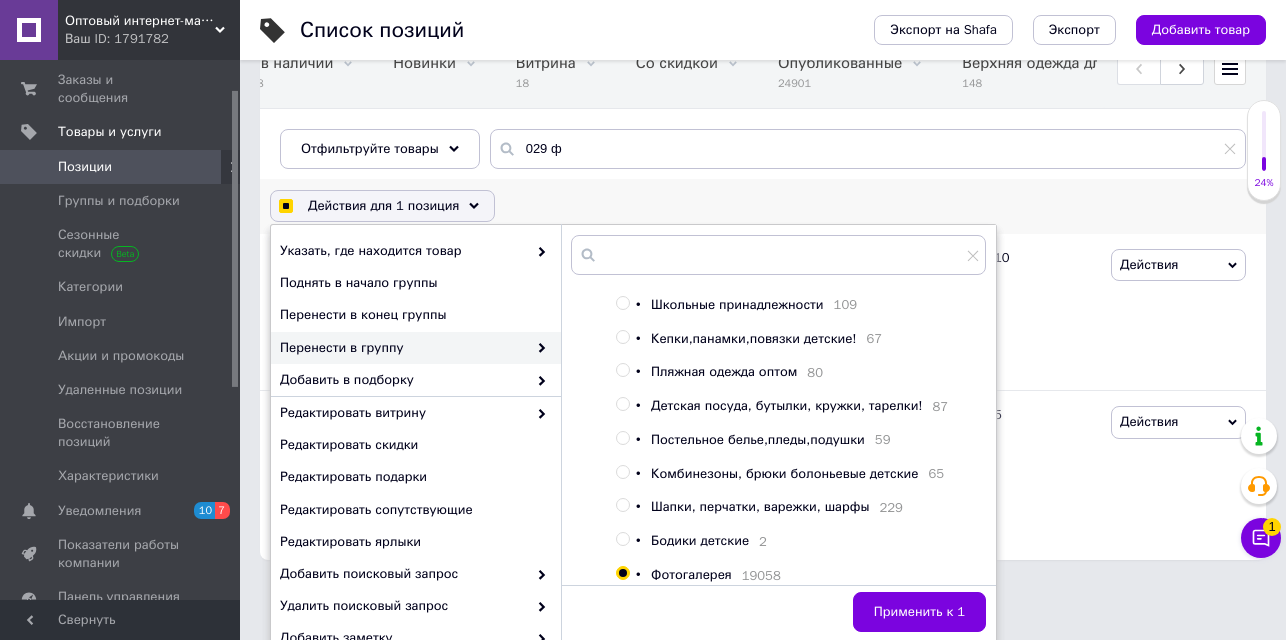 checkbox on "true" 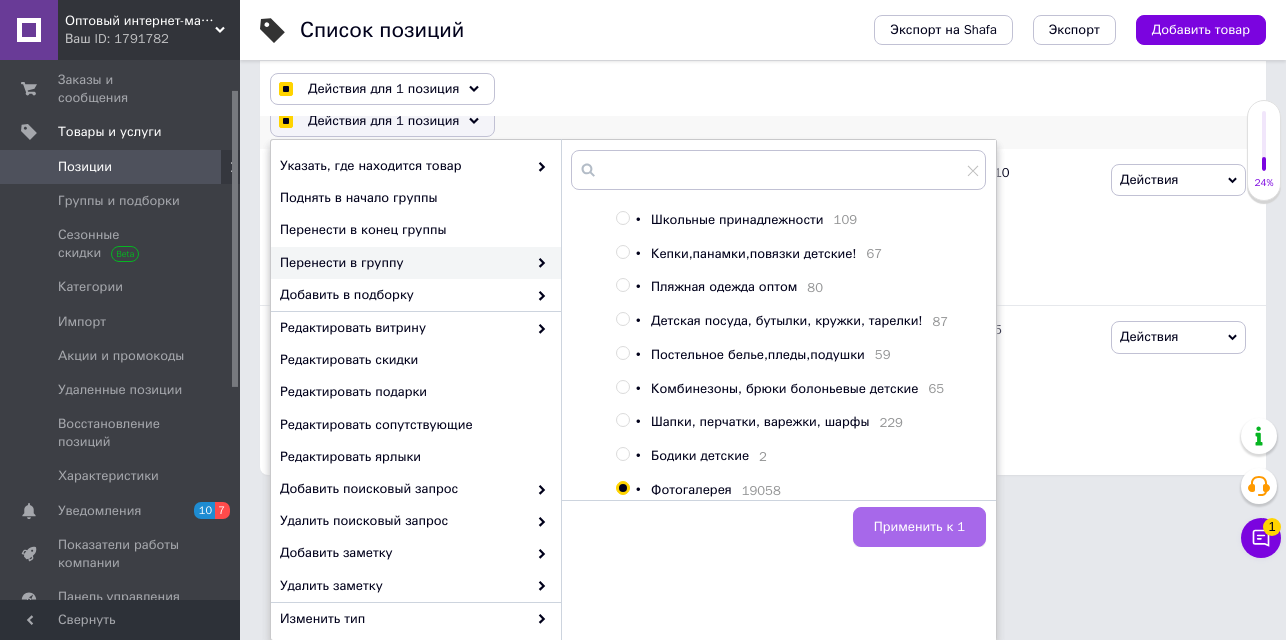 click on "Применить к 1" at bounding box center [919, 527] 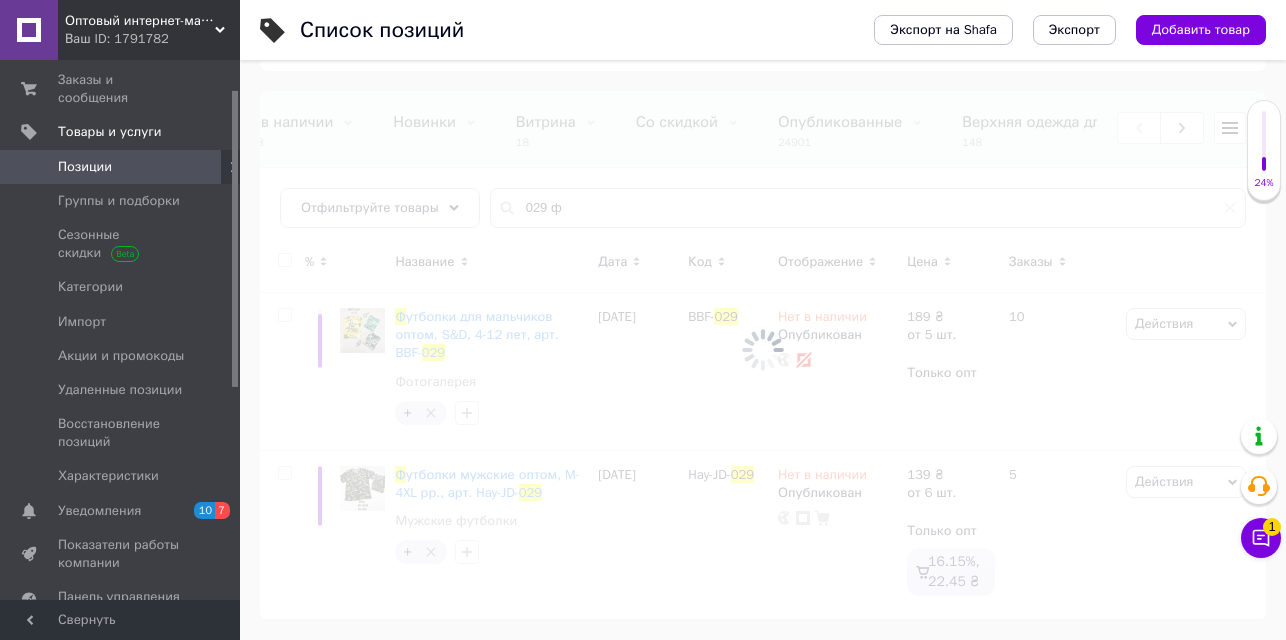 checkbox on "false" 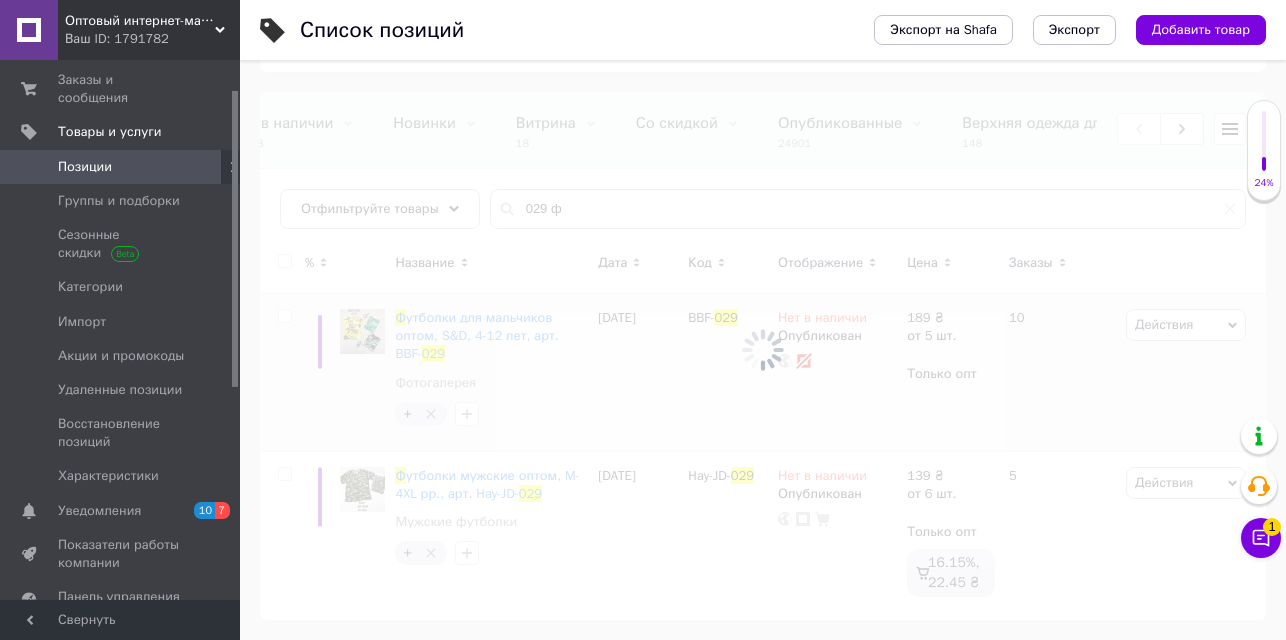 scroll, scrollTop: 108, scrollLeft: 0, axis: vertical 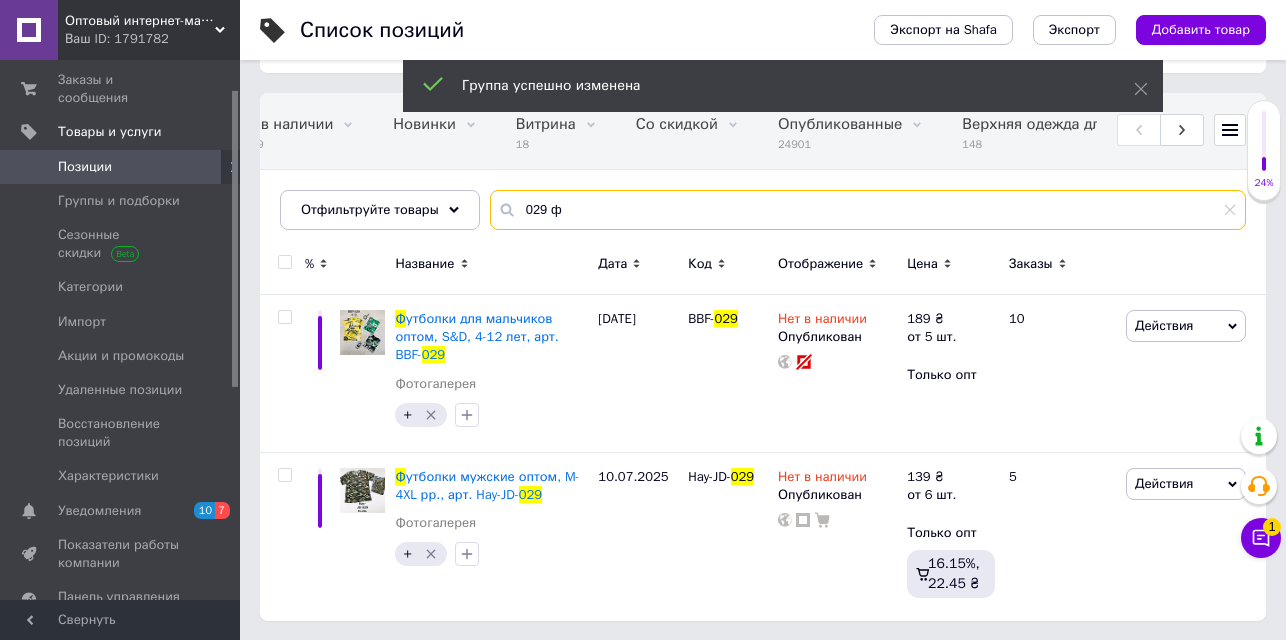 drag, startPoint x: 571, startPoint y: 212, endPoint x: 495, endPoint y: 181, distance: 82.07923 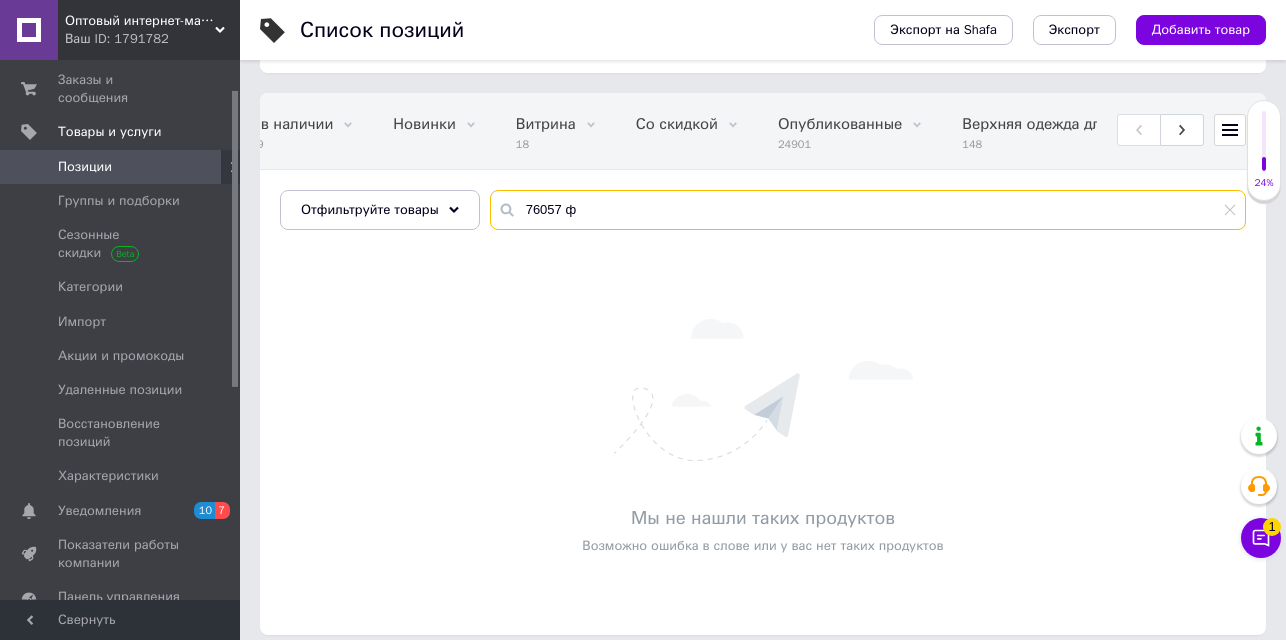 click on "76057 ф" at bounding box center [868, 210] 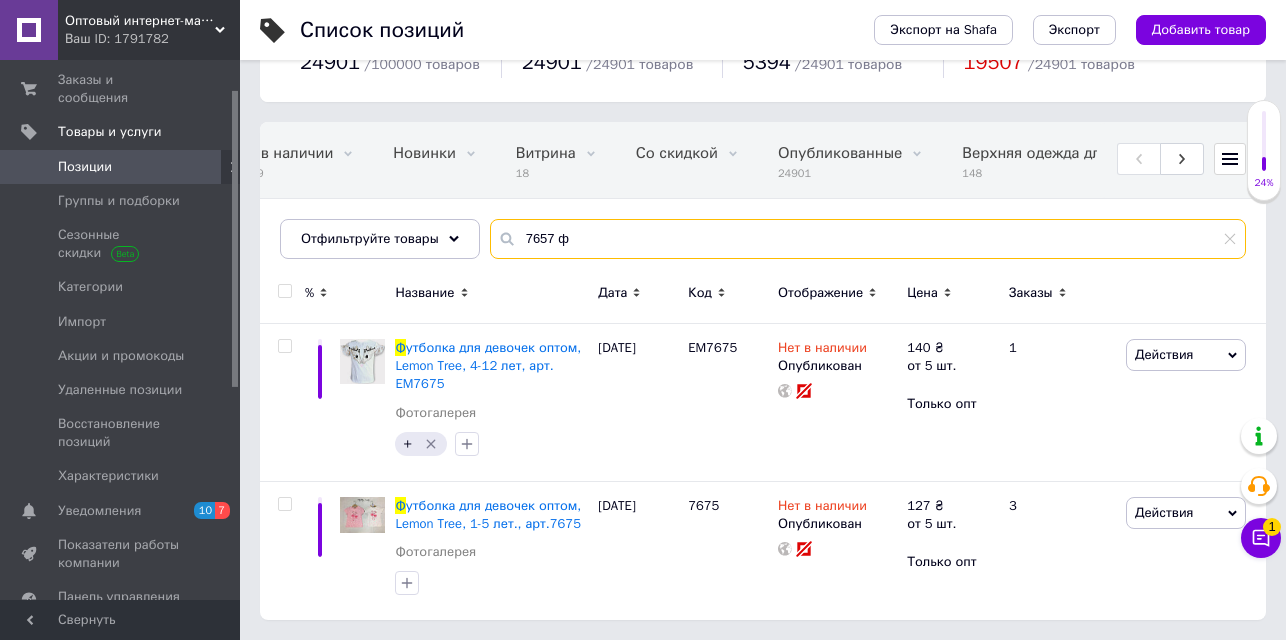 scroll, scrollTop: 78, scrollLeft: 0, axis: vertical 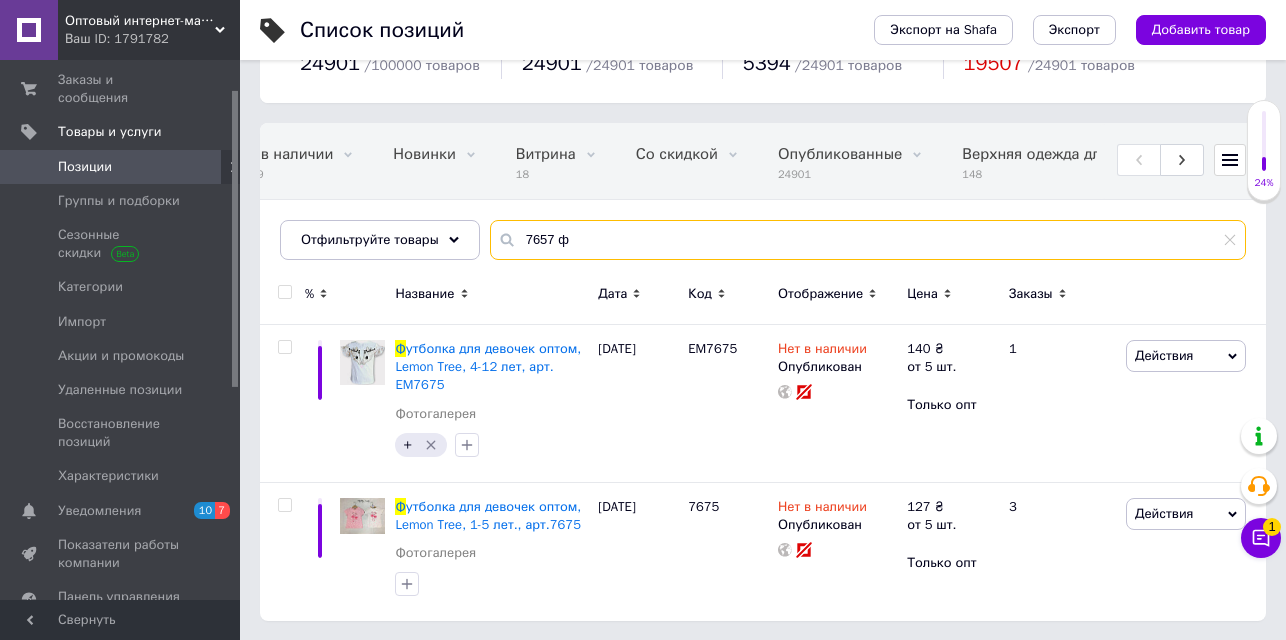 click on "7657 ф" at bounding box center [868, 240] 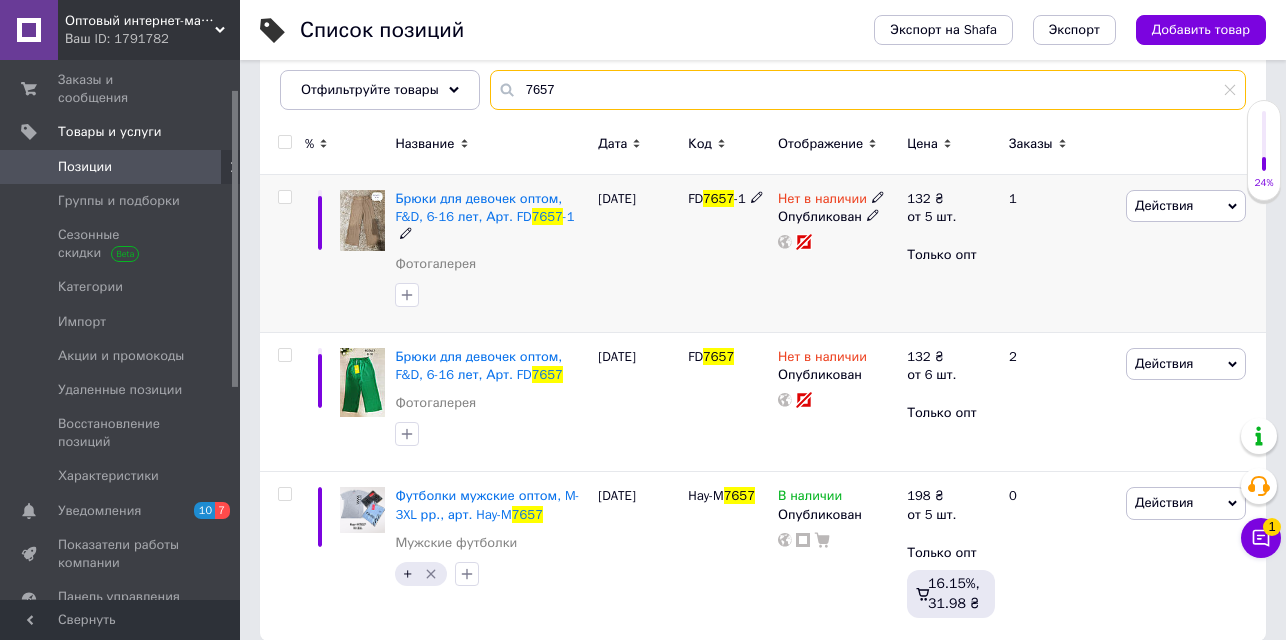 scroll, scrollTop: 229, scrollLeft: 0, axis: vertical 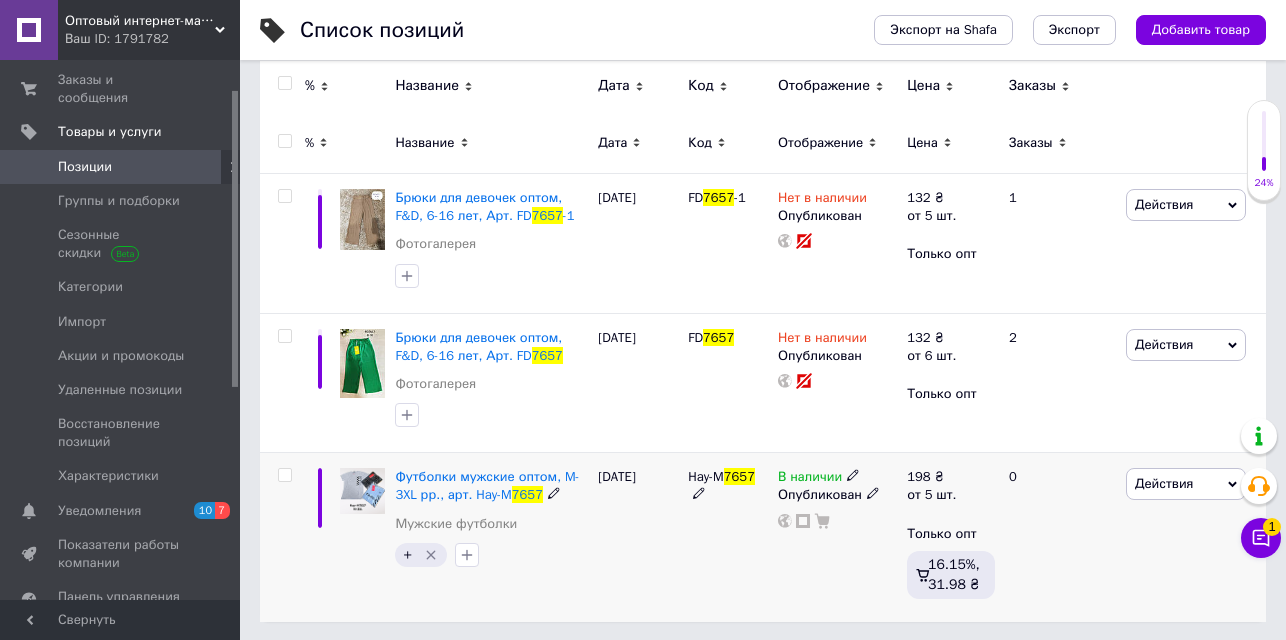 type on "7657" 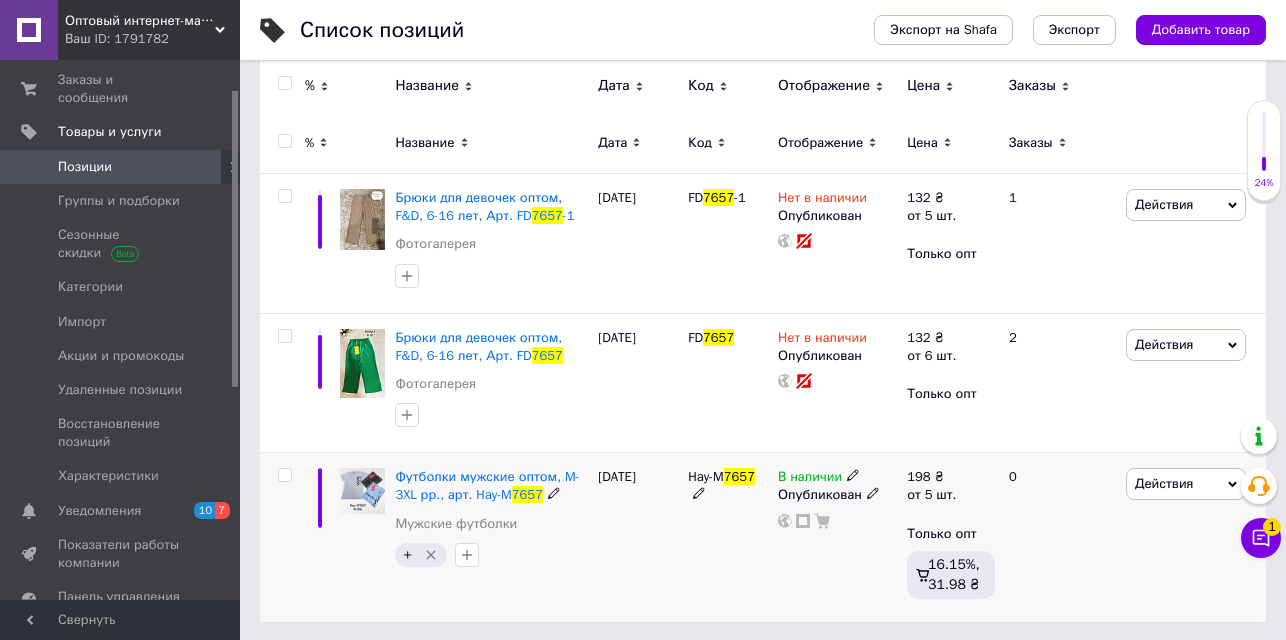 click 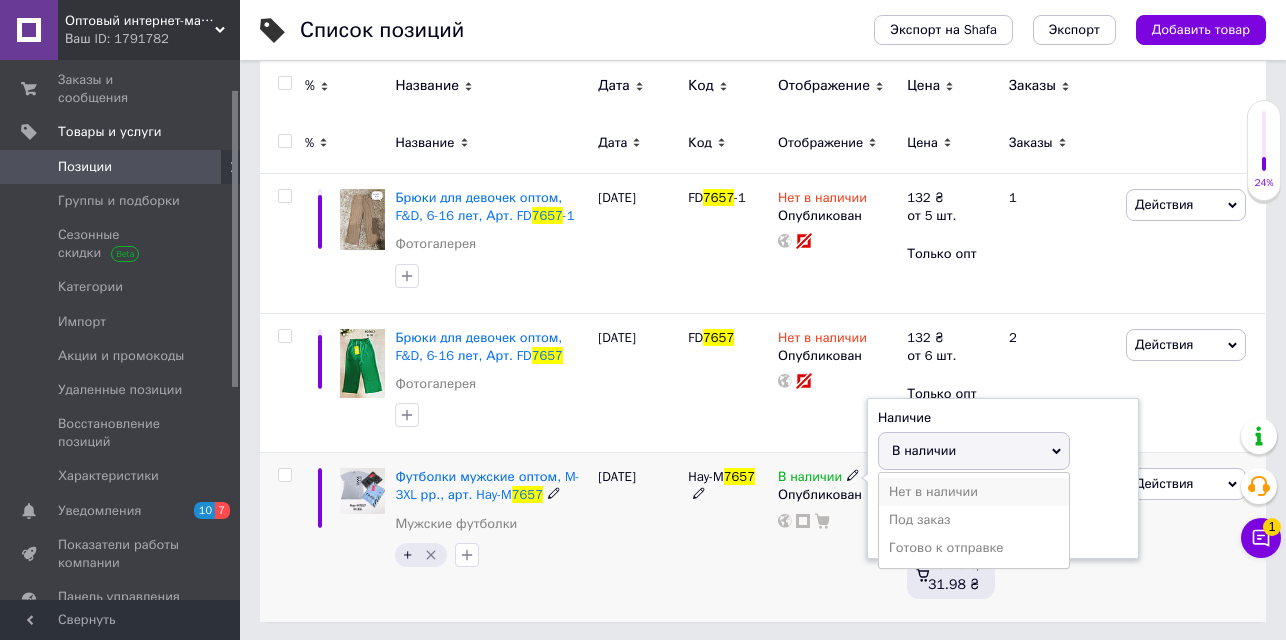 click on "Нет в наличии" at bounding box center (974, 492) 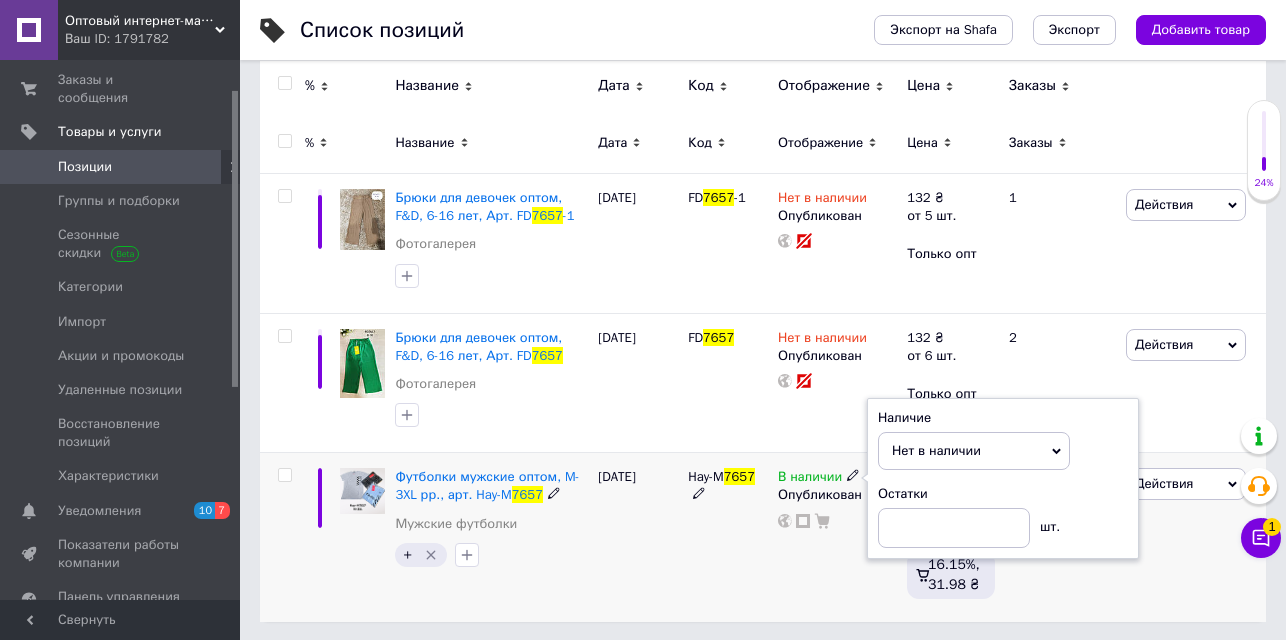 click at bounding box center (284, 475) 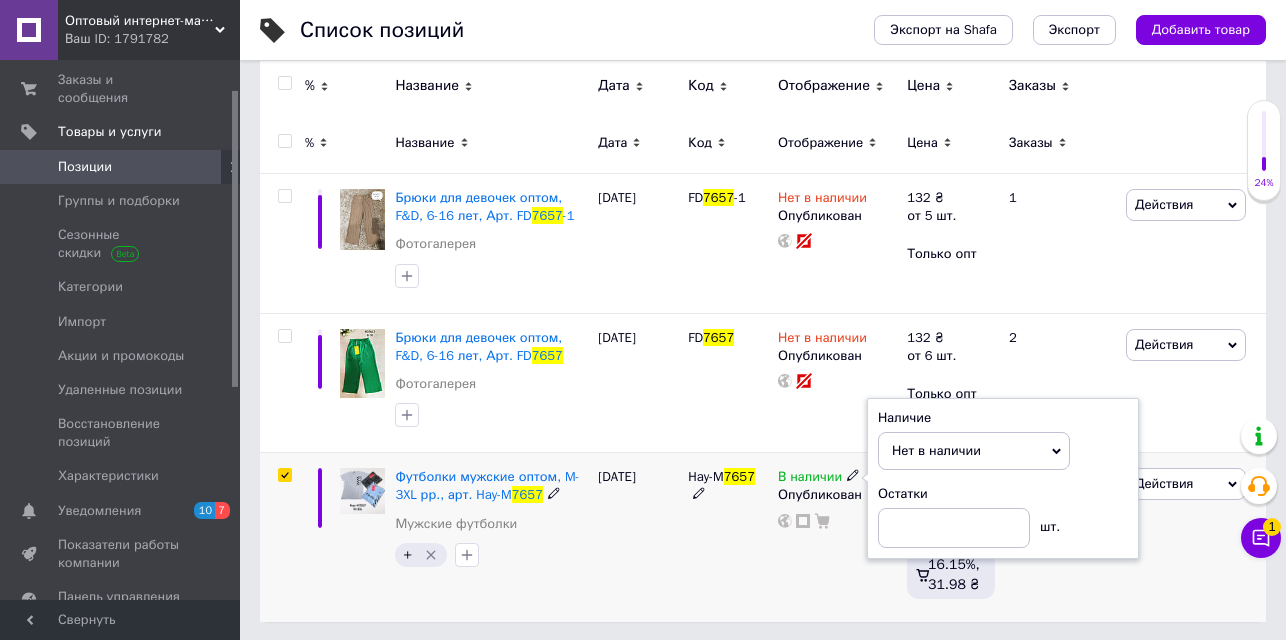 checkbox on "true" 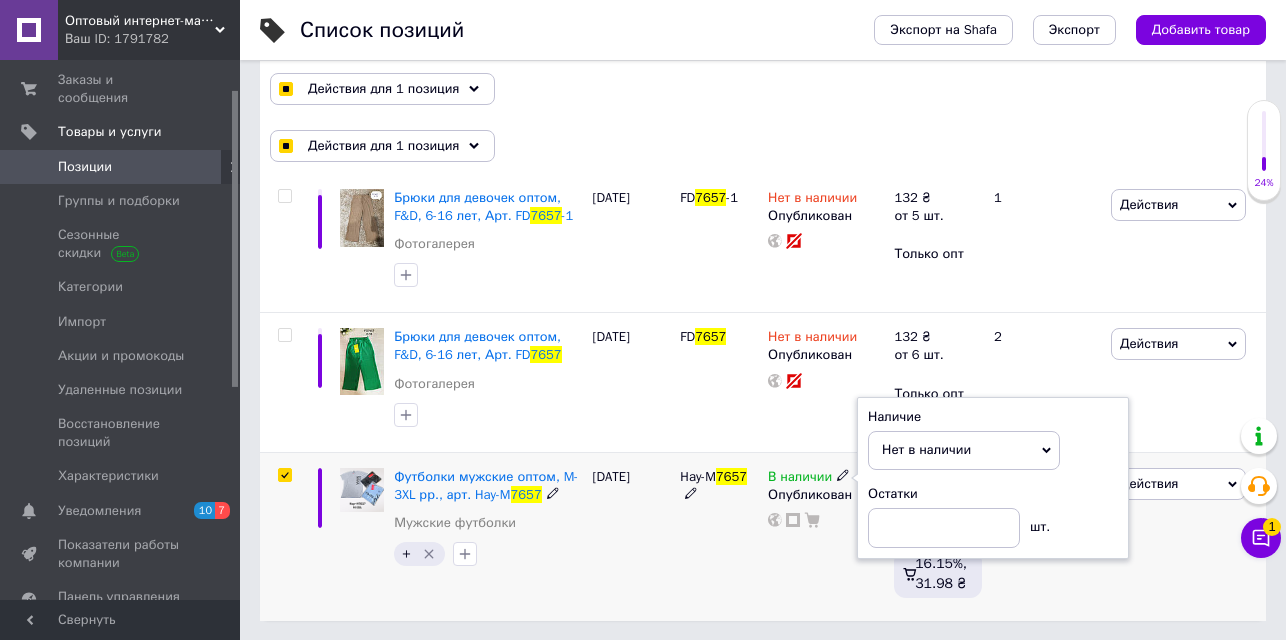 scroll, scrollTop: 228, scrollLeft: 0, axis: vertical 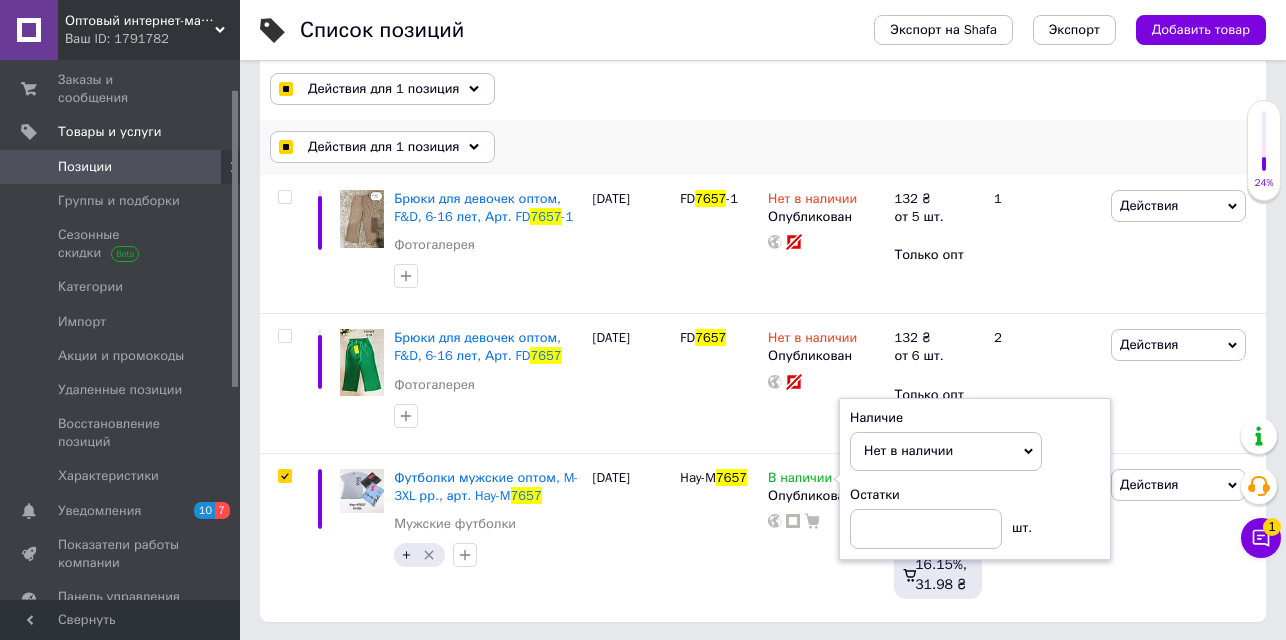 click on "Действия для 1 позиция" at bounding box center (383, 147) 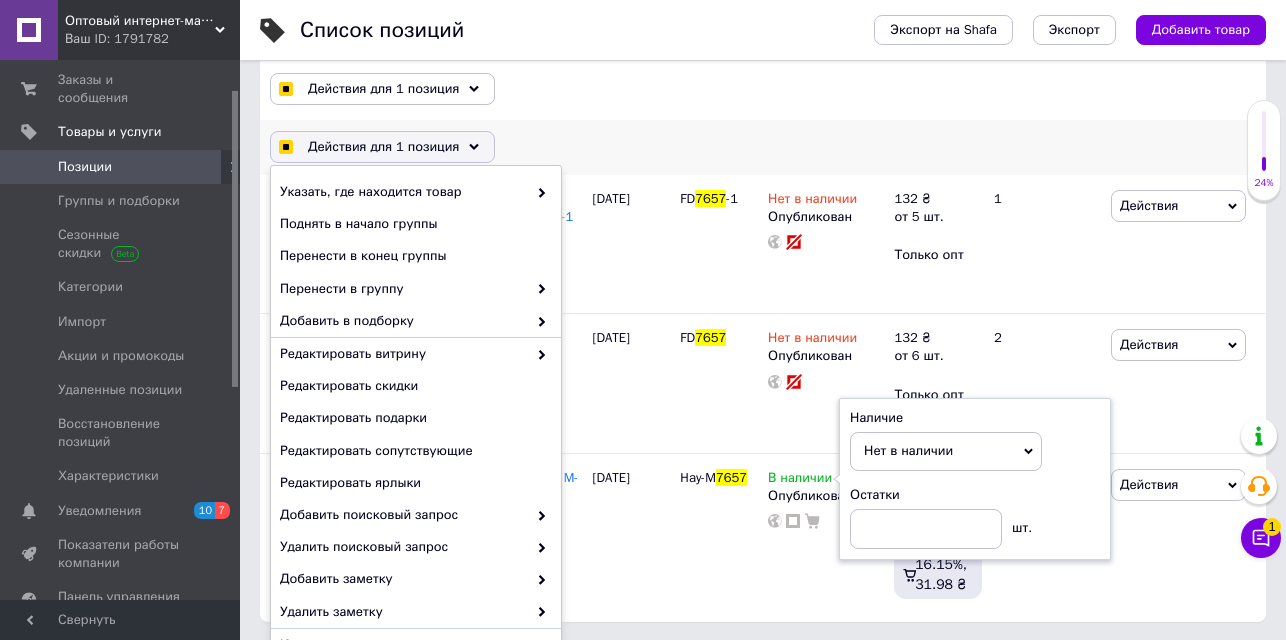 checkbox on "true" 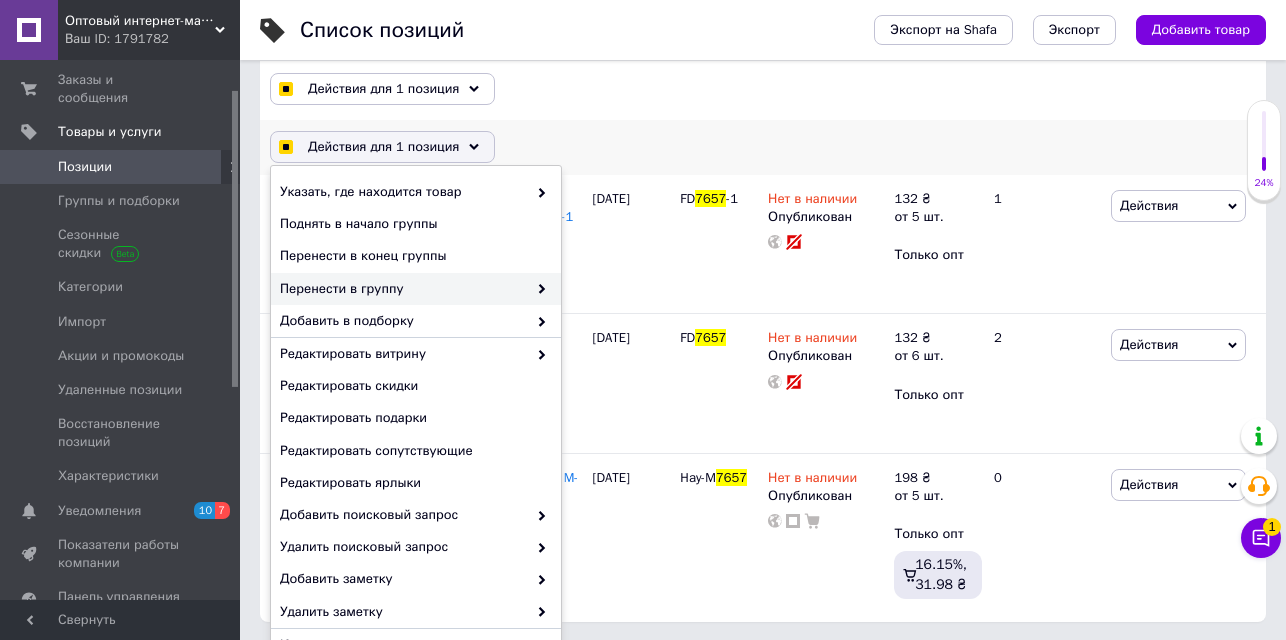 checkbox on "true" 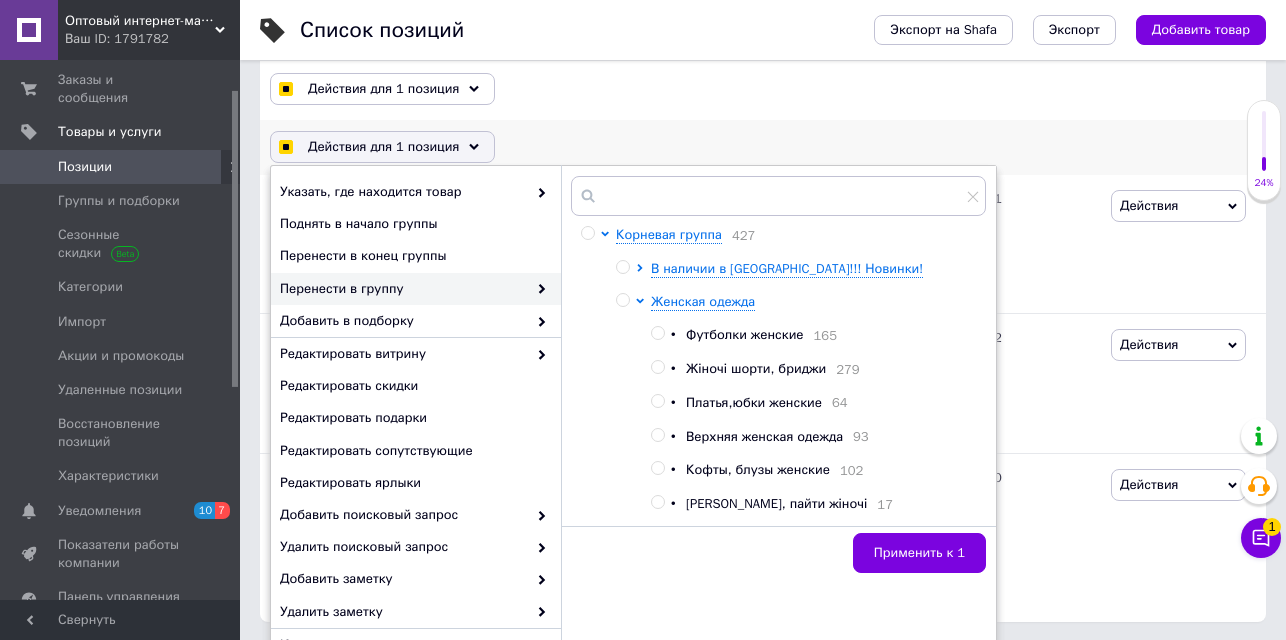 checkbox on "true" 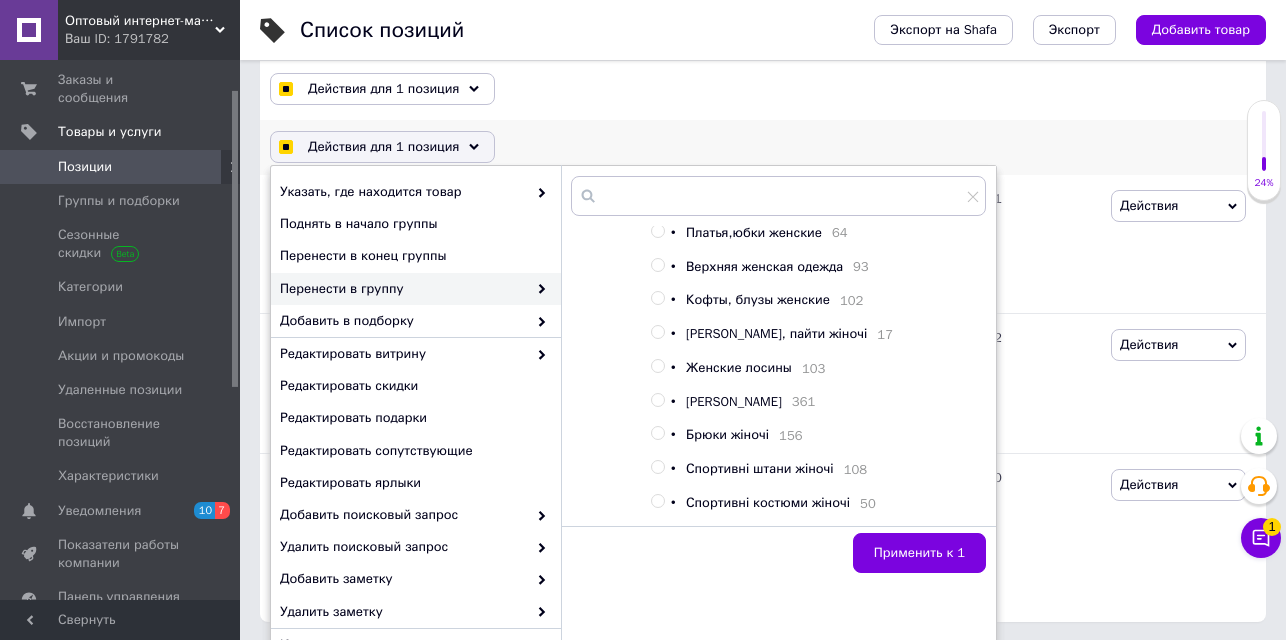 scroll, scrollTop: 318, scrollLeft: 0, axis: vertical 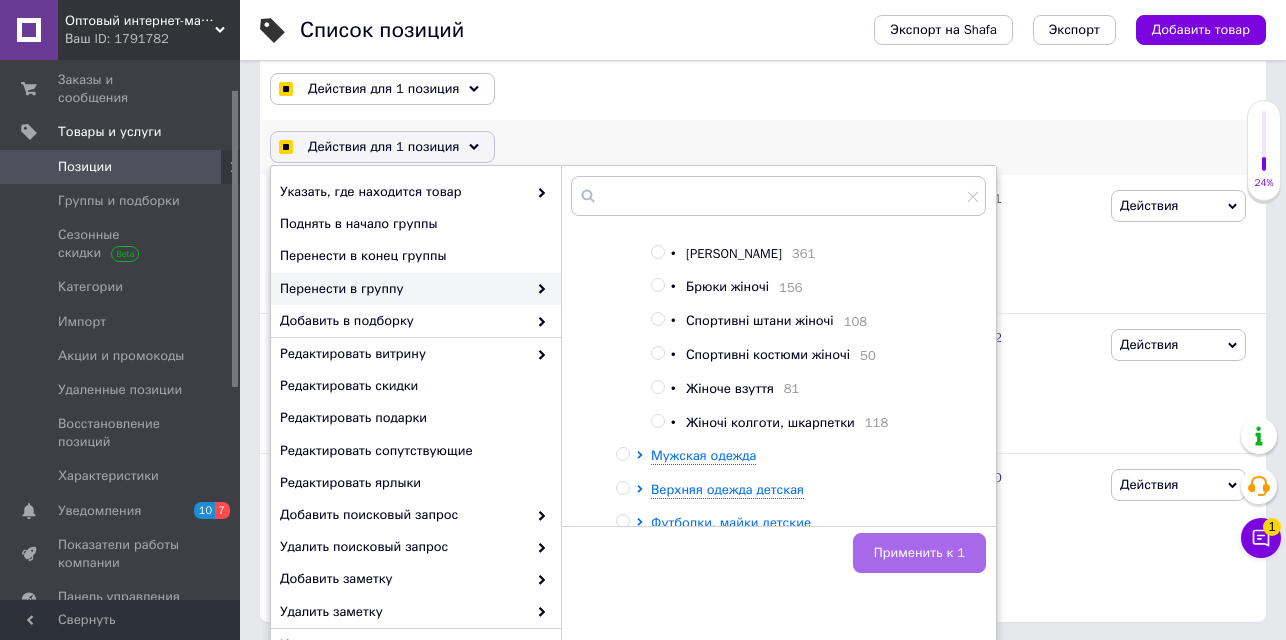 checkbox on "true" 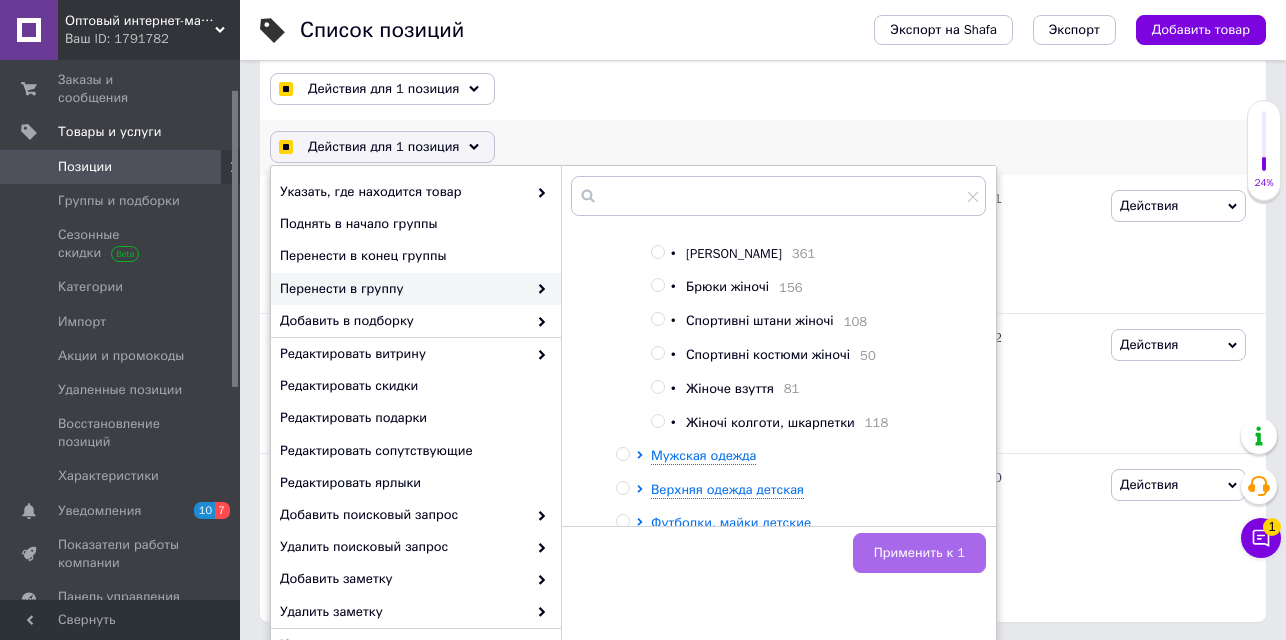 checkbox on "false" 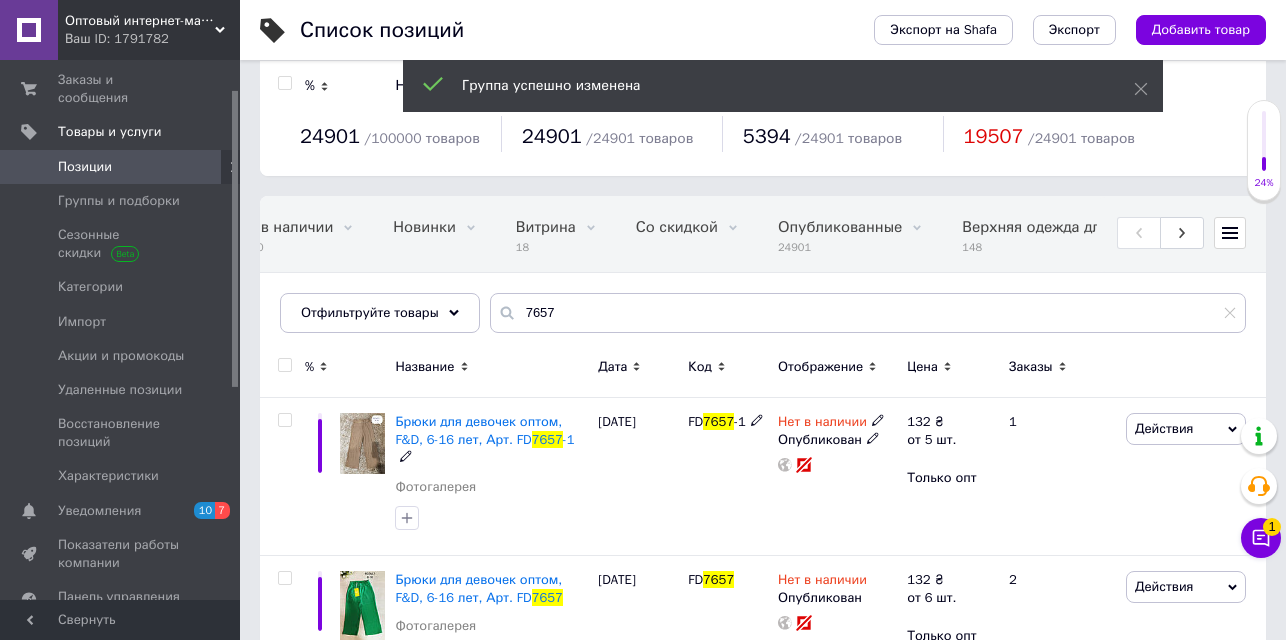 scroll, scrollTop: 0, scrollLeft: 0, axis: both 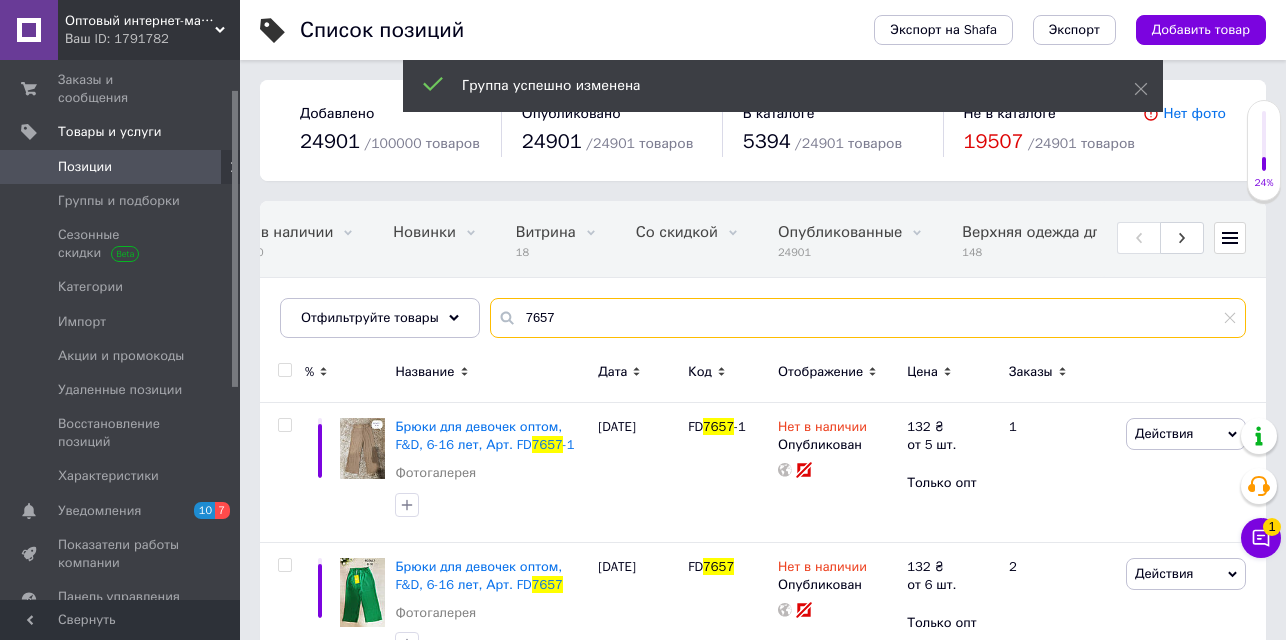 drag, startPoint x: 565, startPoint y: 320, endPoint x: 469, endPoint y: 283, distance: 102.88343 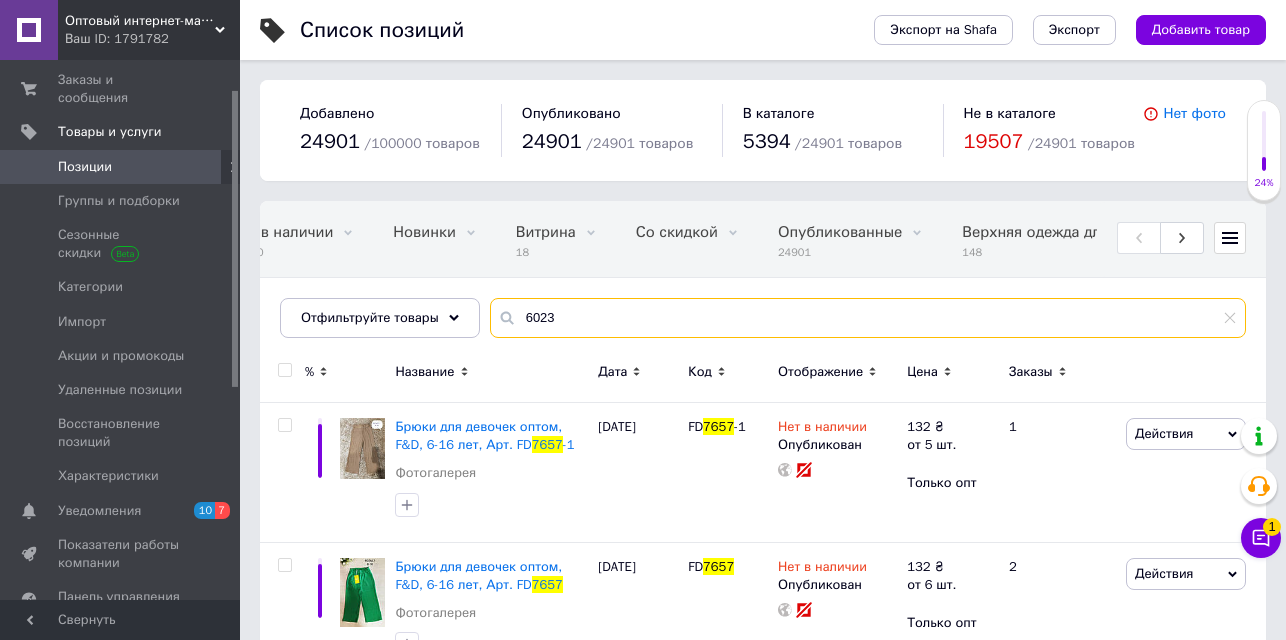 type on "6023" 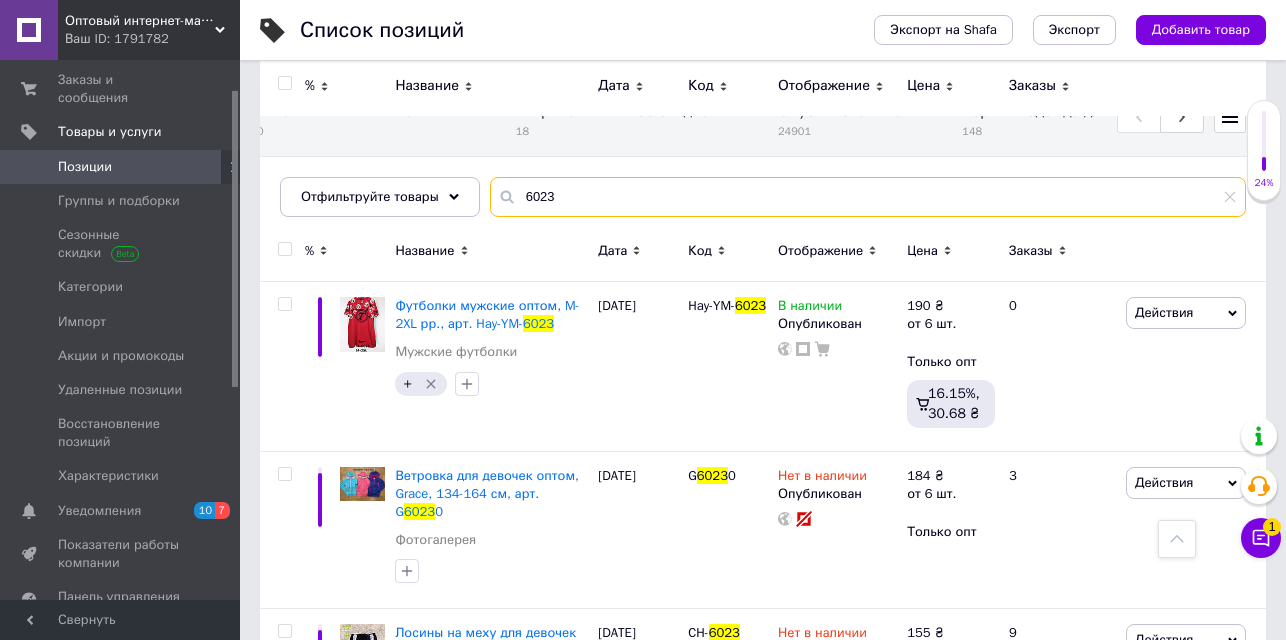 scroll, scrollTop: 86, scrollLeft: 0, axis: vertical 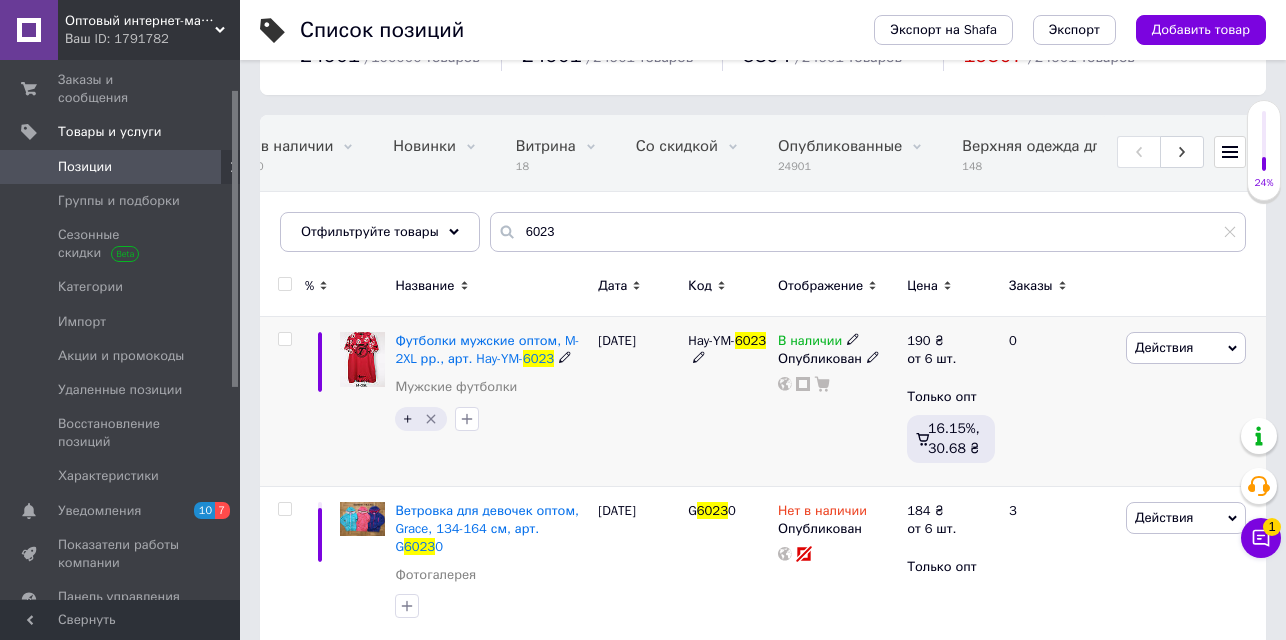 click 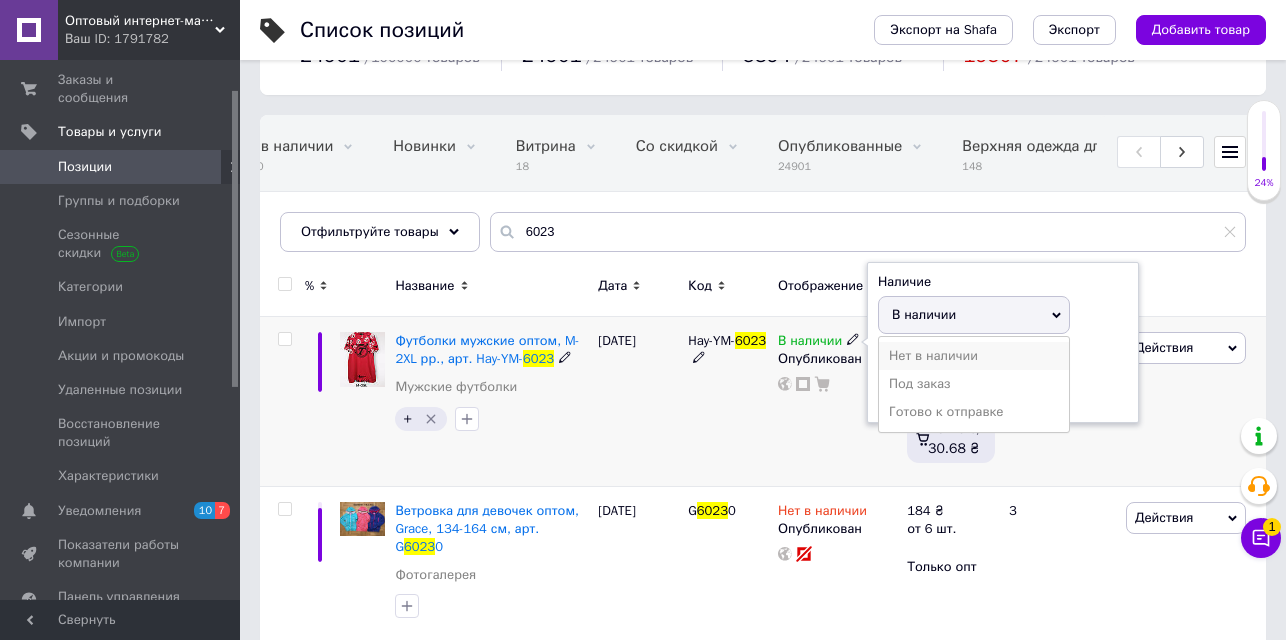 click on "Нет в наличии" at bounding box center [974, 356] 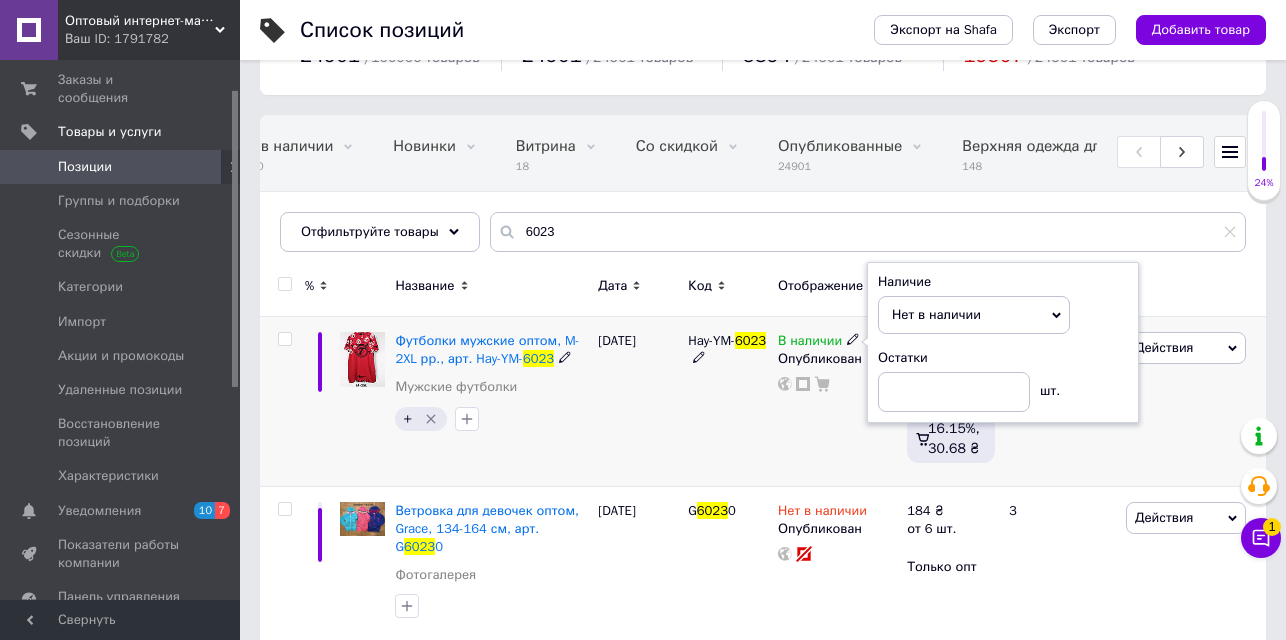 click at bounding box center (284, 339) 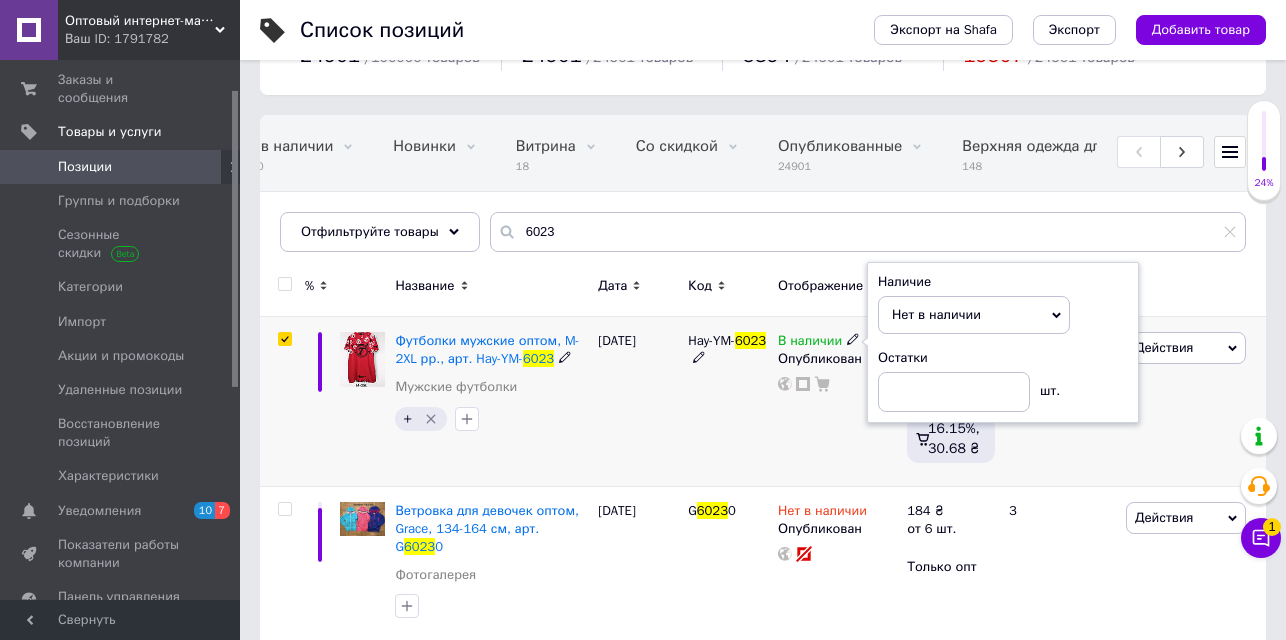 checkbox on "true" 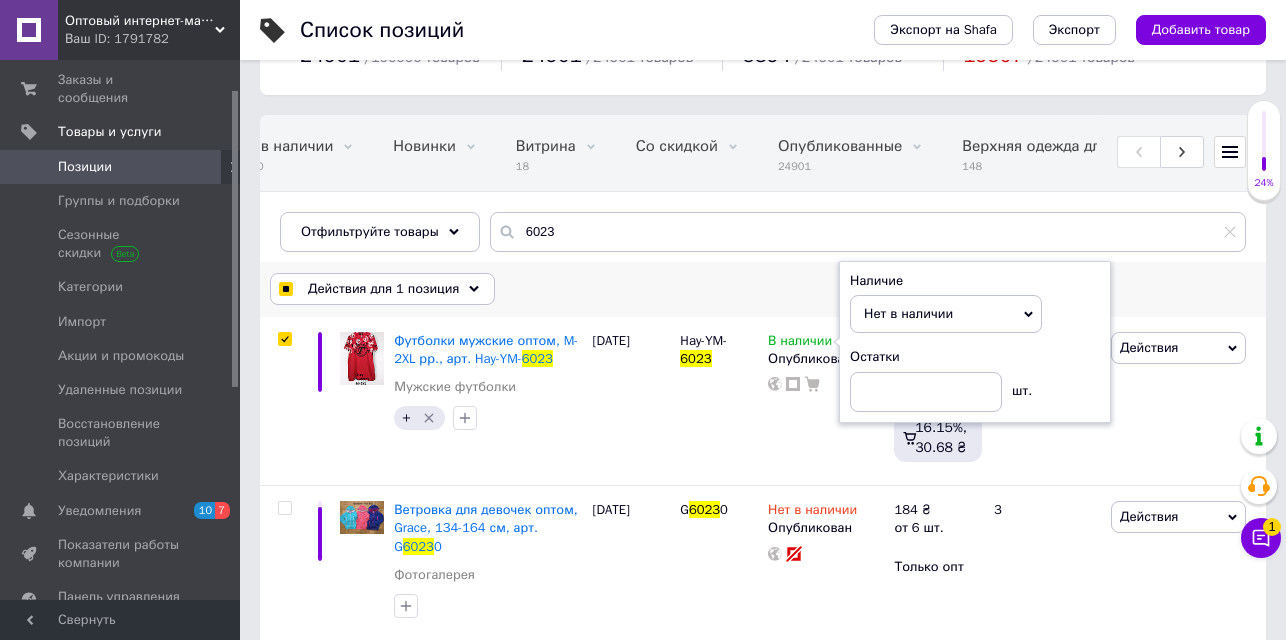 click on "Действия для 1 позиция" at bounding box center (383, 289) 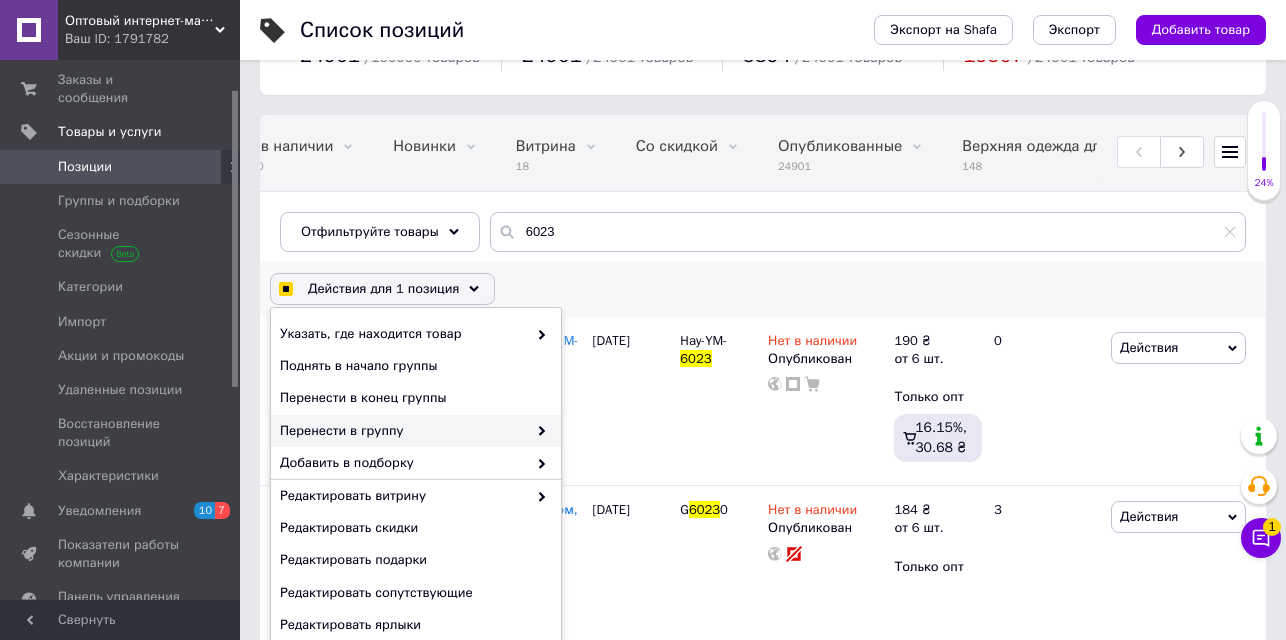 click on "Перенести в группу" at bounding box center [403, 431] 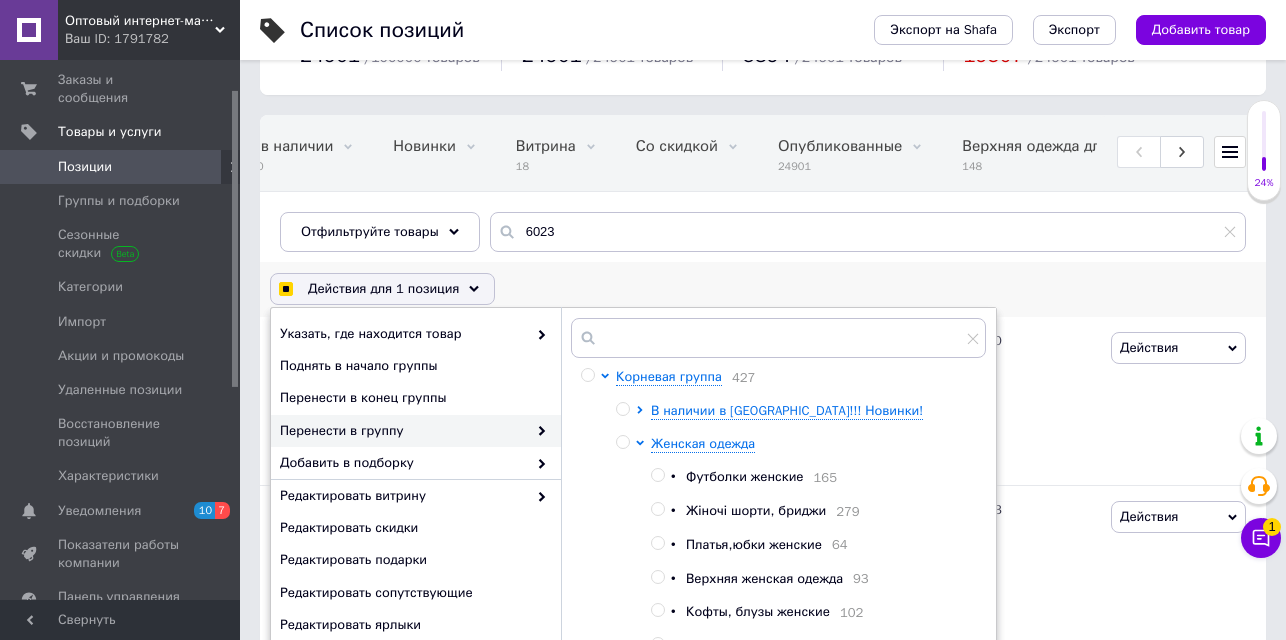 click on "Перенести в группу" at bounding box center (403, 431) 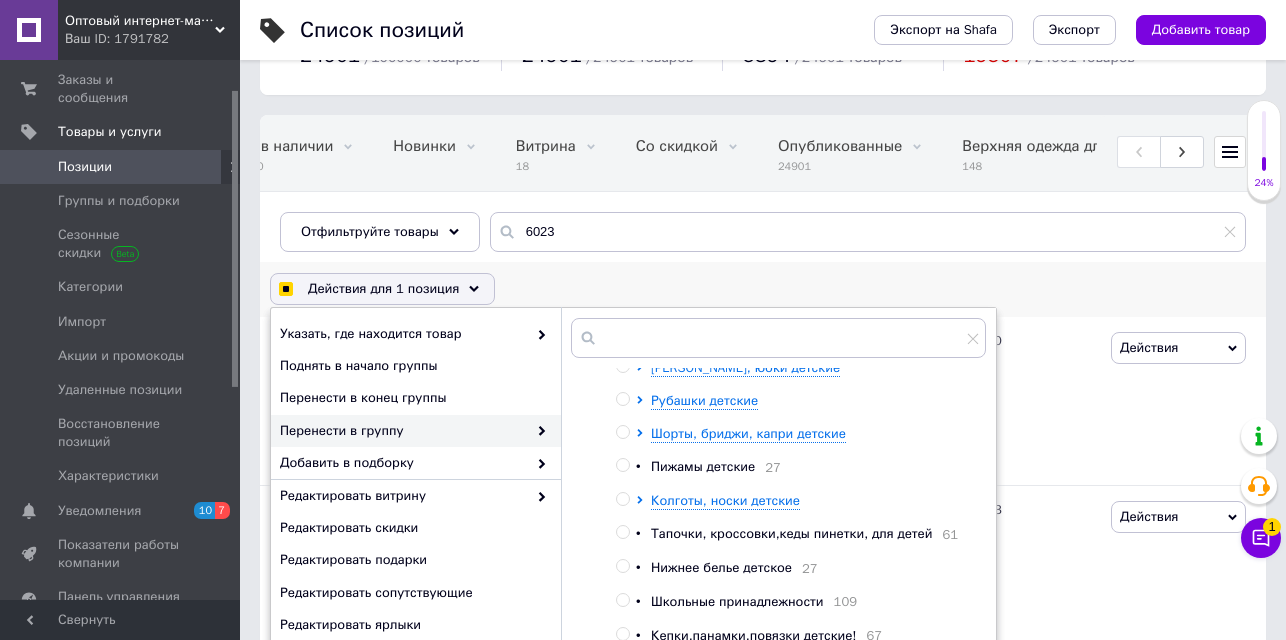 scroll, scrollTop: 1092, scrollLeft: 0, axis: vertical 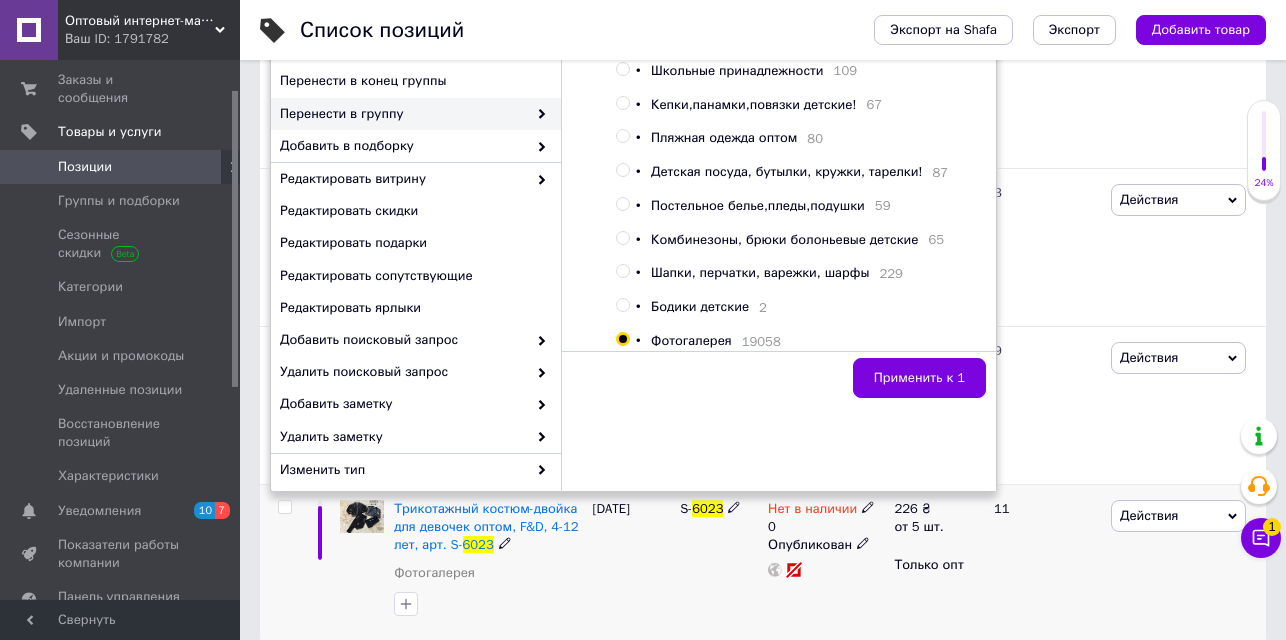 checkbox on "true" 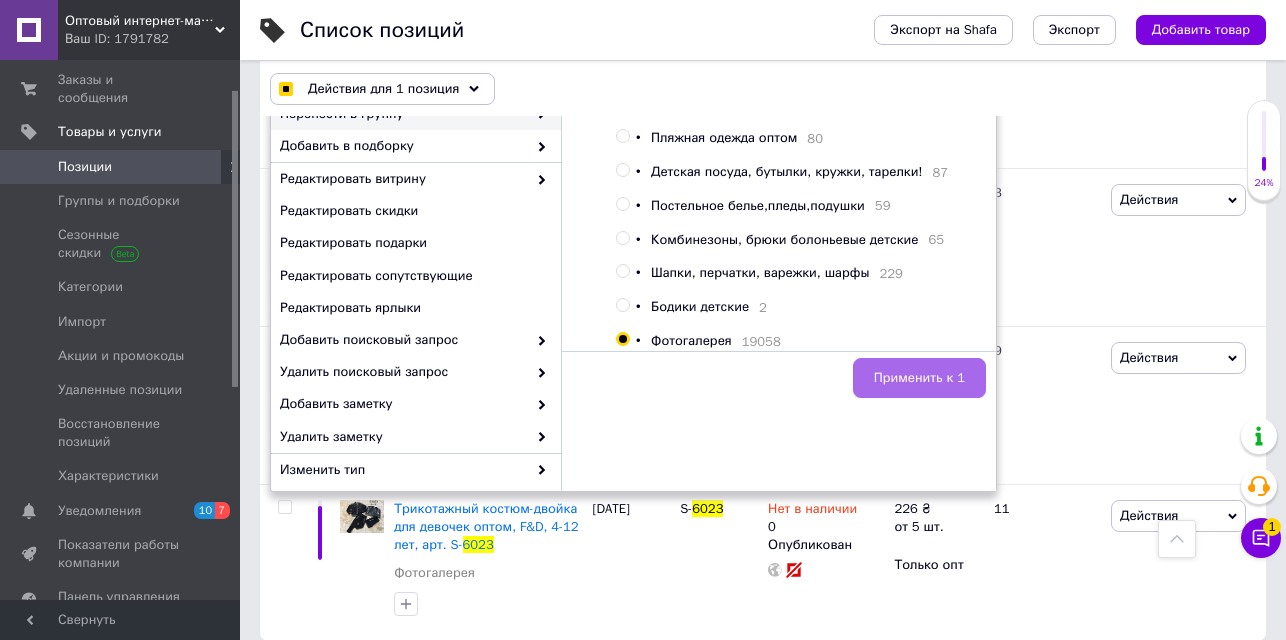 click on "Применить к 1" at bounding box center (919, 378) 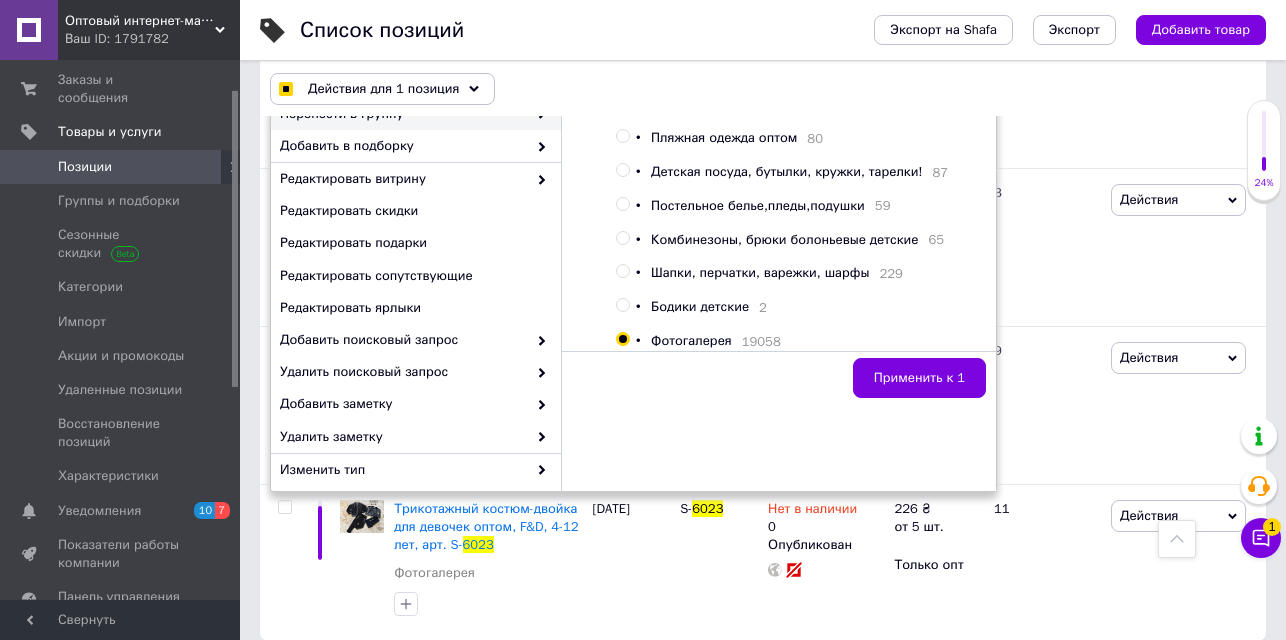 checkbox on "false" 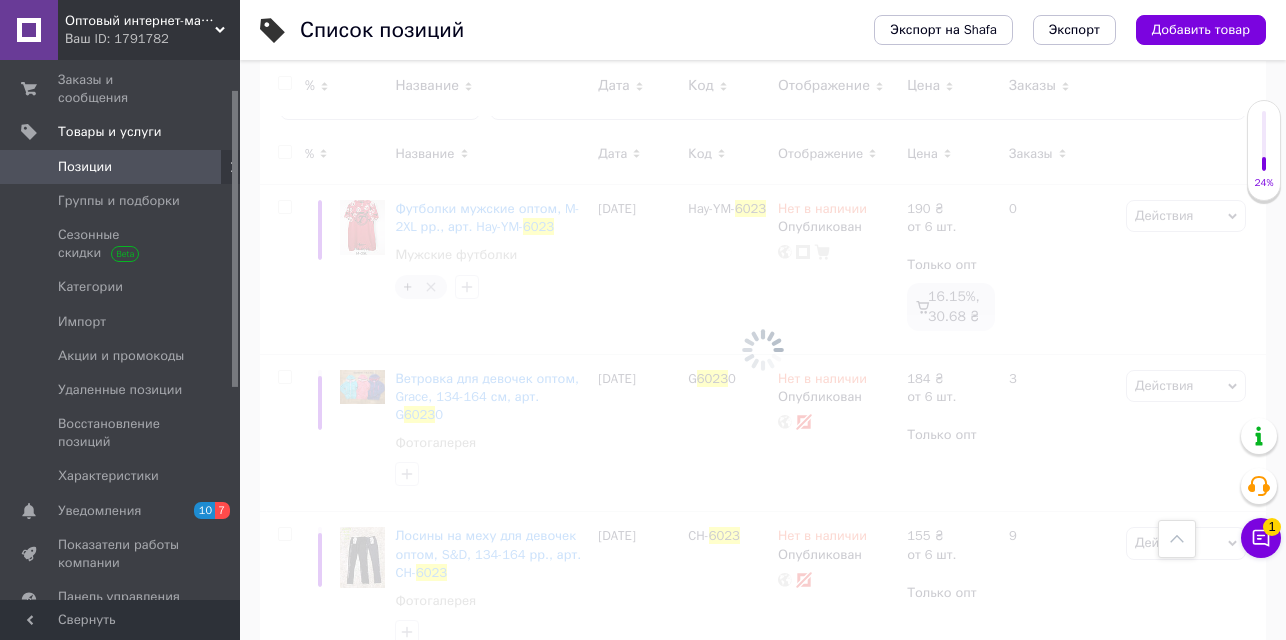 scroll, scrollTop: 0, scrollLeft: 0, axis: both 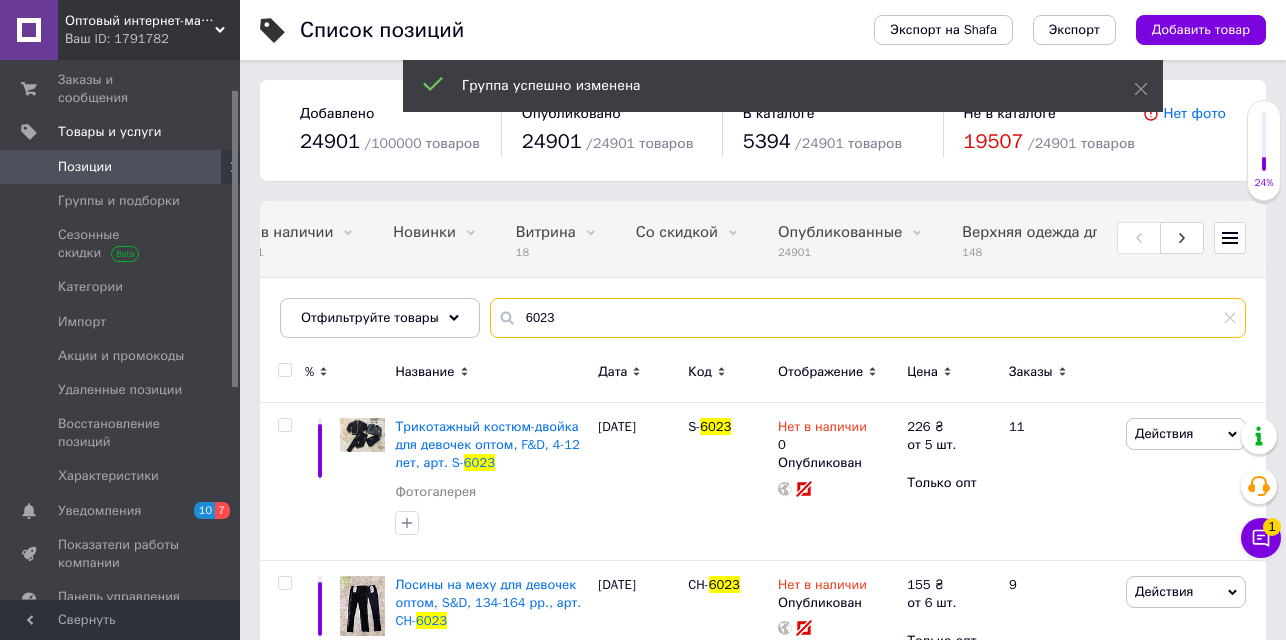 click on "6023" at bounding box center [868, 318] 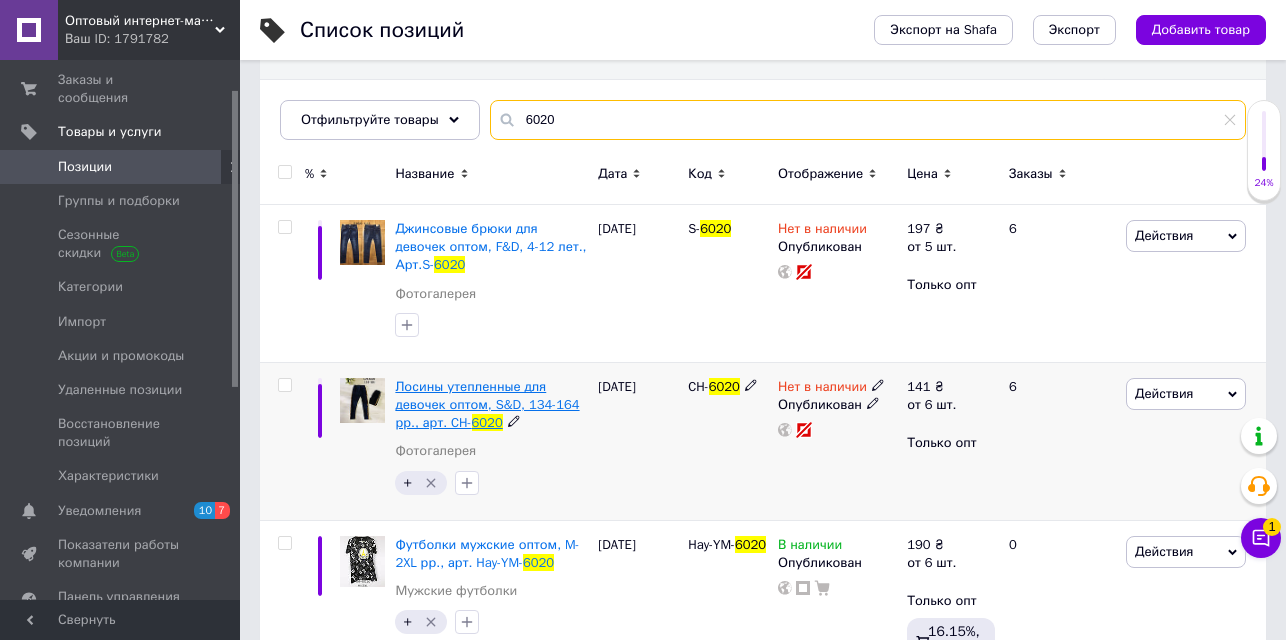scroll, scrollTop: 371, scrollLeft: 0, axis: vertical 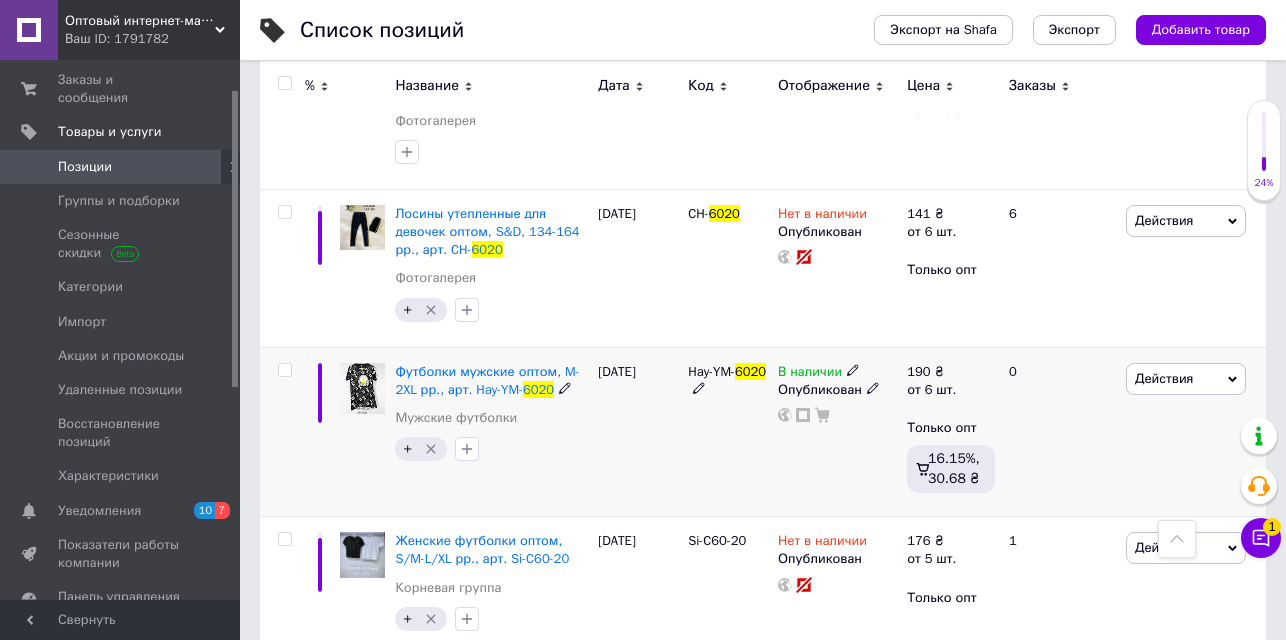 type on "6020" 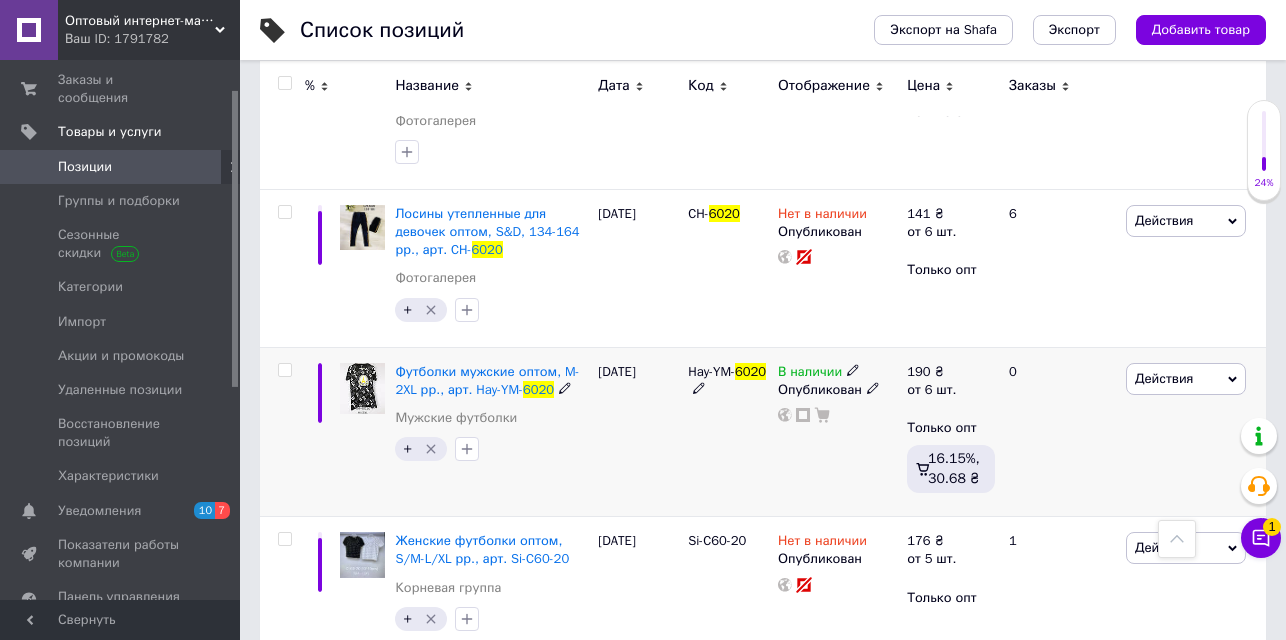 click 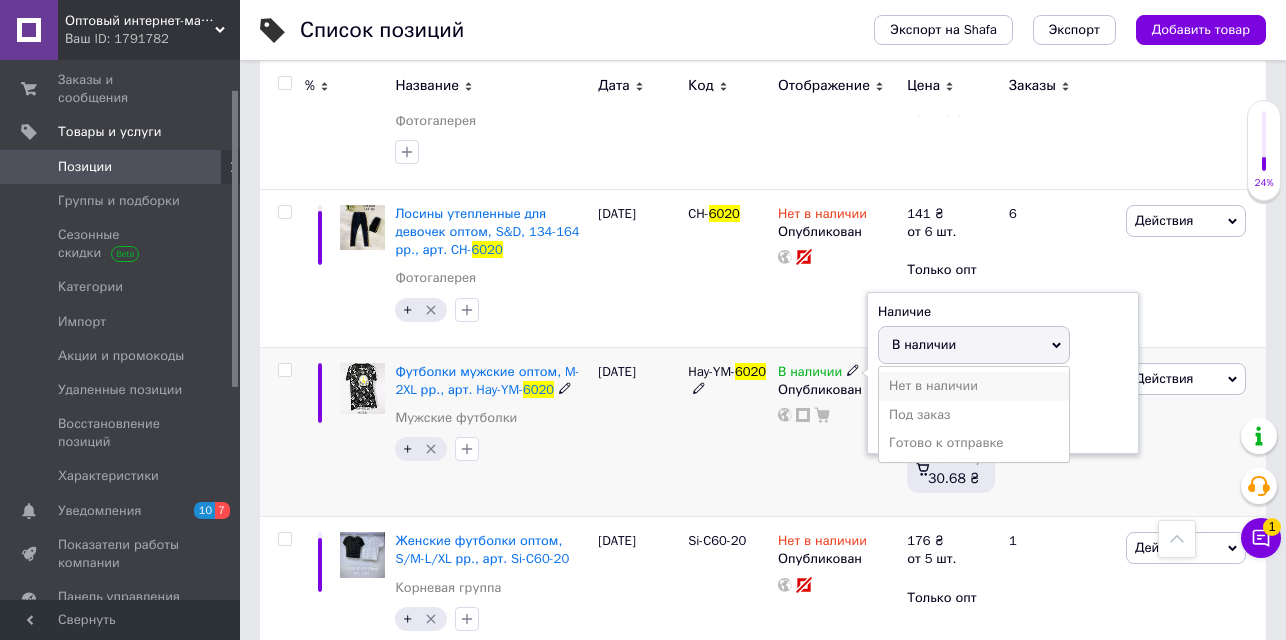 click on "Нет в наличии" at bounding box center (974, 386) 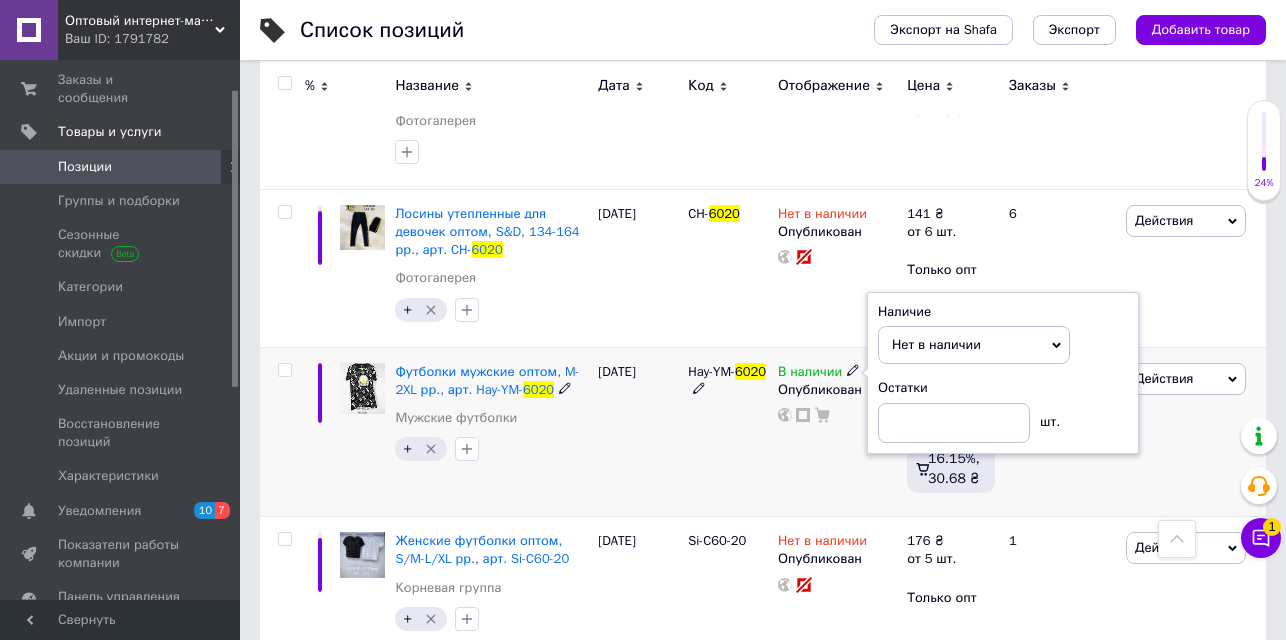 click at bounding box center [285, 370] 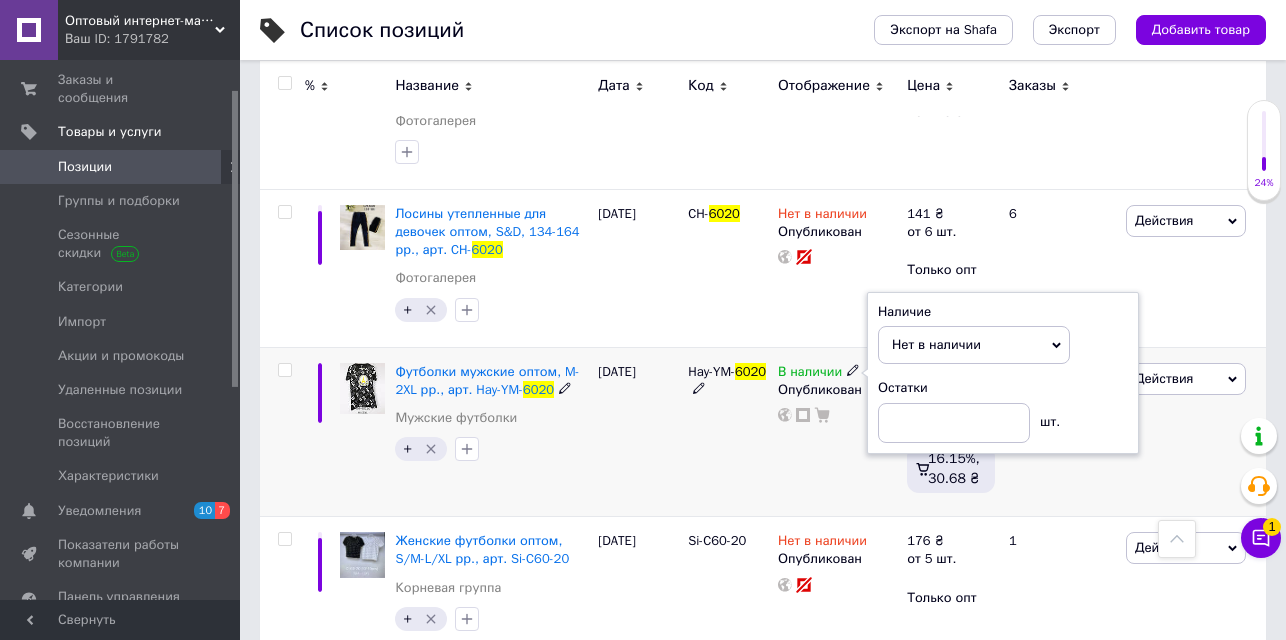 click at bounding box center [284, 370] 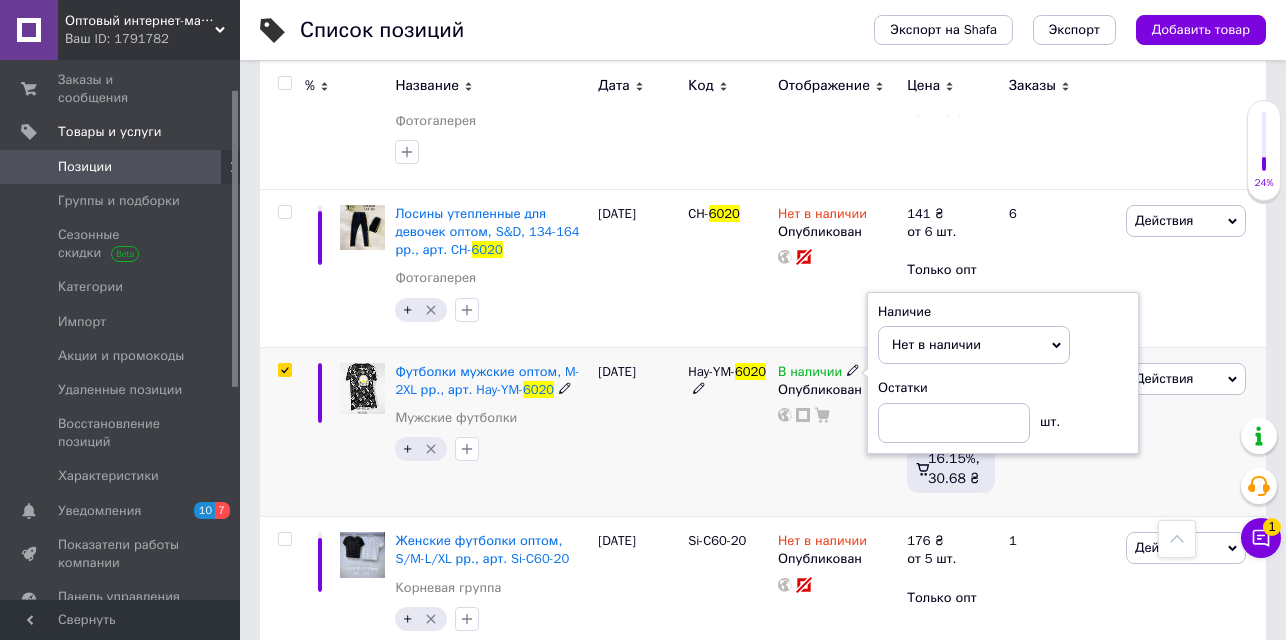 checkbox on "true" 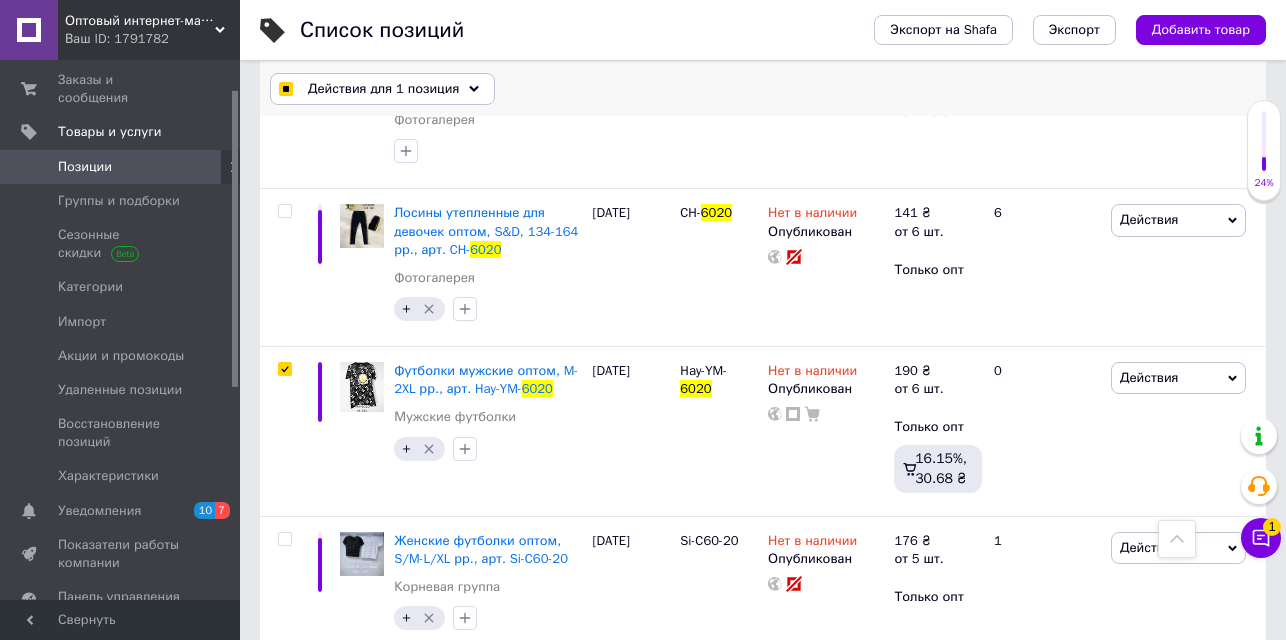 click on "Действия для 1 позиция" at bounding box center (382, 89) 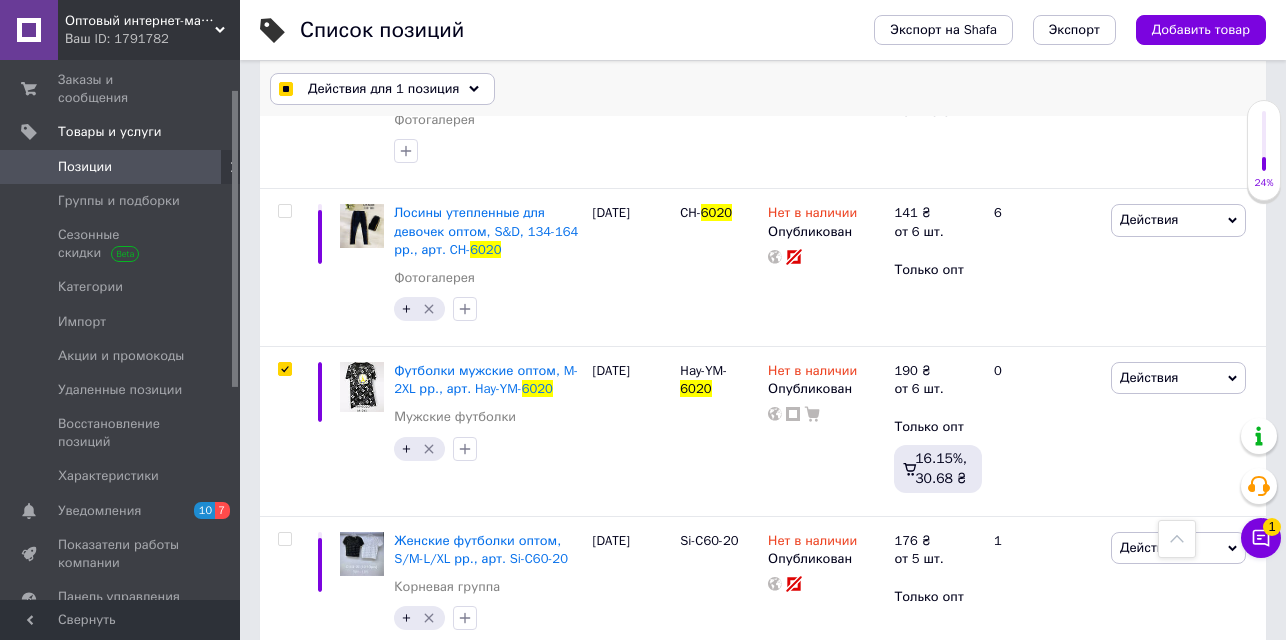 checkbox on "true" 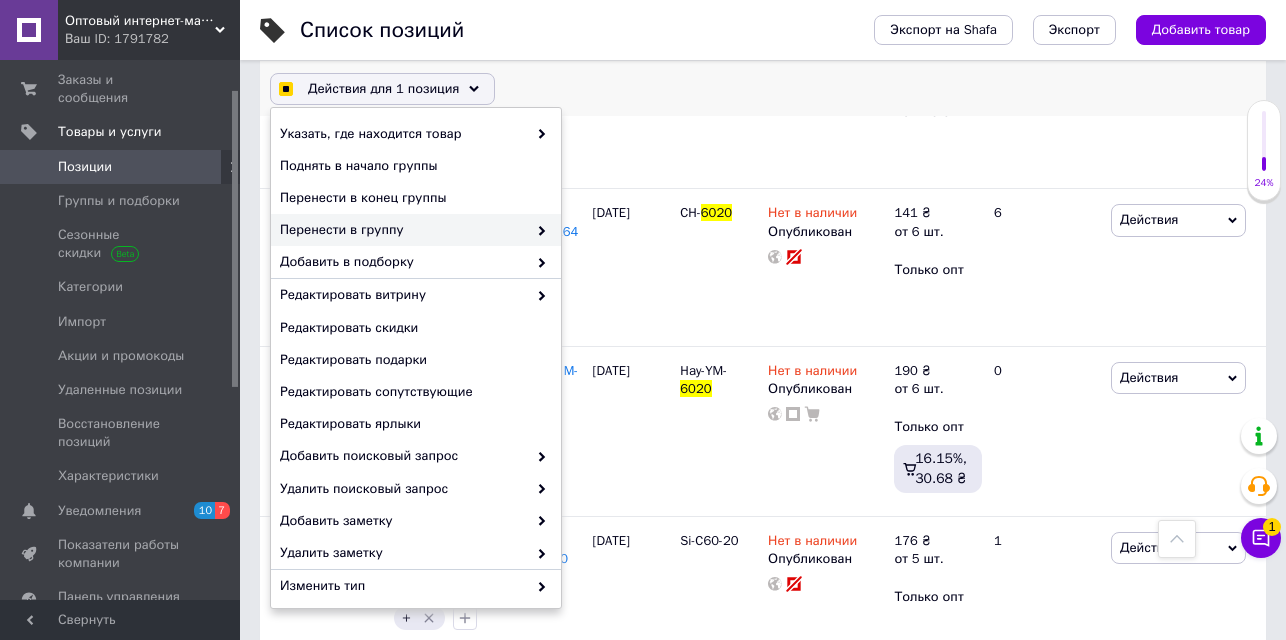 click on "Перенести в группу" at bounding box center (403, 230) 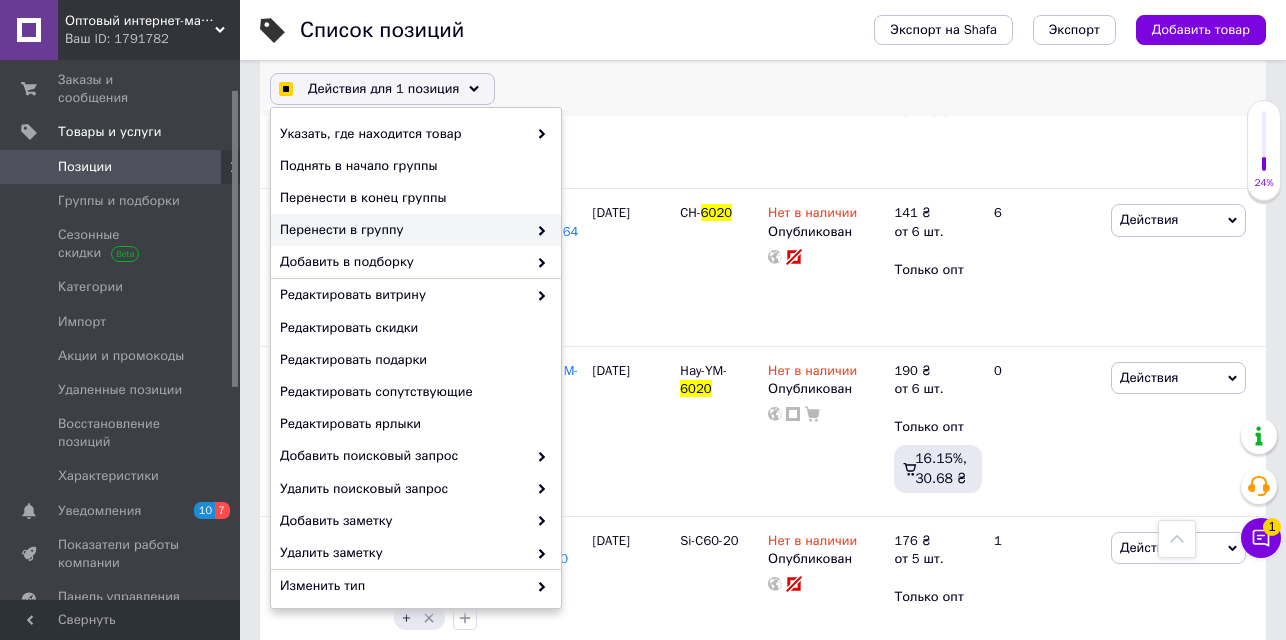 checkbox on "true" 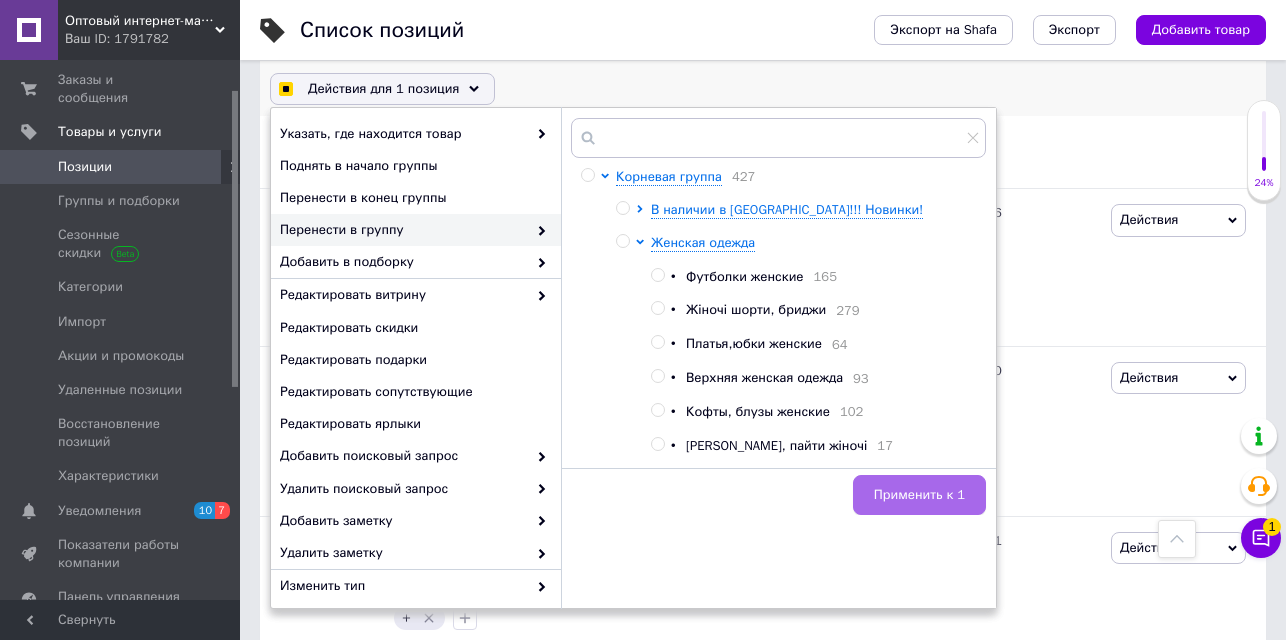 click on "Применить к 1" at bounding box center [919, 495] 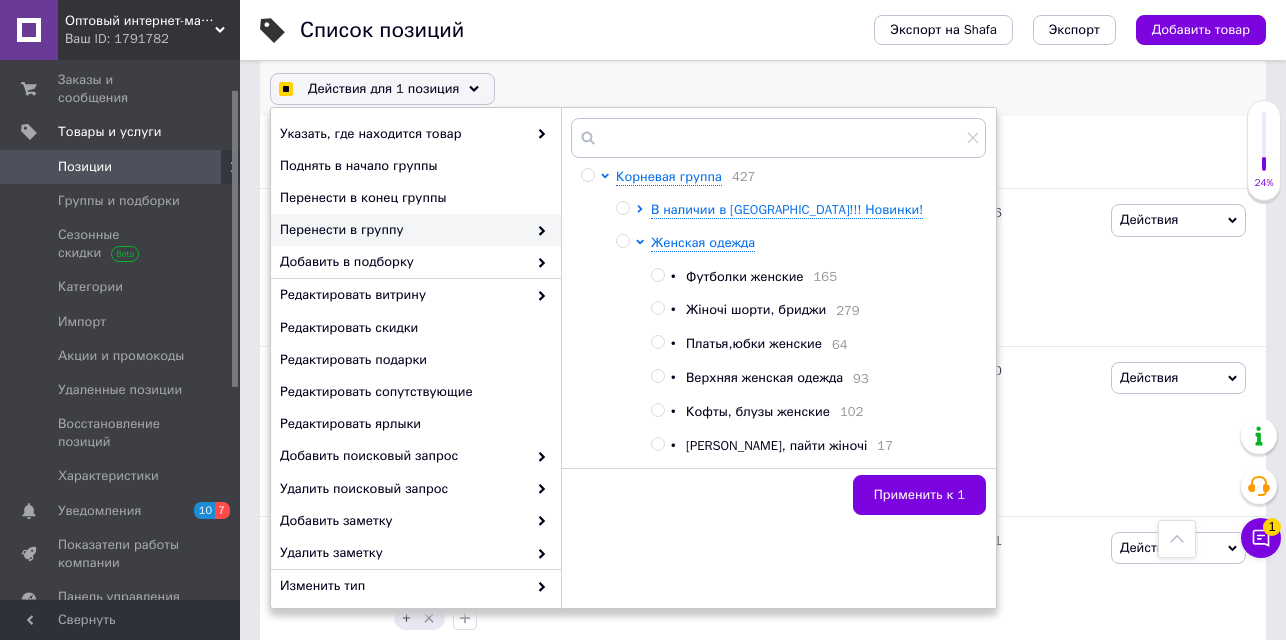 checkbox on "true" 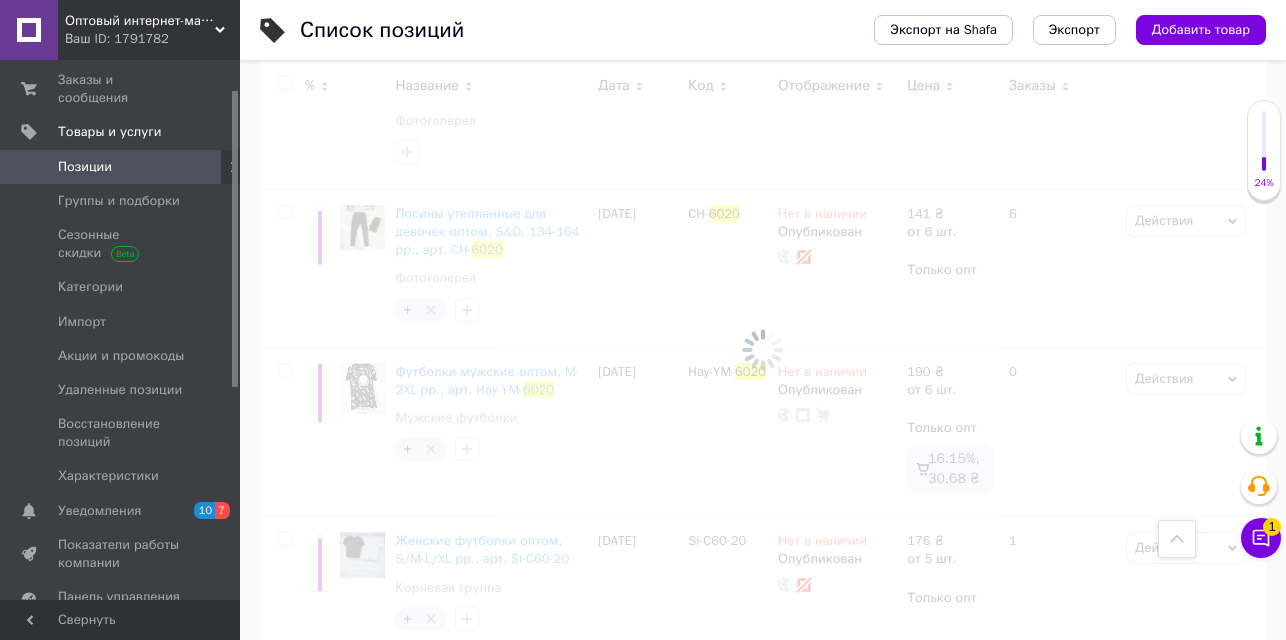 checkbox on "false" 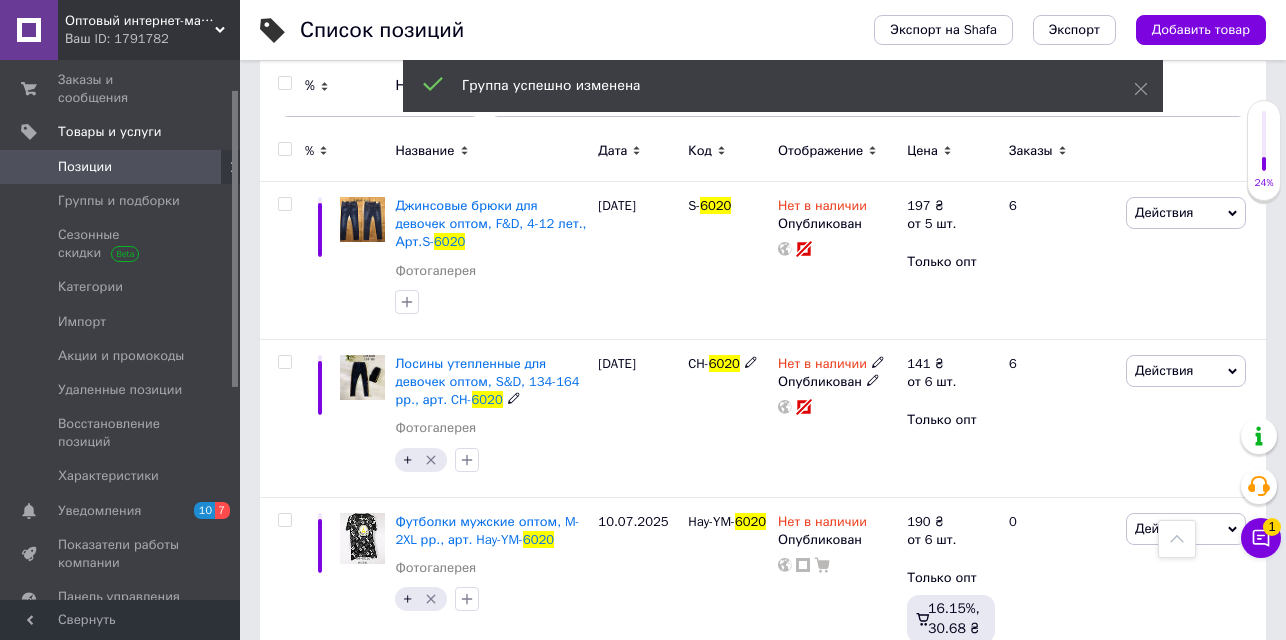scroll, scrollTop: 0, scrollLeft: 0, axis: both 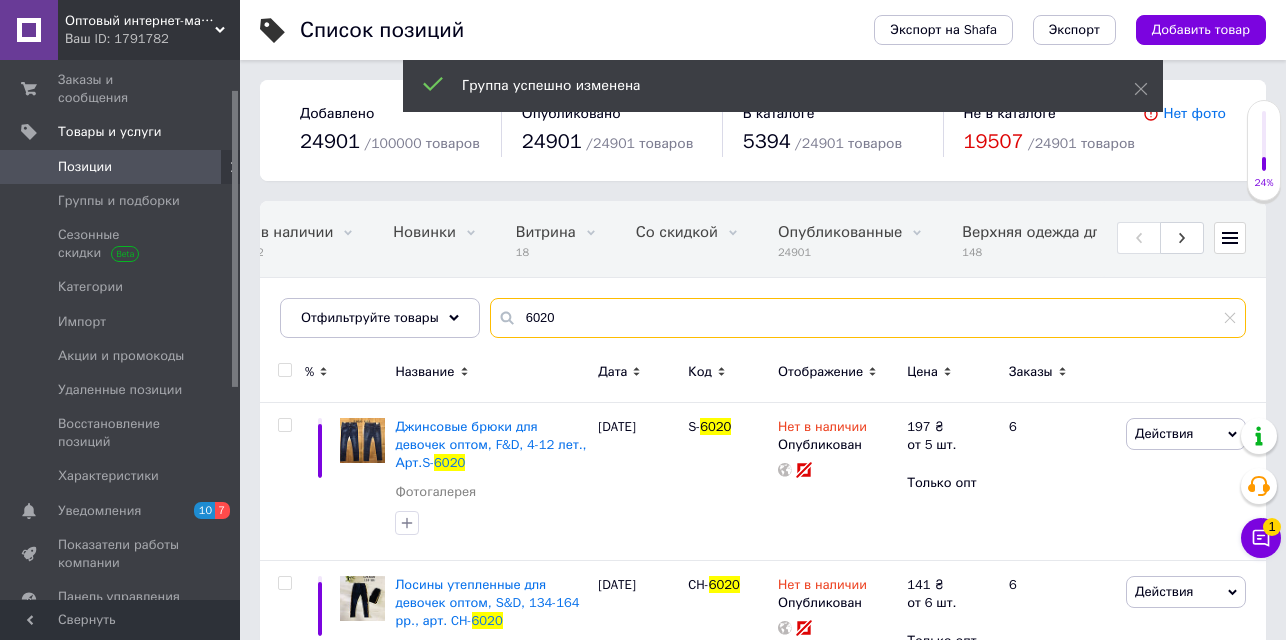click on "6020" at bounding box center [868, 318] 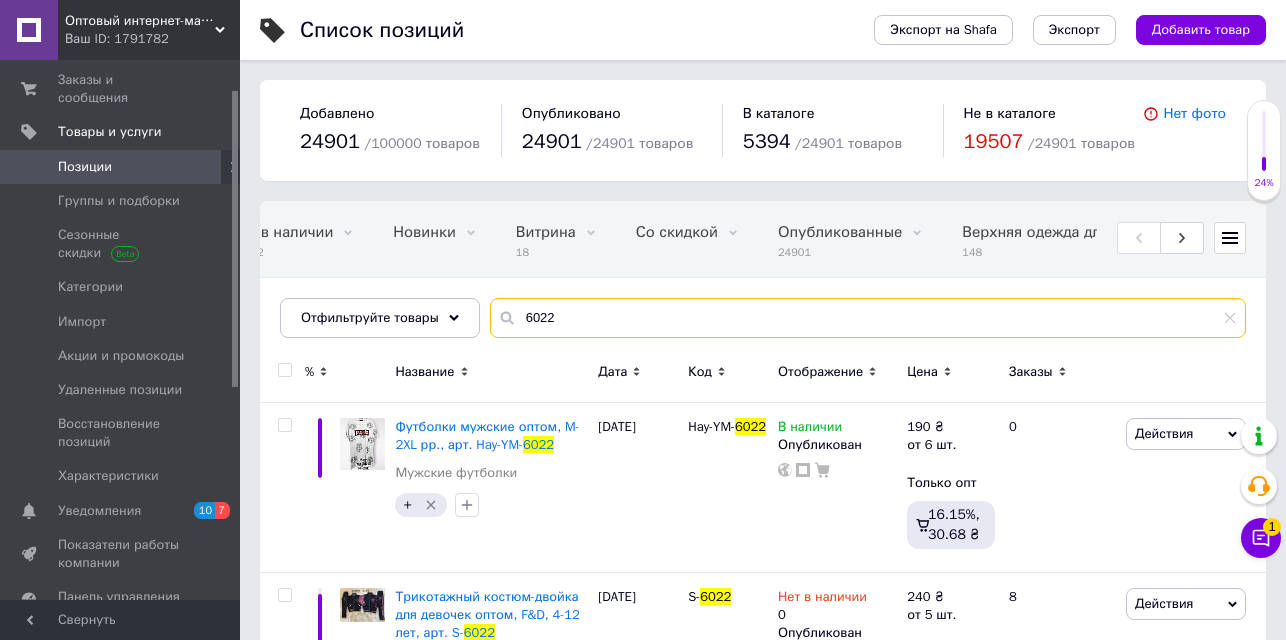 scroll, scrollTop: 159, scrollLeft: 0, axis: vertical 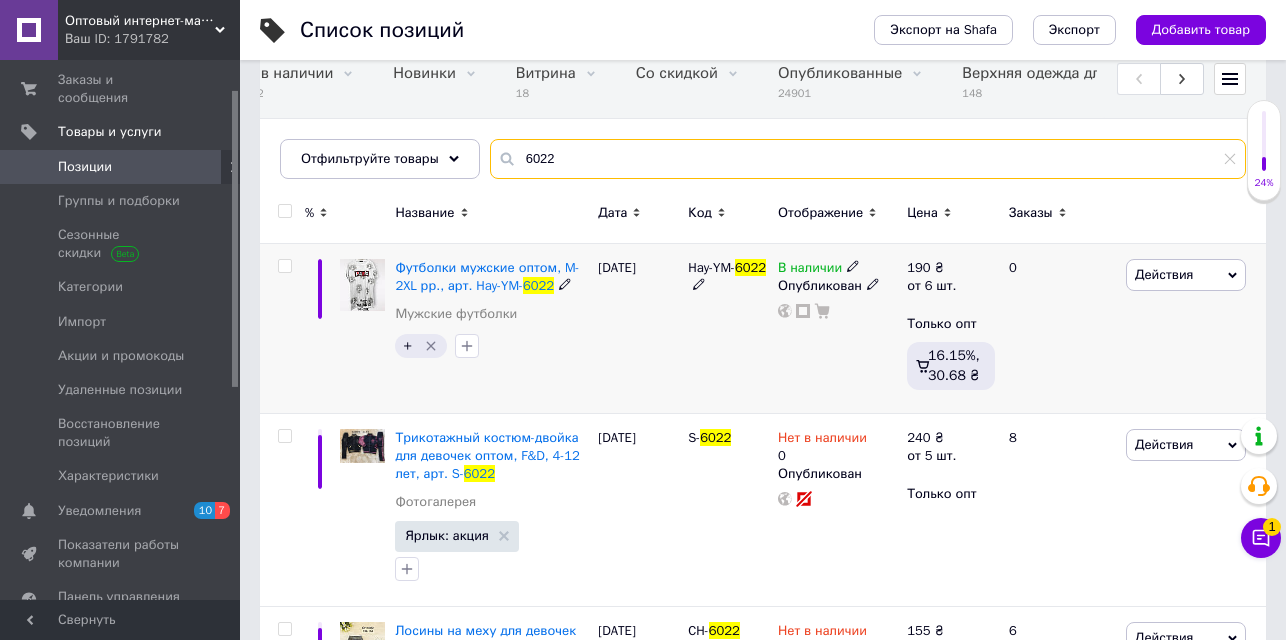 type on "6022" 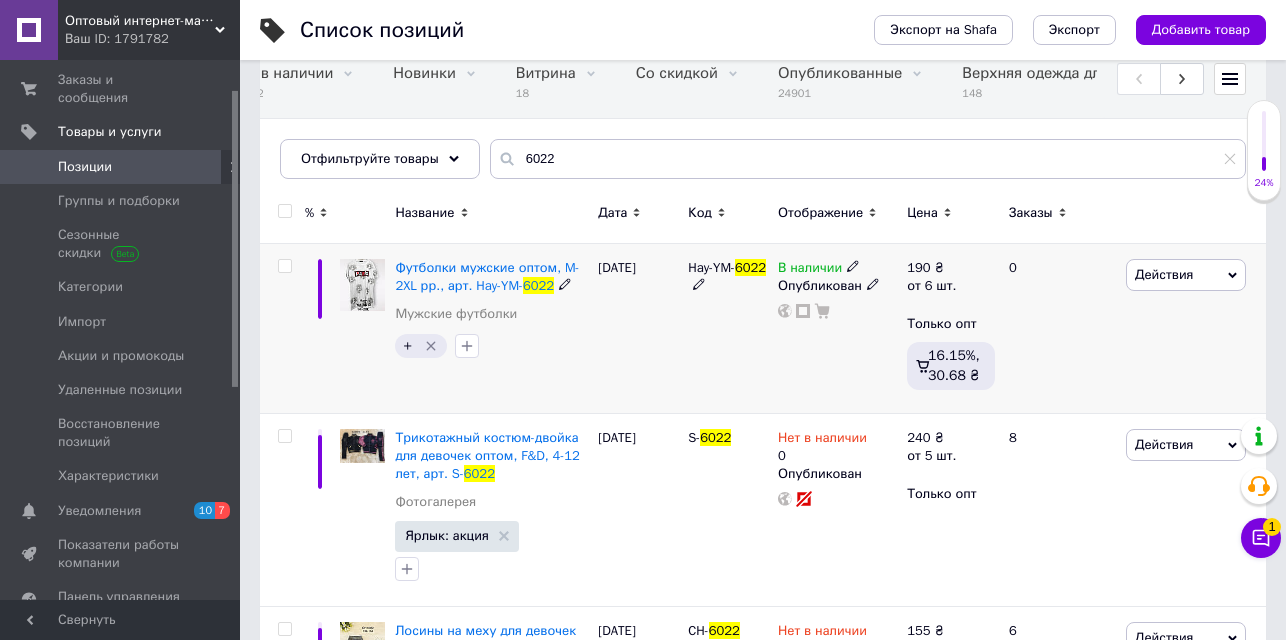 click 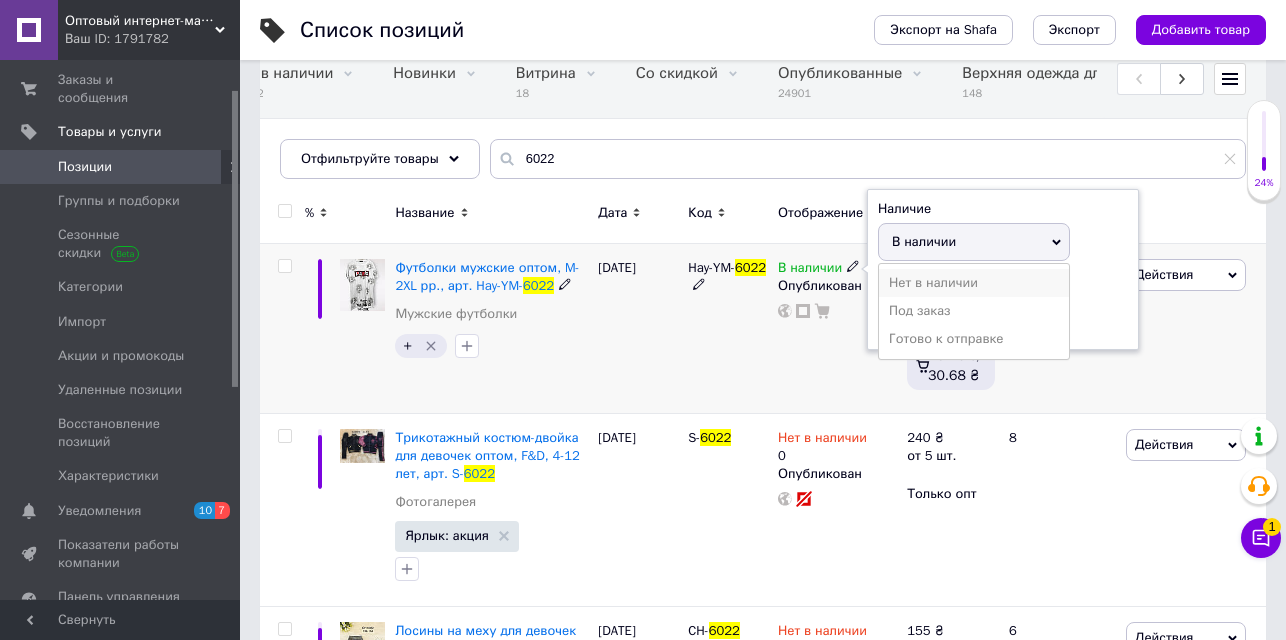 click on "Нет в наличии" at bounding box center (974, 283) 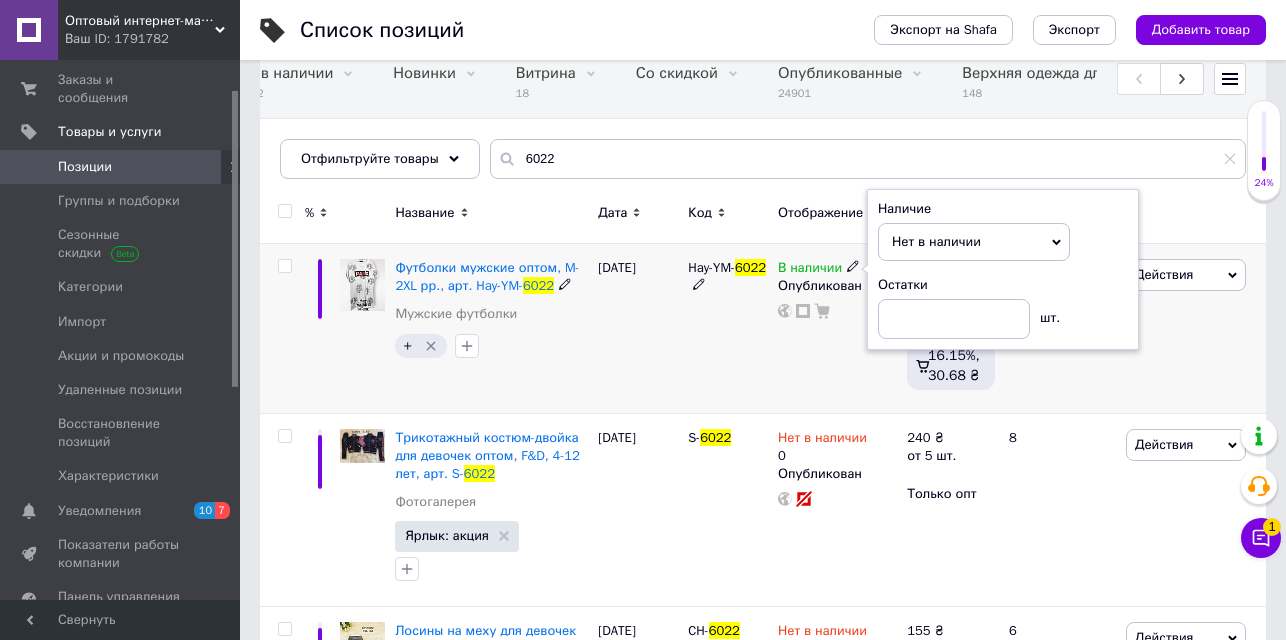 click at bounding box center (284, 266) 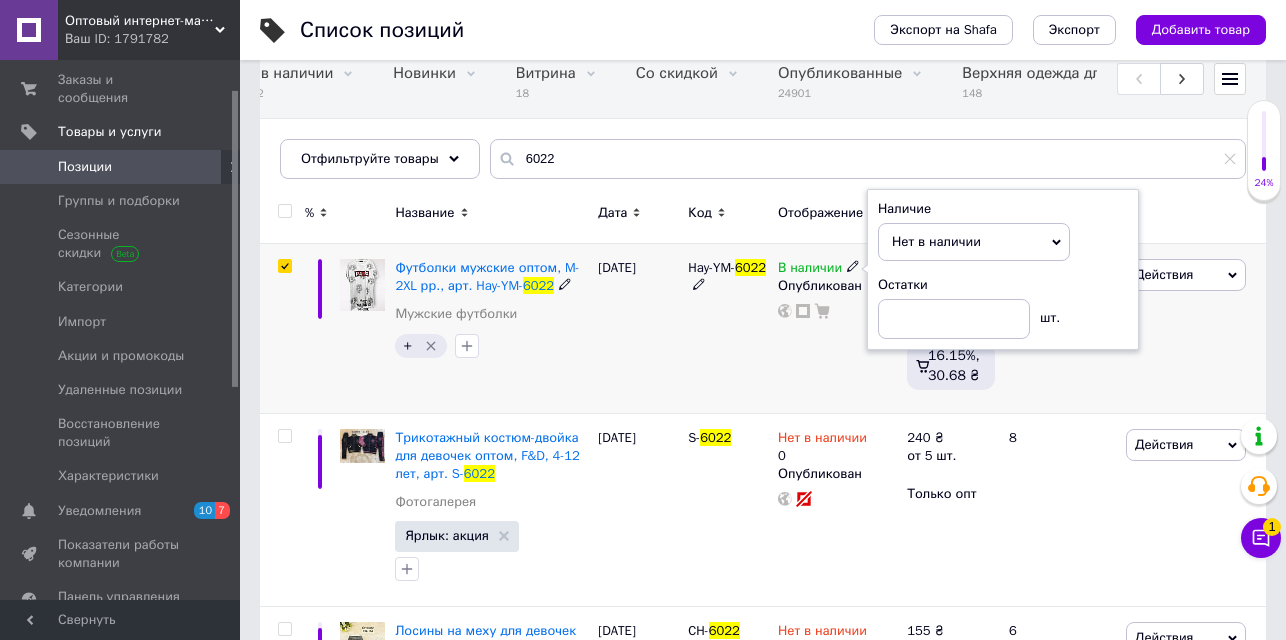 checkbox on "true" 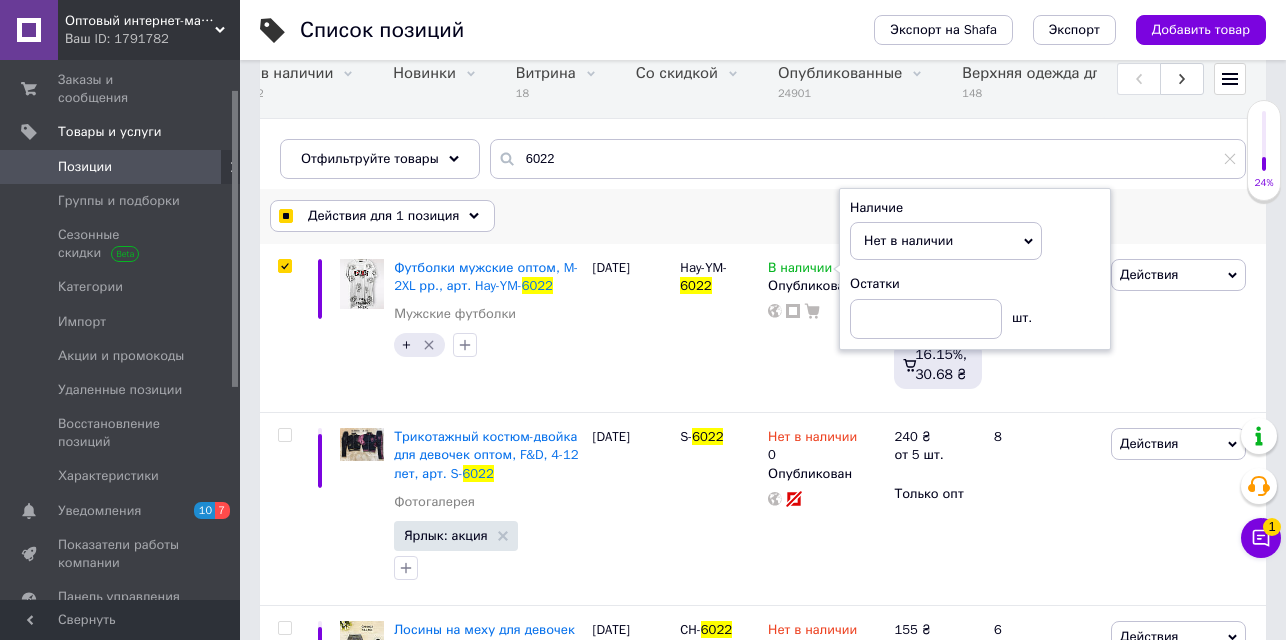 click on "Действия для 1 позиция" at bounding box center (382, 216) 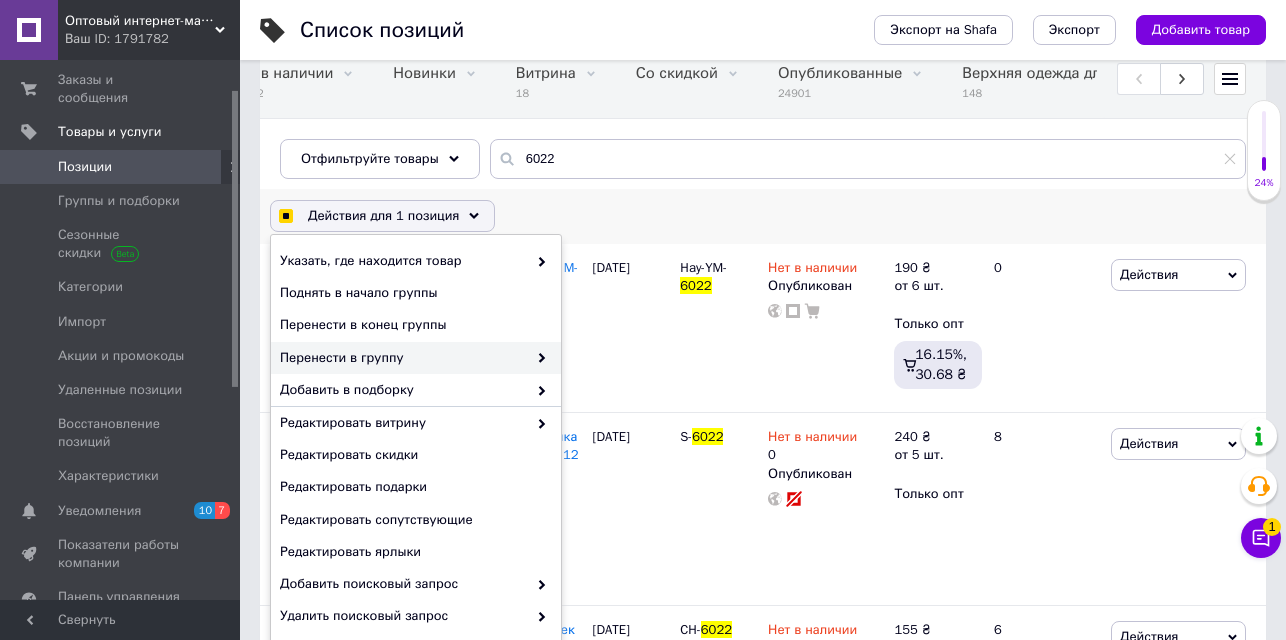 click on "Перенести в группу" at bounding box center [403, 358] 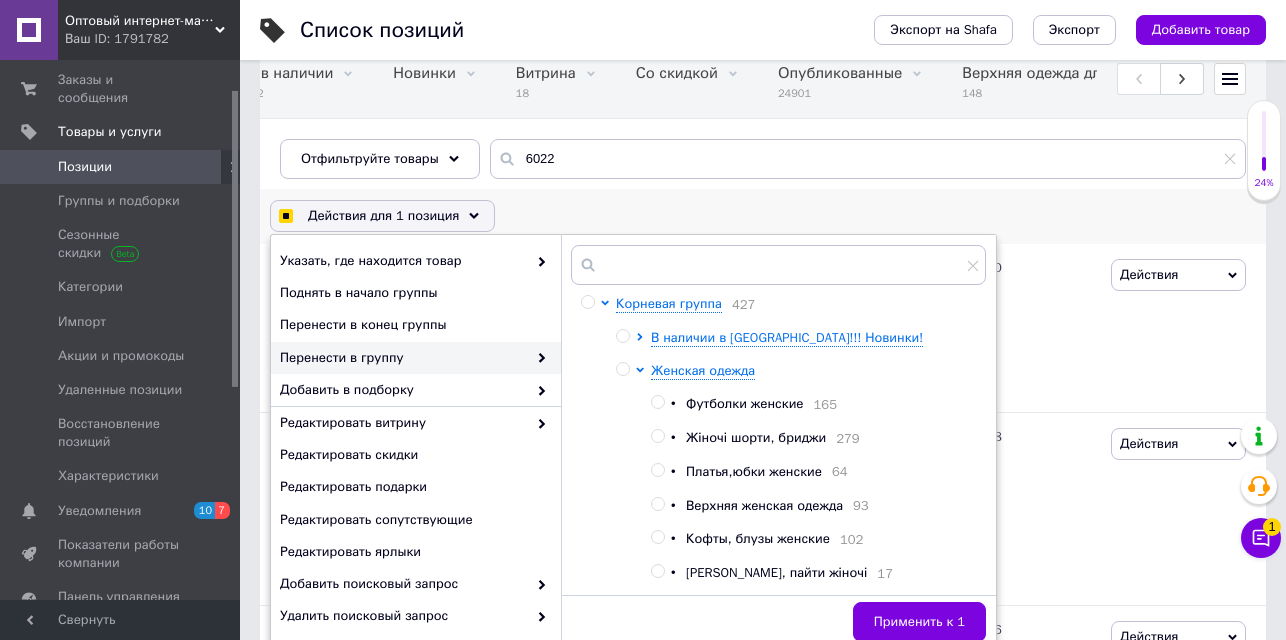 scroll, scrollTop: 265, scrollLeft: 0, axis: vertical 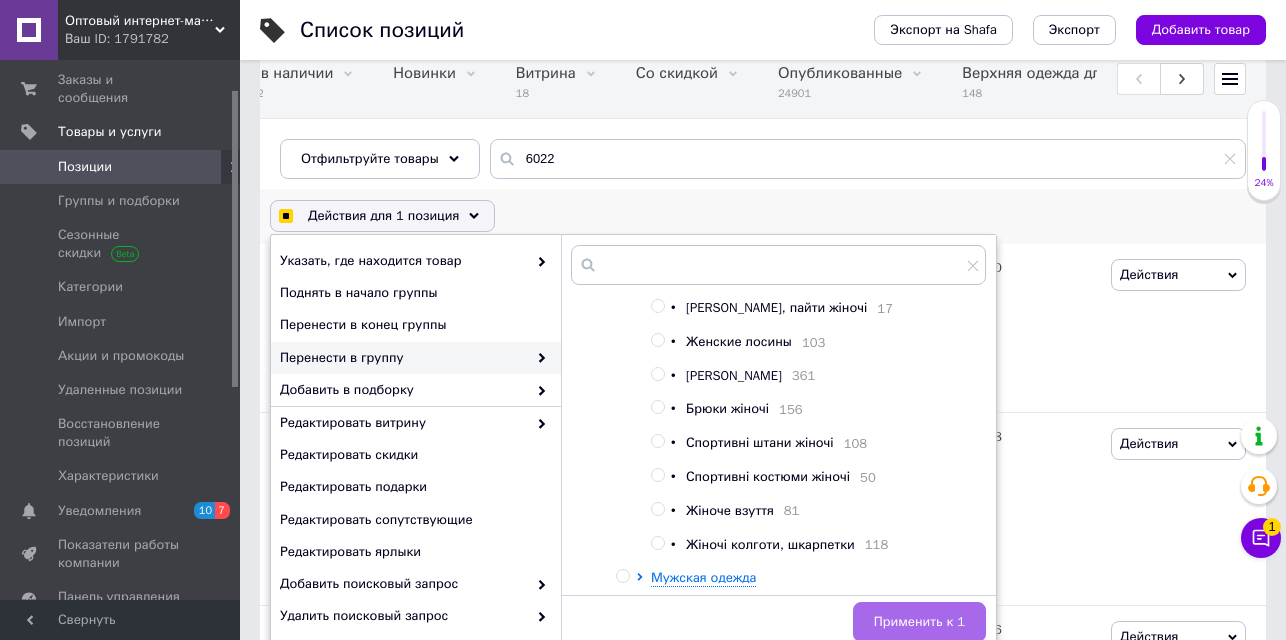 checkbox on "true" 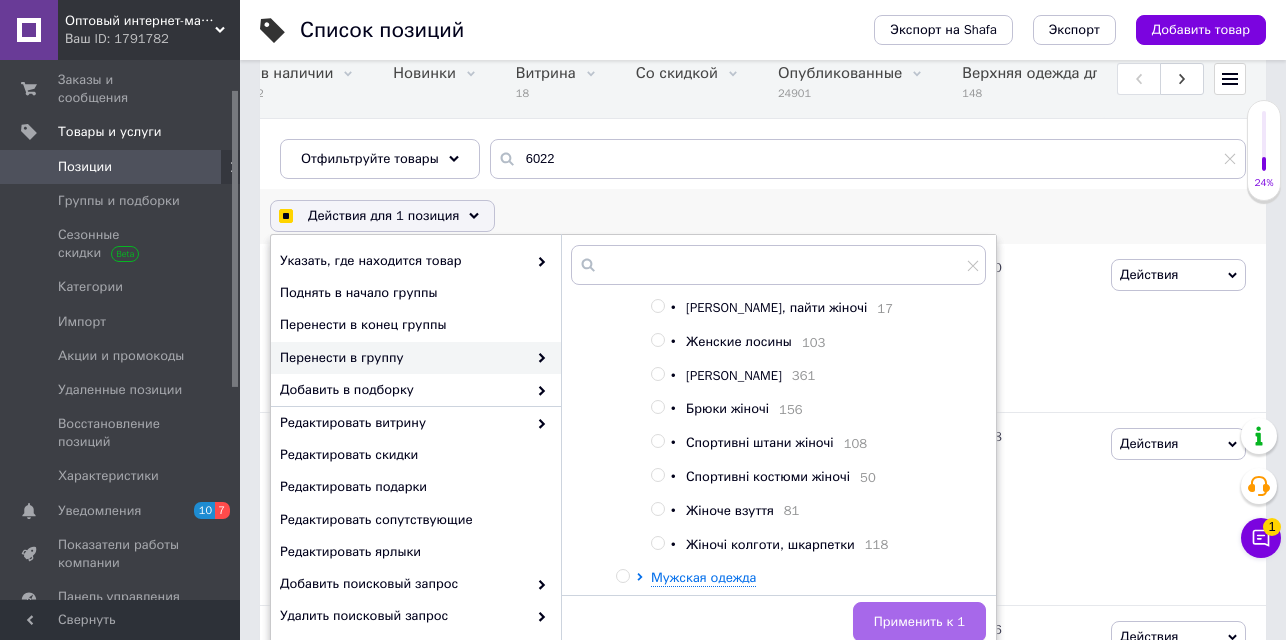 checkbox on "false" 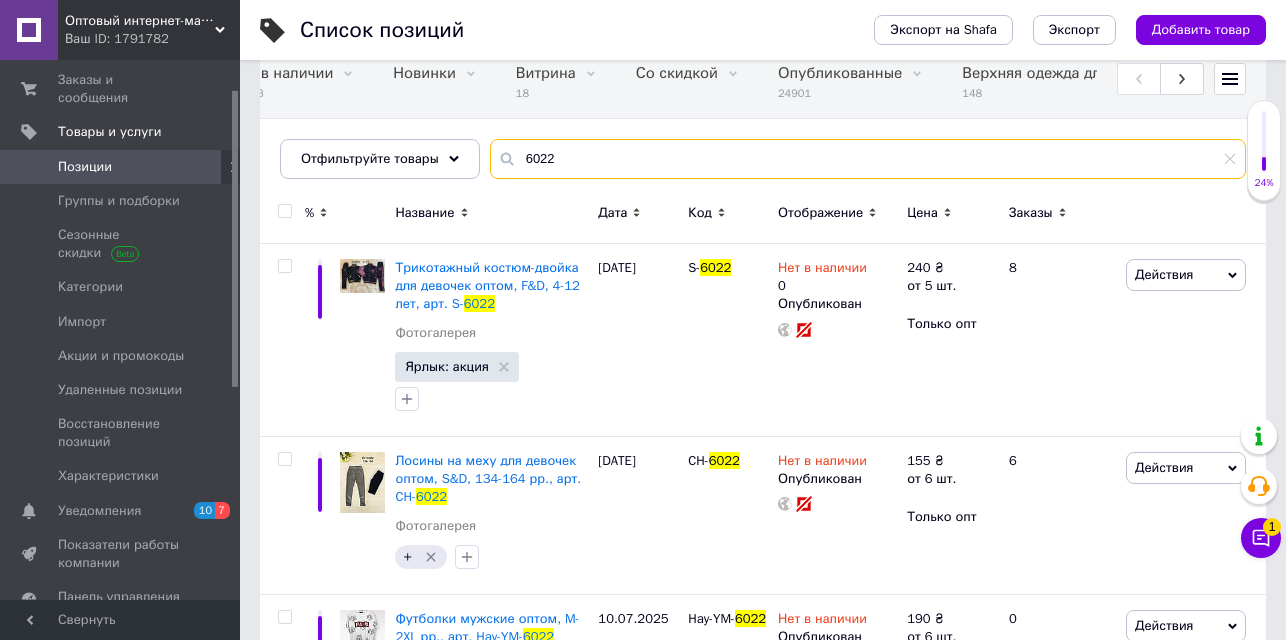 drag, startPoint x: 561, startPoint y: 156, endPoint x: 512, endPoint y: 143, distance: 50.695168 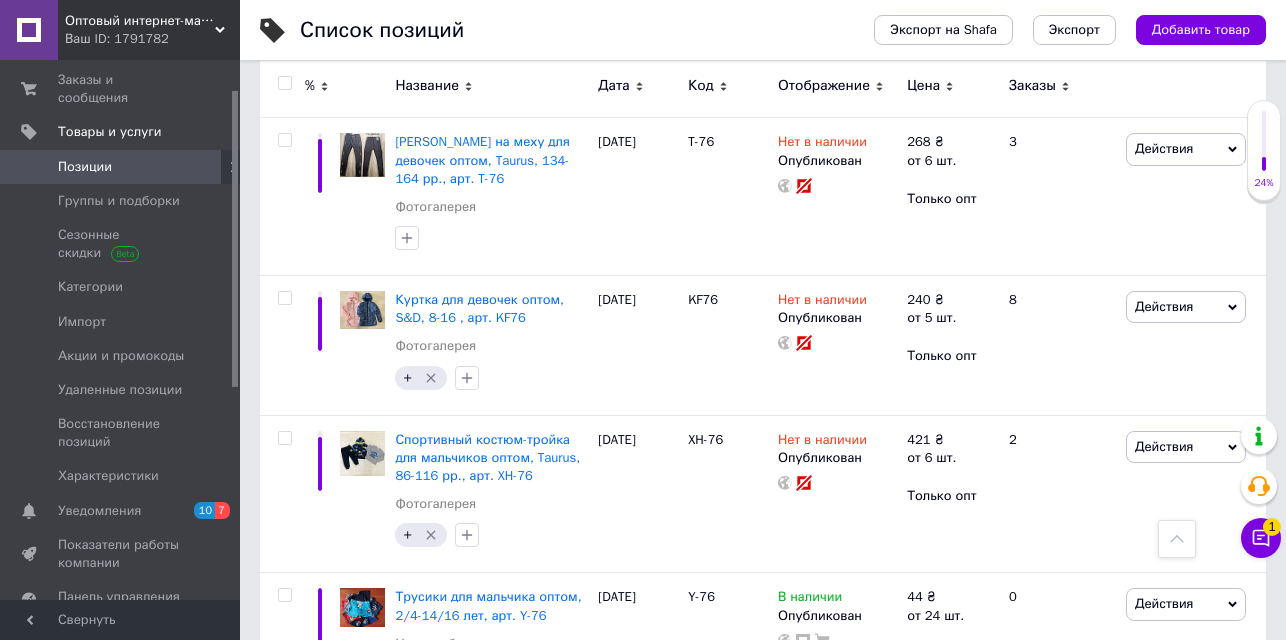 scroll, scrollTop: 0, scrollLeft: 0, axis: both 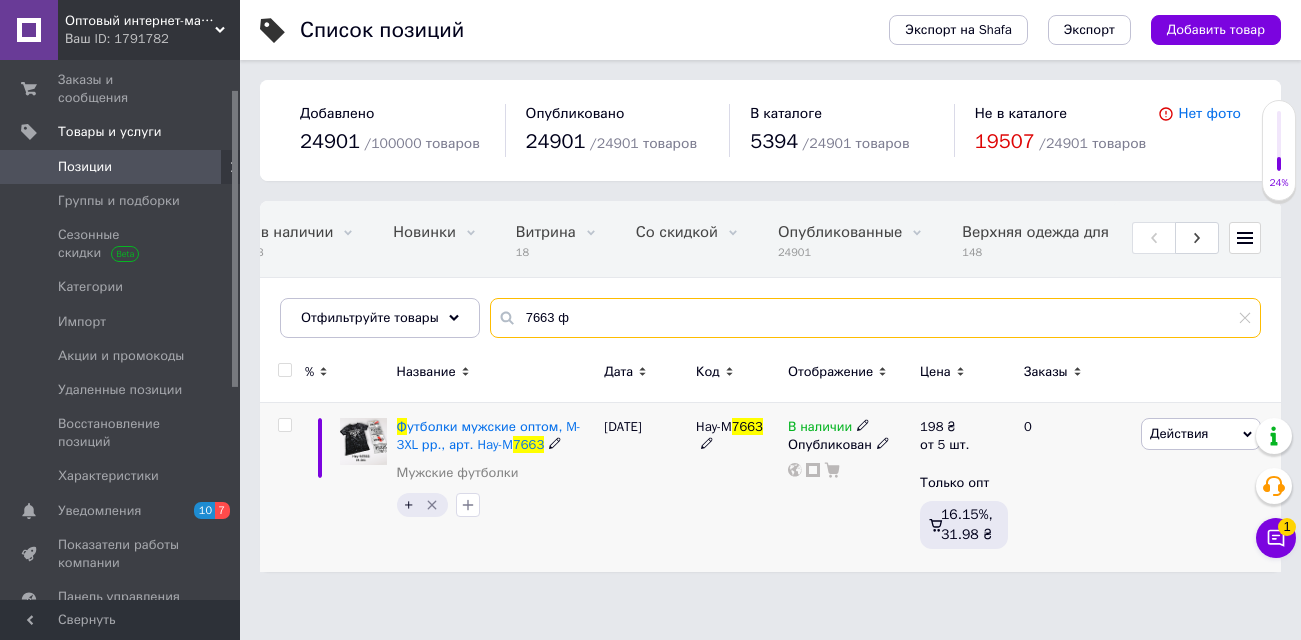 type on "7663 ф" 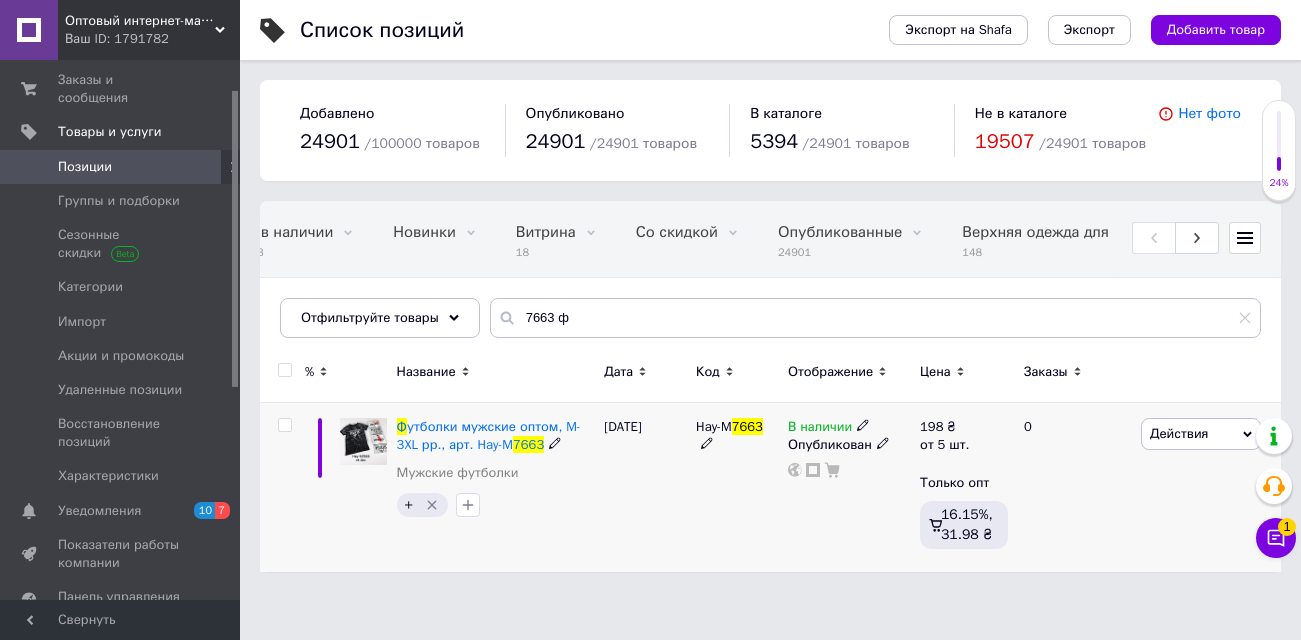 click 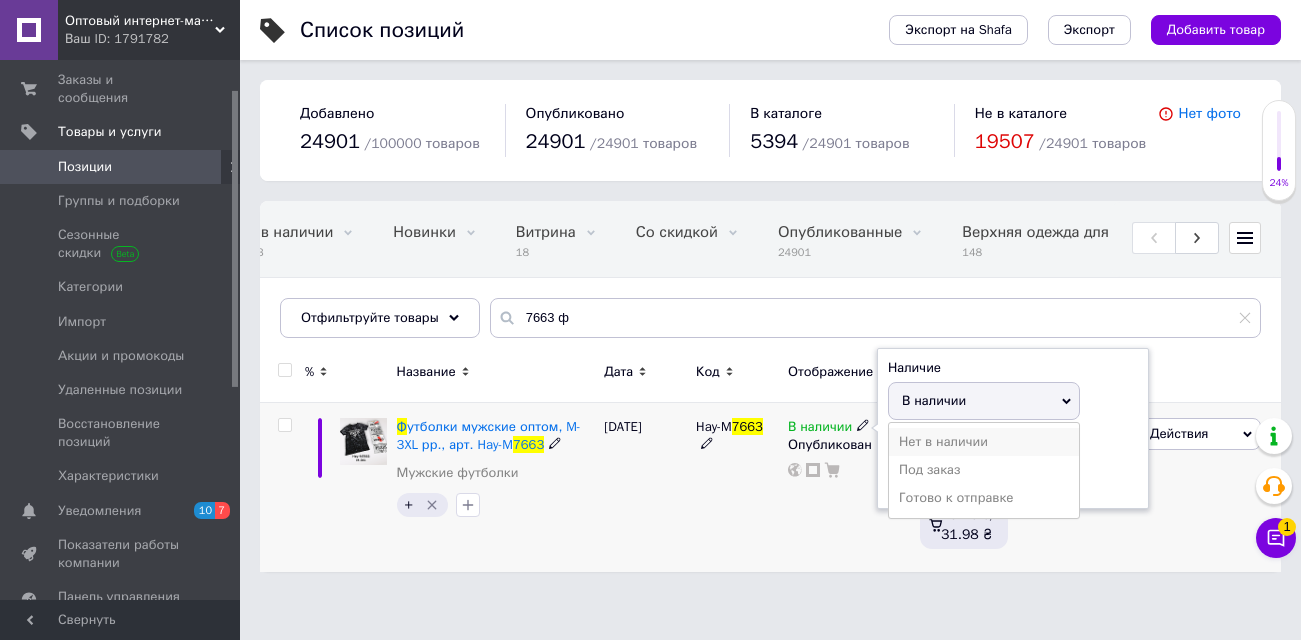 click on "Нет в наличии" at bounding box center [984, 442] 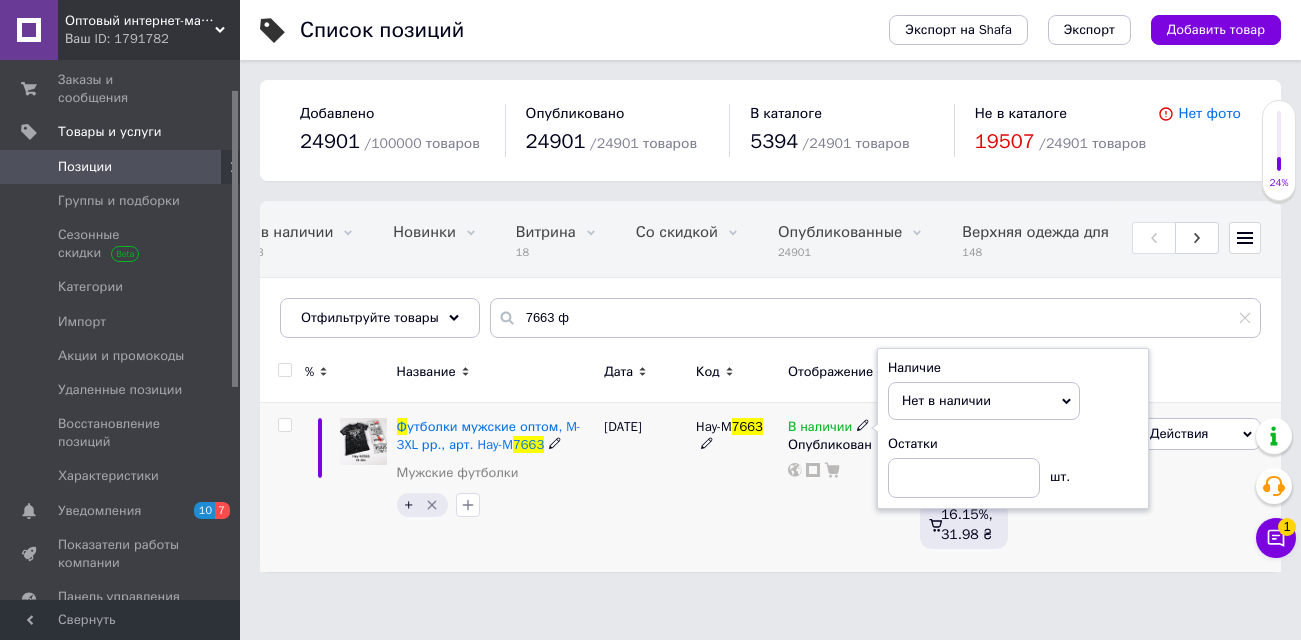 click at bounding box center [284, 425] 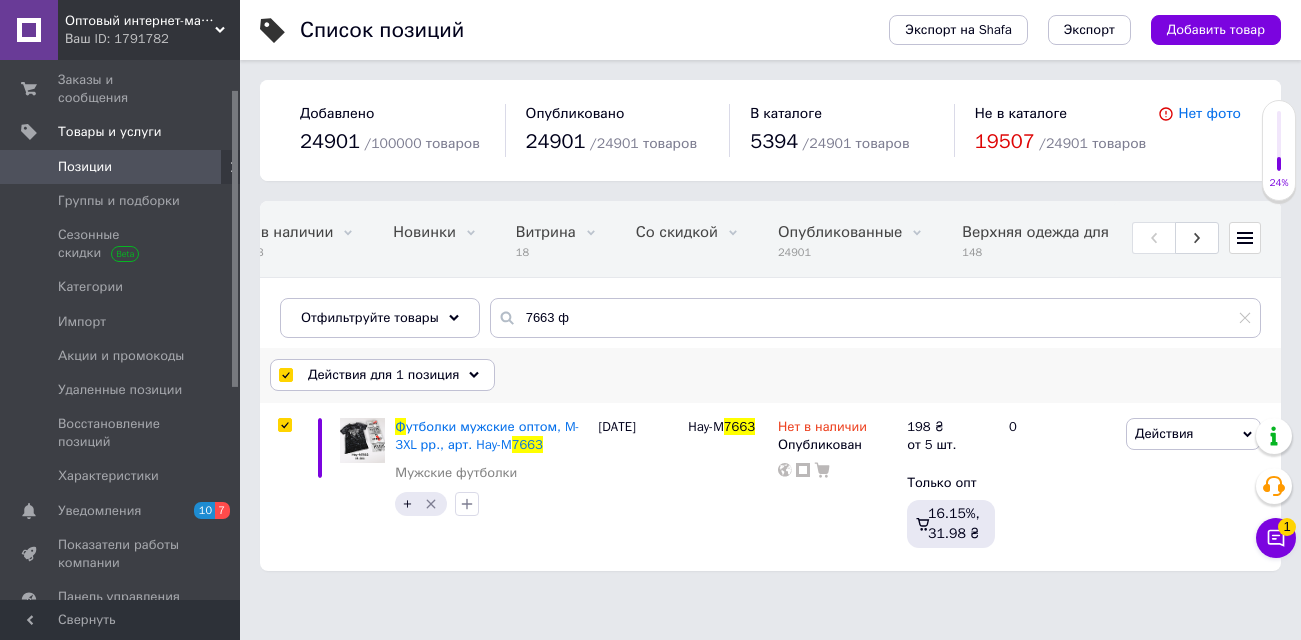 click on "Действия для 1 позиция" at bounding box center (383, 375) 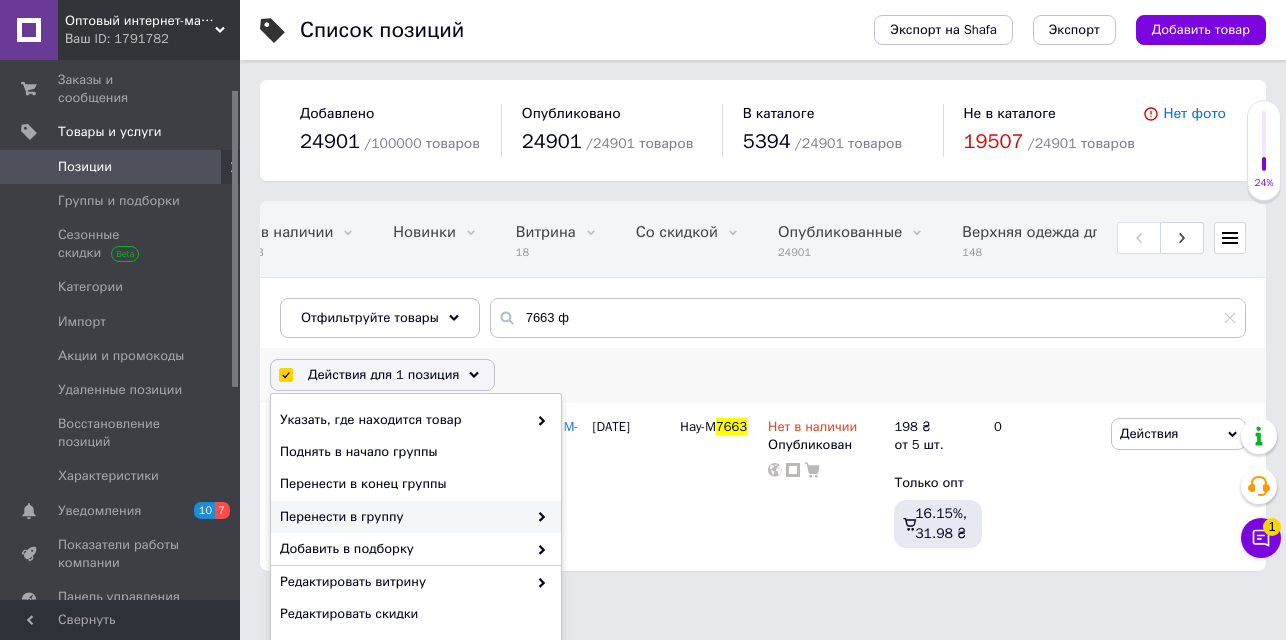 click on "Перенести в группу" at bounding box center (416, 517) 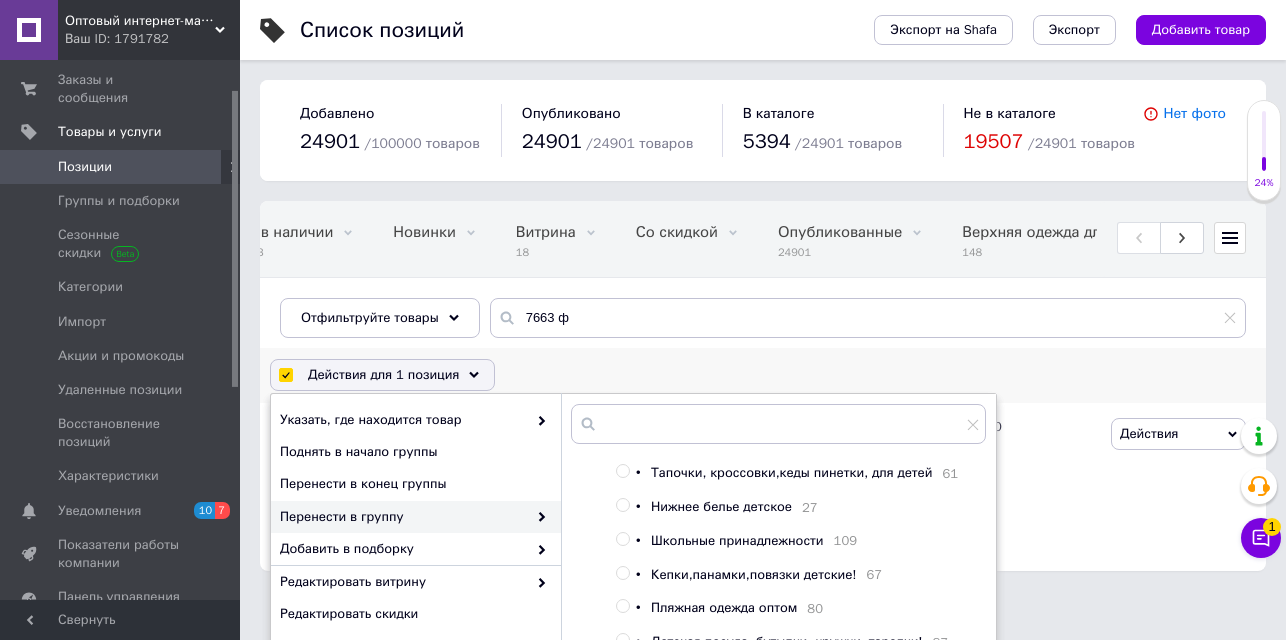 scroll, scrollTop: 1092, scrollLeft: 0, axis: vertical 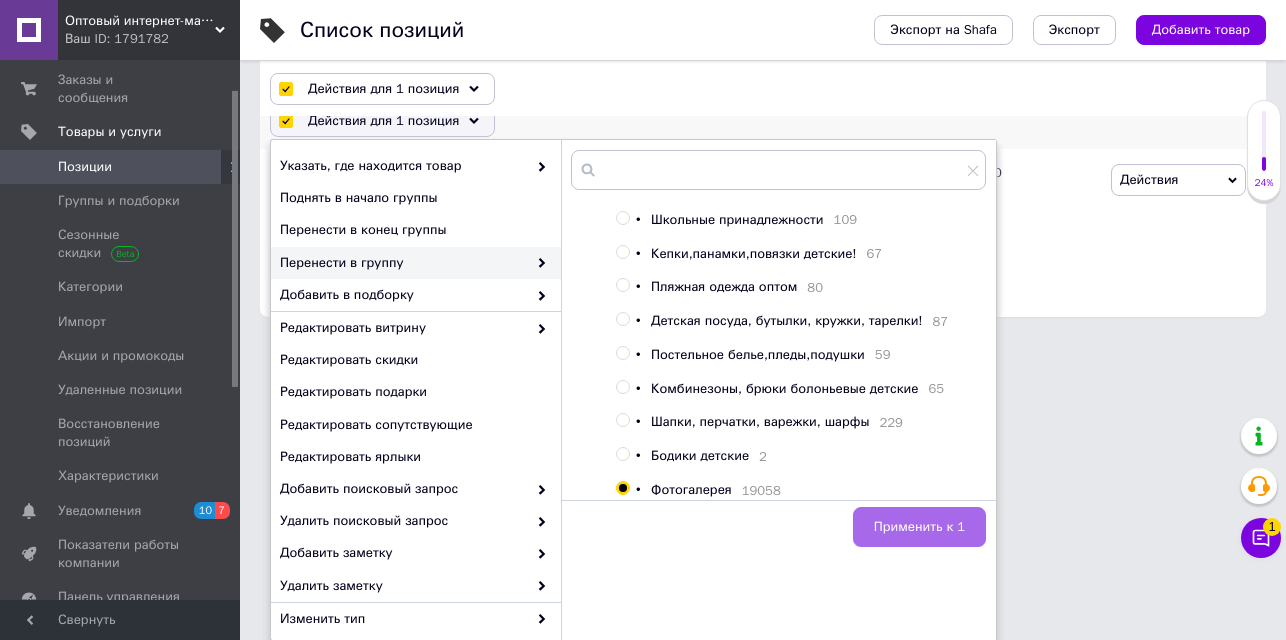click on "Применить к 1" at bounding box center [919, 527] 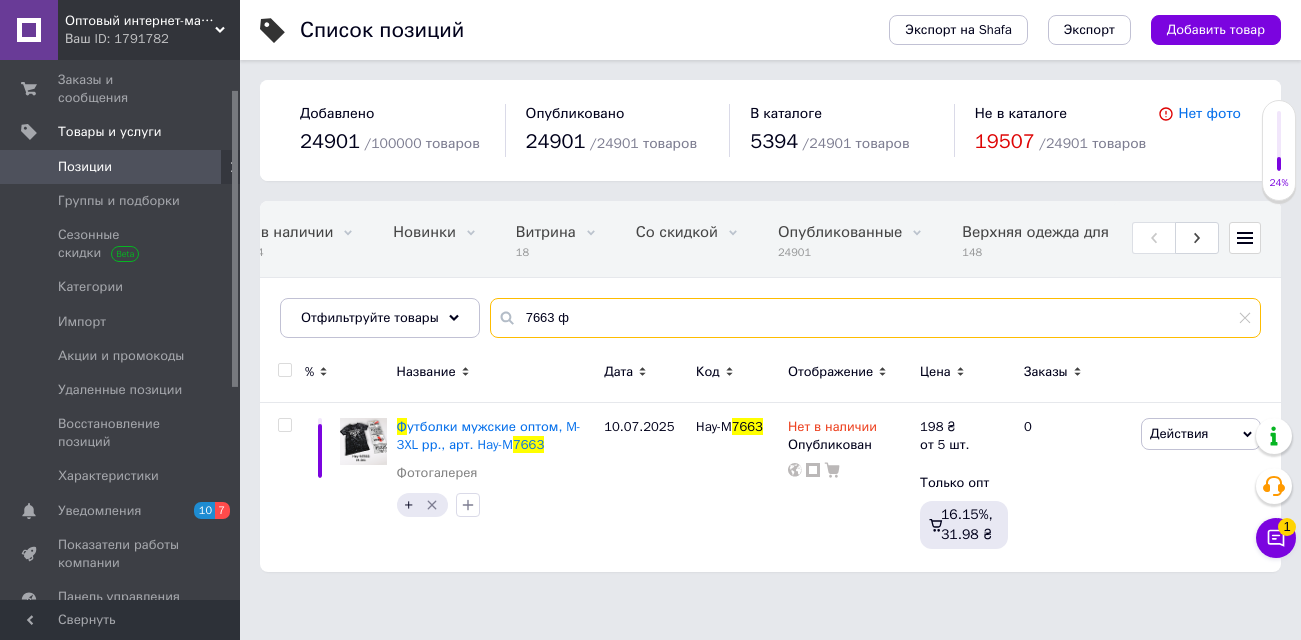 click on "7663 ф" at bounding box center (875, 318) 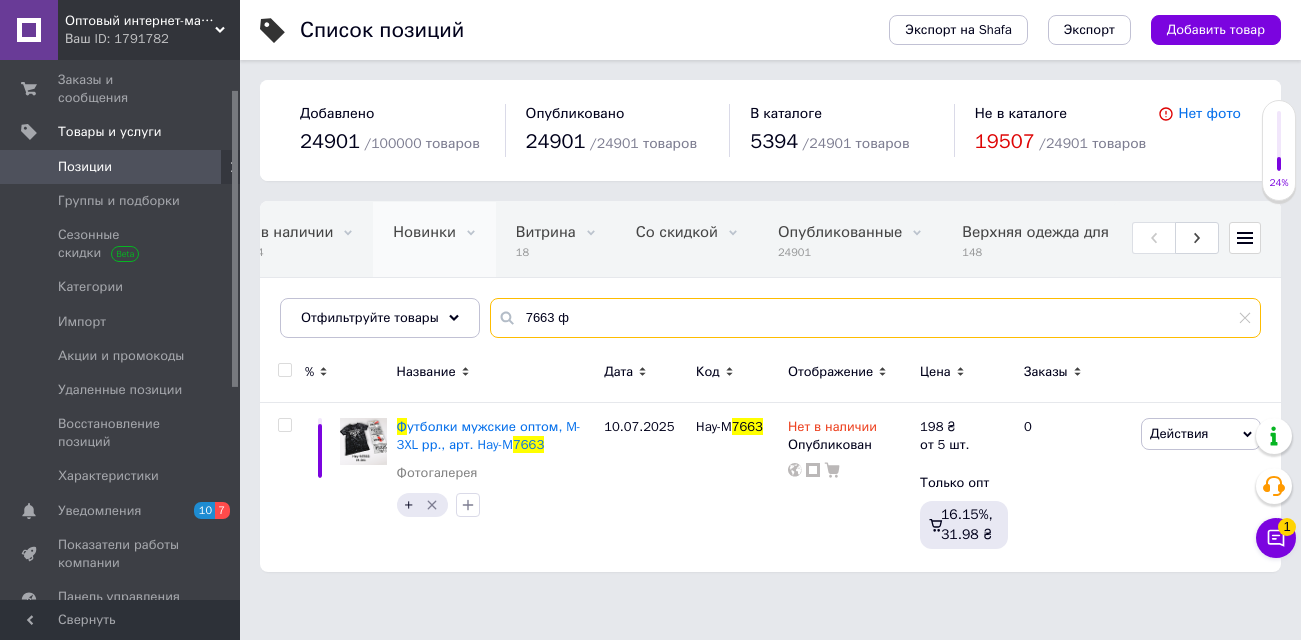 drag, startPoint x: 585, startPoint y: 322, endPoint x: 385, endPoint y: 242, distance: 215.40659 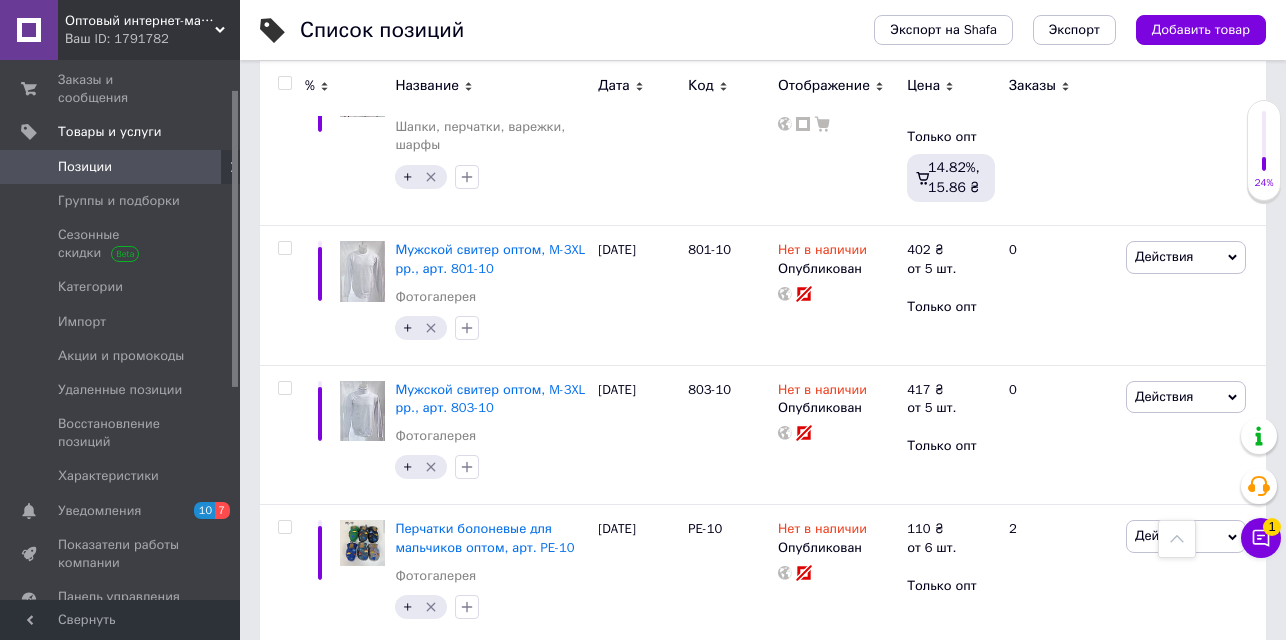 scroll, scrollTop: 0, scrollLeft: 0, axis: both 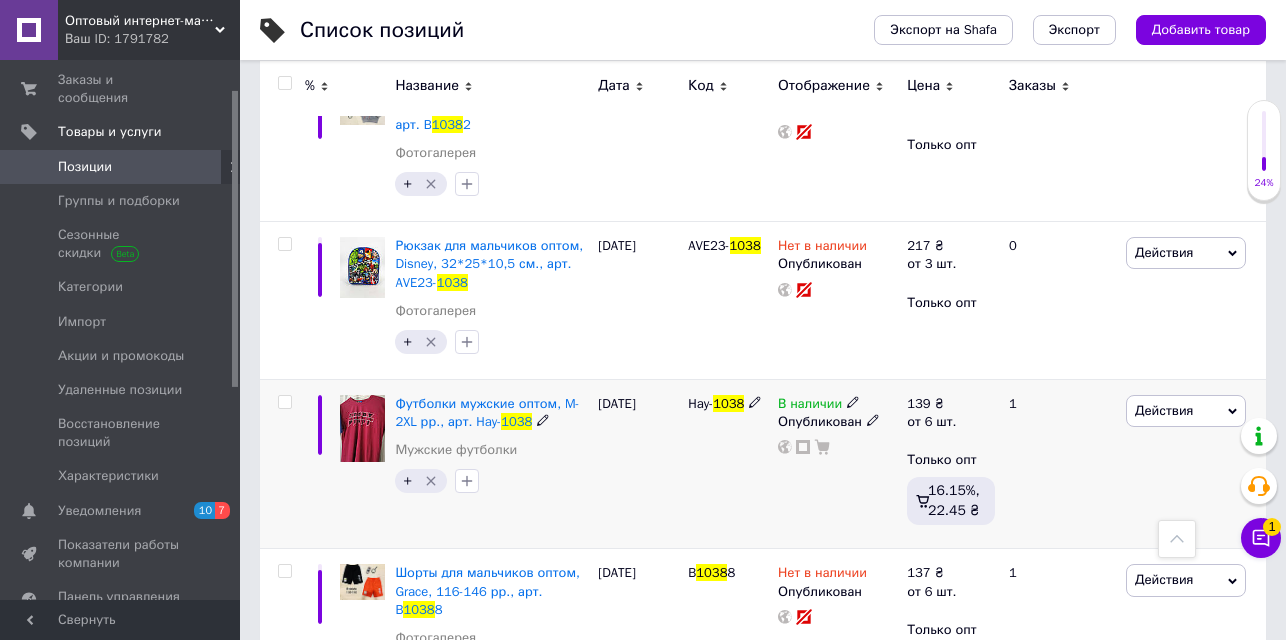 type on "1038" 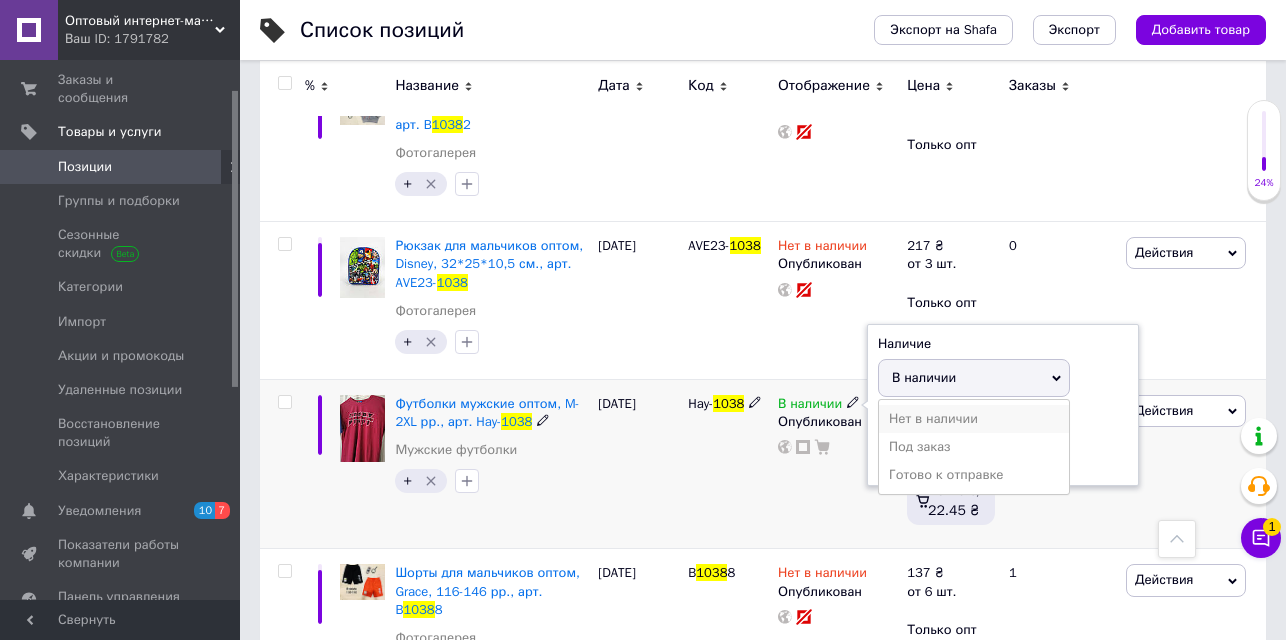 click on "Нет в наличии" at bounding box center [974, 419] 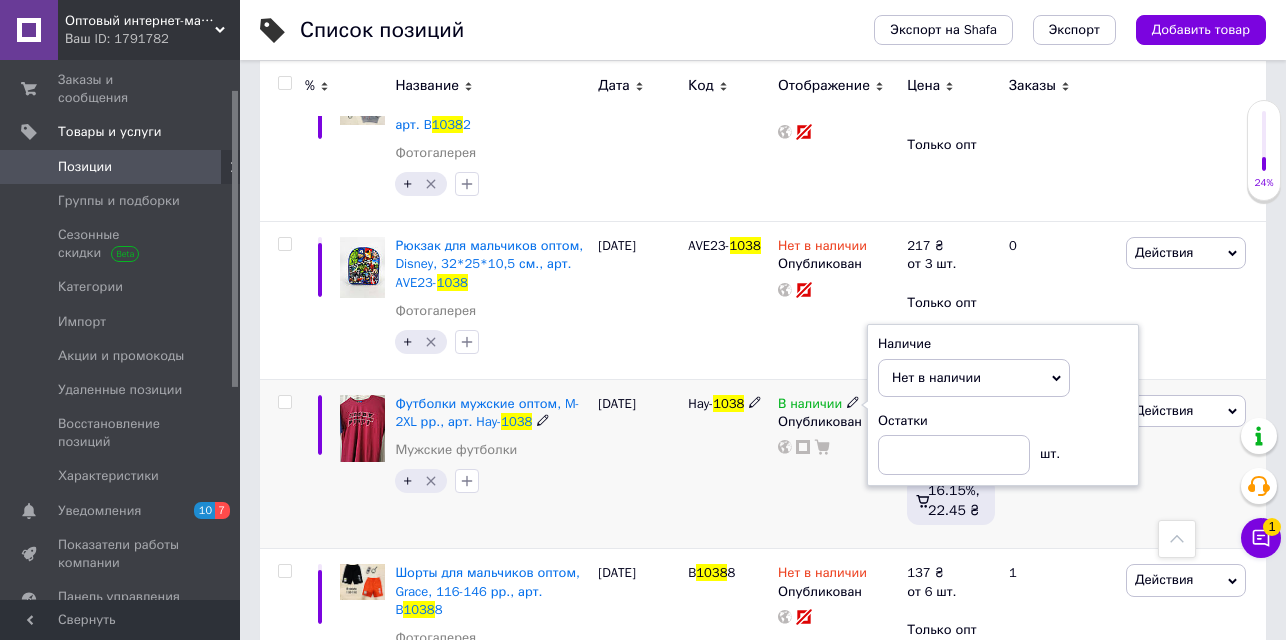 click at bounding box center [284, 402] 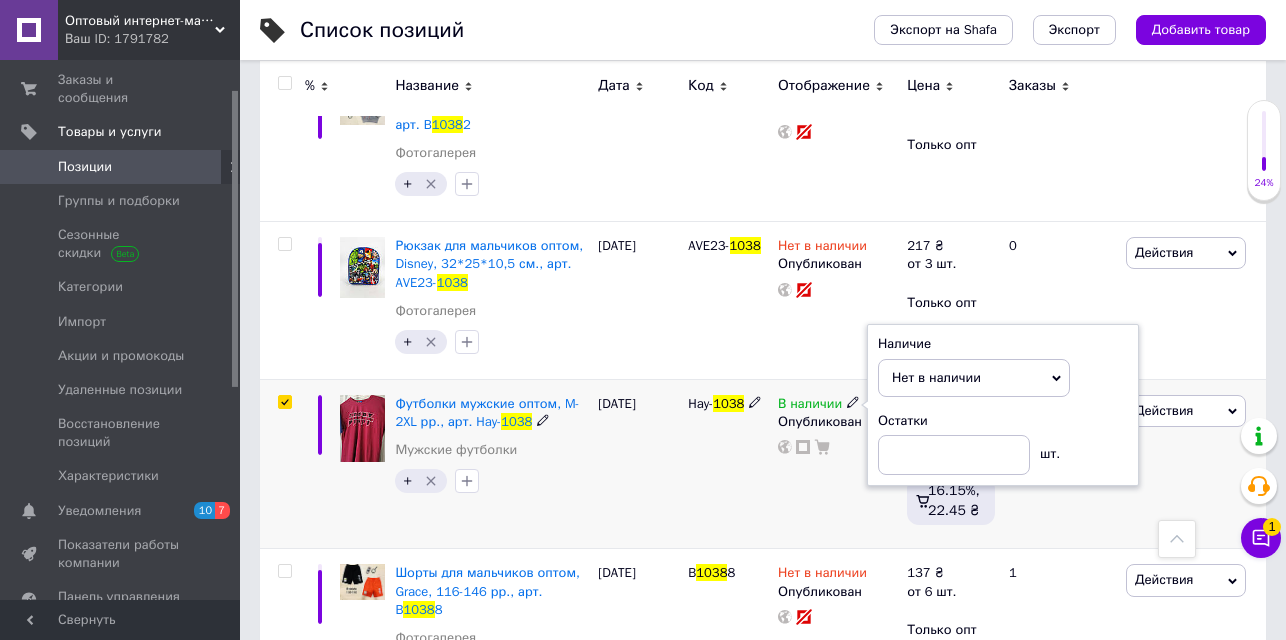 checkbox on "true" 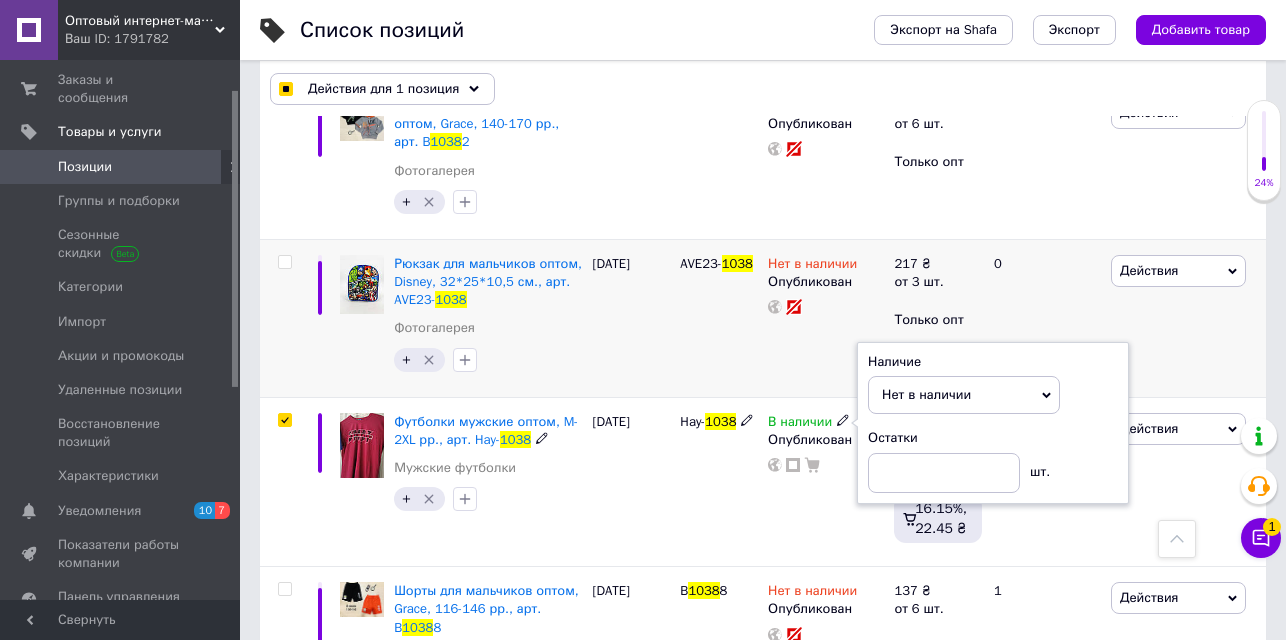 scroll, scrollTop: 635, scrollLeft: 0, axis: vertical 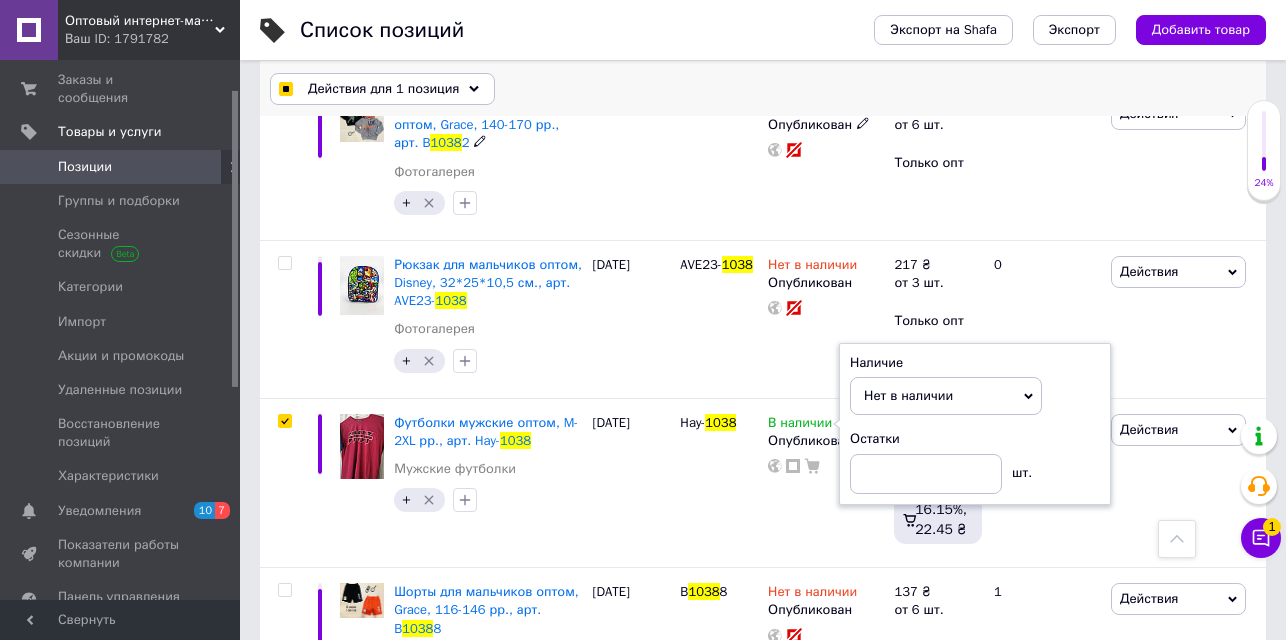 checkbox on "true" 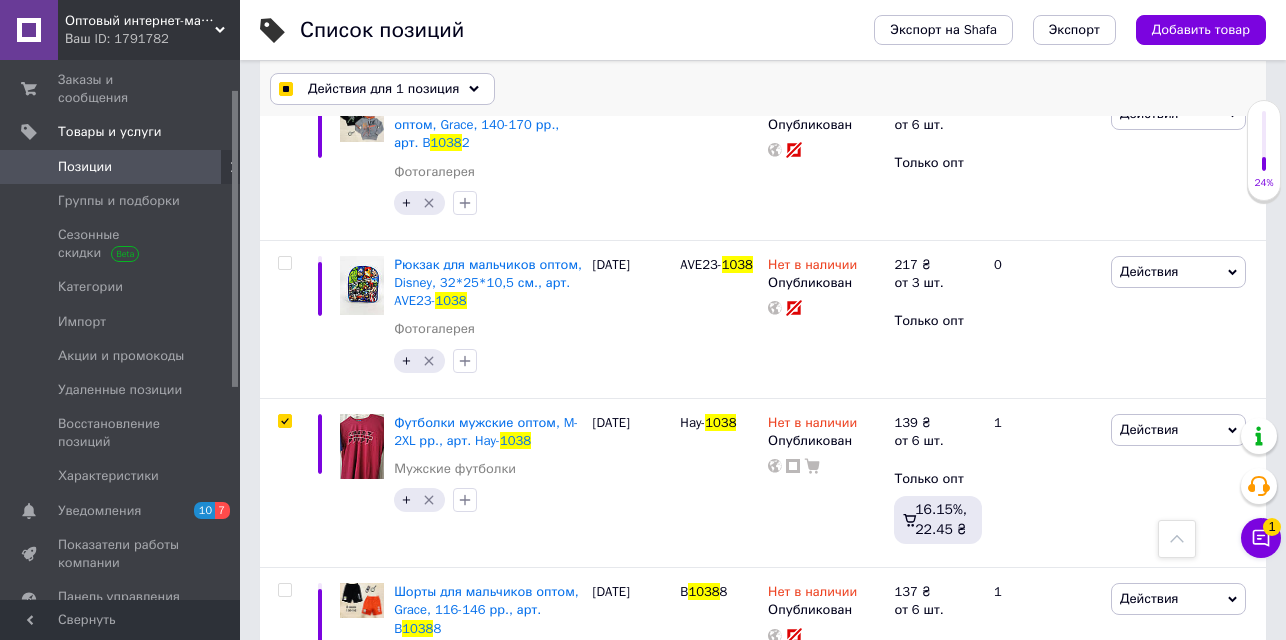 click 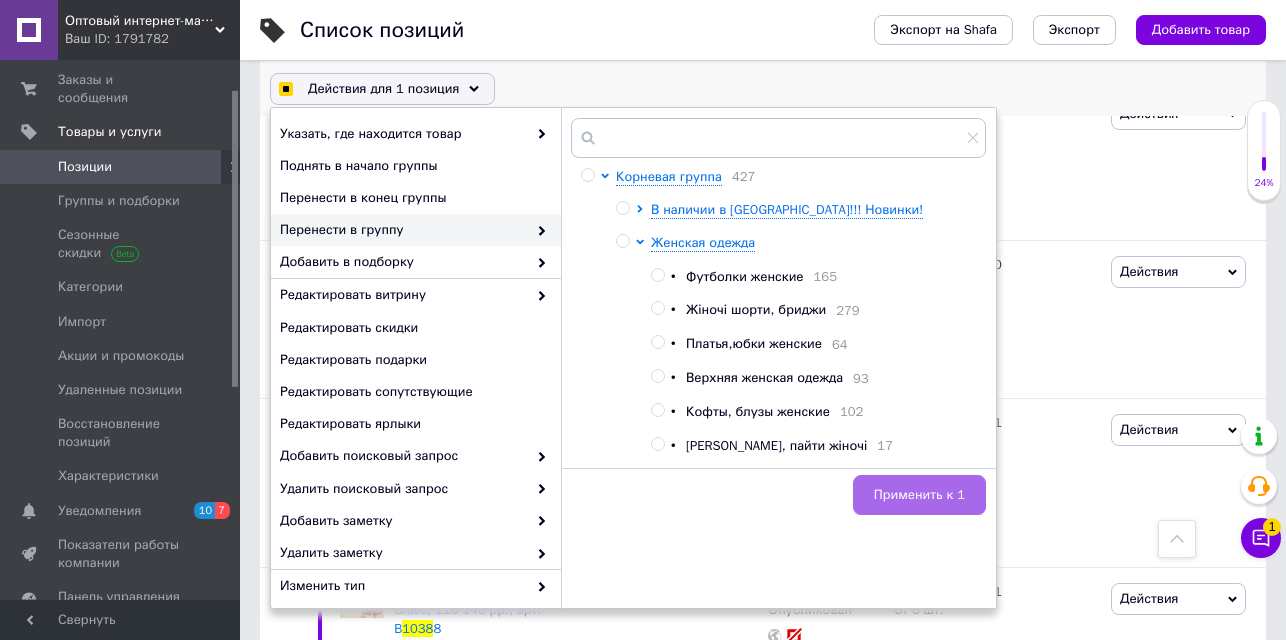 click on "Применить к 1" at bounding box center [919, 495] 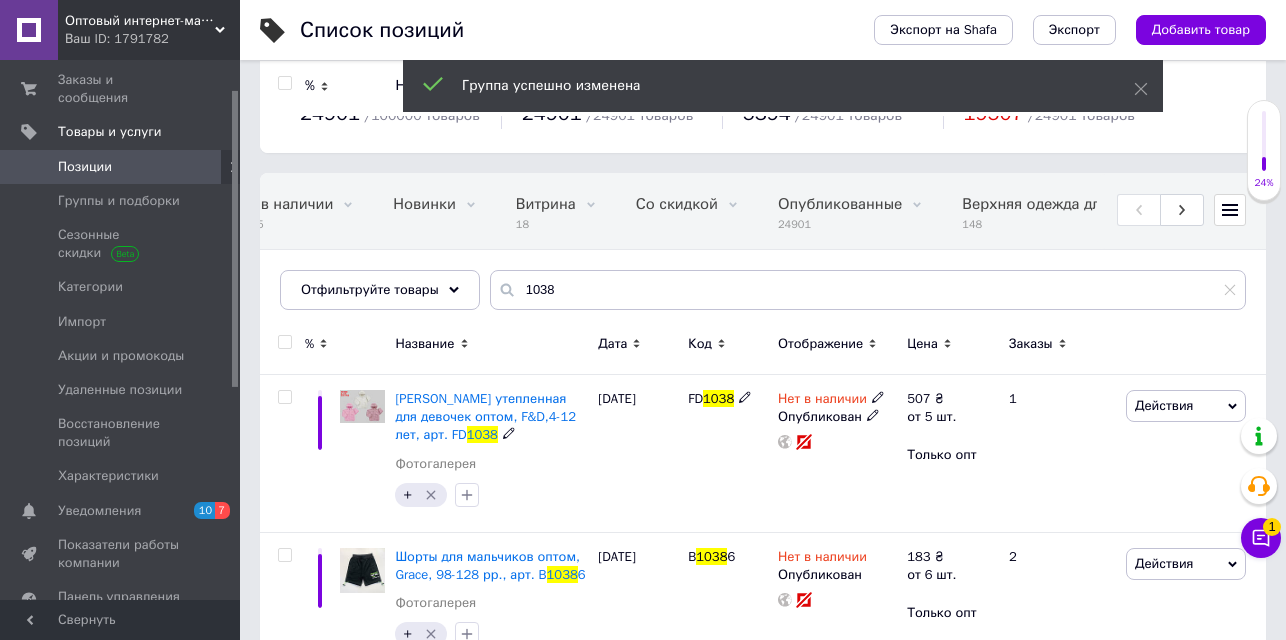 scroll, scrollTop: 0, scrollLeft: 0, axis: both 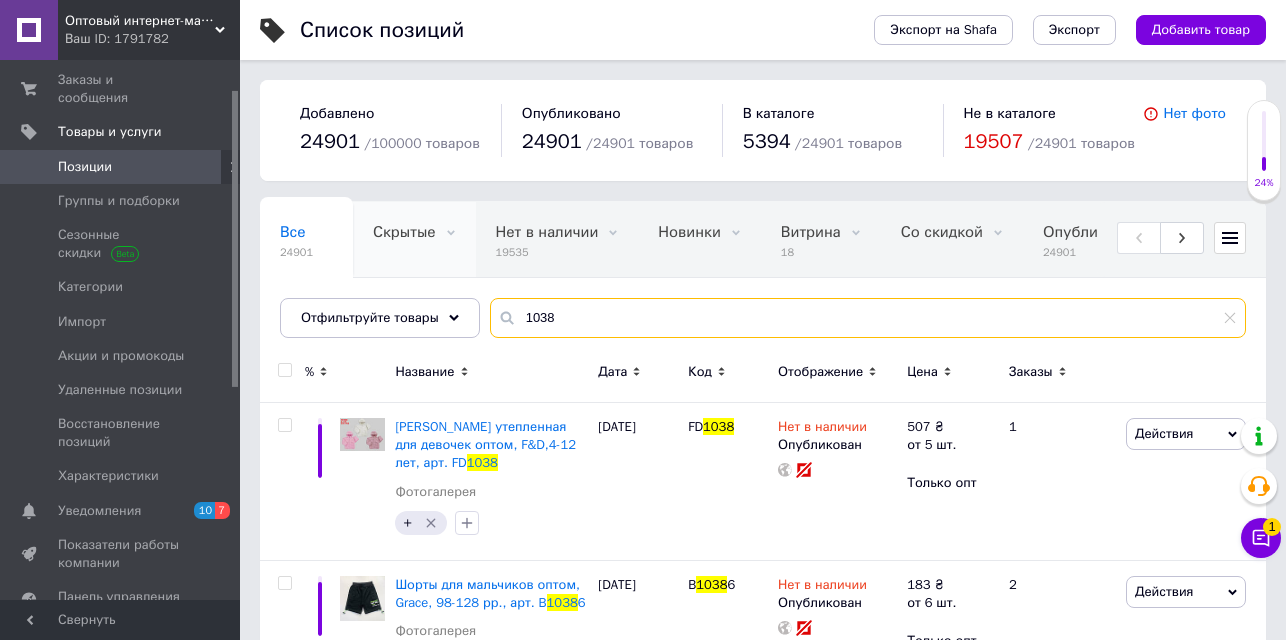 drag, startPoint x: 576, startPoint y: 312, endPoint x: 434, endPoint y: 265, distance: 149.57607 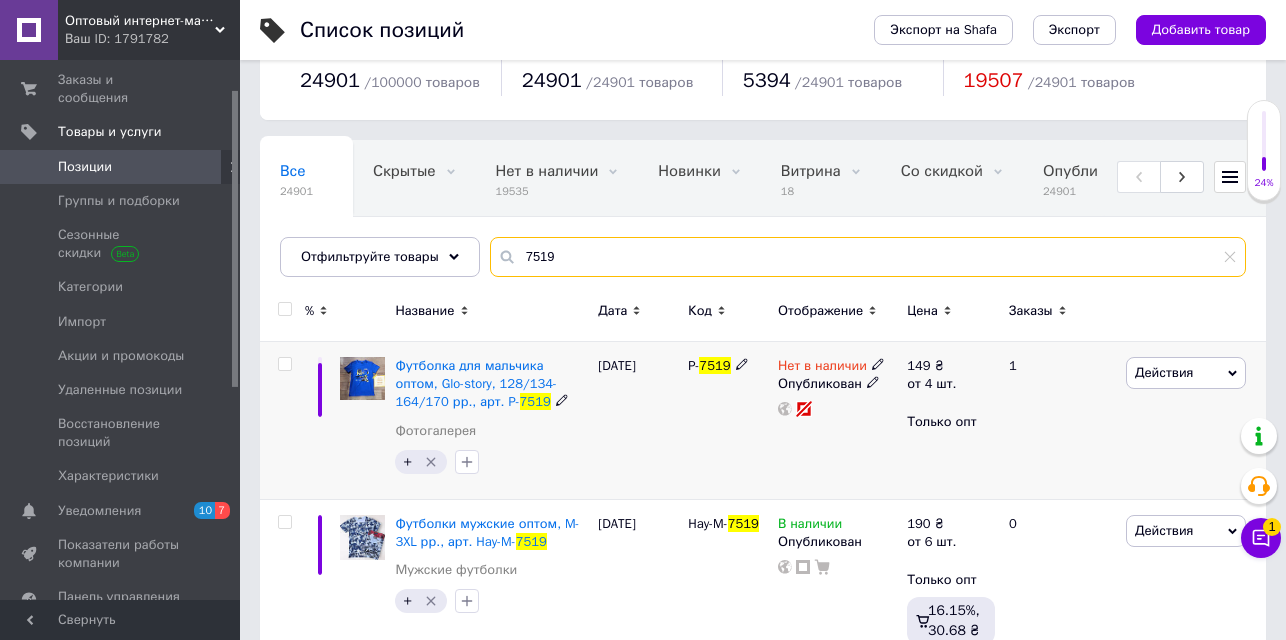 scroll, scrollTop: 108, scrollLeft: 0, axis: vertical 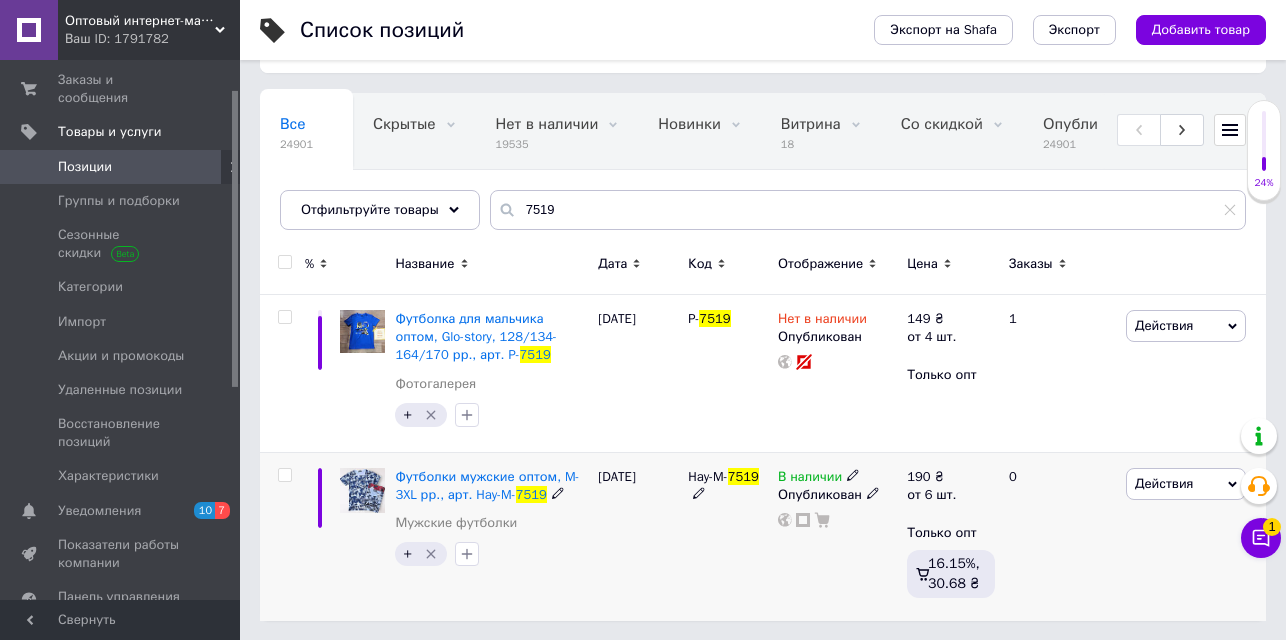 click on "В наличии Опубликован" at bounding box center (837, 536) 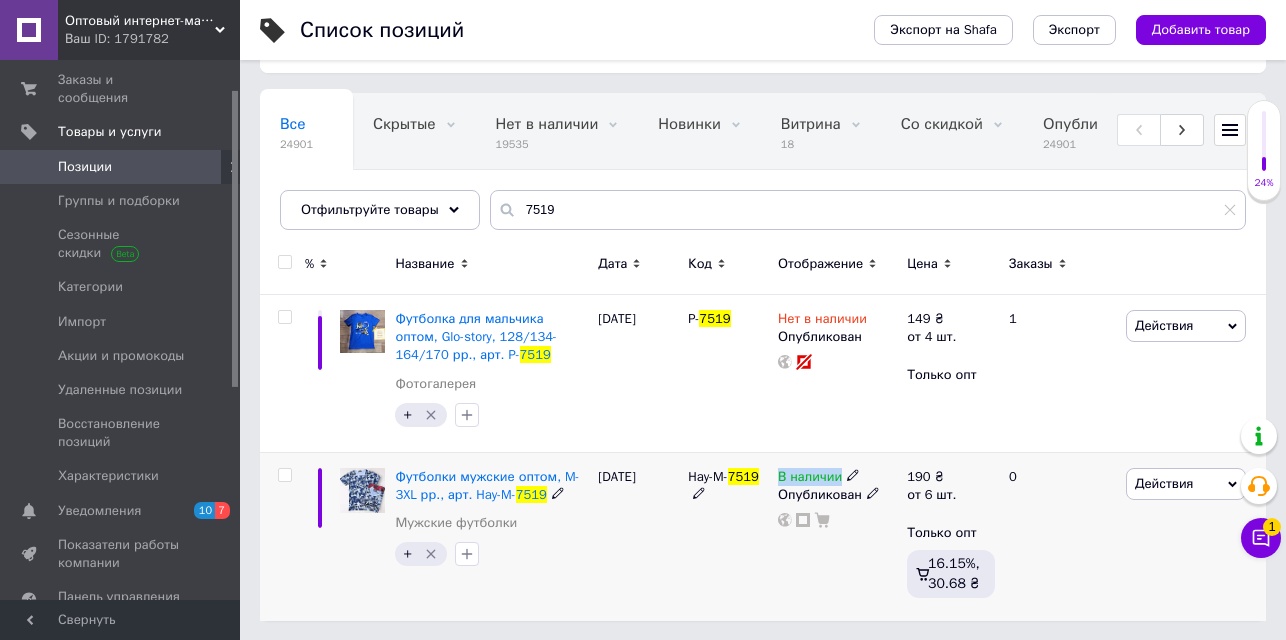 click 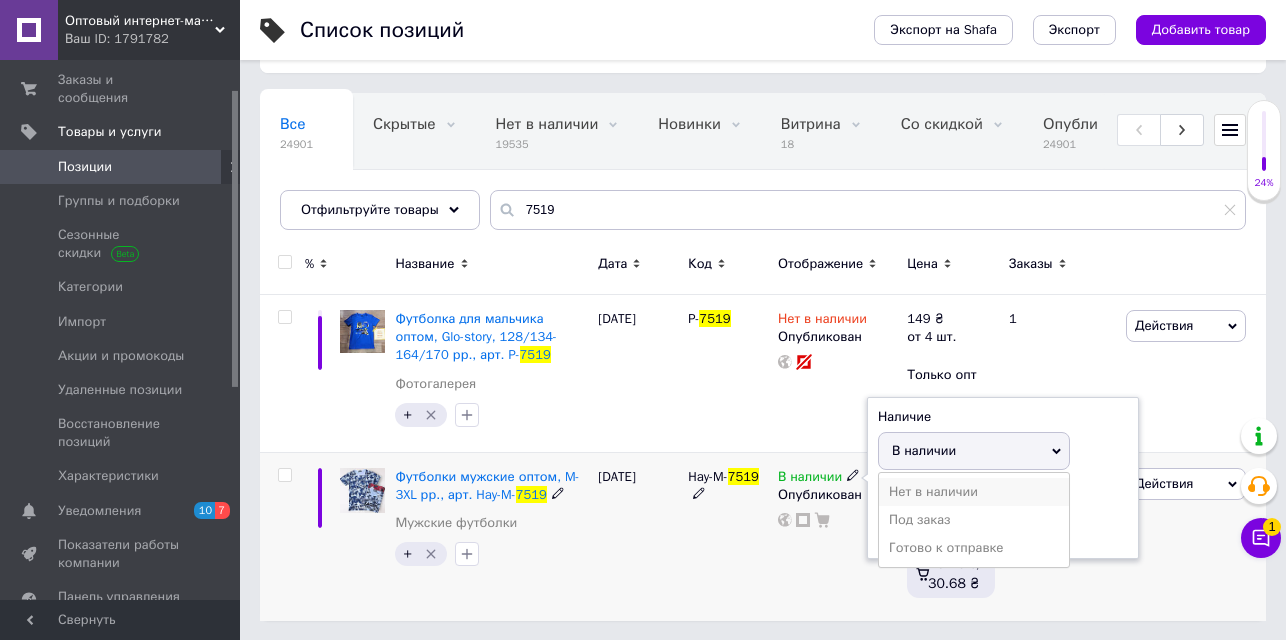 click on "Нет в наличии" at bounding box center (974, 492) 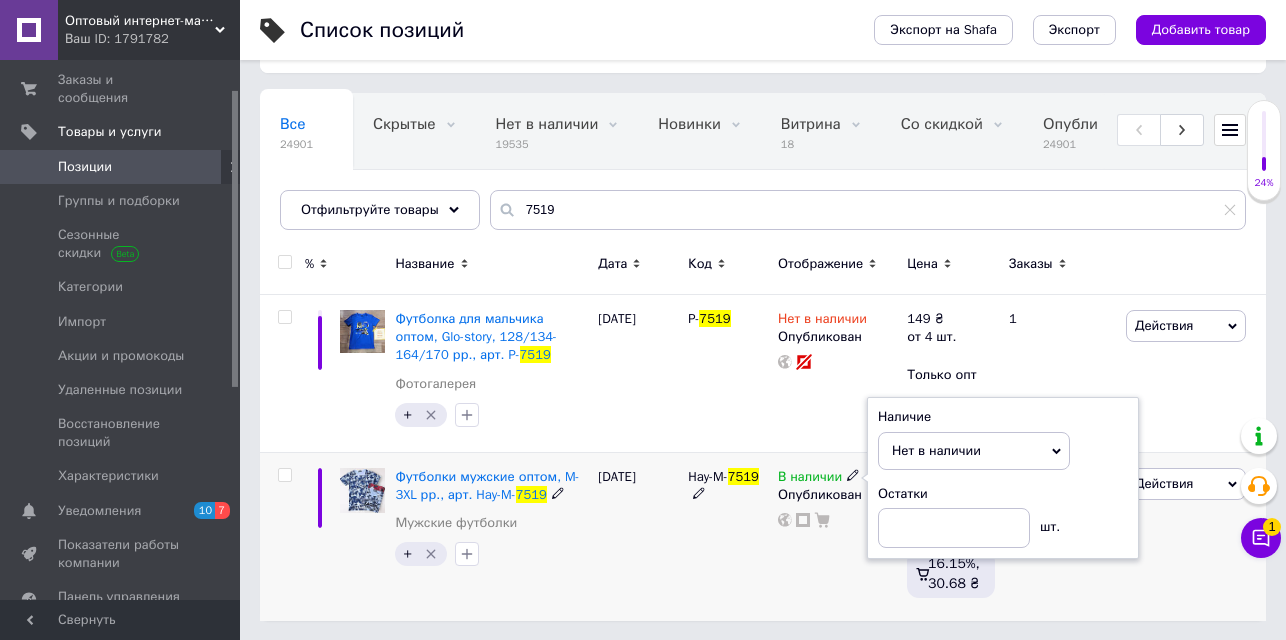 click at bounding box center [285, 475] 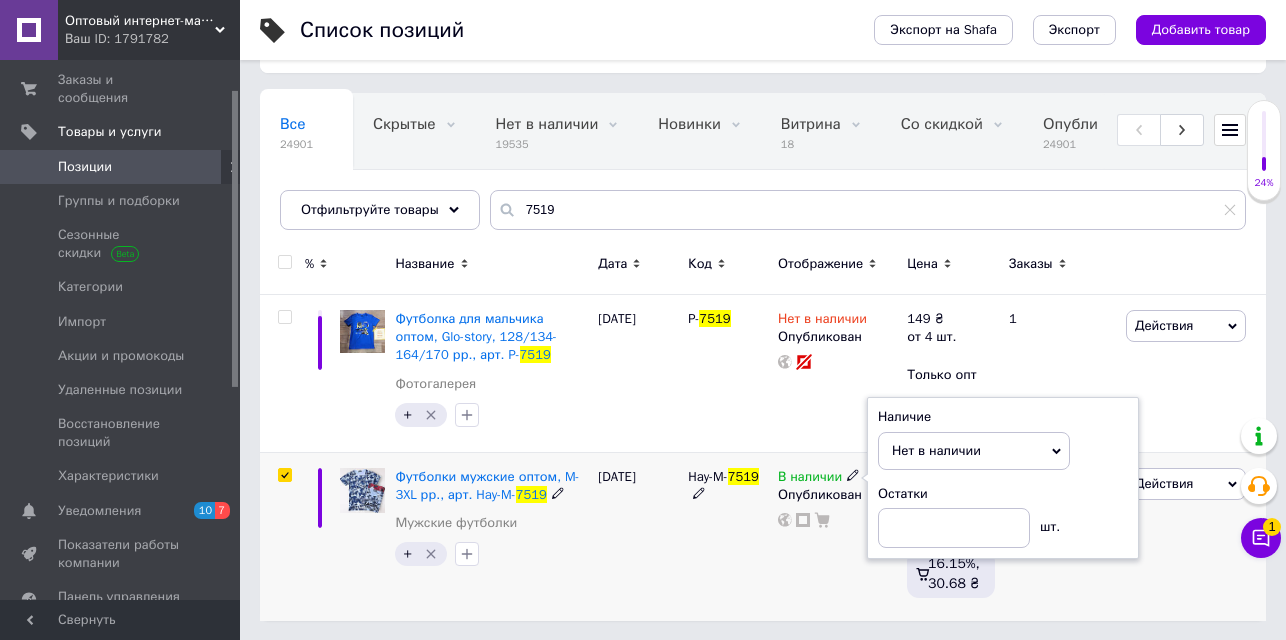 scroll, scrollTop: 107, scrollLeft: 0, axis: vertical 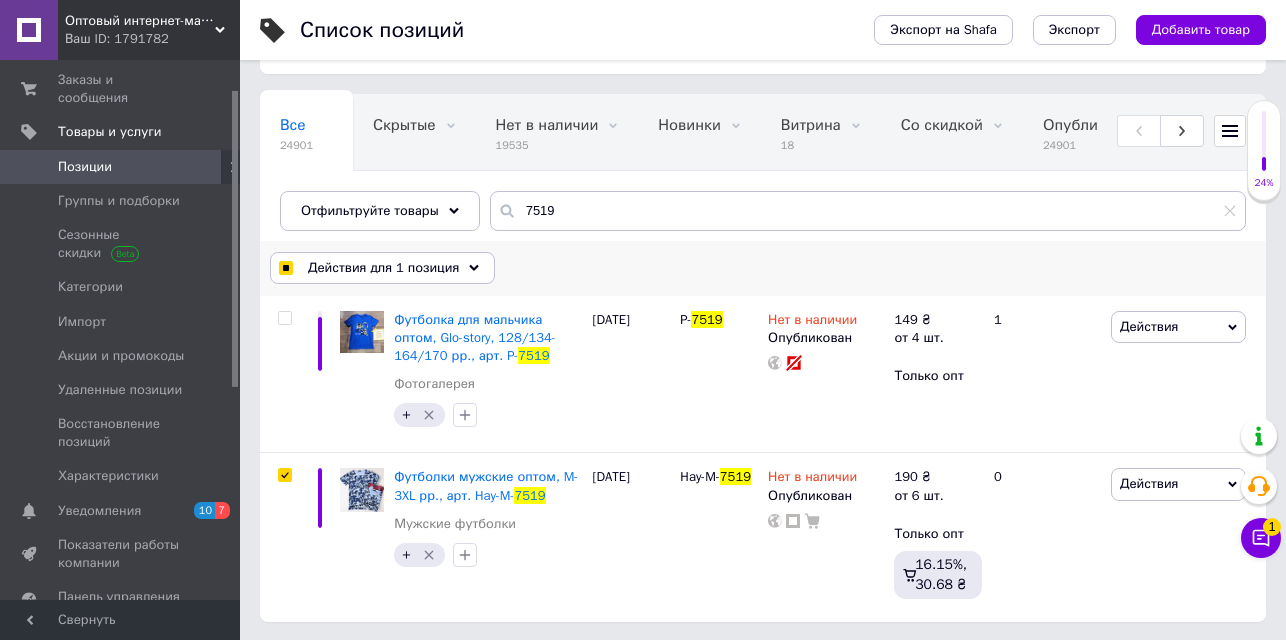 click on "Действия для 1 позиция" at bounding box center [383, 268] 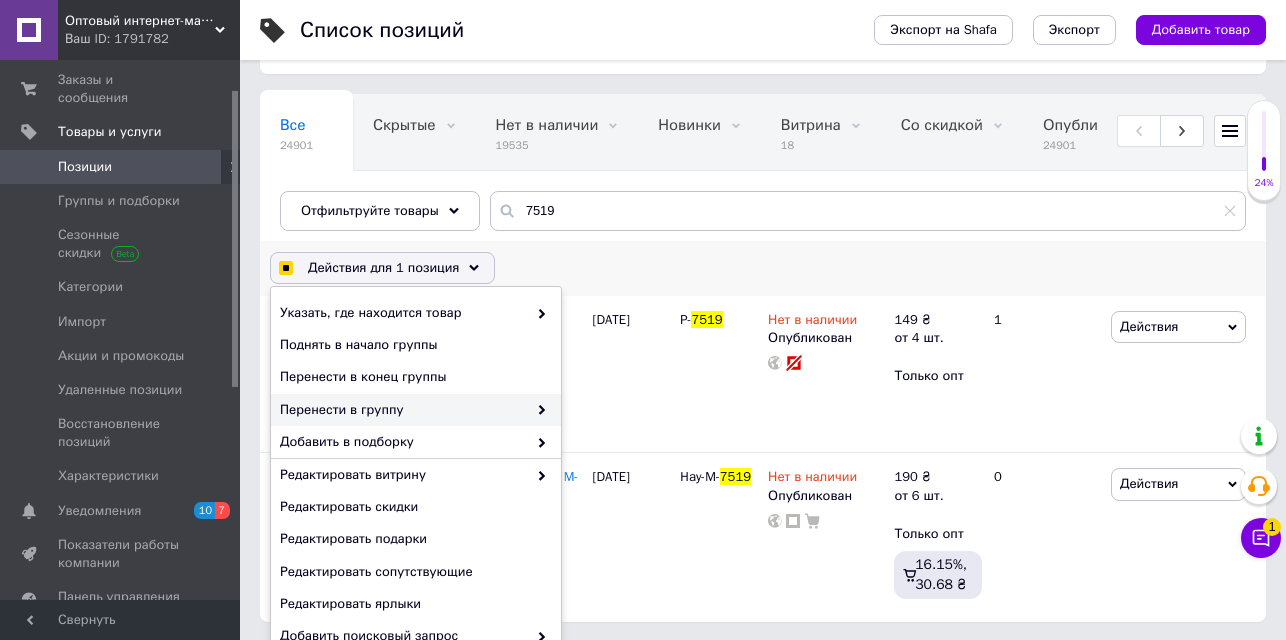 click on "Перенести в группу" at bounding box center [403, 410] 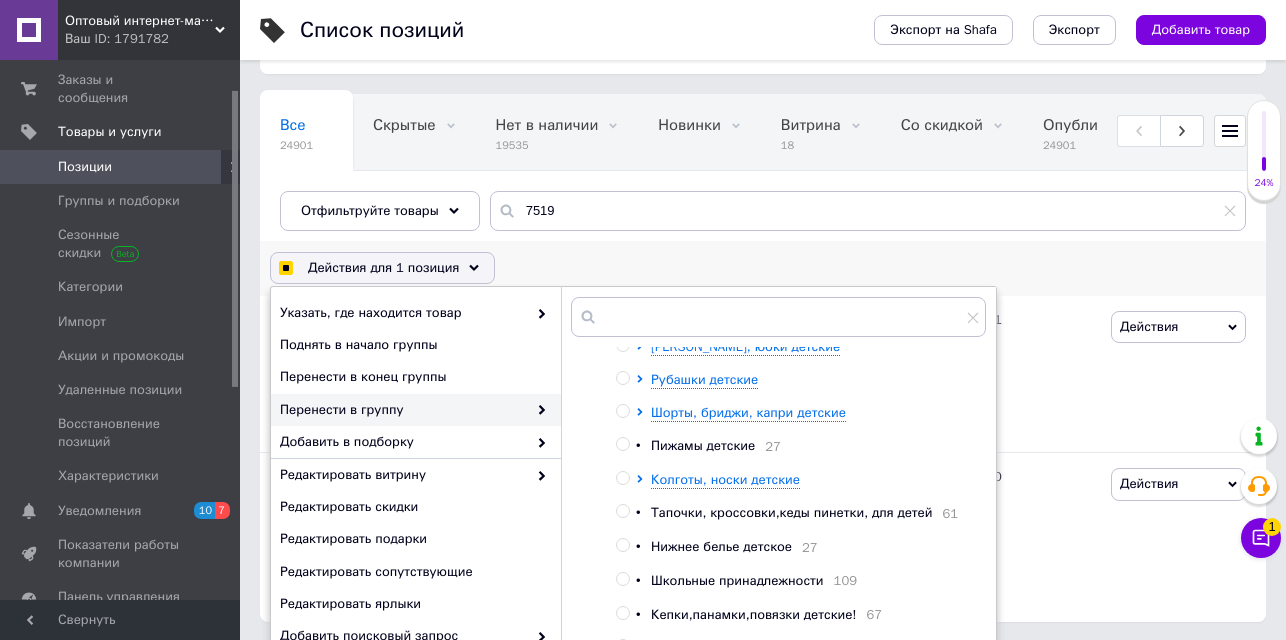 scroll, scrollTop: 1092, scrollLeft: 0, axis: vertical 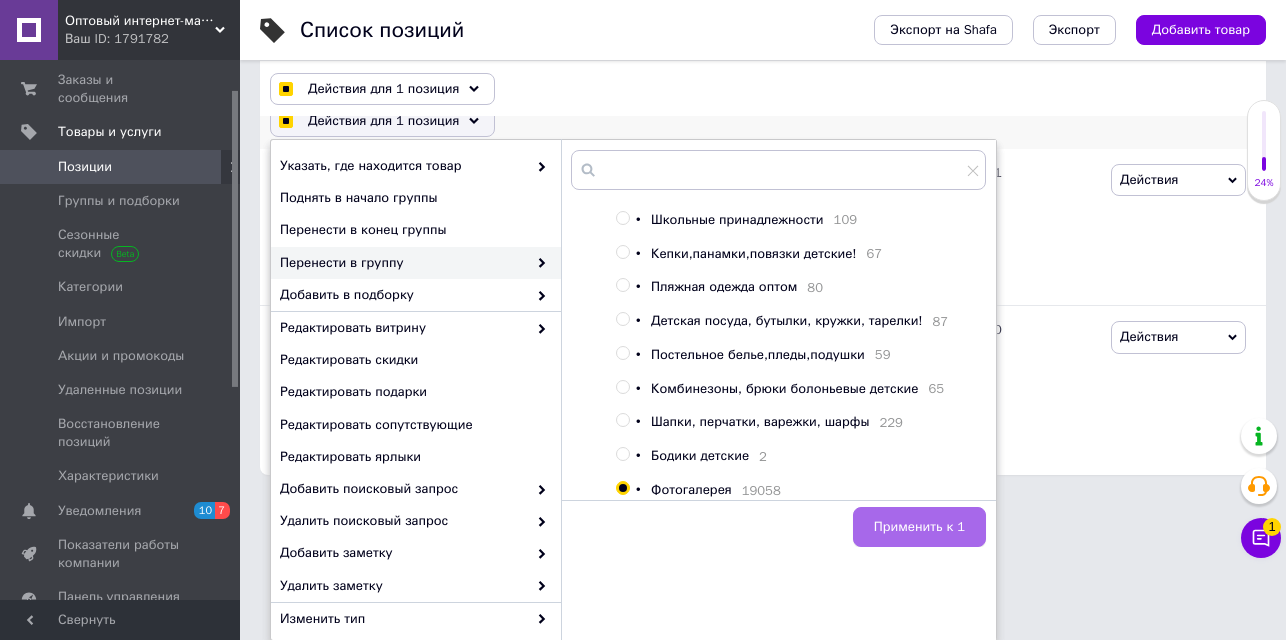 click on "Применить к 1" at bounding box center (919, 527) 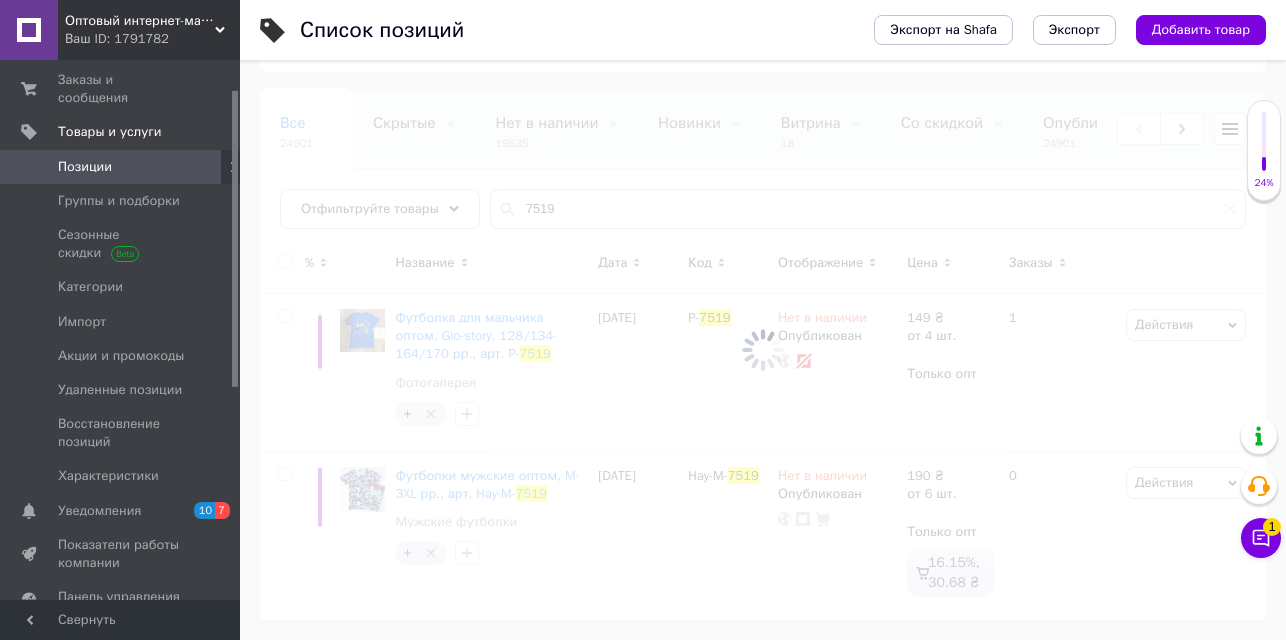 scroll, scrollTop: 78, scrollLeft: 0, axis: vertical 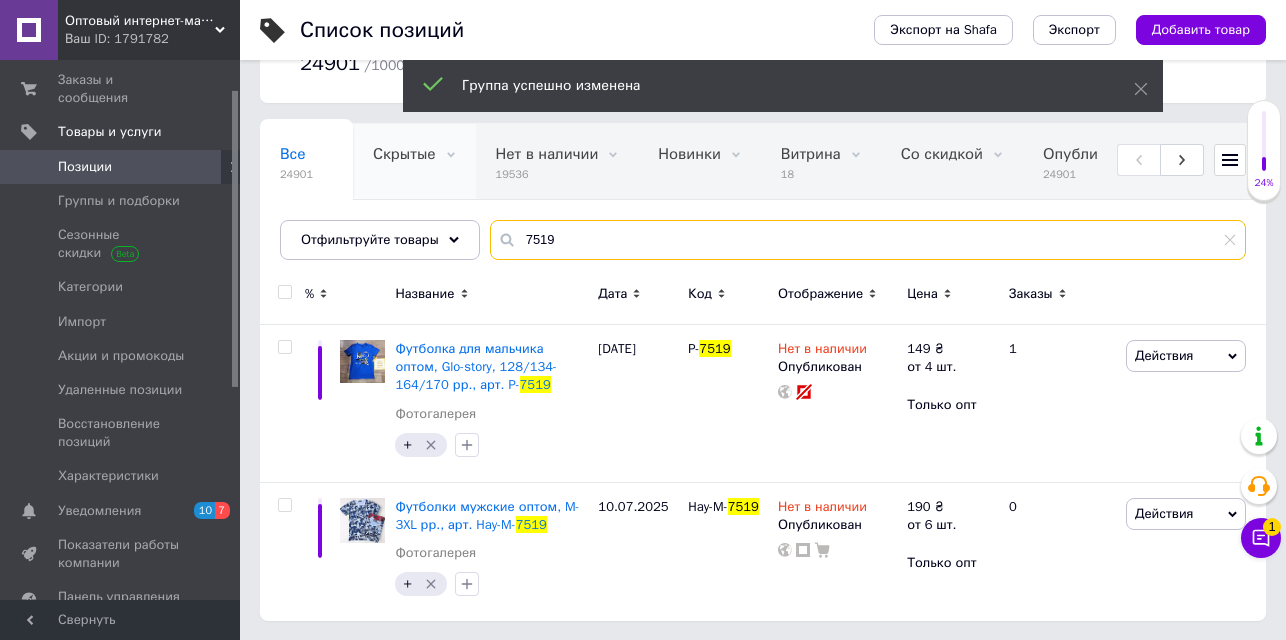 drag, startPoint x: 597, startPoint y: 236, endPoint x: 365, endPoint y: 153, distance: 246.40009 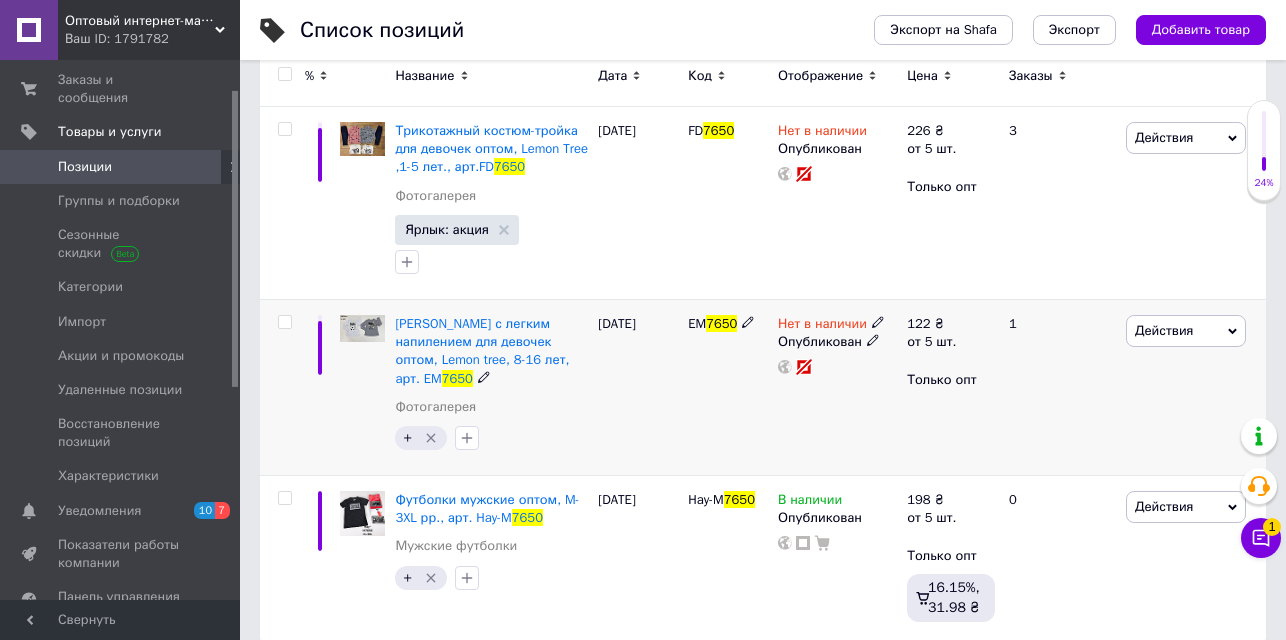 scroll, scrollTop: 300, scrollLeft: 0, axis: vertical 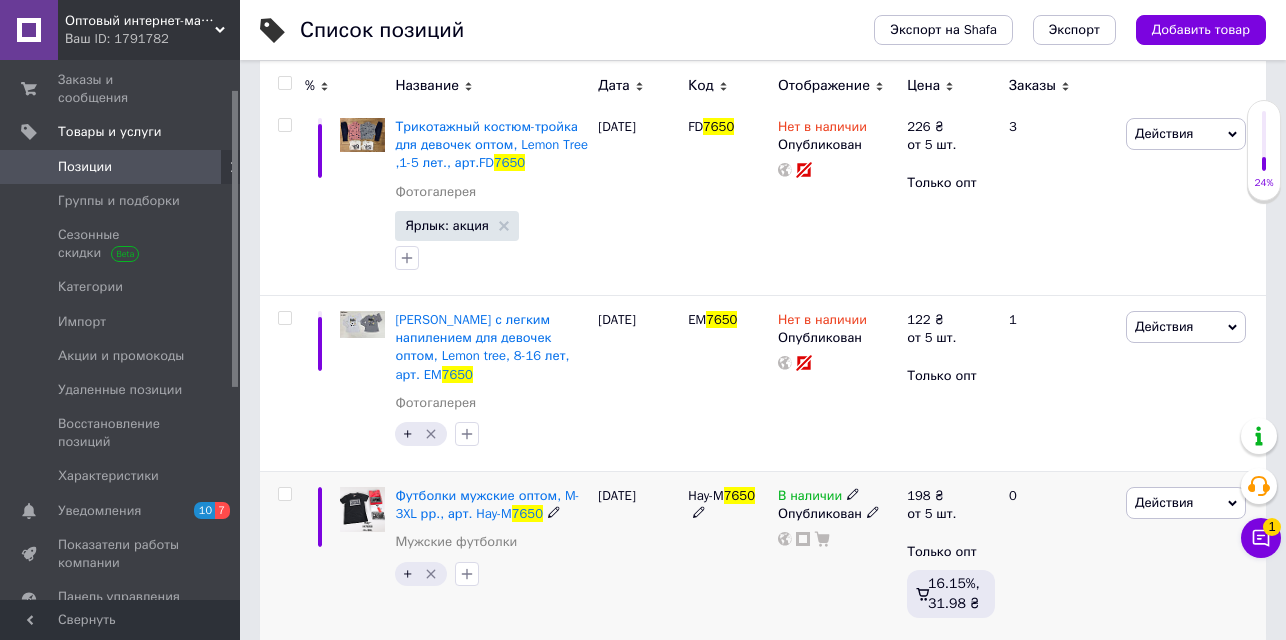 click 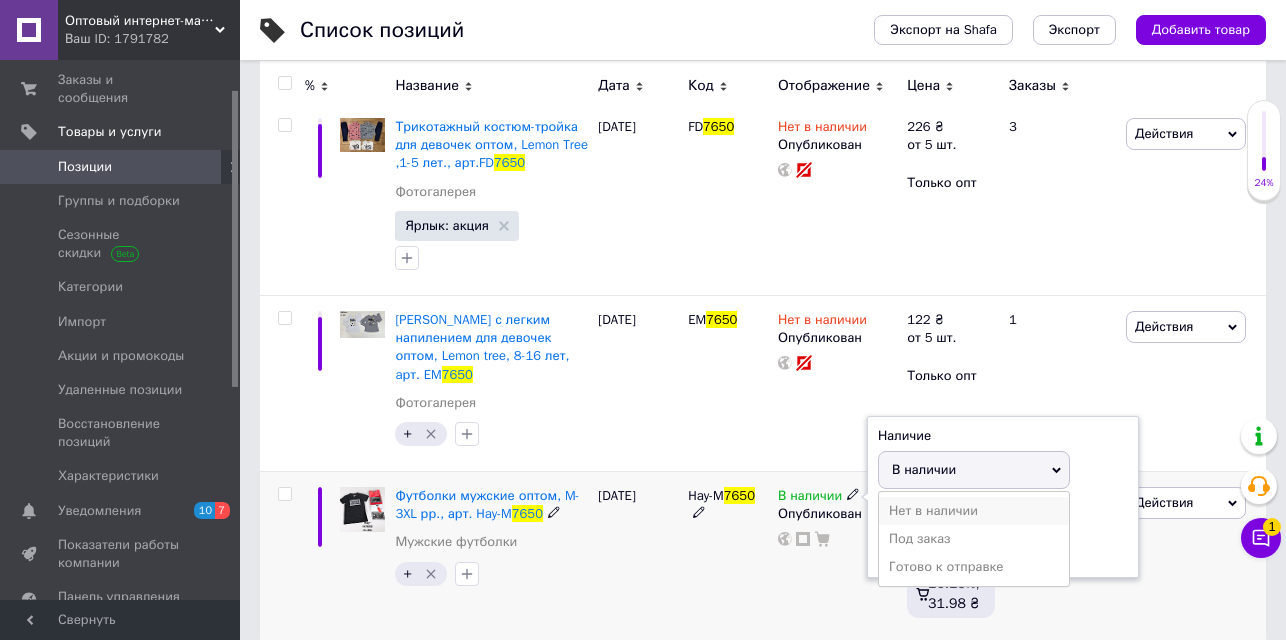 click on "Нет в наличии" at bounding box center [974, 511] 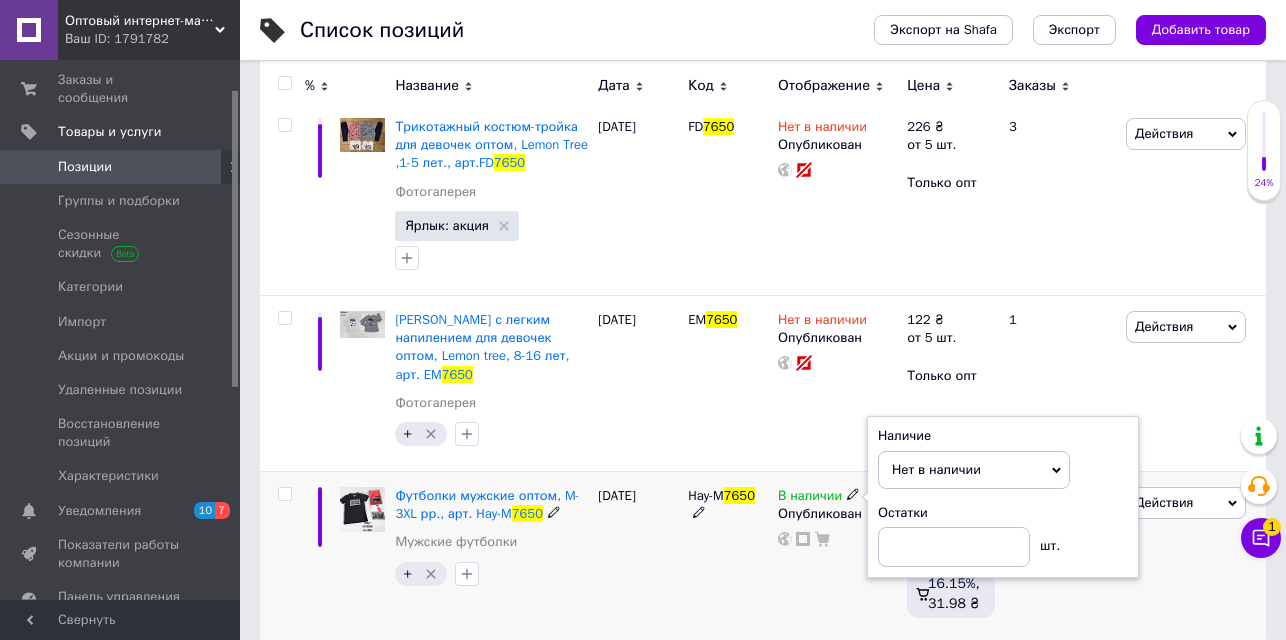 click at bounding box center (284, 494) 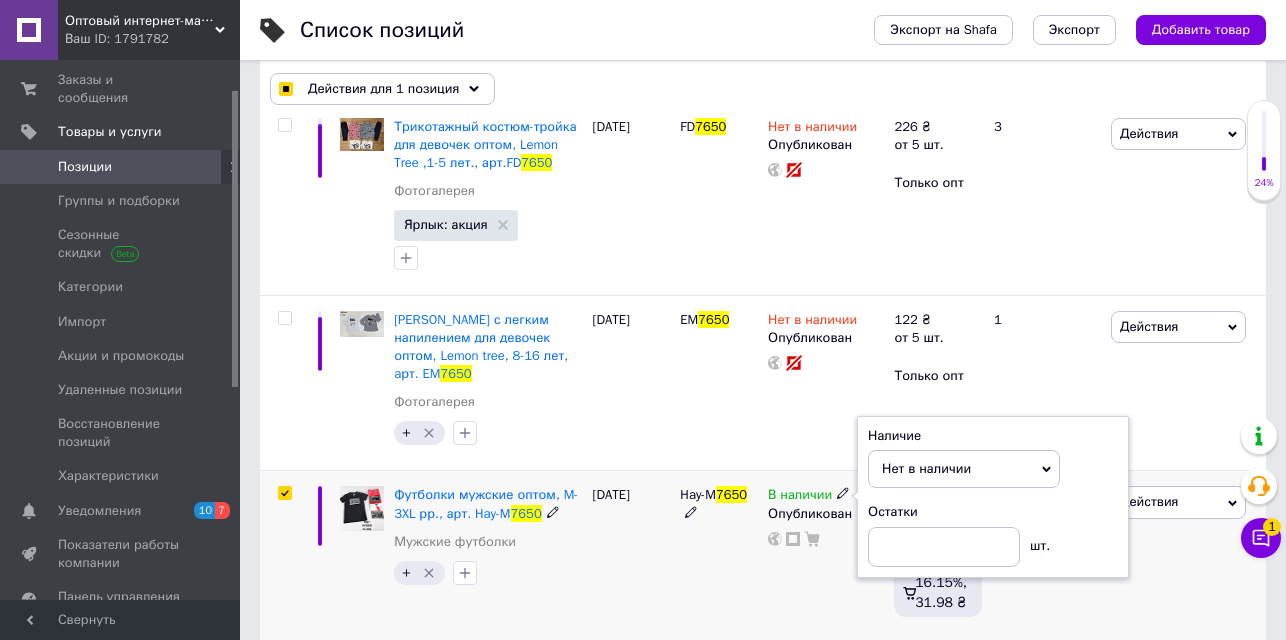scroll, scrollTop: 299, scrollLeft: 0, axis: vertical 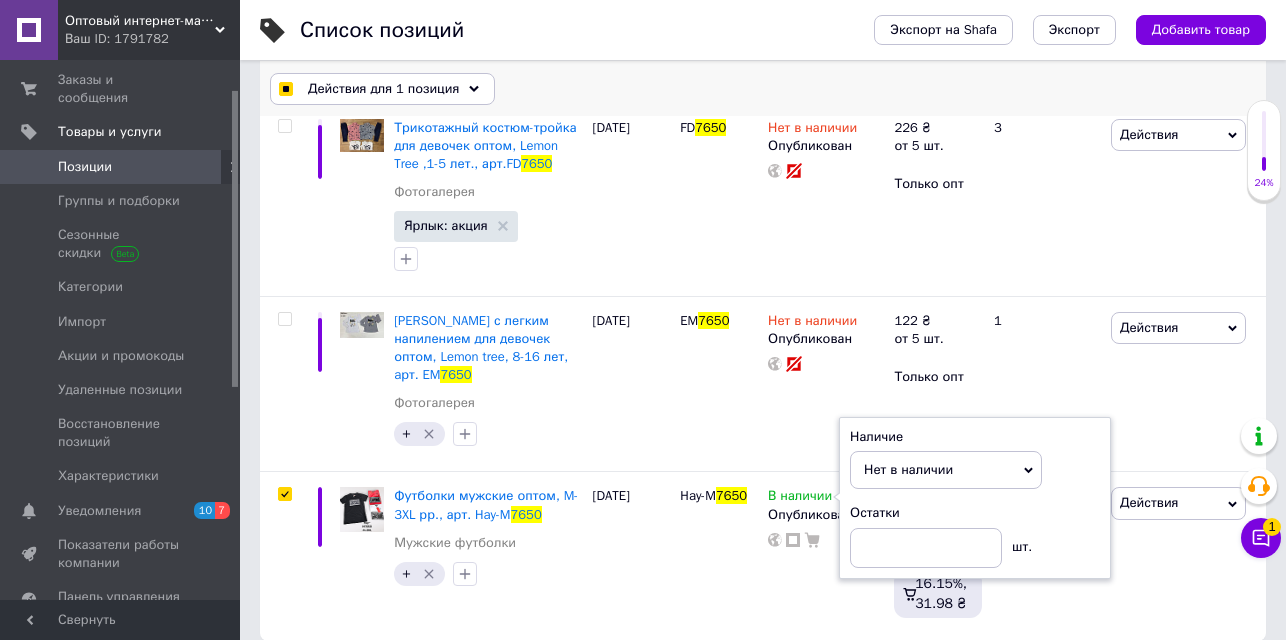 click on "Действия для 1 позиция" at bounding box center (383, 89) 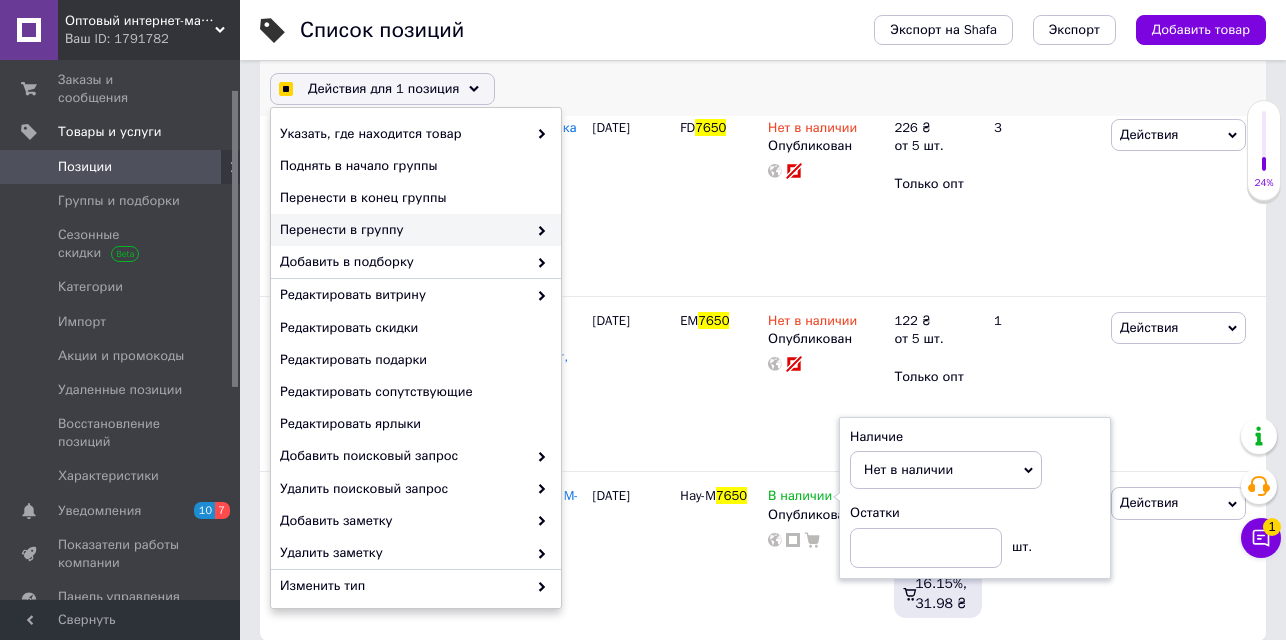 click on "Перенести в группу" at bounding box center [403, 230] 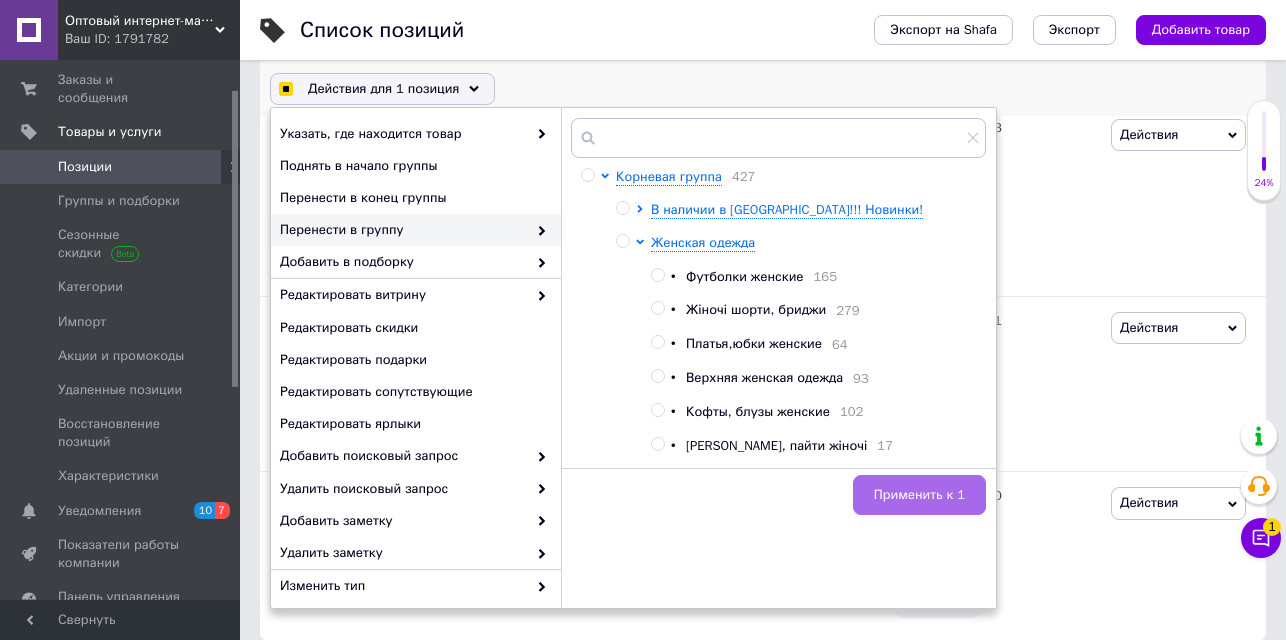 click on "Применить к 1" at bounding box center [919, 495] 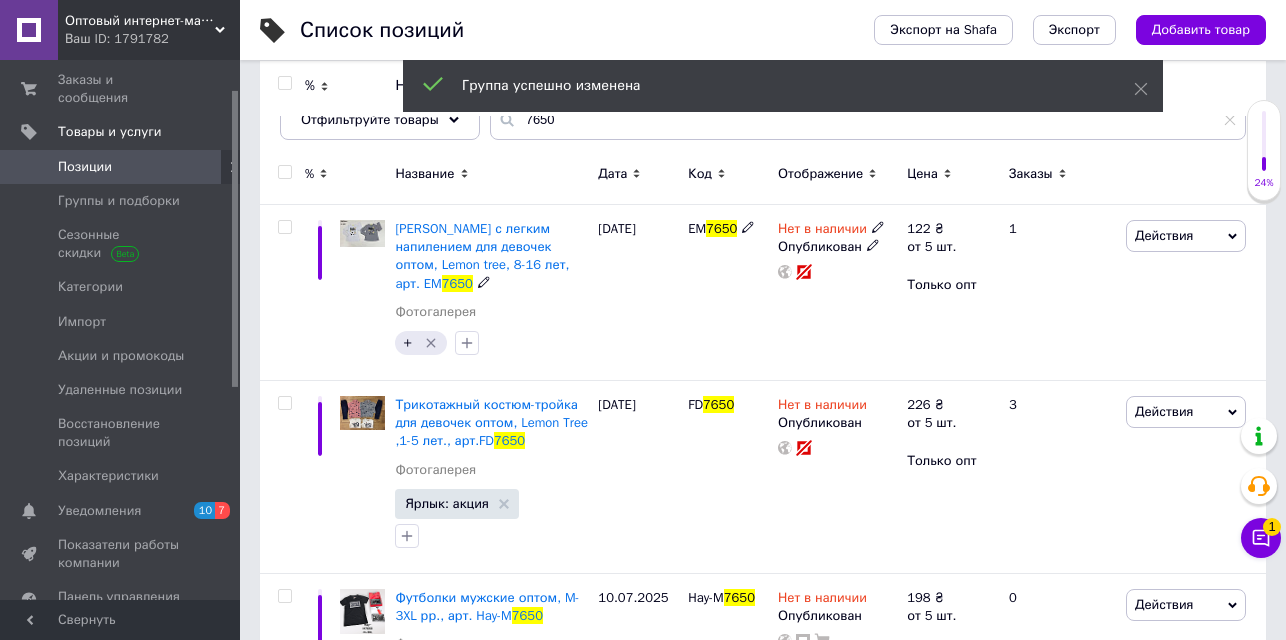 scroll, scrollTop: 0, scrollLeft: 0, axis: both 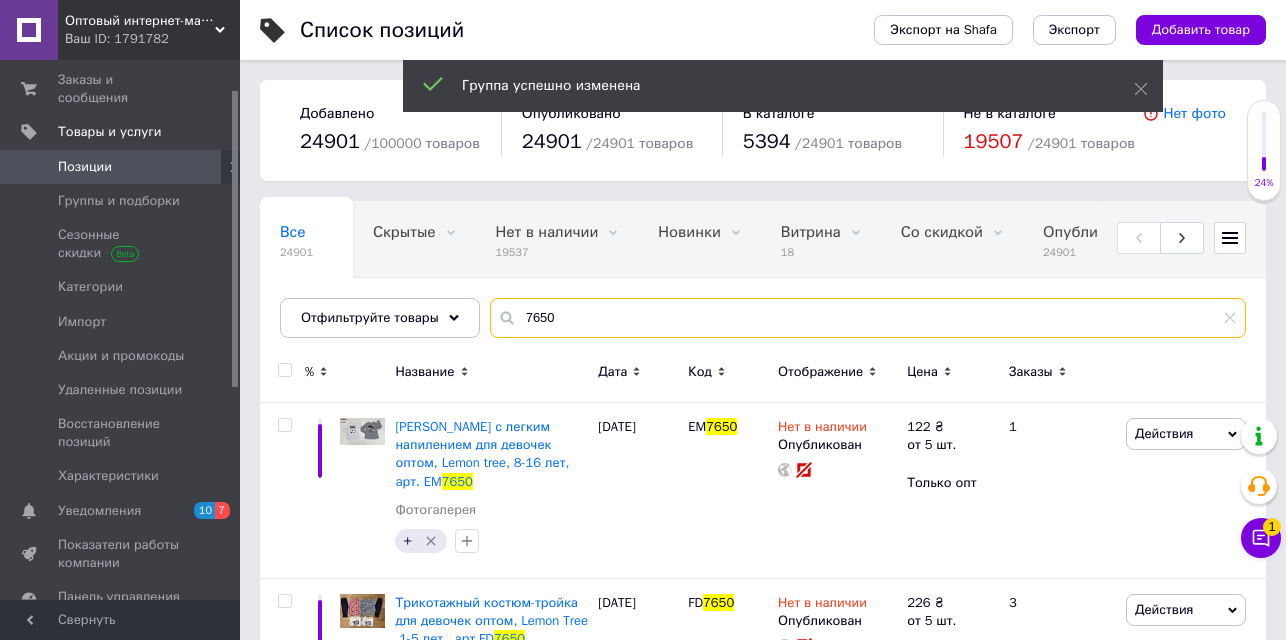 drag, startPoint x: 547, startPoint y: 314, endPoint x: 509, endPoint y: 307, distance: 38.63936 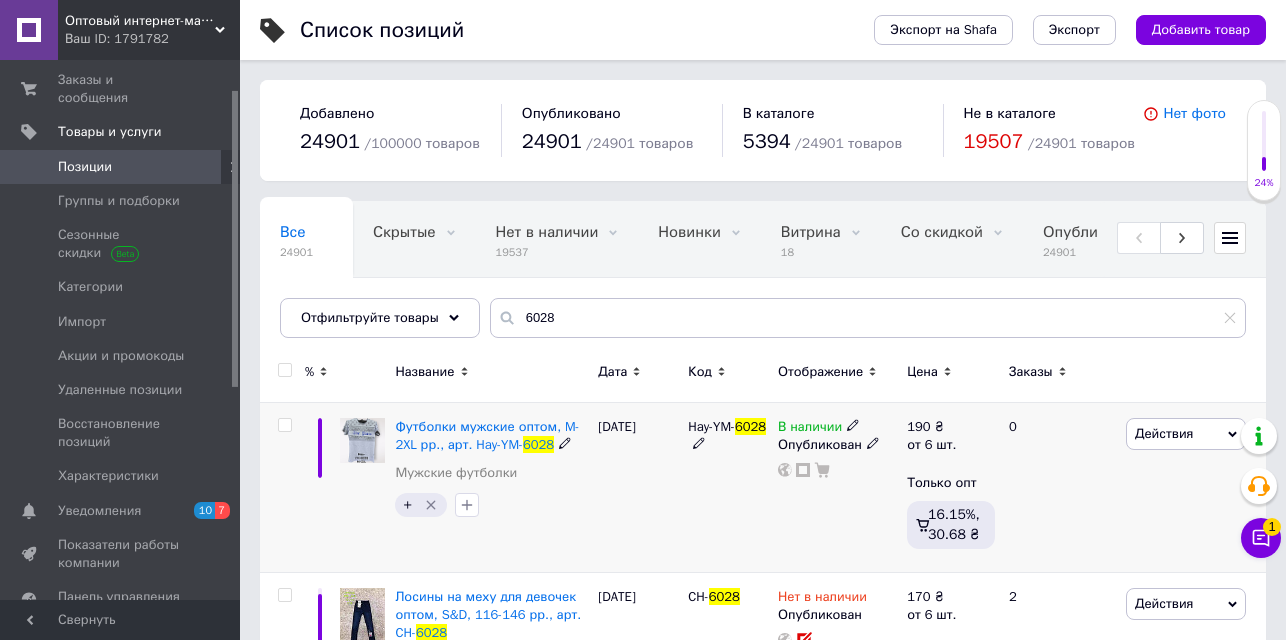 click 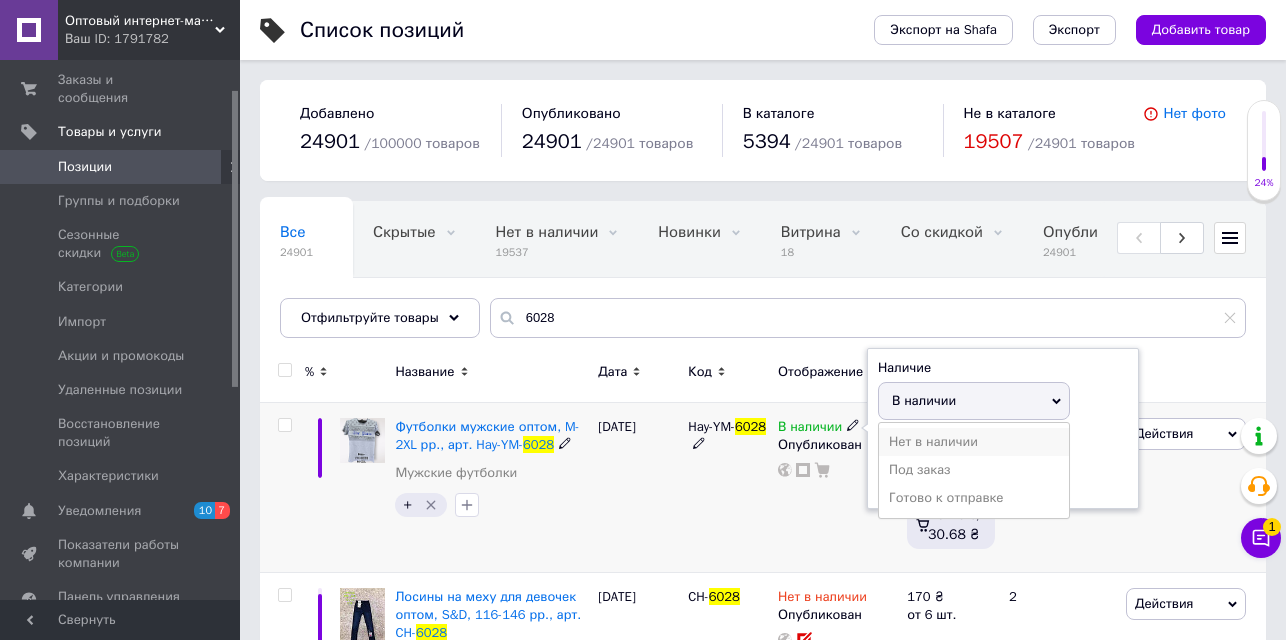 click on "Нет в наличии" at bounding box center [974, 442] 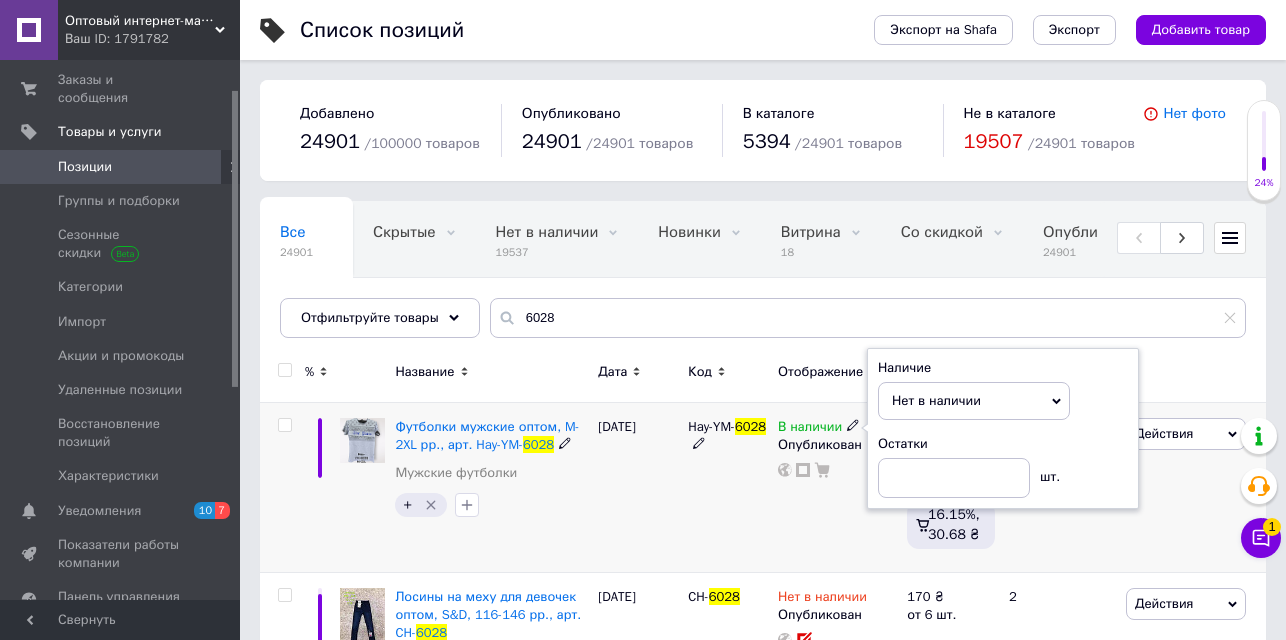 click at bounding box center [284, 425] 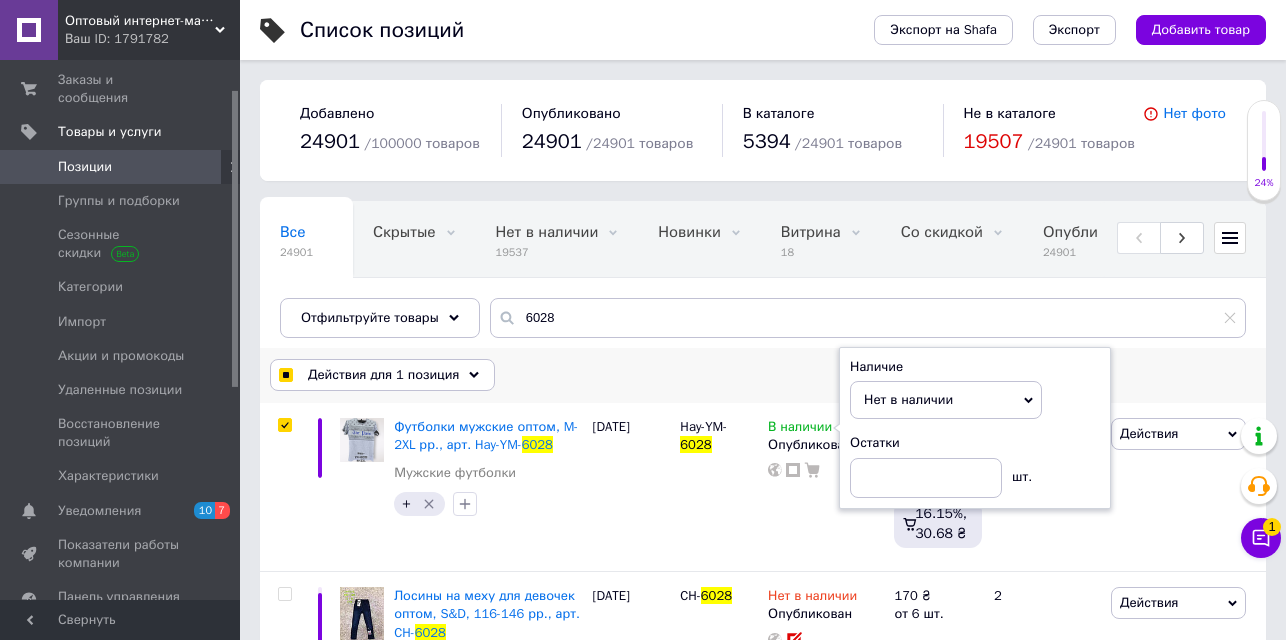 click on "Действия для 1 позиция" at bounding box center [383, 375] 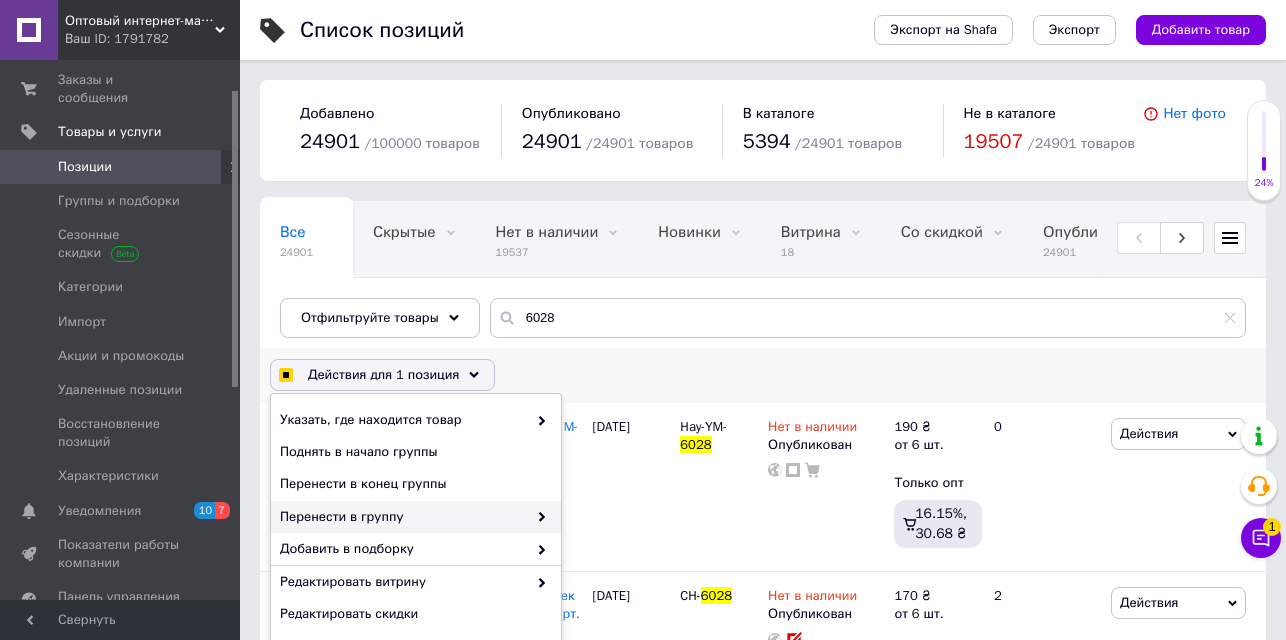 click on "Перенести в группу" at bounding box center [403, 517] 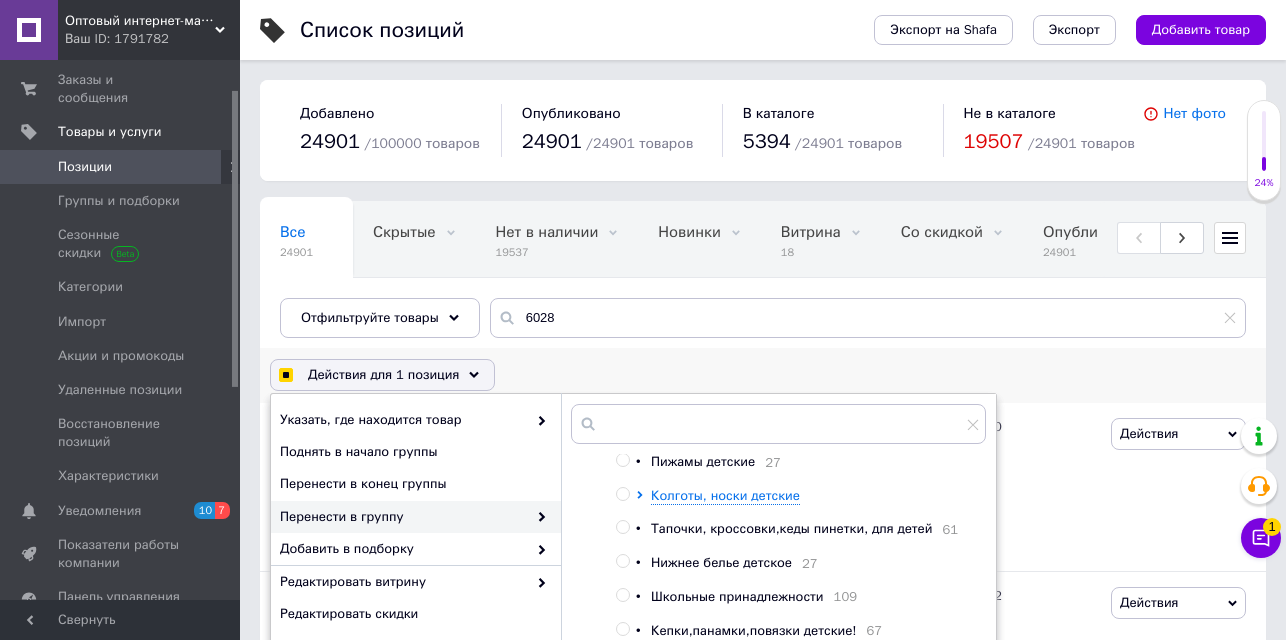 scroll, scrollTop: 1092, scrollLeft: 0, axis: vertical 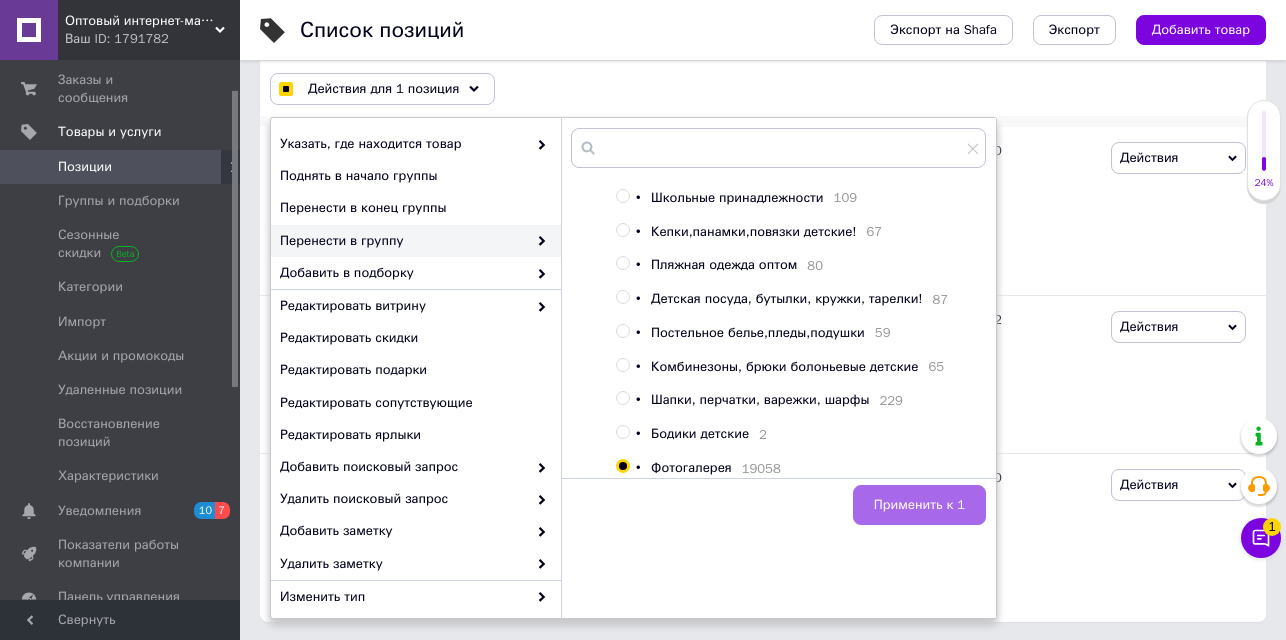 click on "Применить к 1" at bounding box center [919, 505] 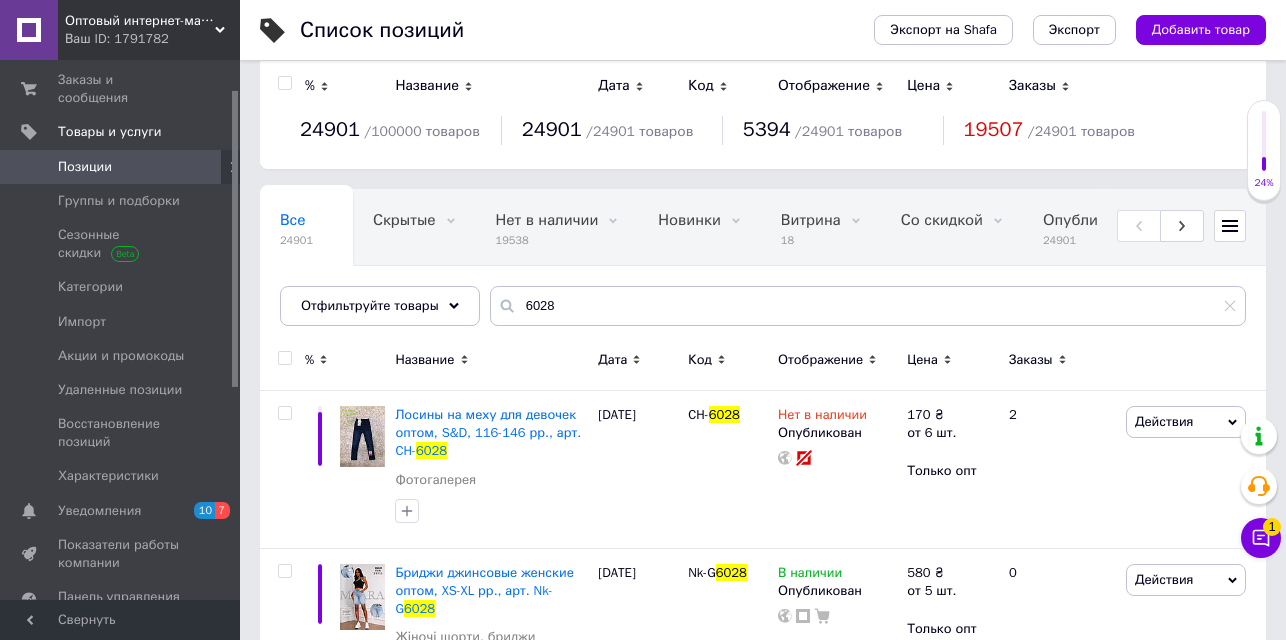 scroll, scrollTop: 0, scrollLeft: 0, axis: both 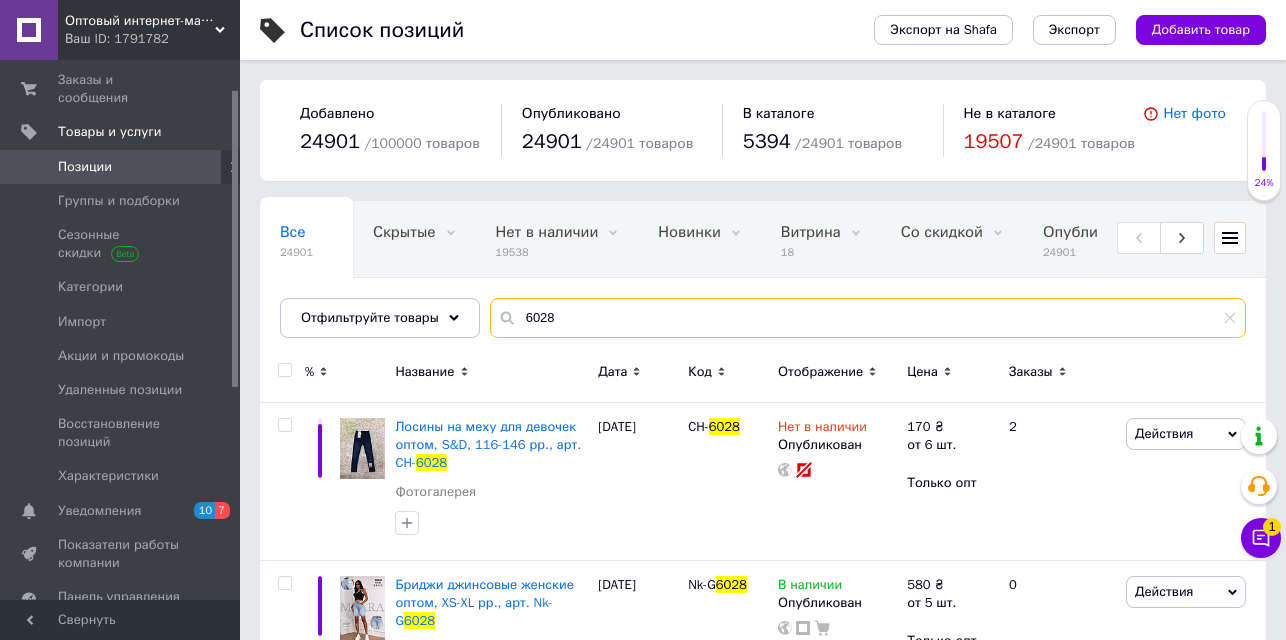 drag, startPoint x: 546, startPoint y: 312, endPoint x: 487, endPoint y: 286, distance: 64.4748 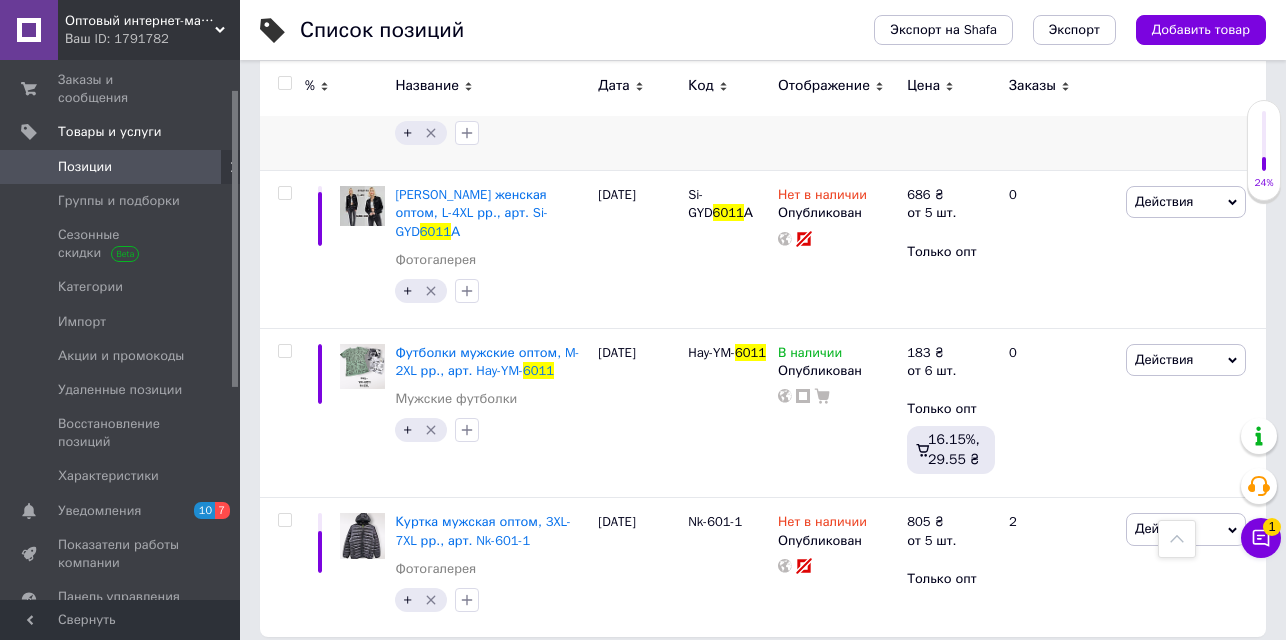 scroll, scrollTop: 689, scrollLeft: 0, axis: vertical 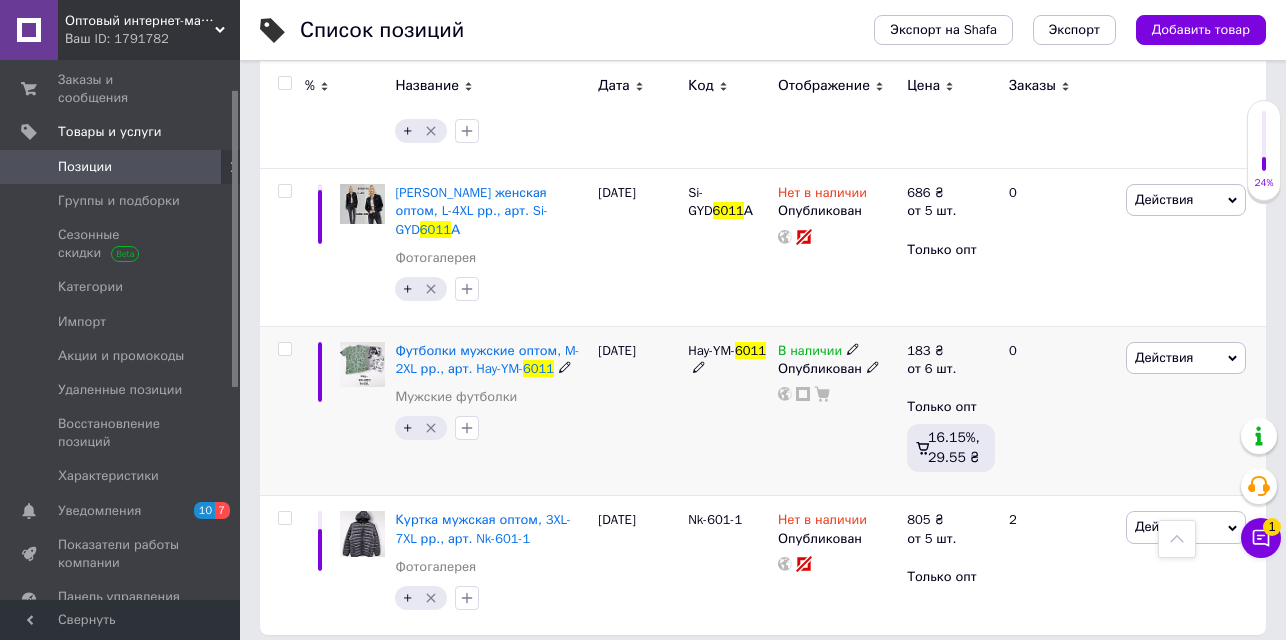 click 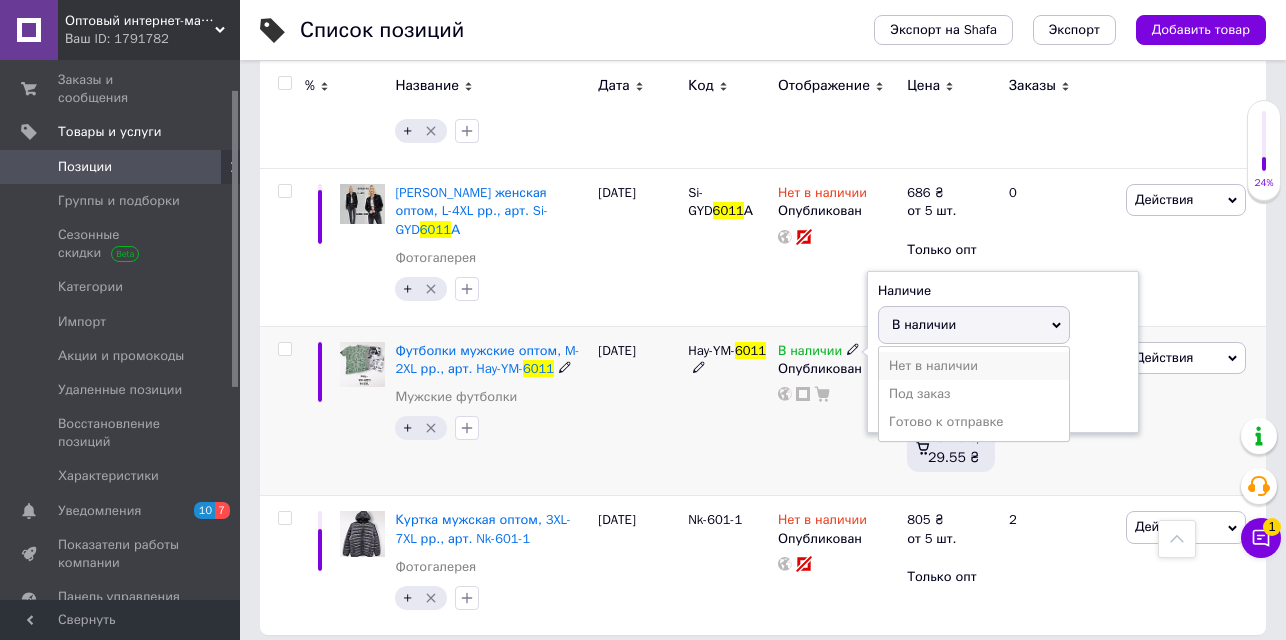 click on "Нет в наличии" at bounding box center [974, 366] 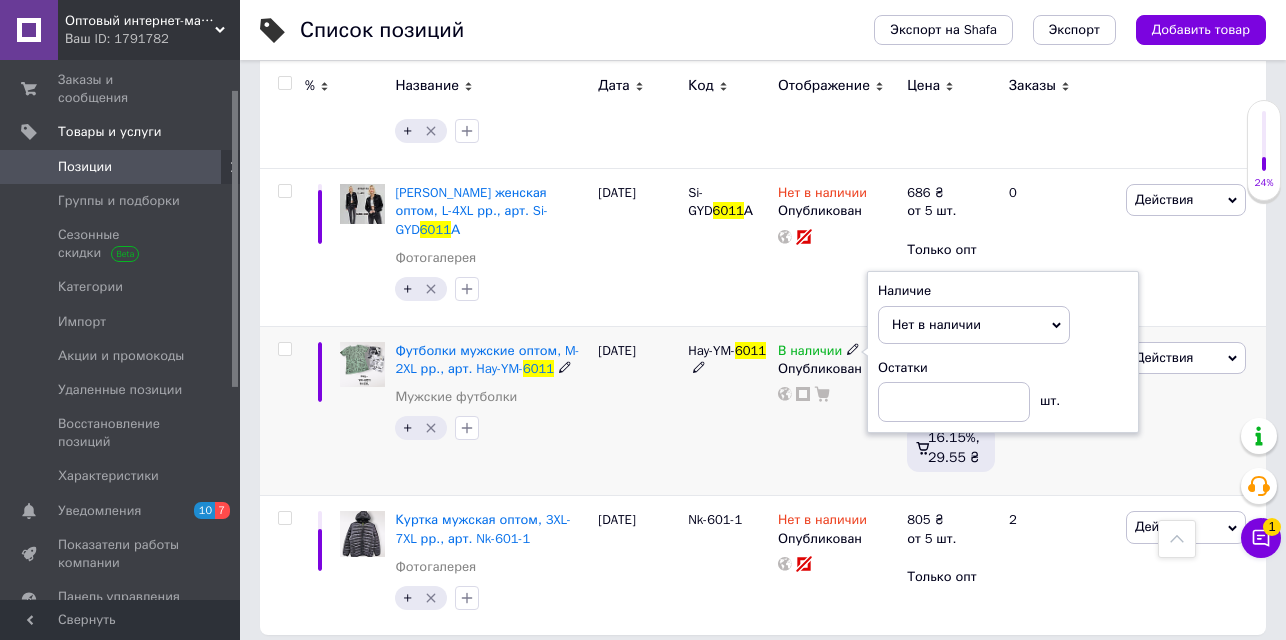 click at bounding box center (284, 349) 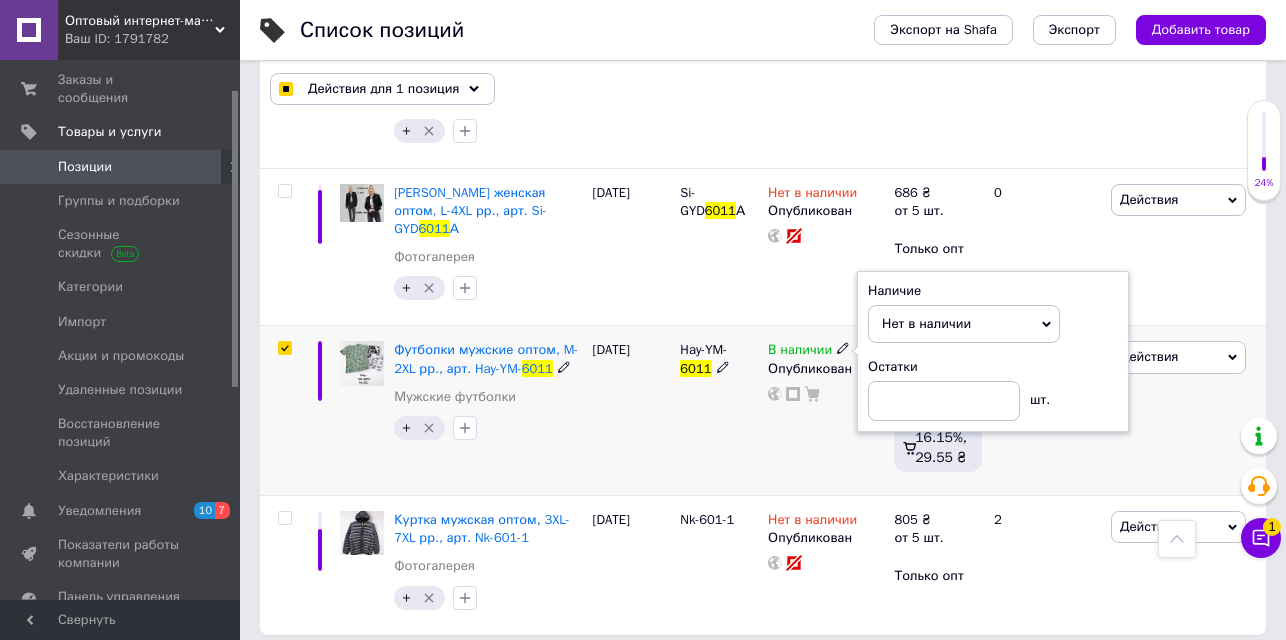 scroll, scrollTop: 688, scrollLeft: 0, axis: vertical 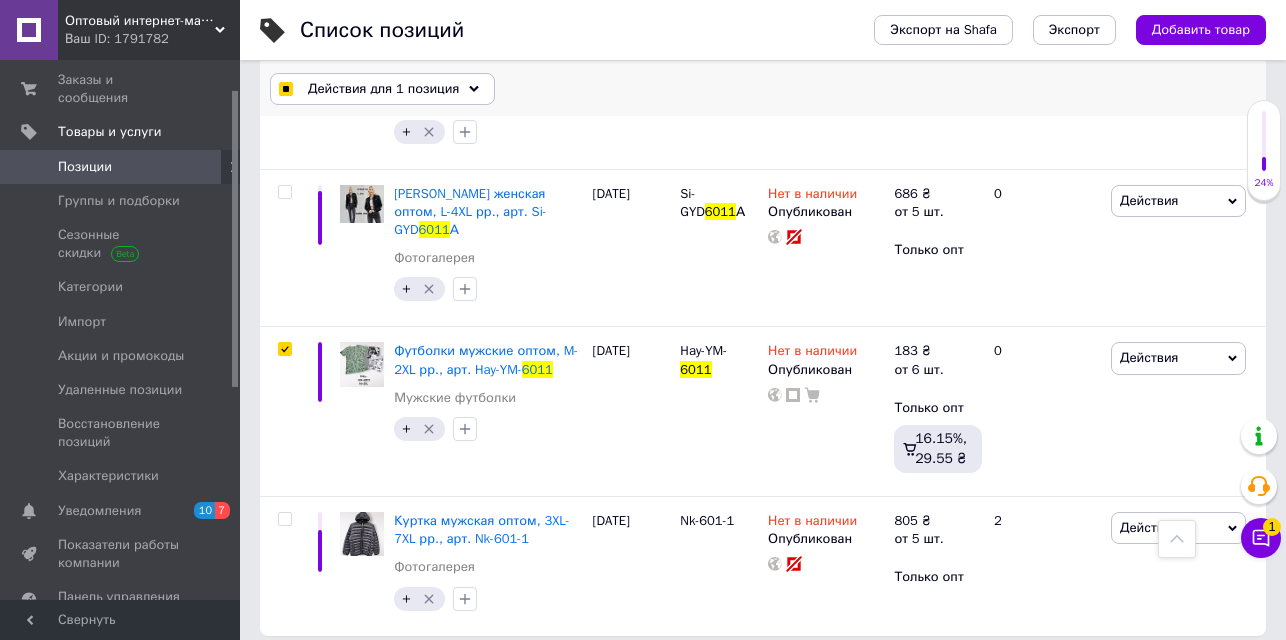 click 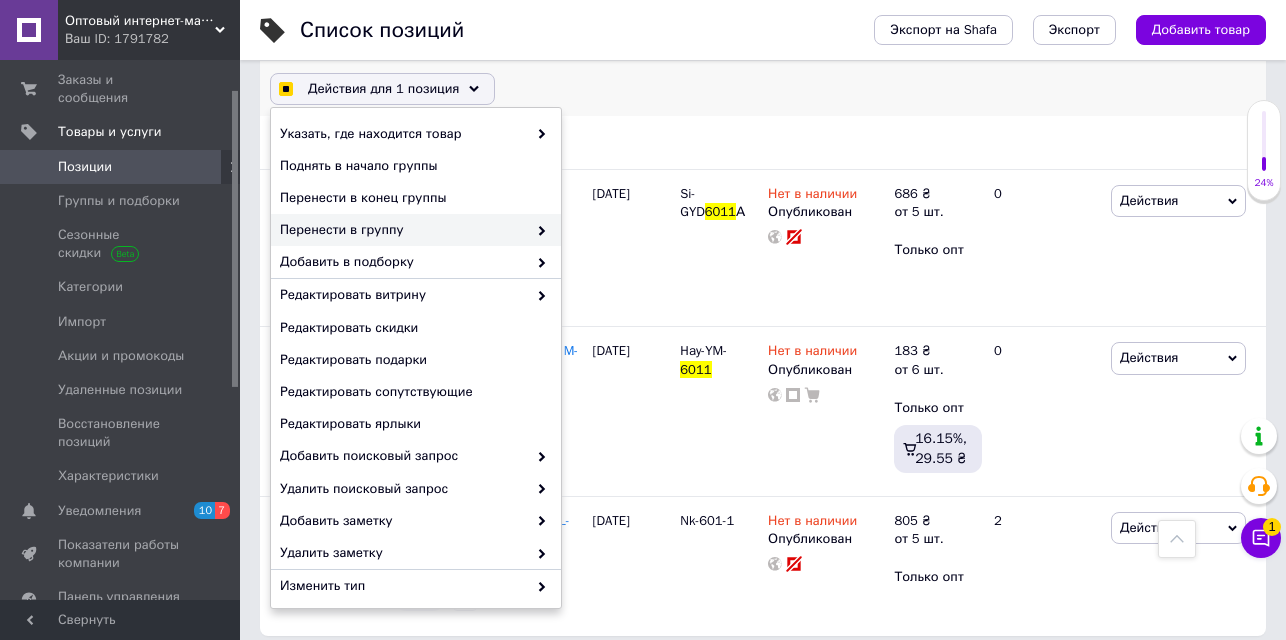 click on "Перенести в группу" at bounding box center (403, 230) 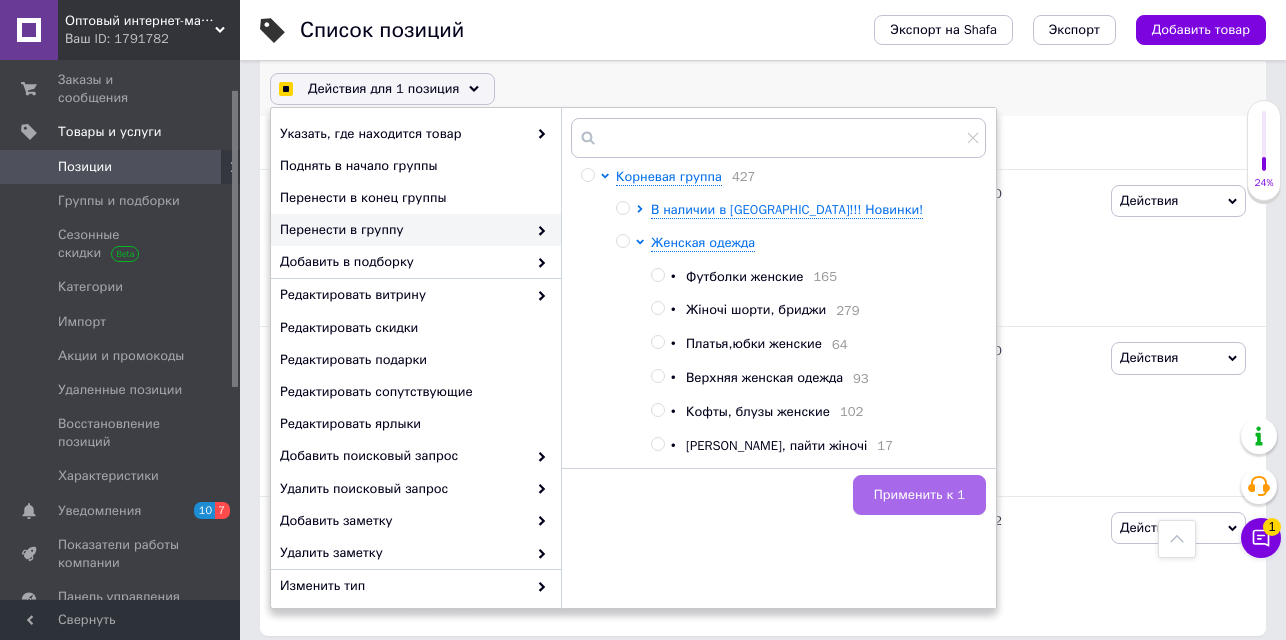 click on "Применить к 1" at bounding box center [919, 495] 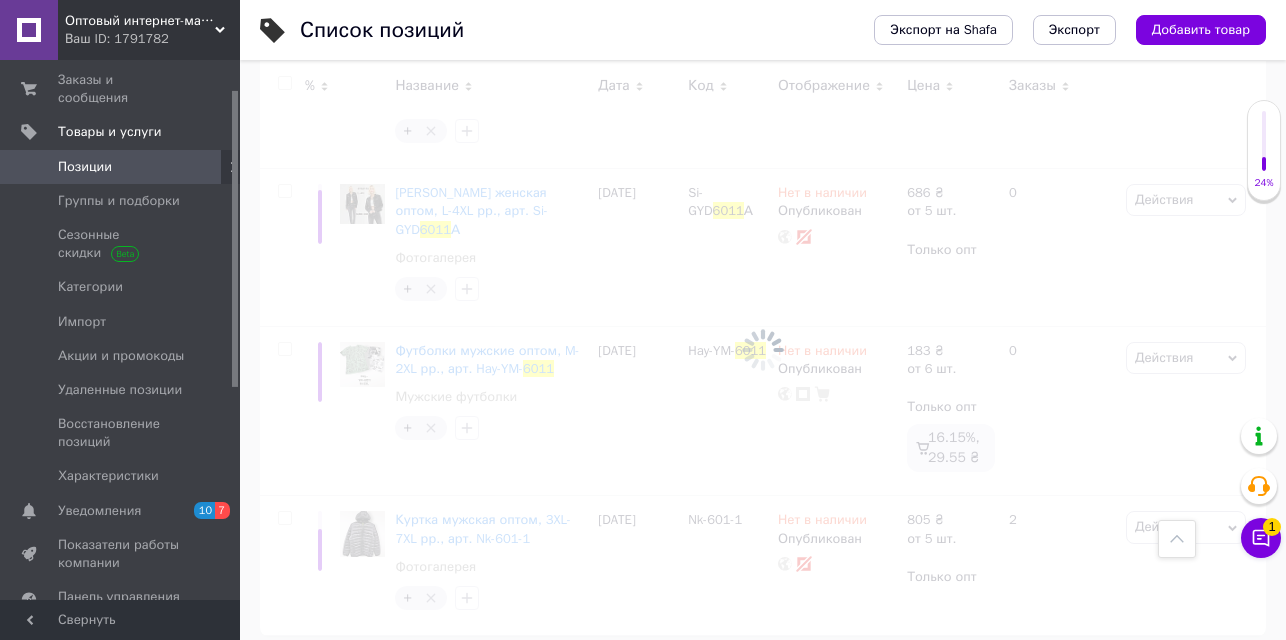scroll, scrollTop: 670, scrollLeft: 0, axis: vertical 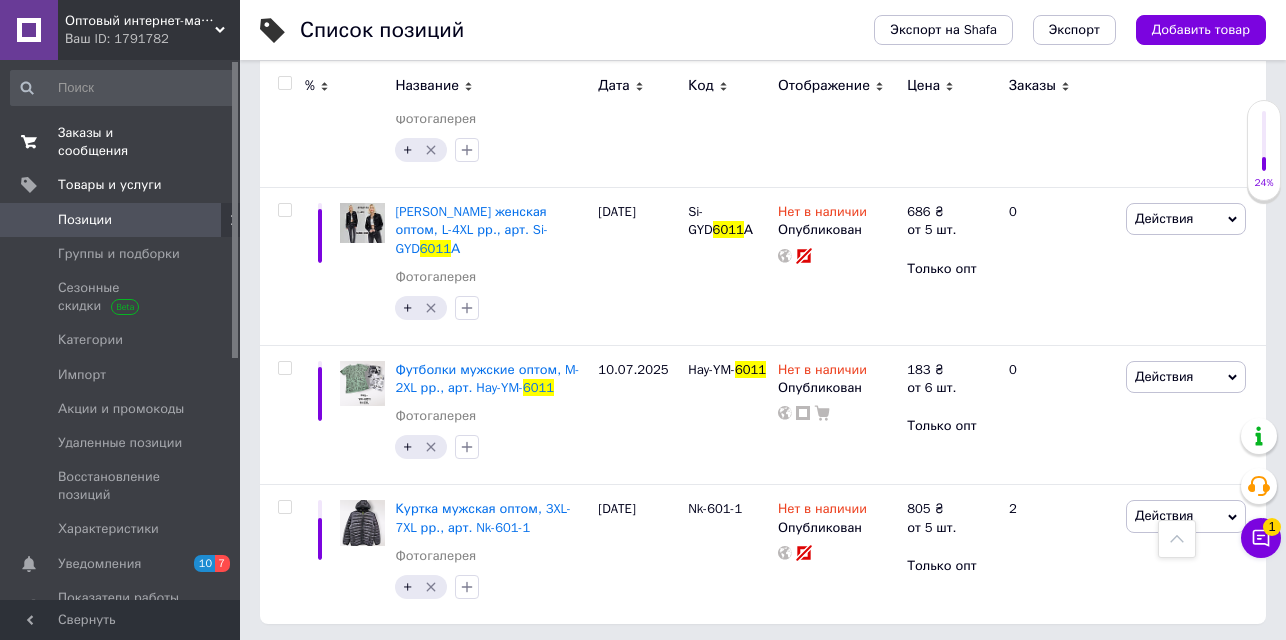 click on "Заказы и сообщения" at bounding box center (121, 142) 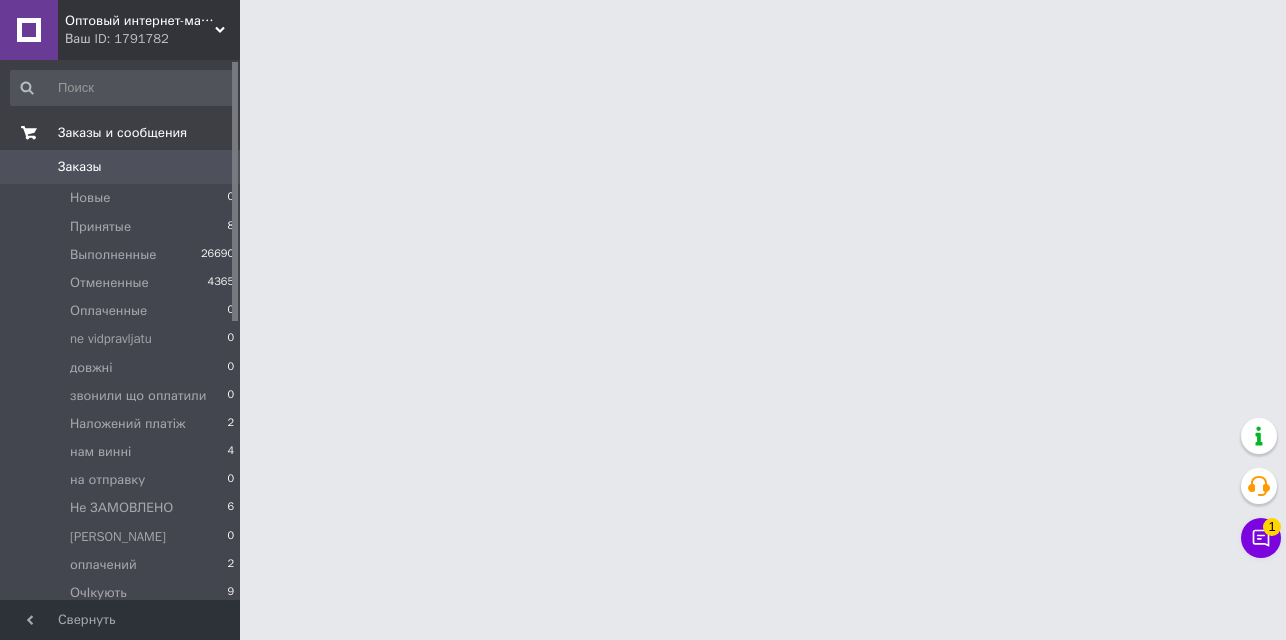 scroll, scrollTop: 0, scrollLeft: 0, axis: both 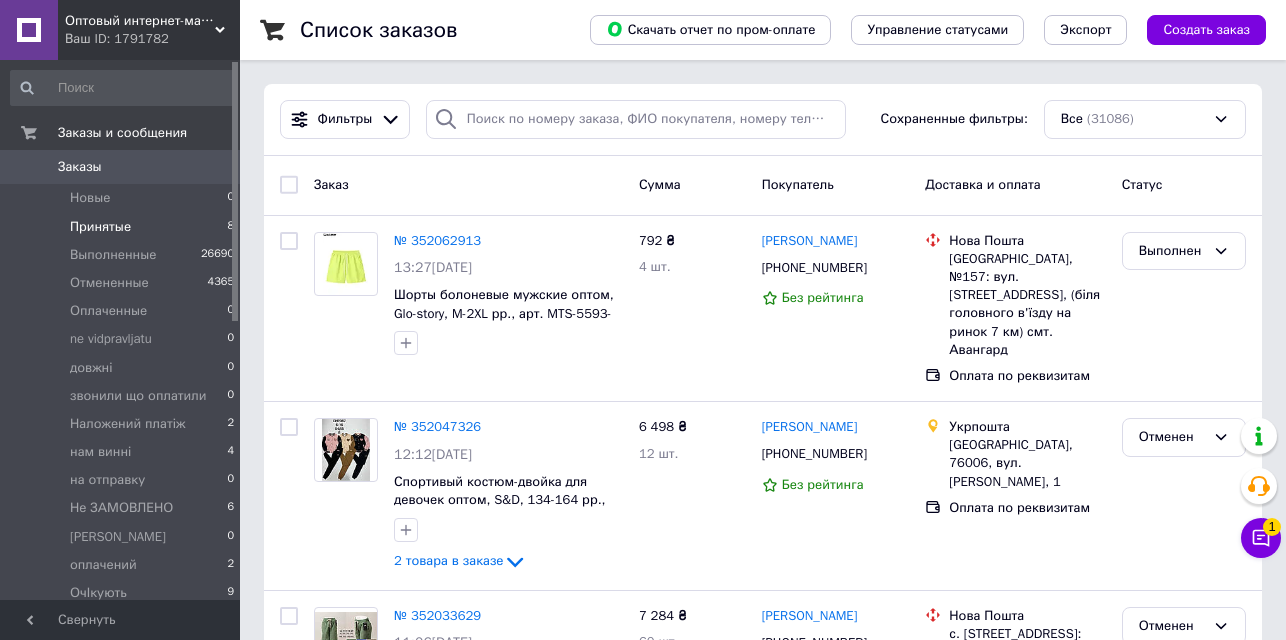 click on "Принятые" at bounding box center [100, 227] 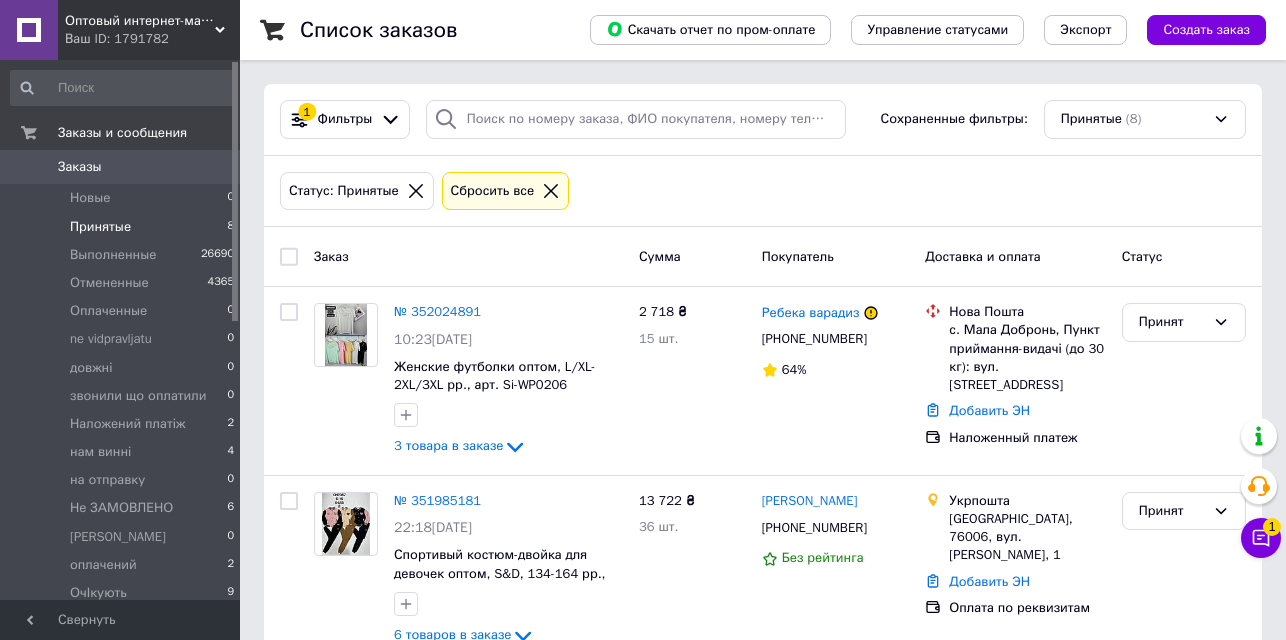 click on "Принятые" at bounding box center (100, 227) 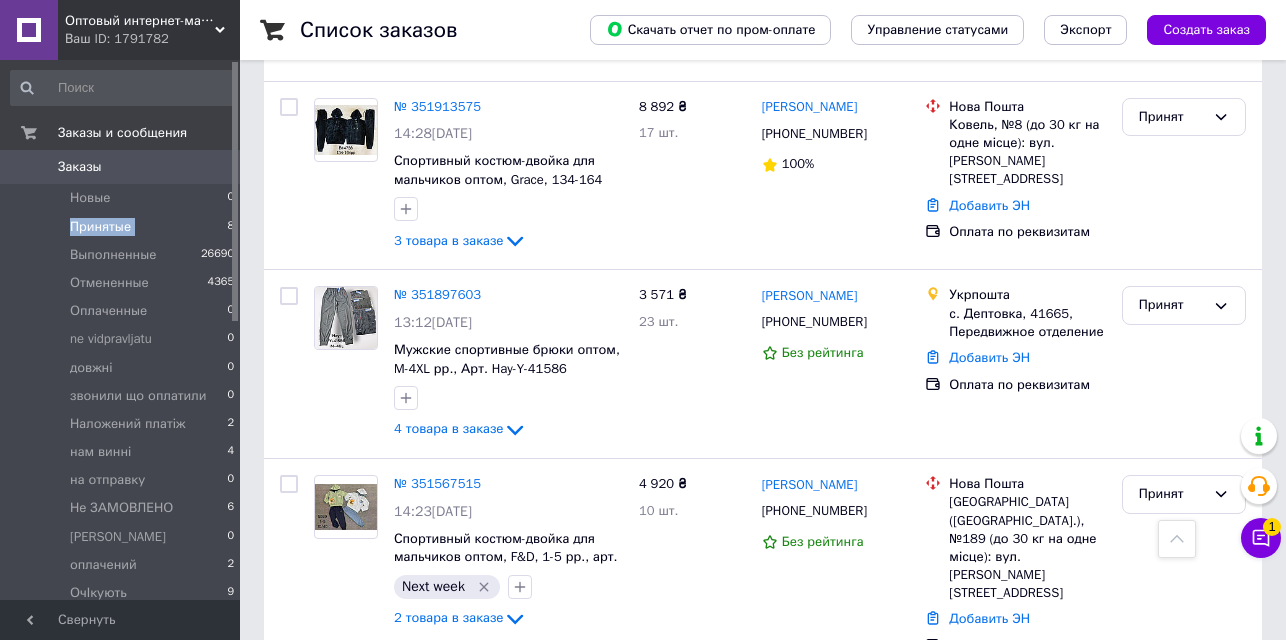 scroll, scrollTop: 1127, scrollLeft: 0, axis: vertical 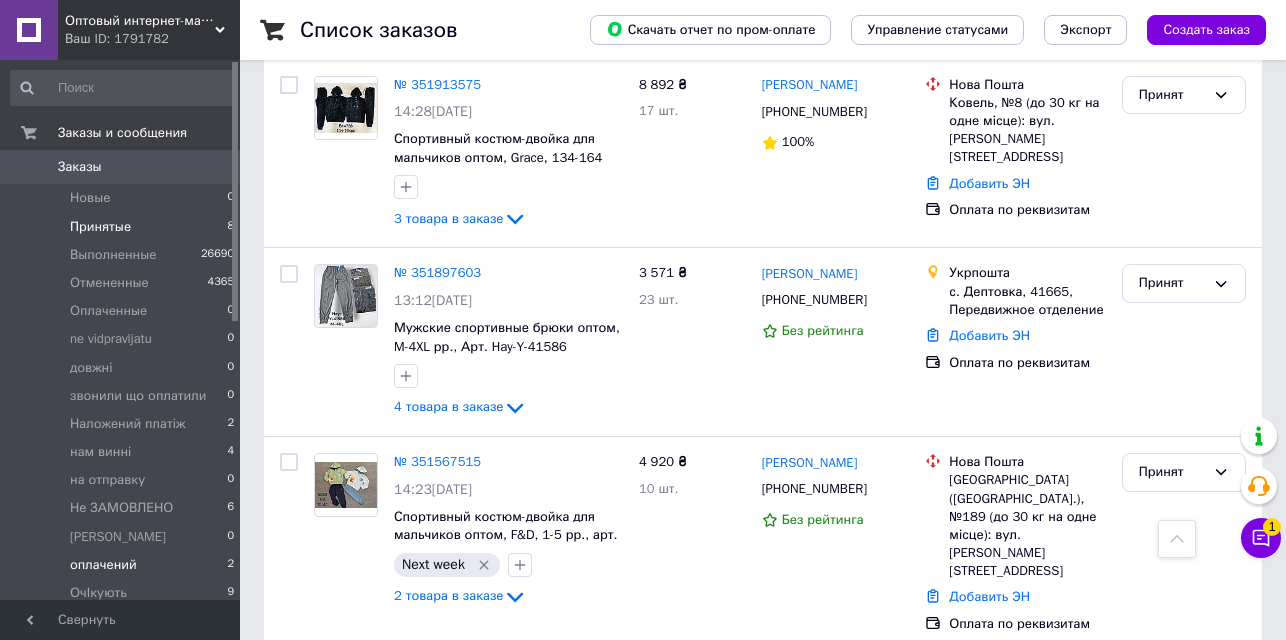 click on "оплачений 2" at bounding box center (123, 565) 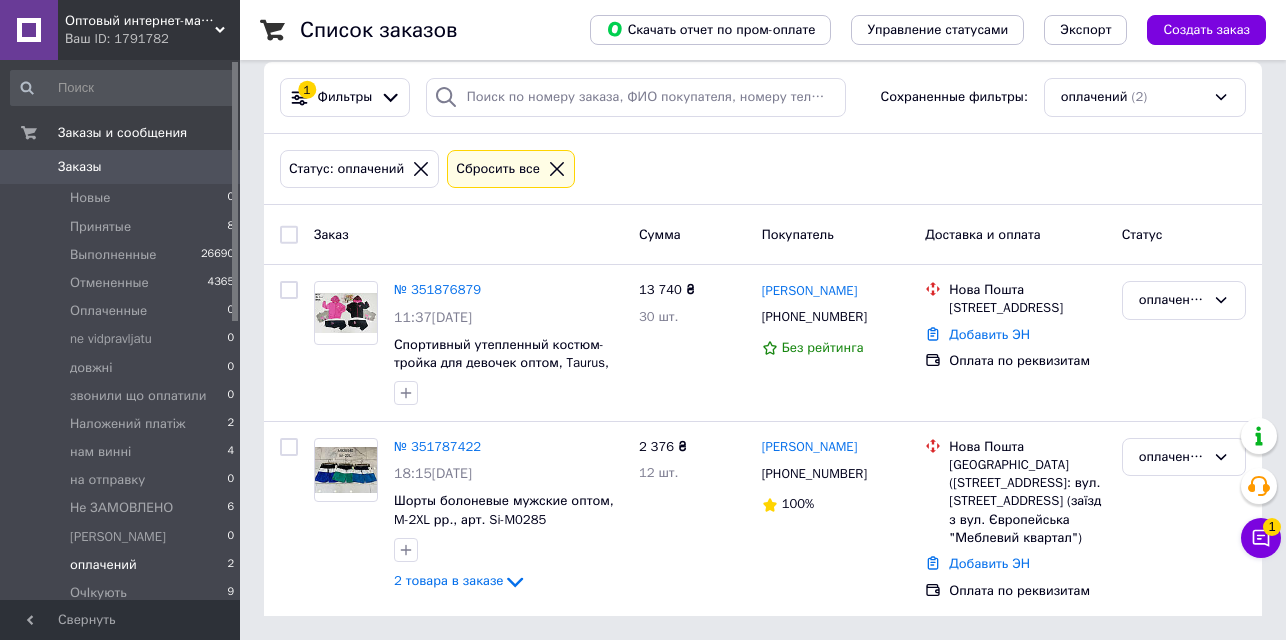 scroll, scrollTop: 0, scrollLeft: 0, axis: both 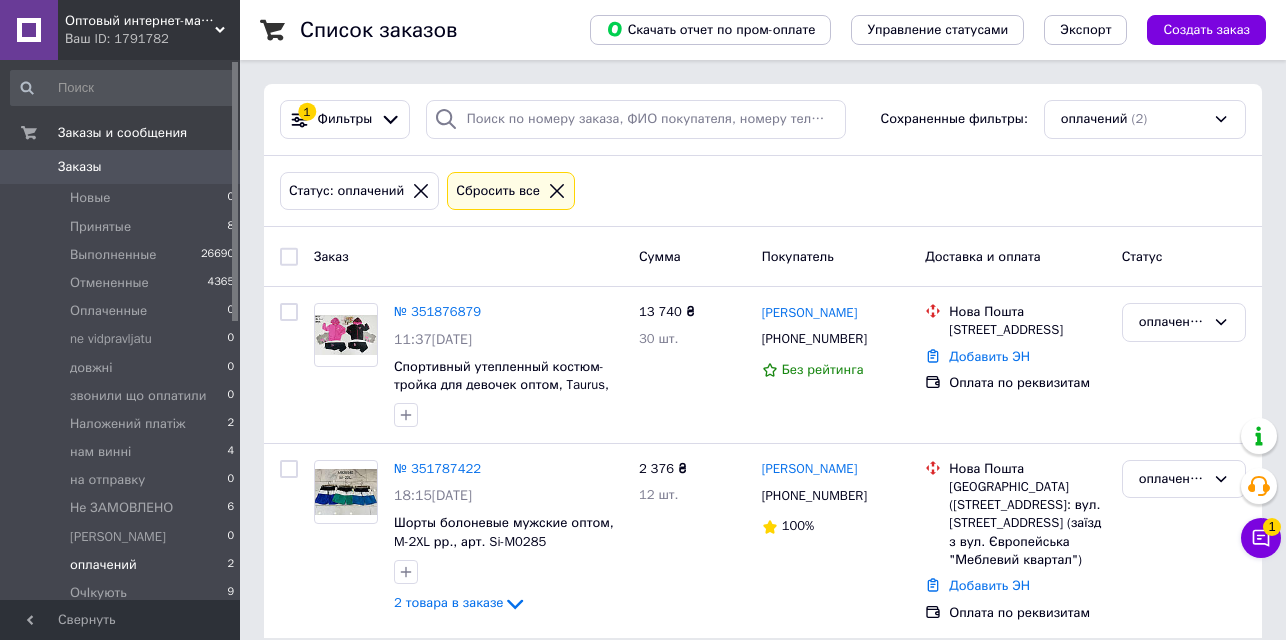 click on "оплачений 2" at bounding box center [123, 565] 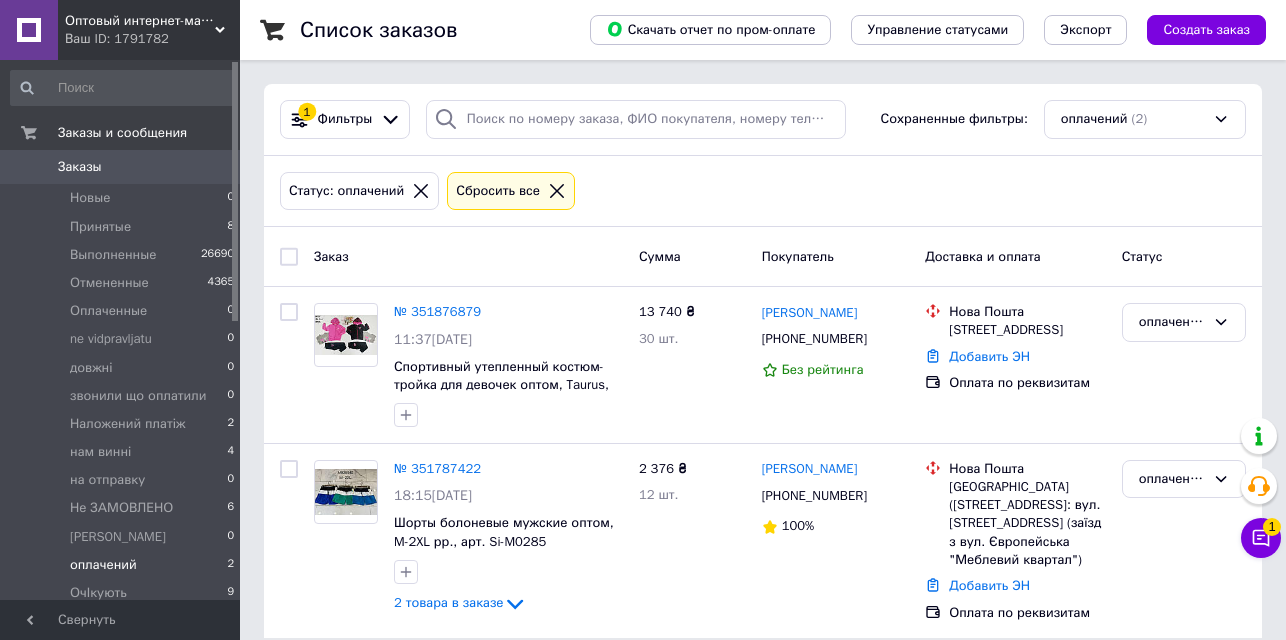 click on "оплачений 2" at bounding box center [123, 565] 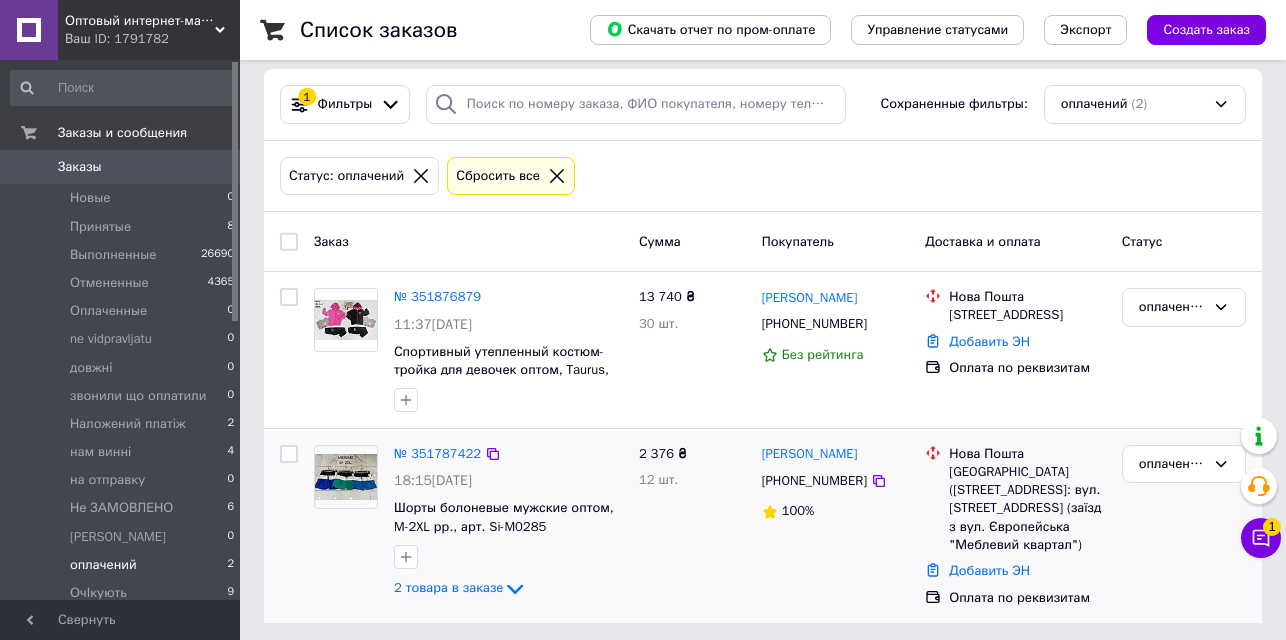 scroll, scrollTop: 19, scrollLeft: 0, axis: vertical 